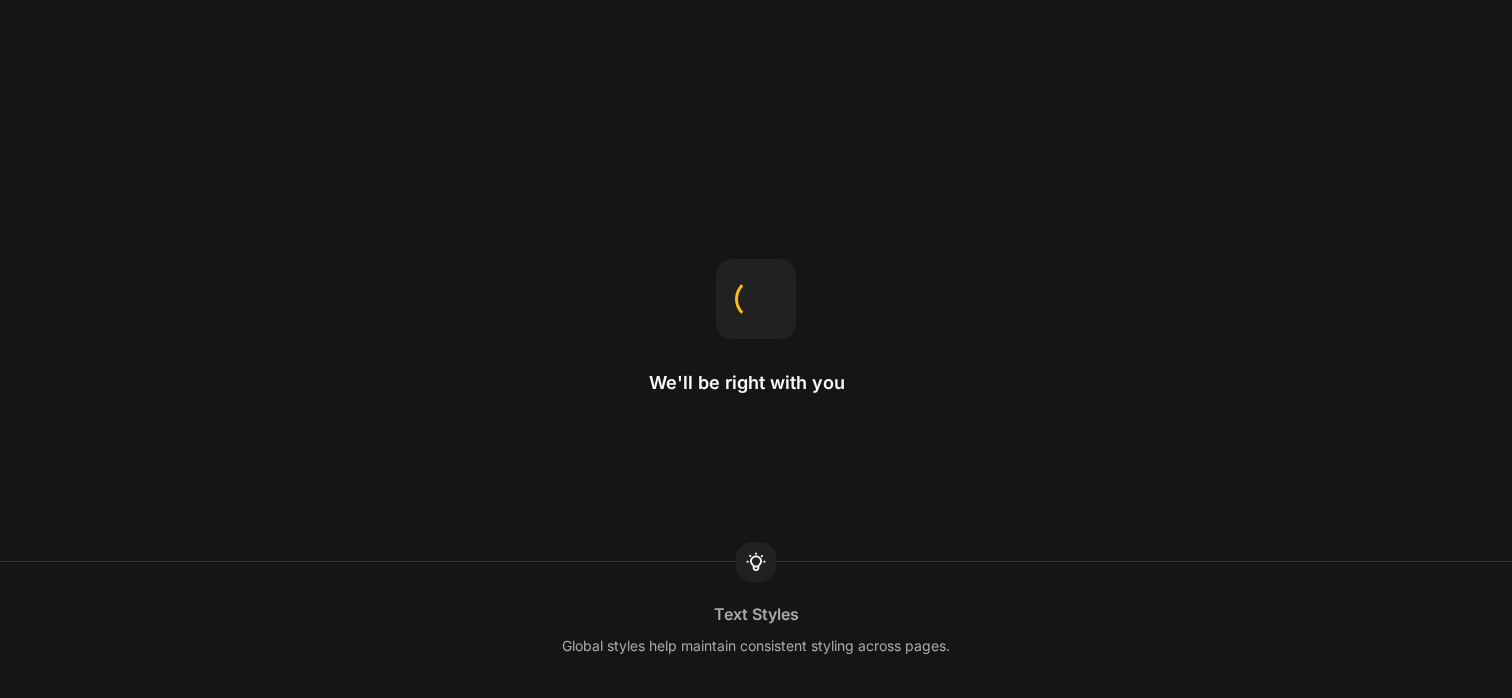 scroll, scrollTop: 0, scrollLeft: 0, axis: both 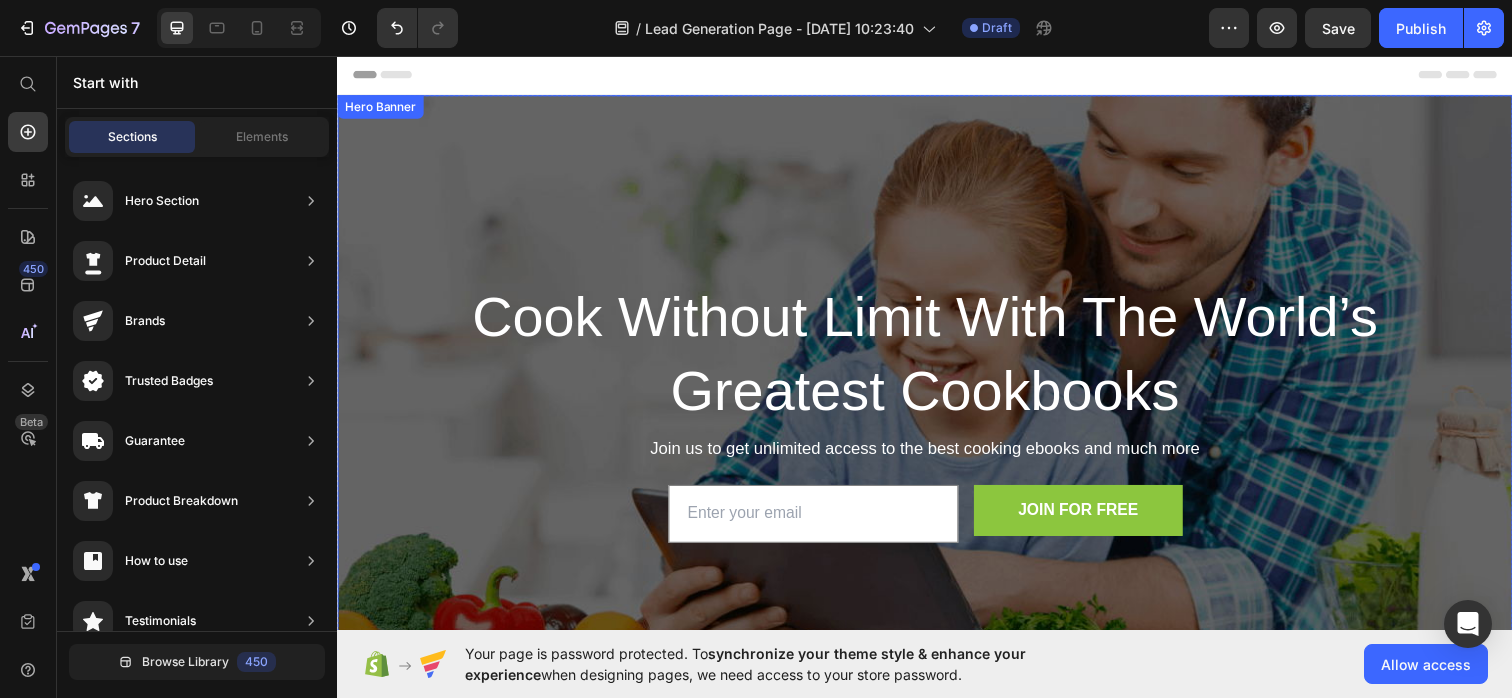 click at bounding box center [937, 430] 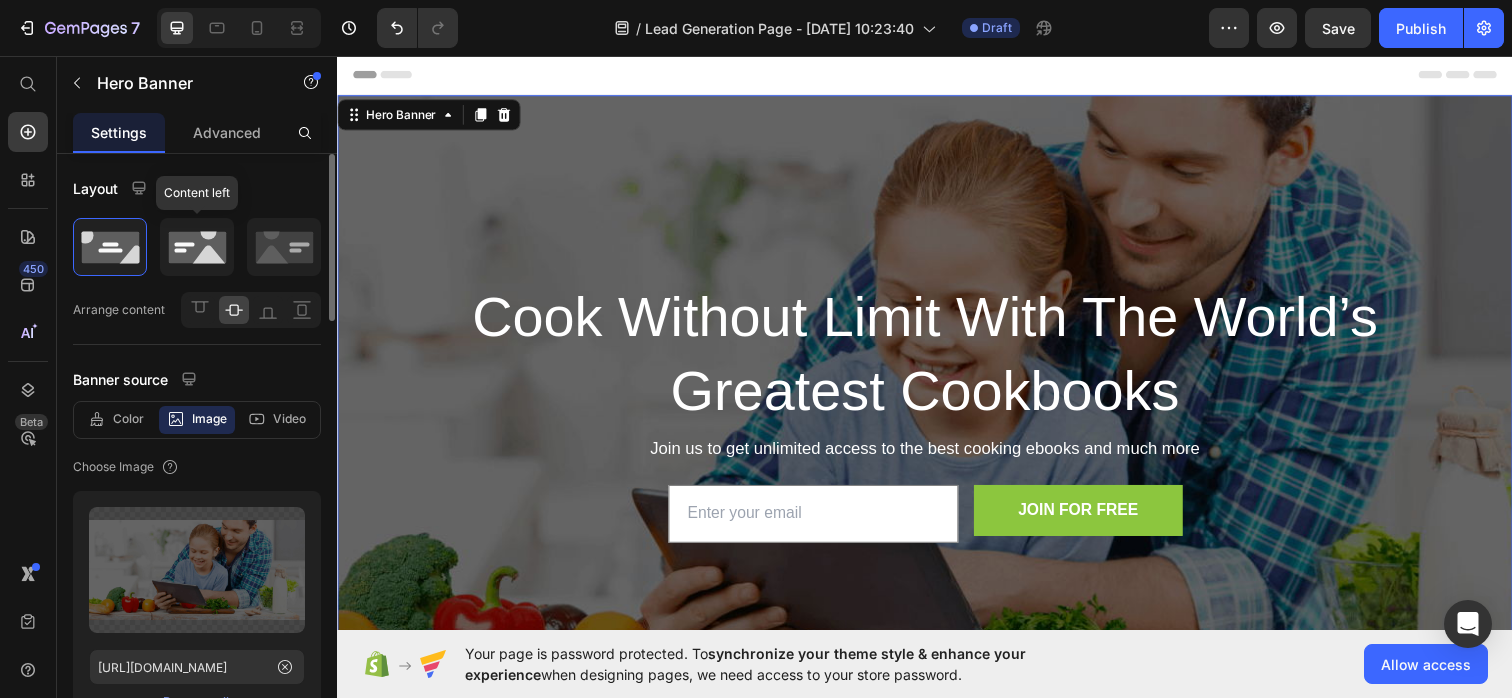 click 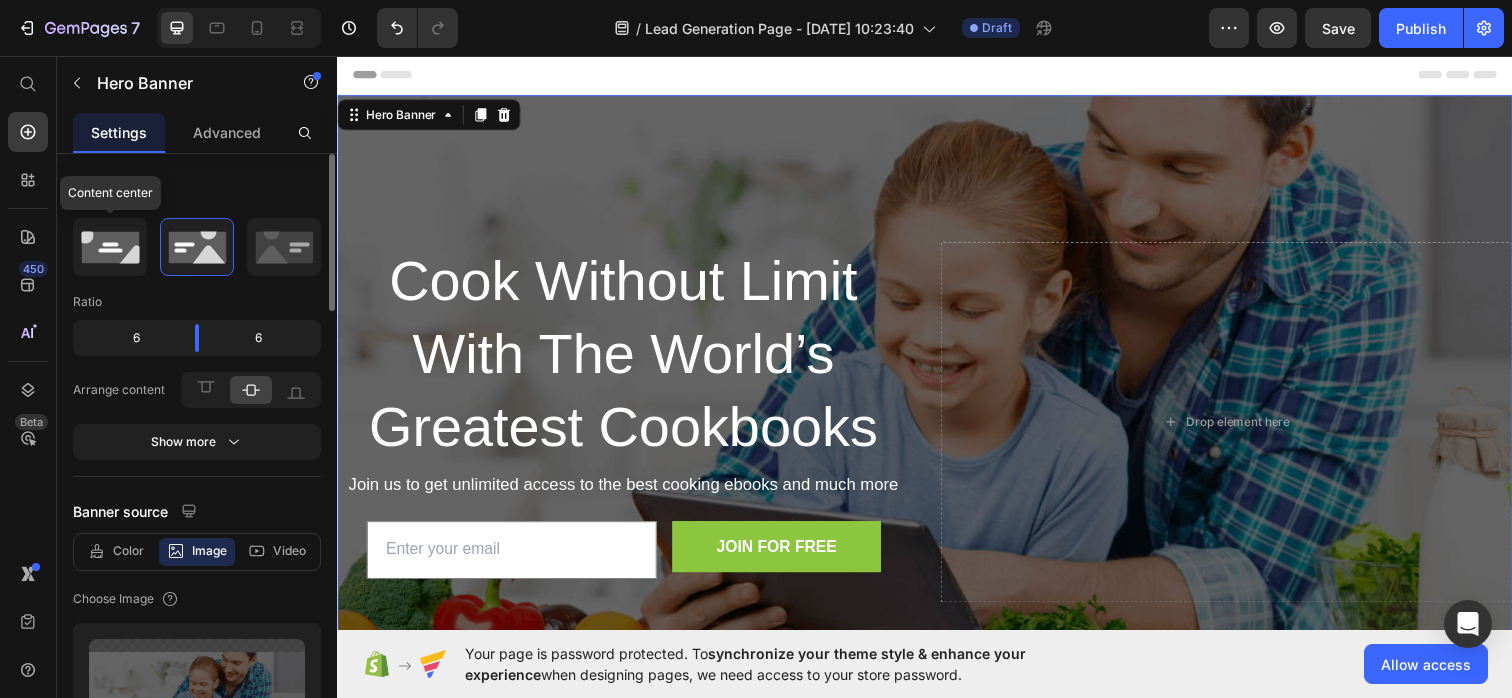 click 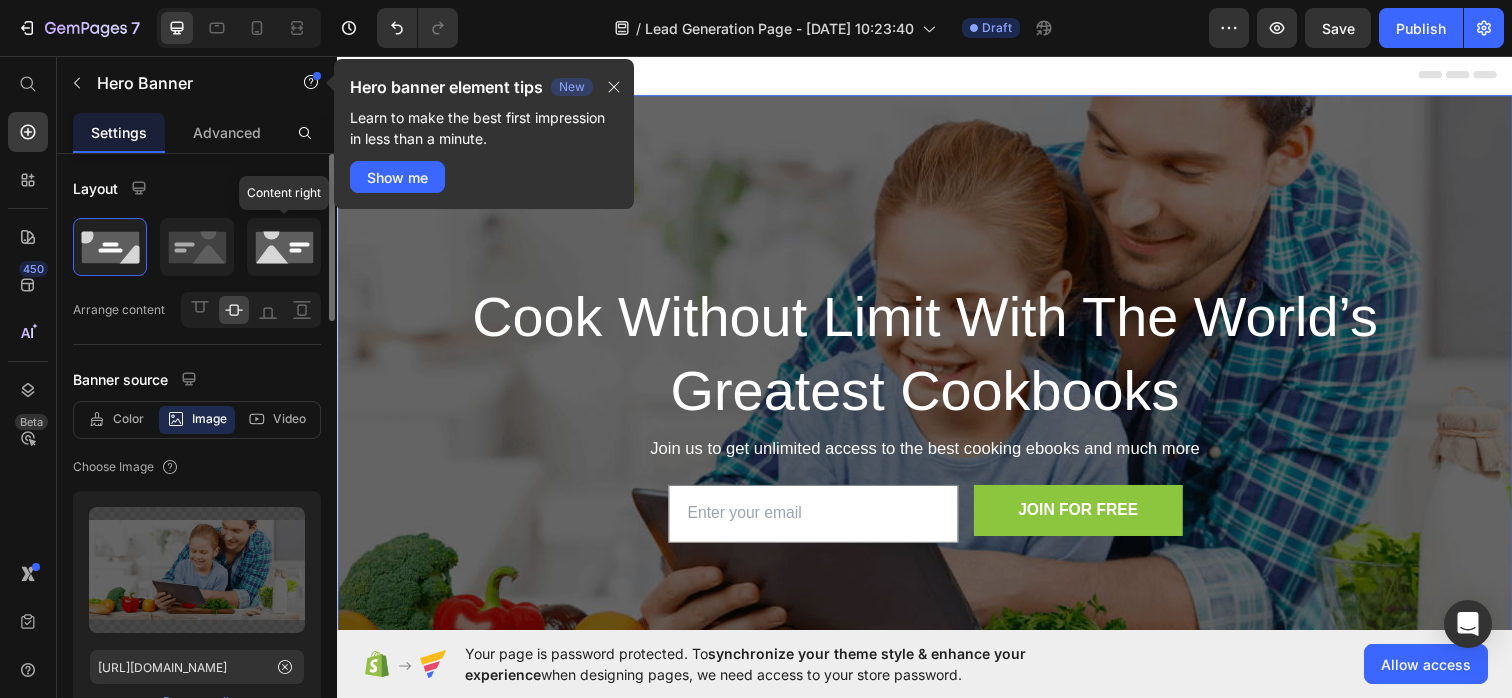 click 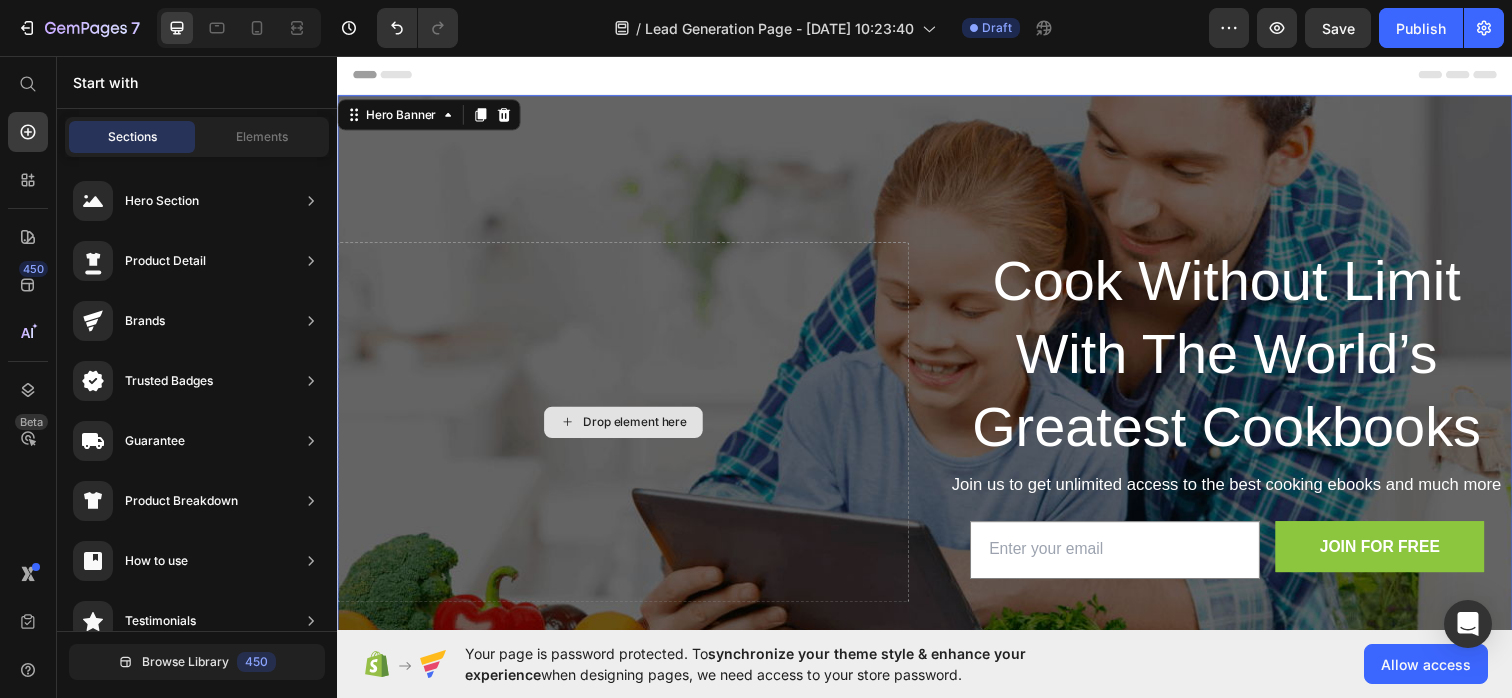 click on "Drop element here" at bounding box center [641, 430] 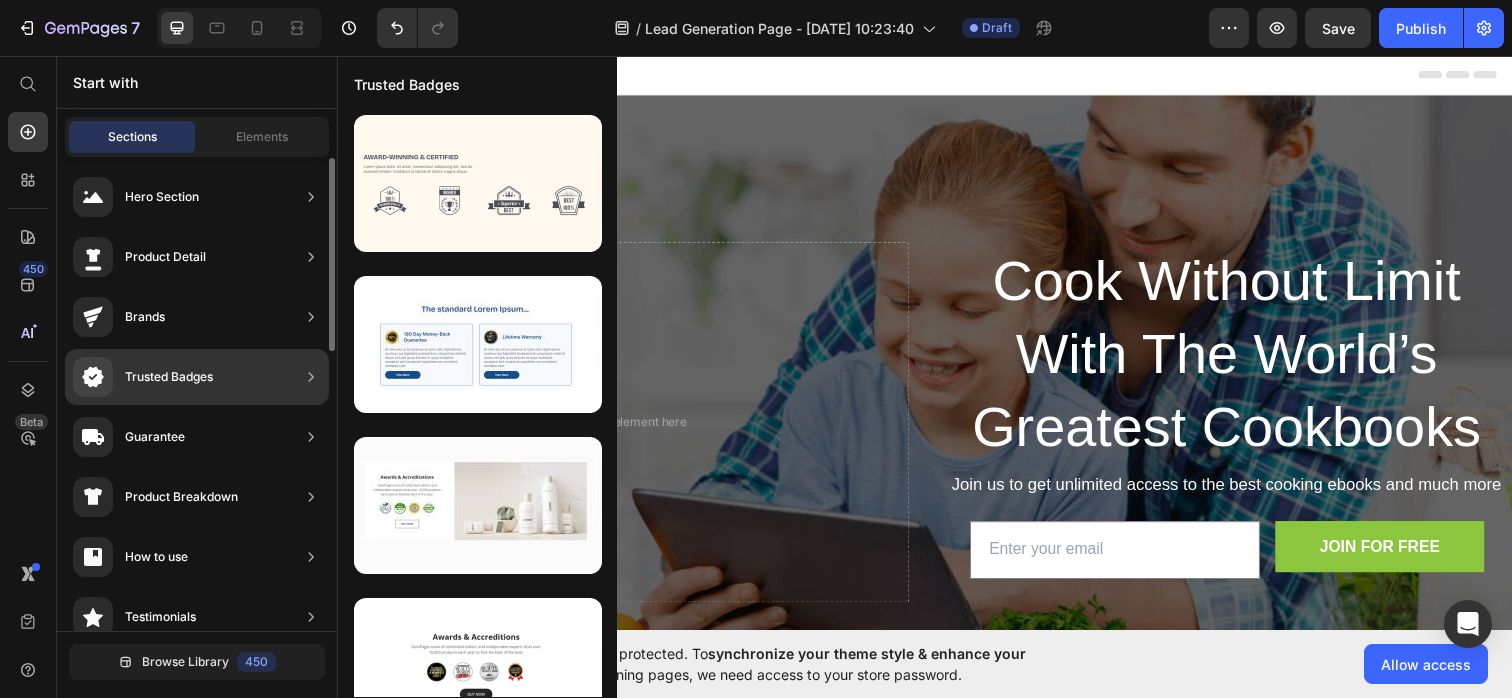 scroll, scrollTop: 0, scrollLeft: 0, axis: both 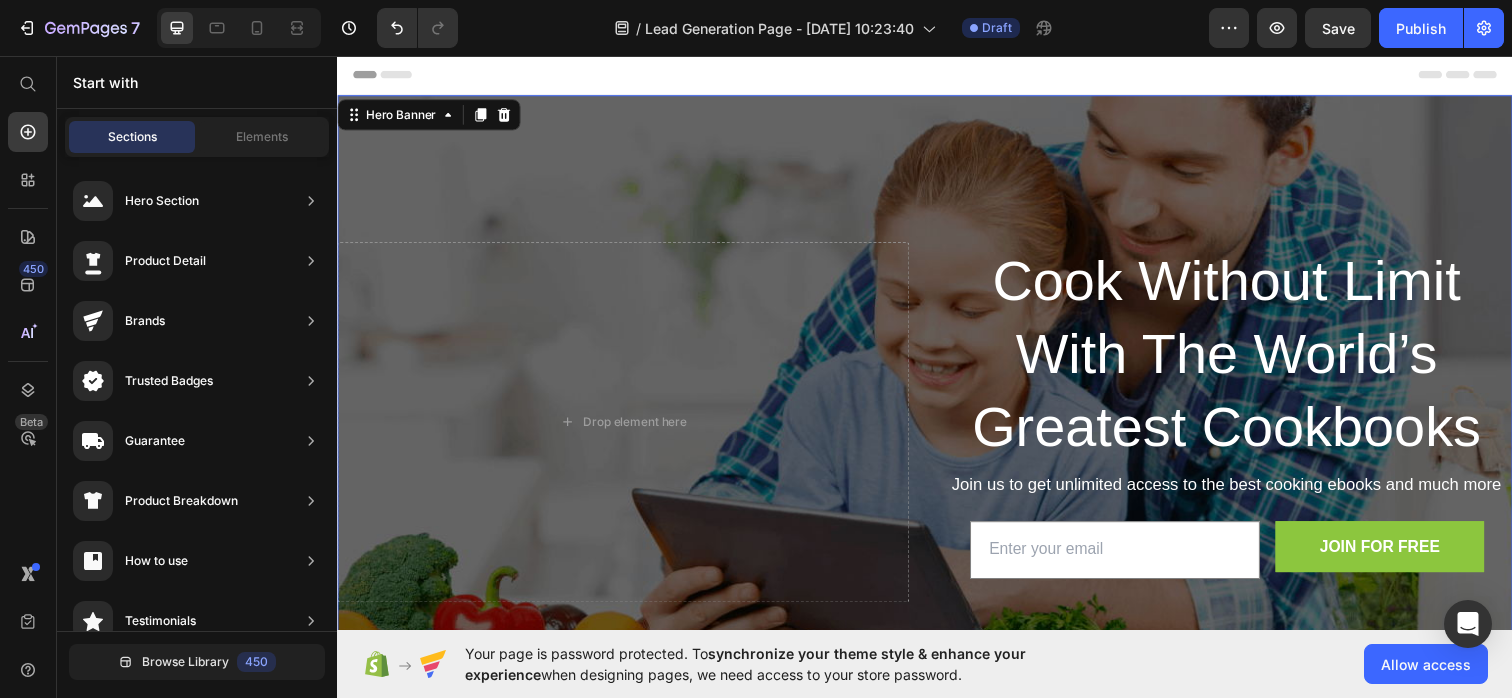 click at bounding box center [937, 430] 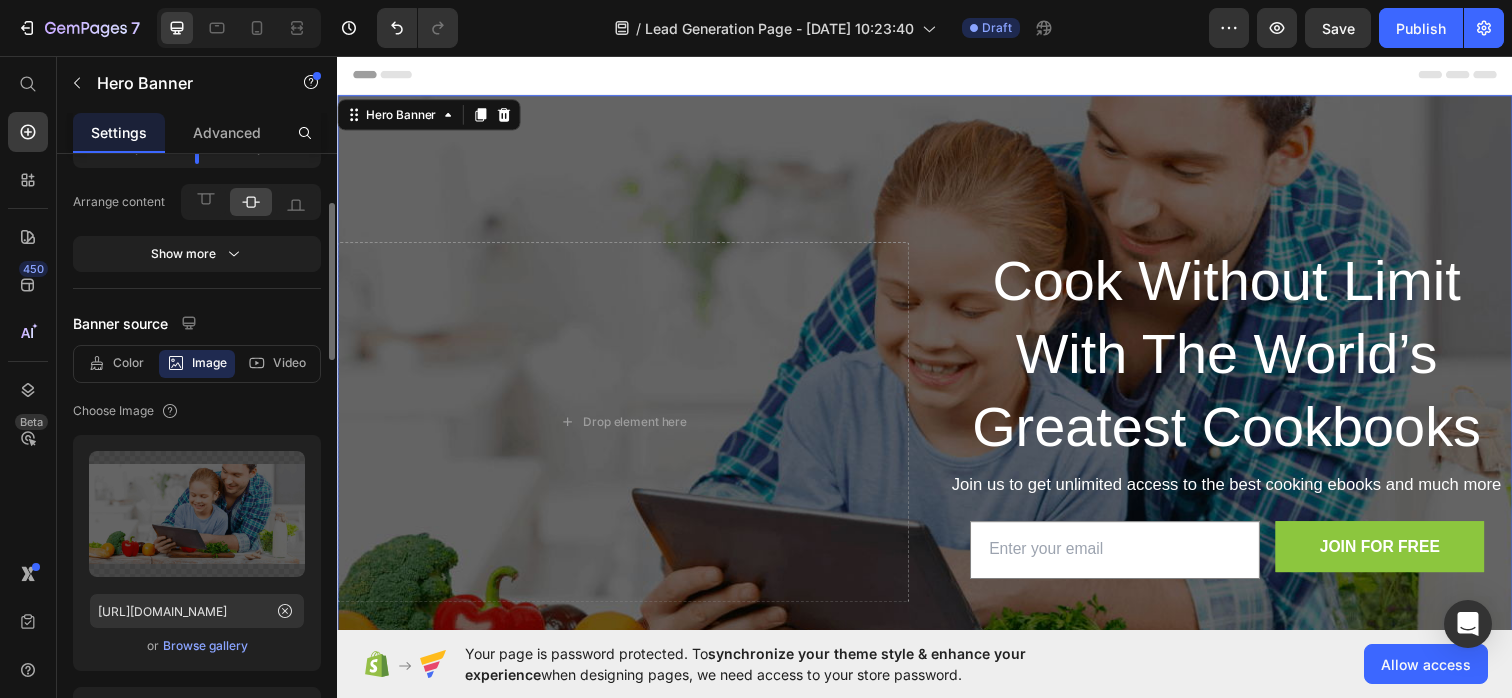 scroll, scrollTop: 184, scrollLeft: 0, axis: vertical 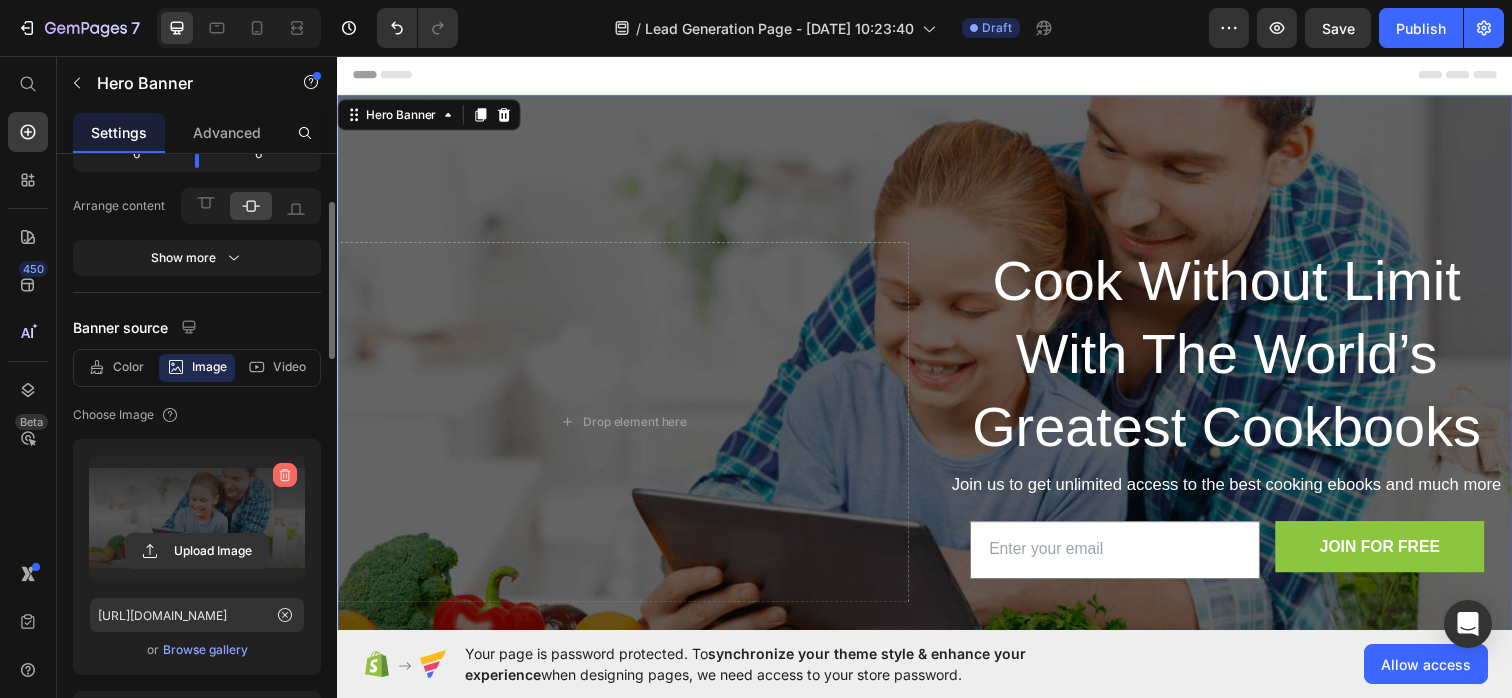 click 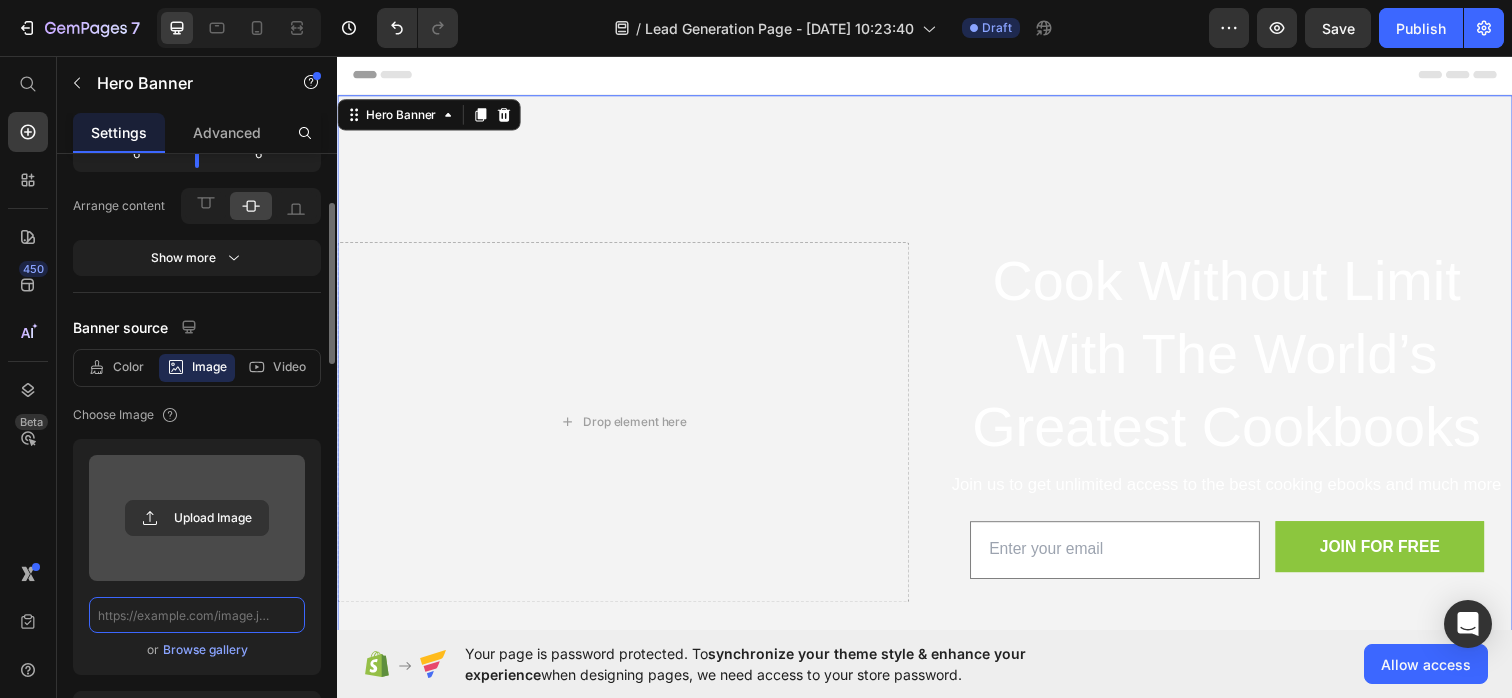 scroll, scrollTop: 0, scrollLeft: 0, axis: both 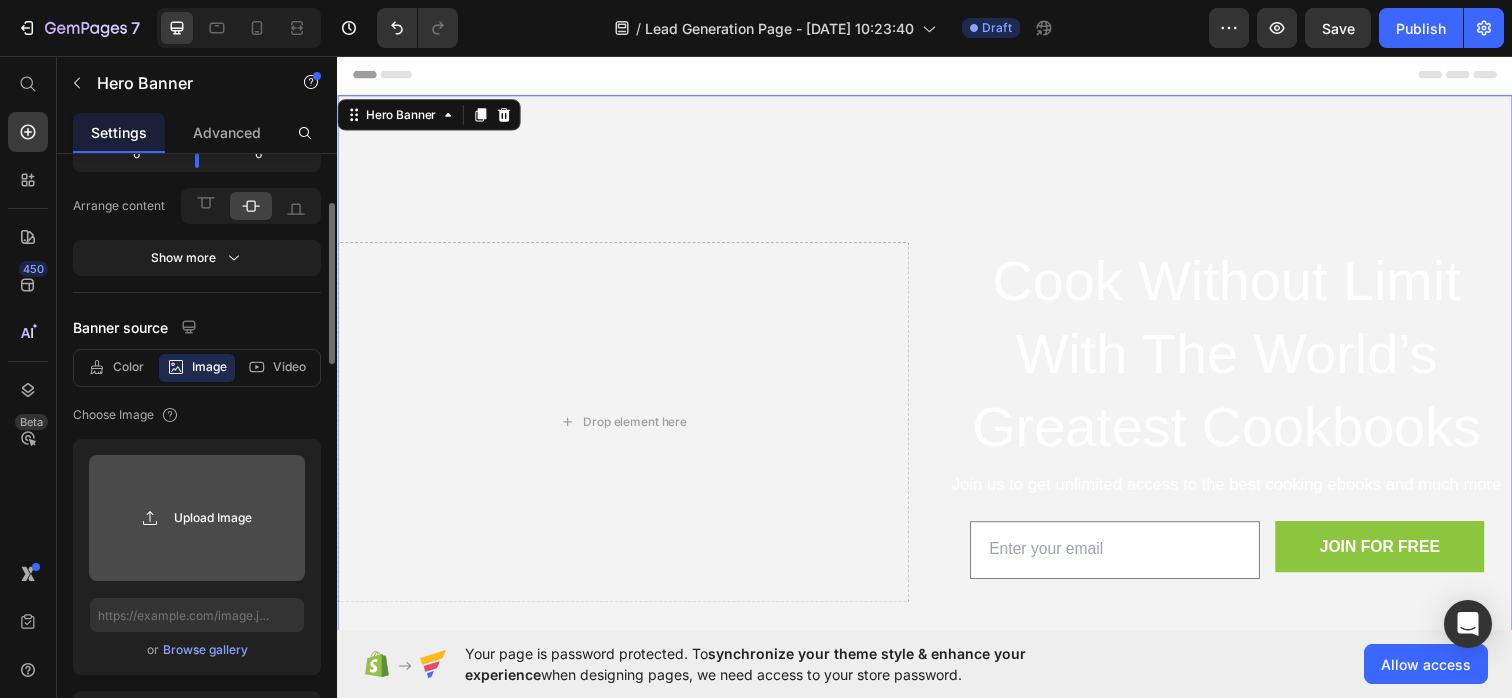 click 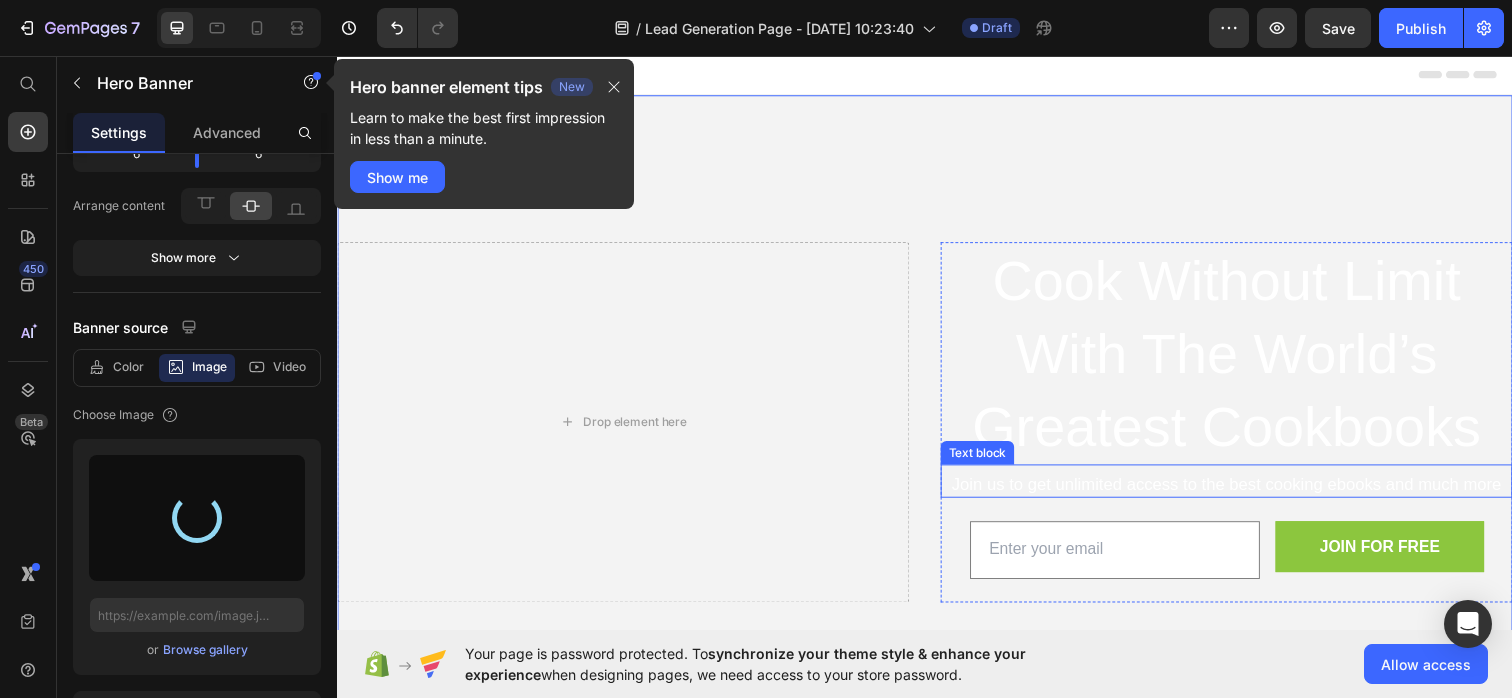type on "[URL][DOMAIN_NAME]" 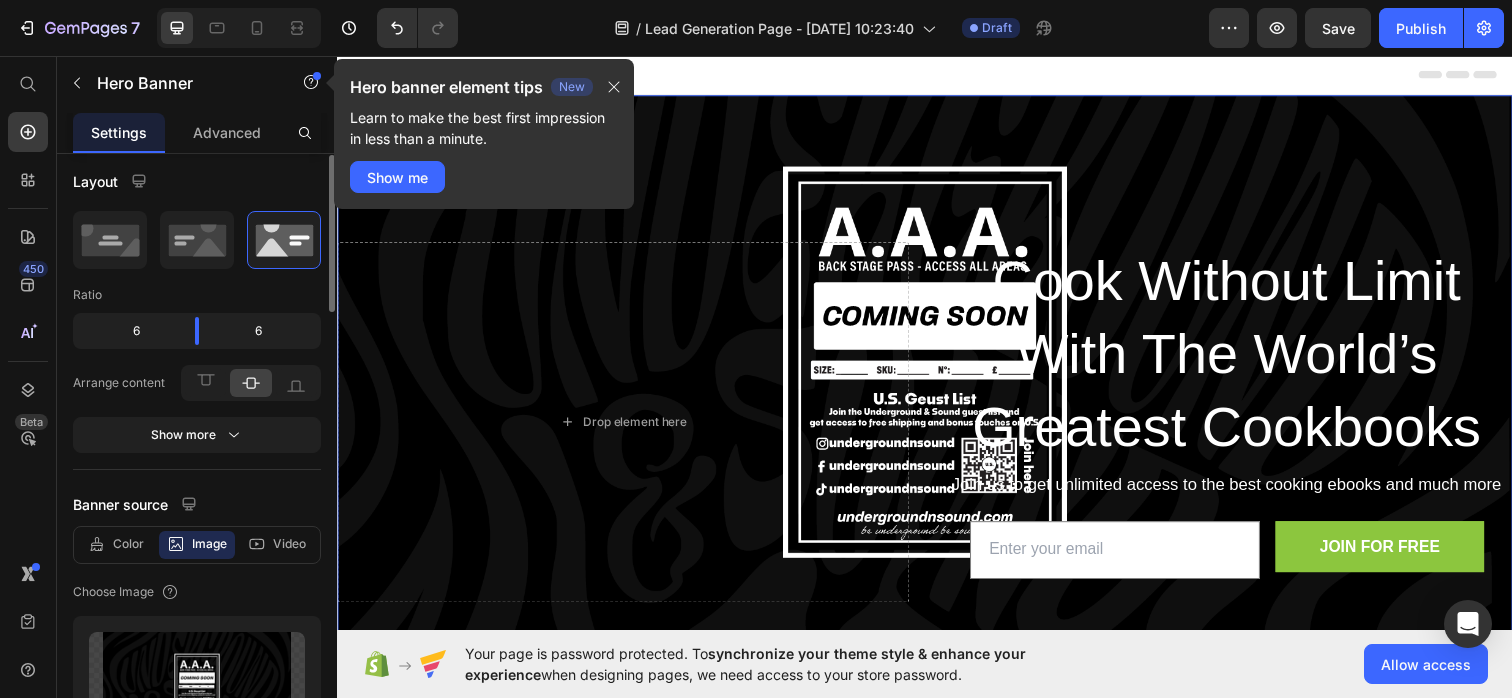 scroll, scrollTop: 0, scrollLeft: 0, axis: both 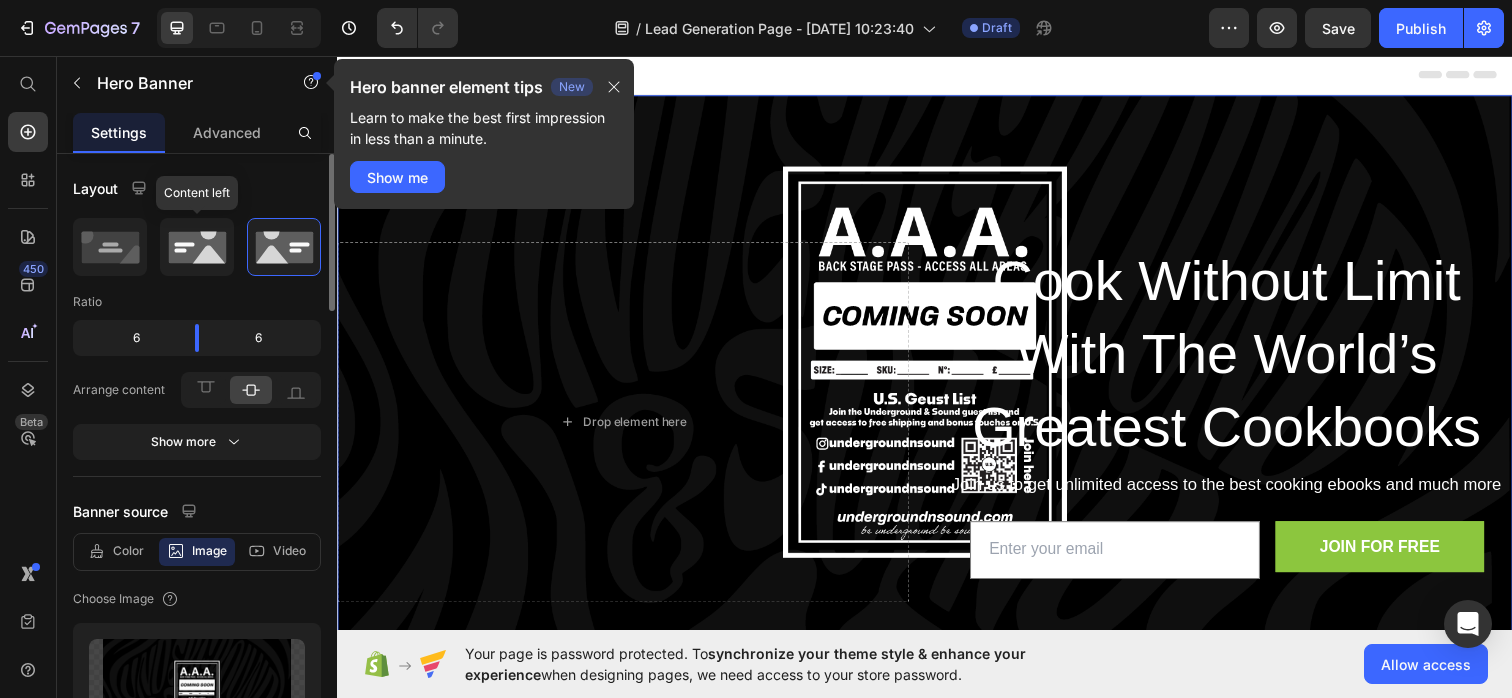click 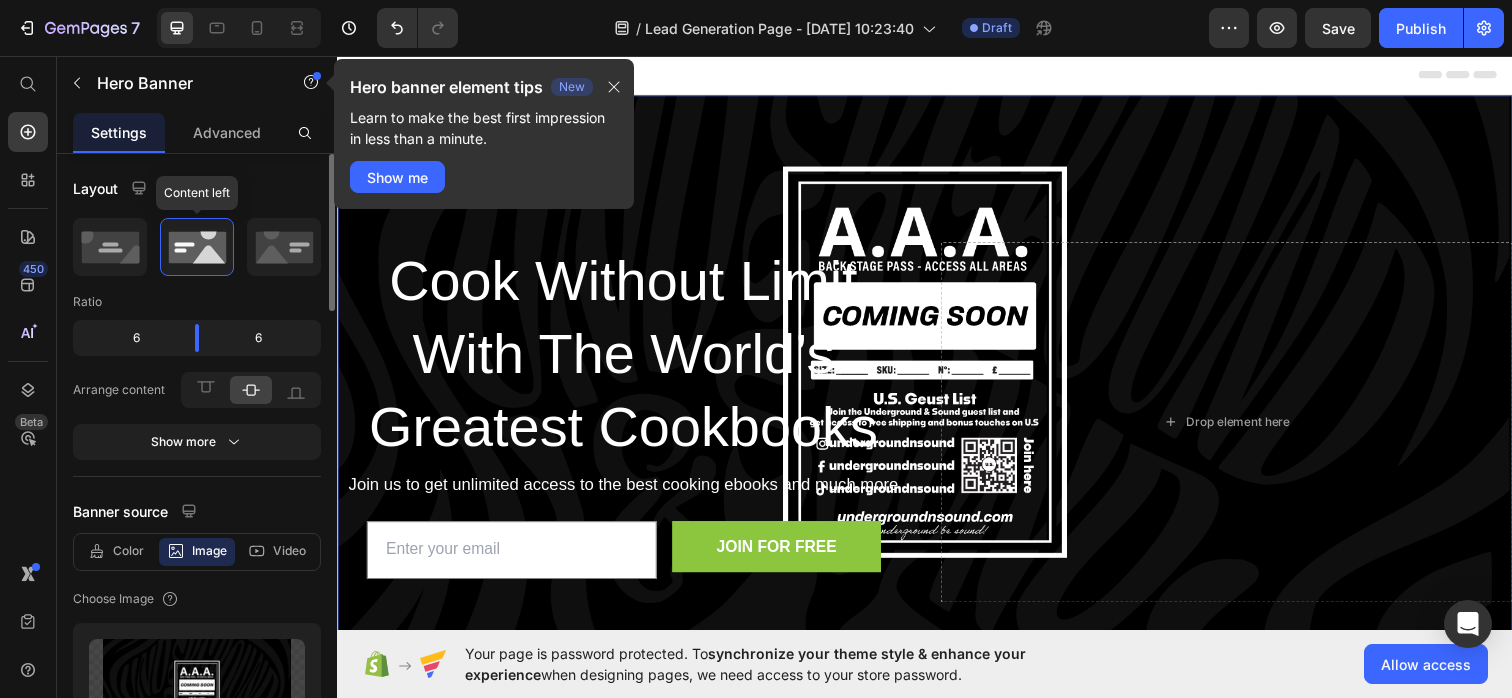 click 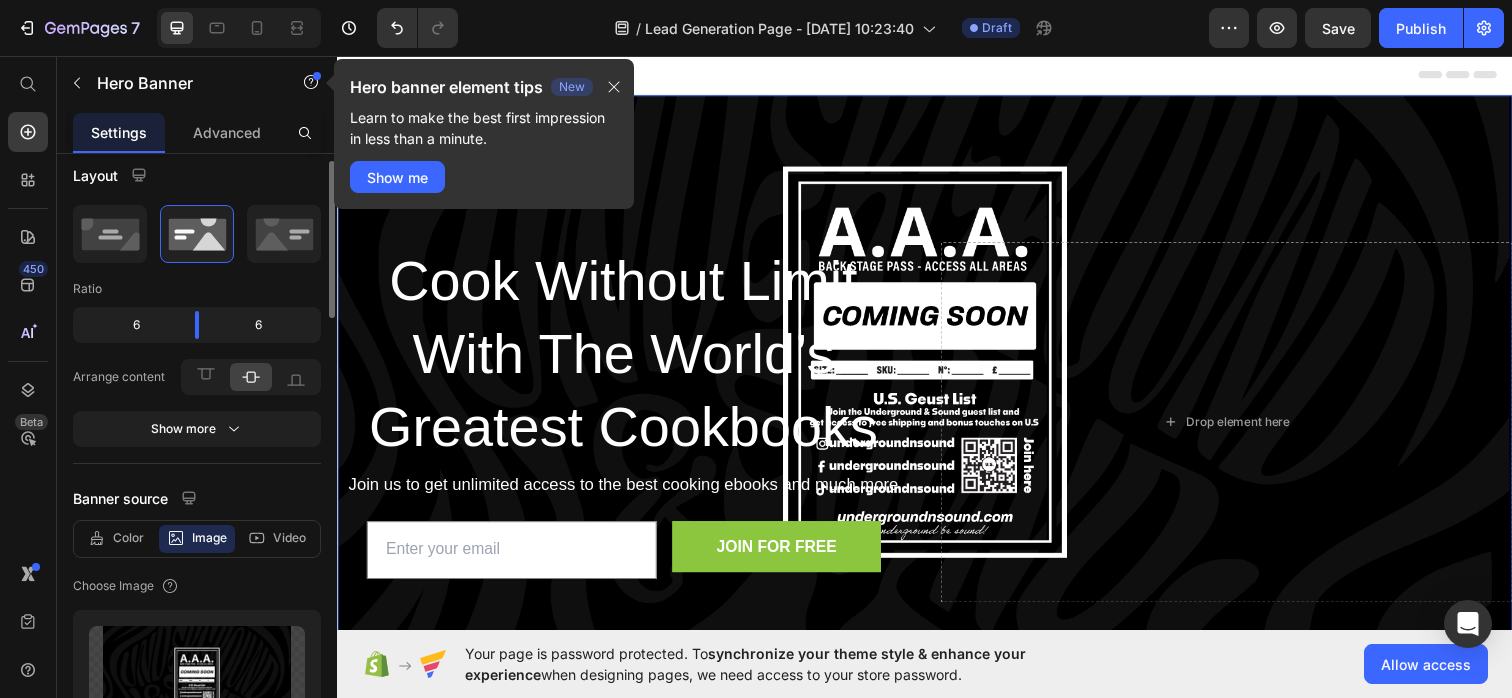 scroll, scrollTop: 17, scrollLeft: 0, axis: vertical 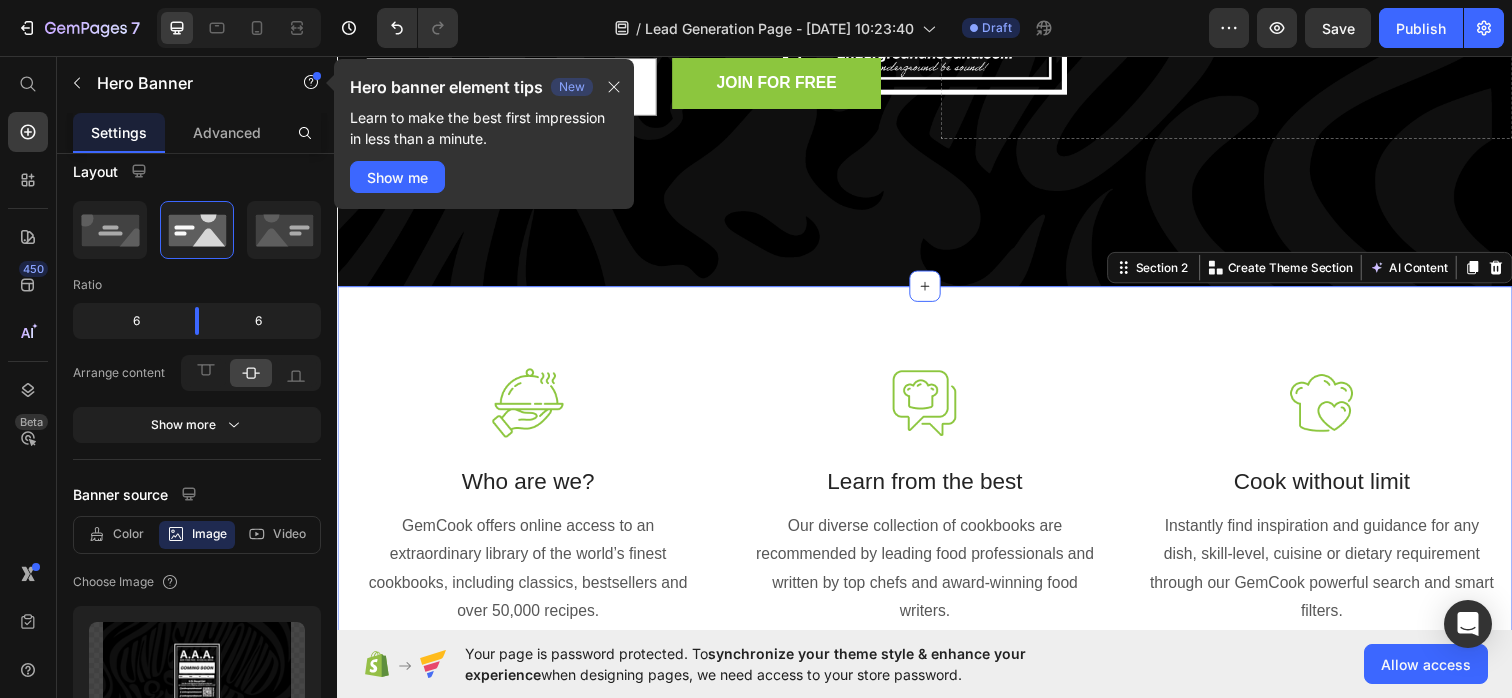 click on "Image Who are we? Text block GemCook offers online access to an extraordinary library of the world’s finest cookbooks, including classics, bestsellers and over 50,000 recipes. Text block Image Learn from the best Text block Our diverse collection of cookbooks are recommended by leading food professionals and written by top chefs and award-winning food writers. Text block Image Cook without limit Text block Instantly find inspiration and guidance for any dish, skill-level, cuisine or dietary requirement through our GemCook powerful search and smart filters. Text block Row Section 2   You can create reusable sections Create Theme Section AI Content Write with GemAI What would you like to describe here? Tone and Voice Persuasive Product Getting products... Show more Generate" at bounding box center (937, 505) 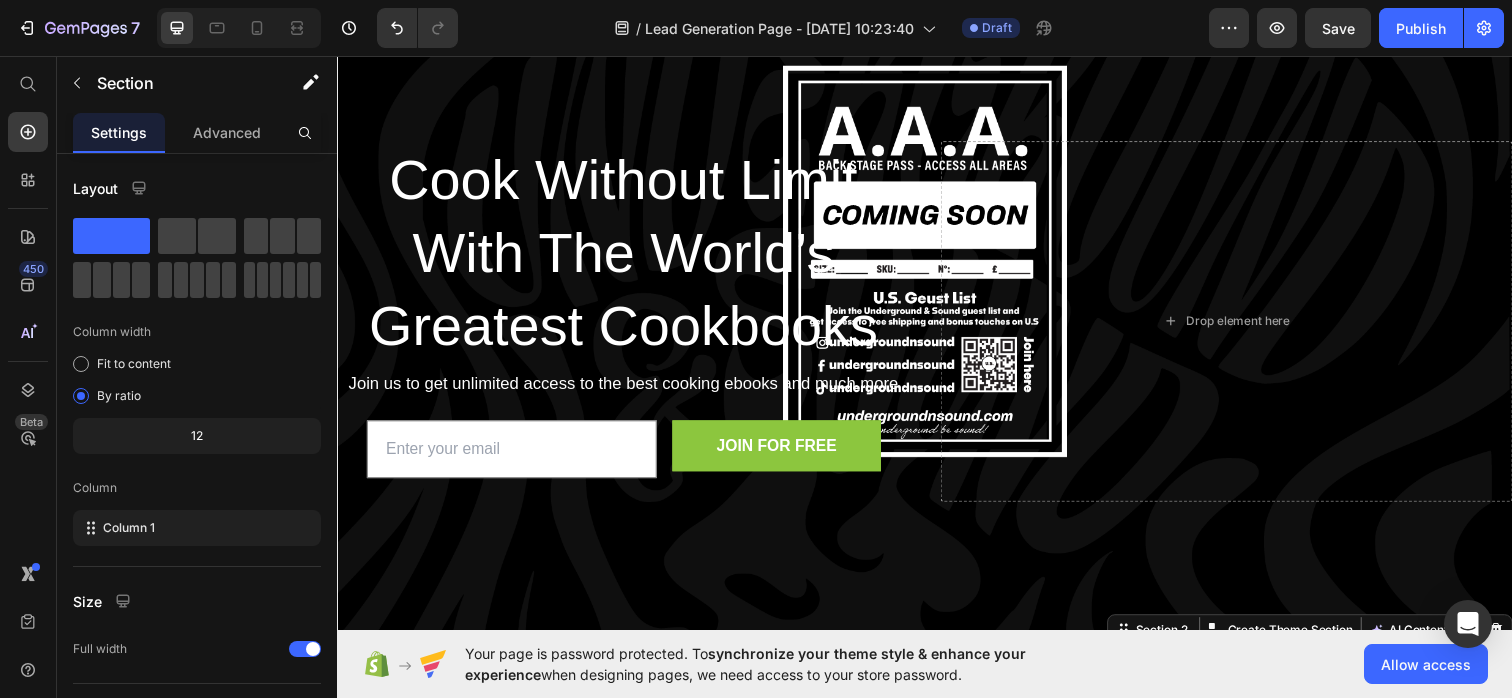 scroll, scrollTop: 0, scrollLeft: 0, axis: both 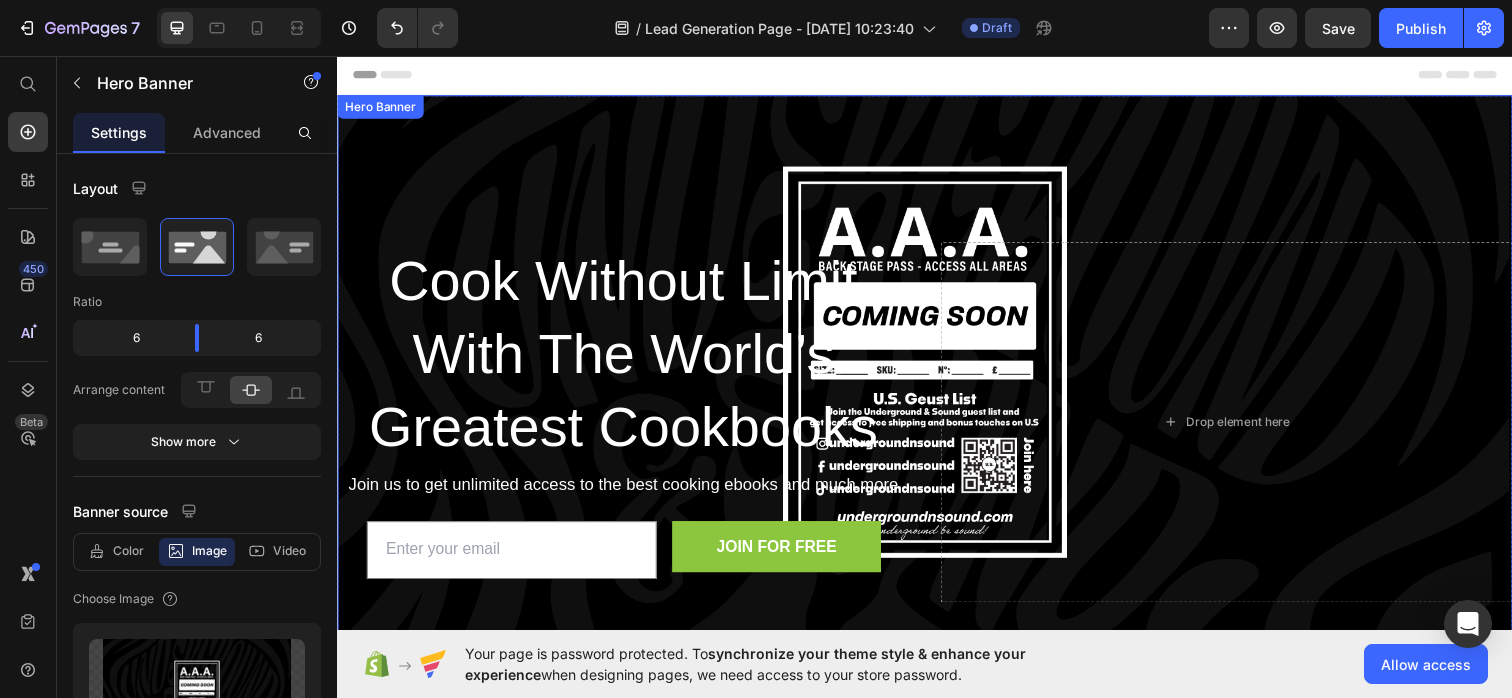 click at bounding box center [937, 430] 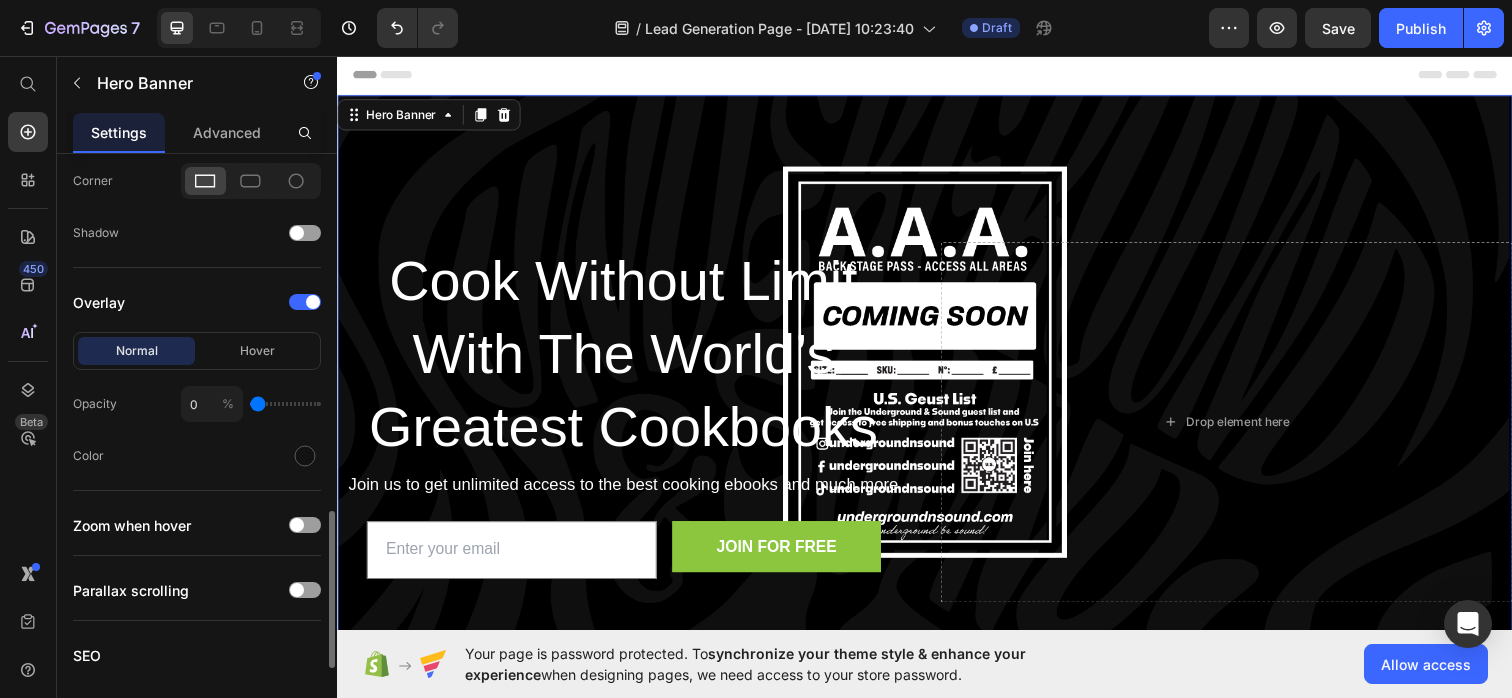 scroll, scrollTop: 1438, scrollLeft: 0, axis: vertical 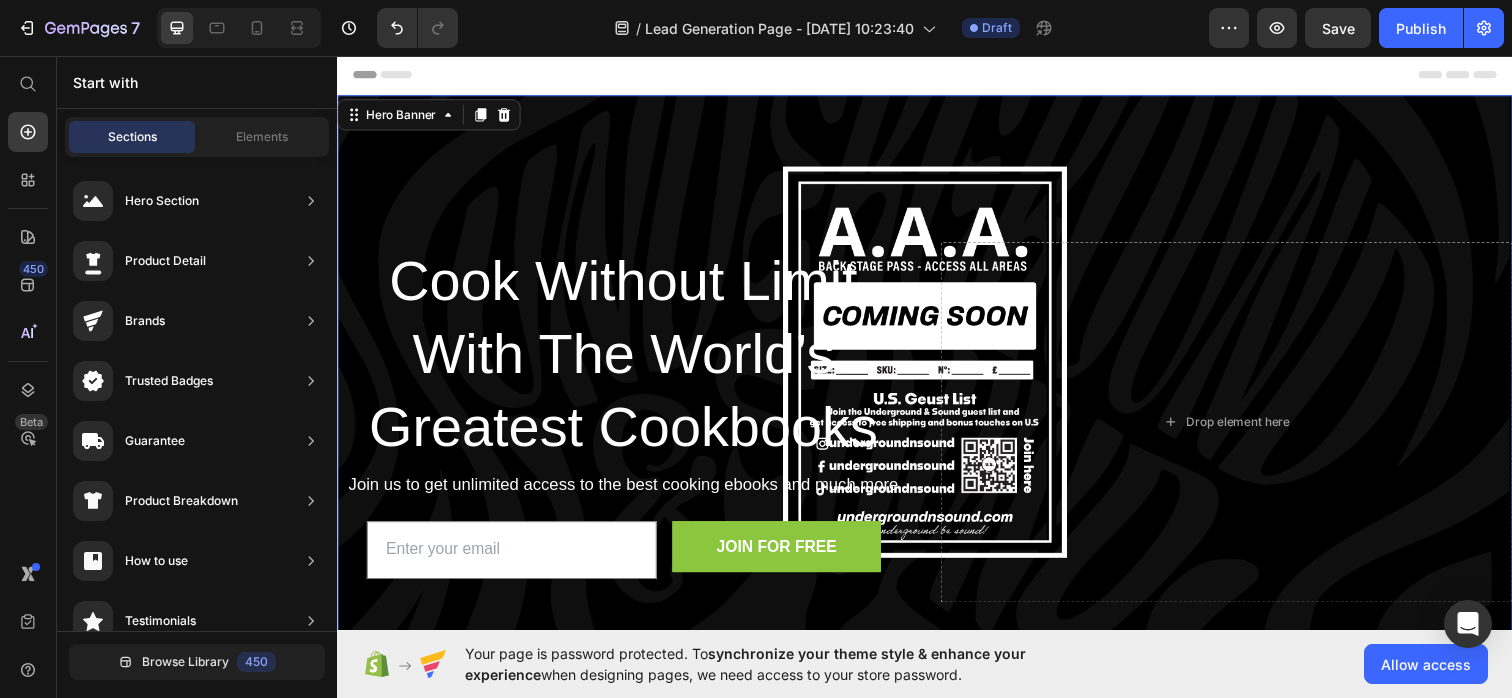 click on "Header" at bounding box center (937, 75) 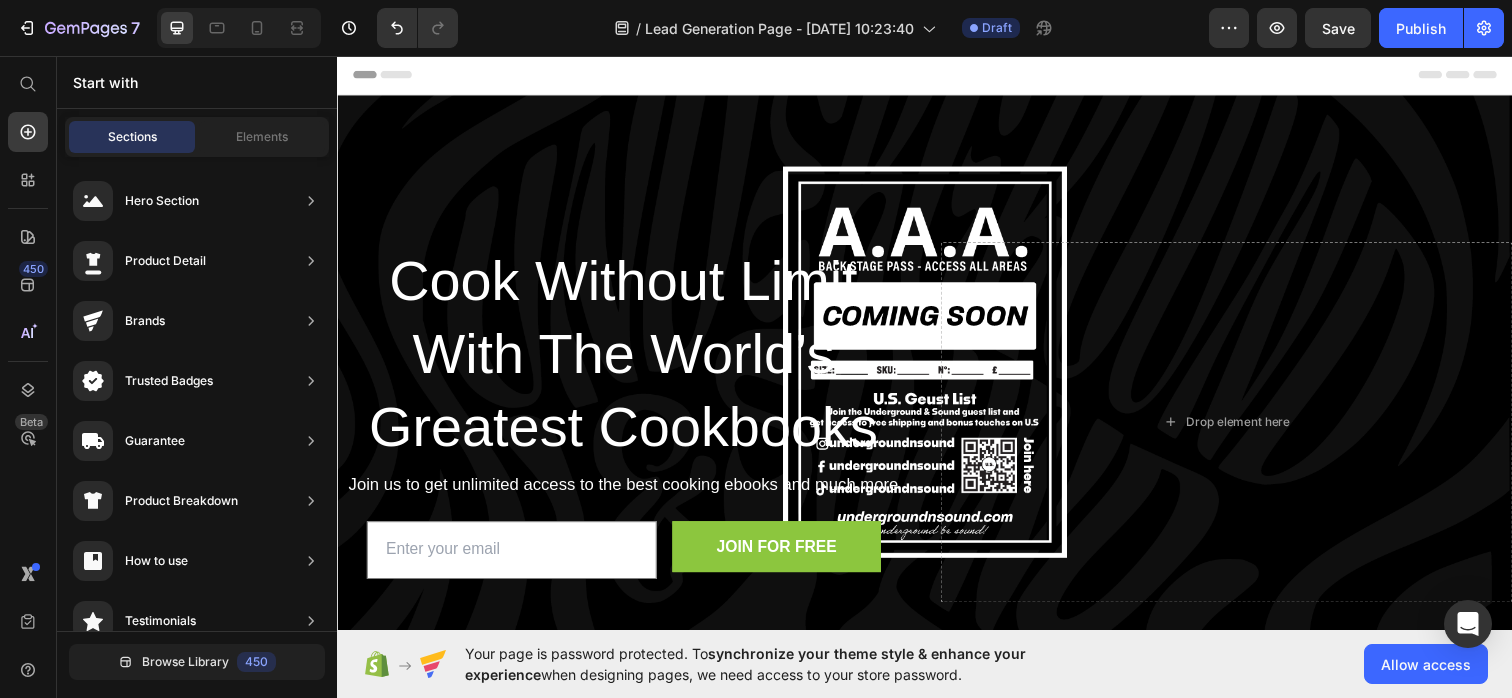 click on "Header" at bounding box center (937, 75) 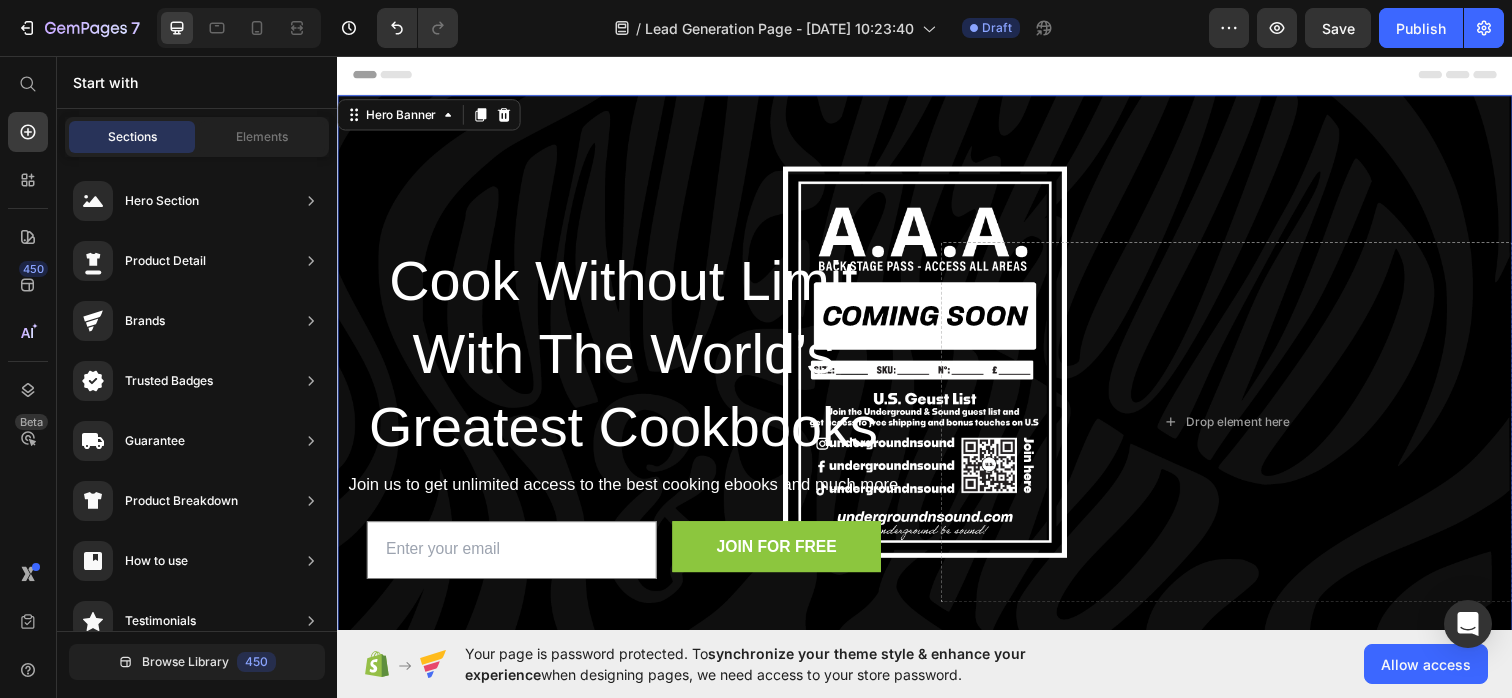 click at bounding box center (937, 430) 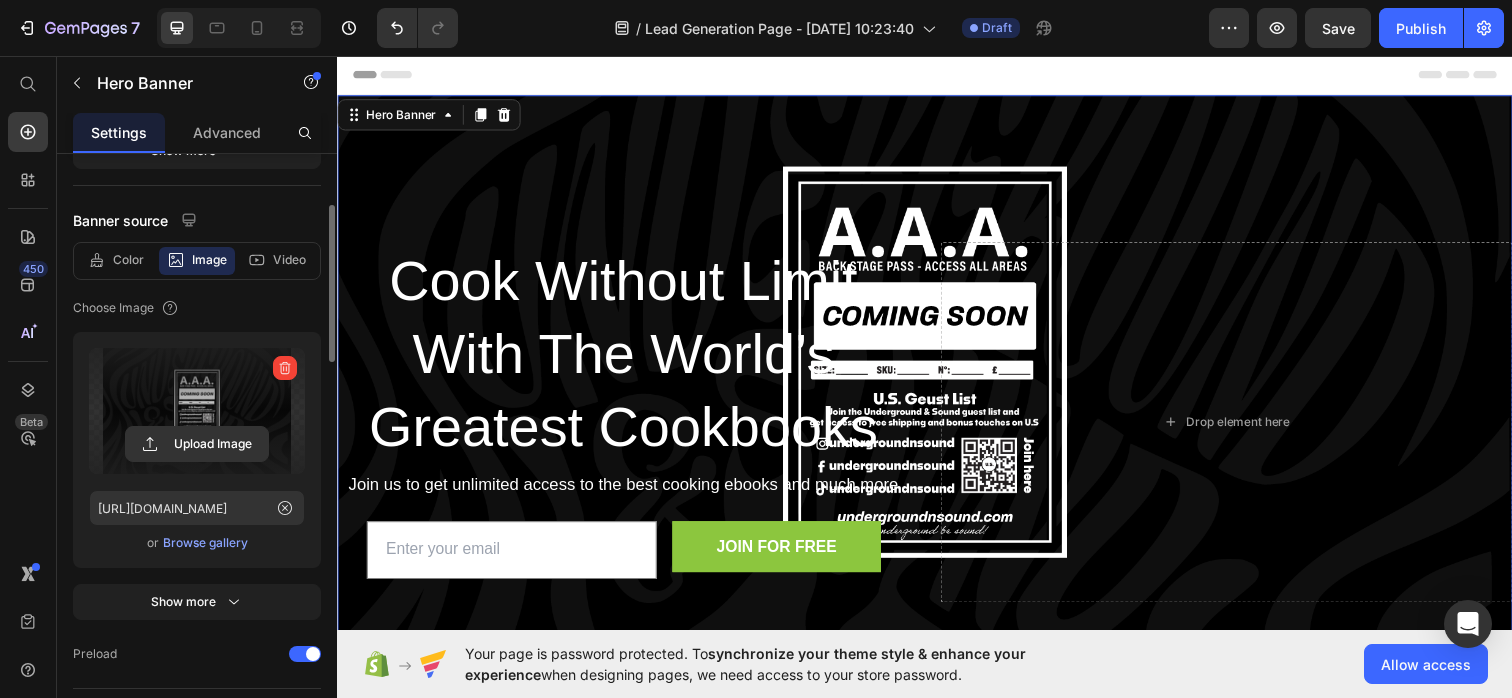 scroll, scrollTop: 293, scrollLeft: 0, axis: vertical 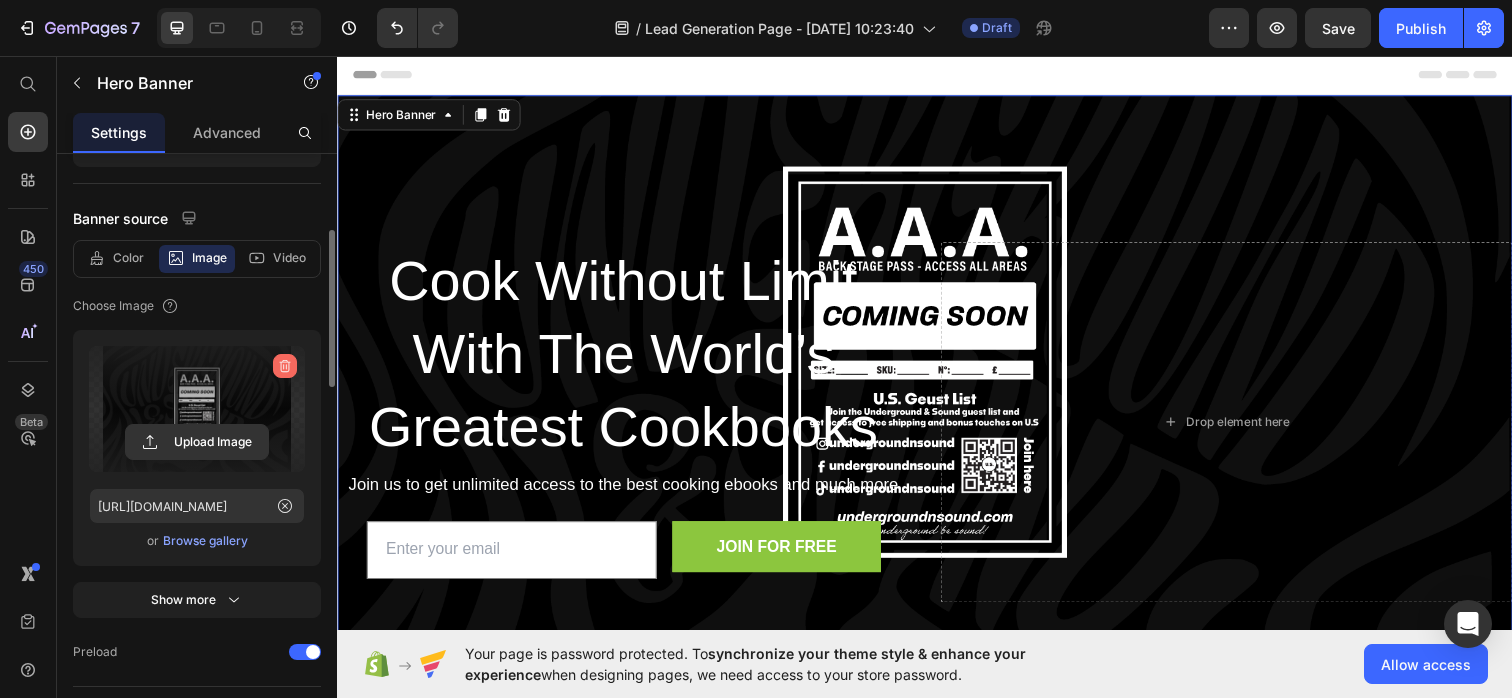 click 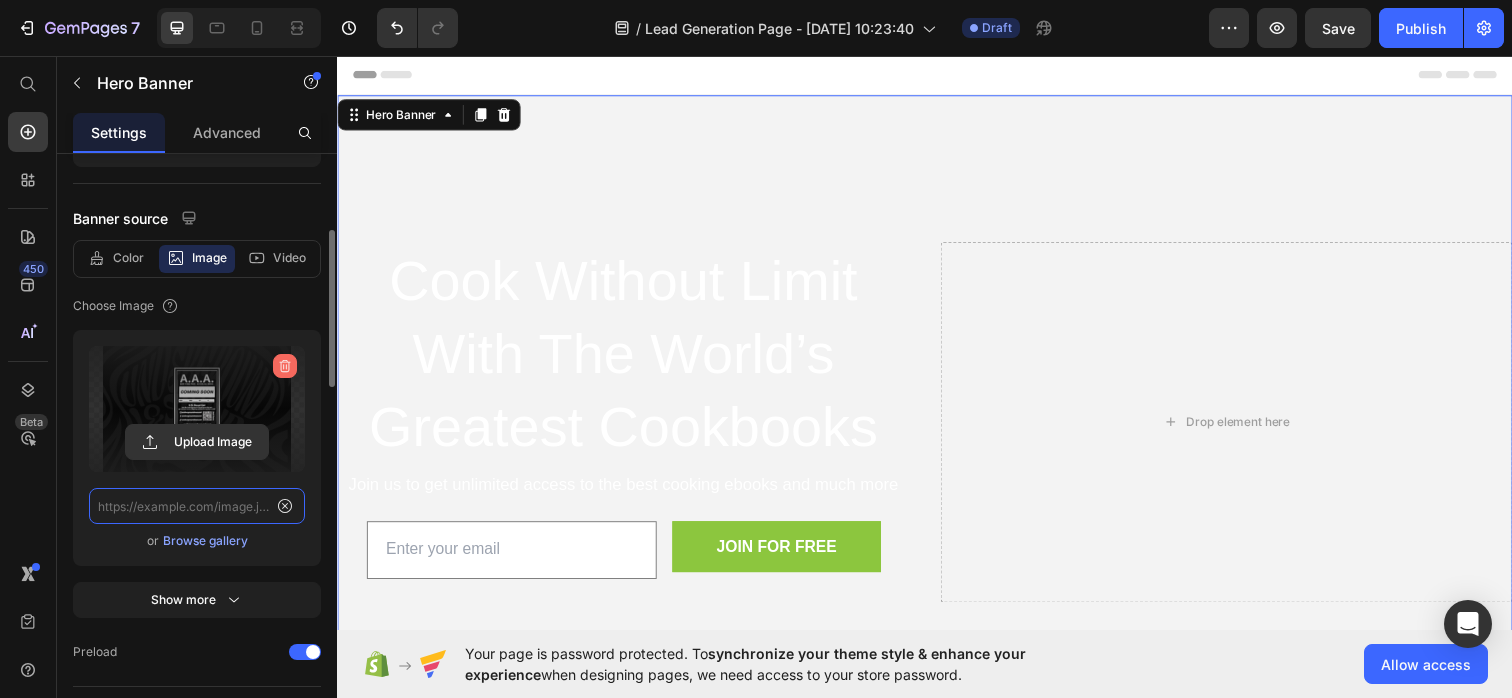scroll, scrollTop: 0, scrollLeft: 0, axis: both 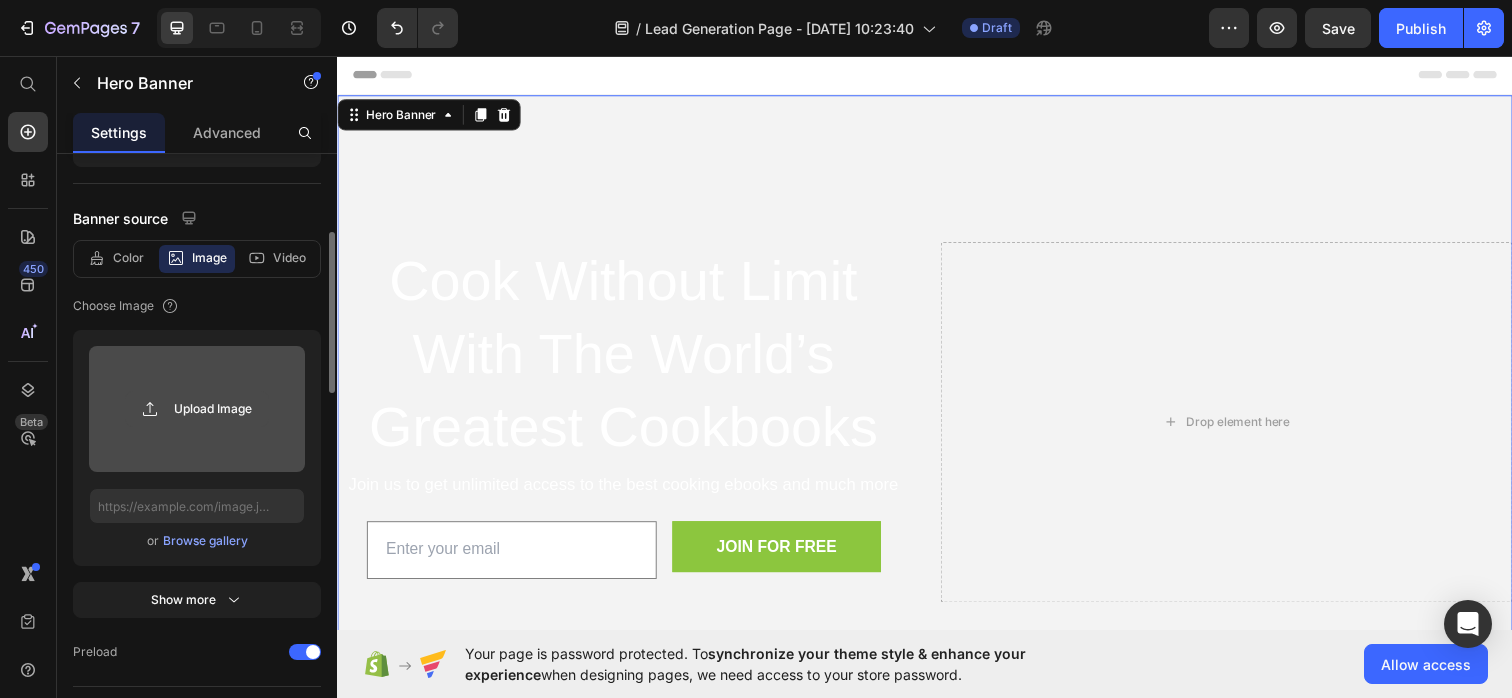 click 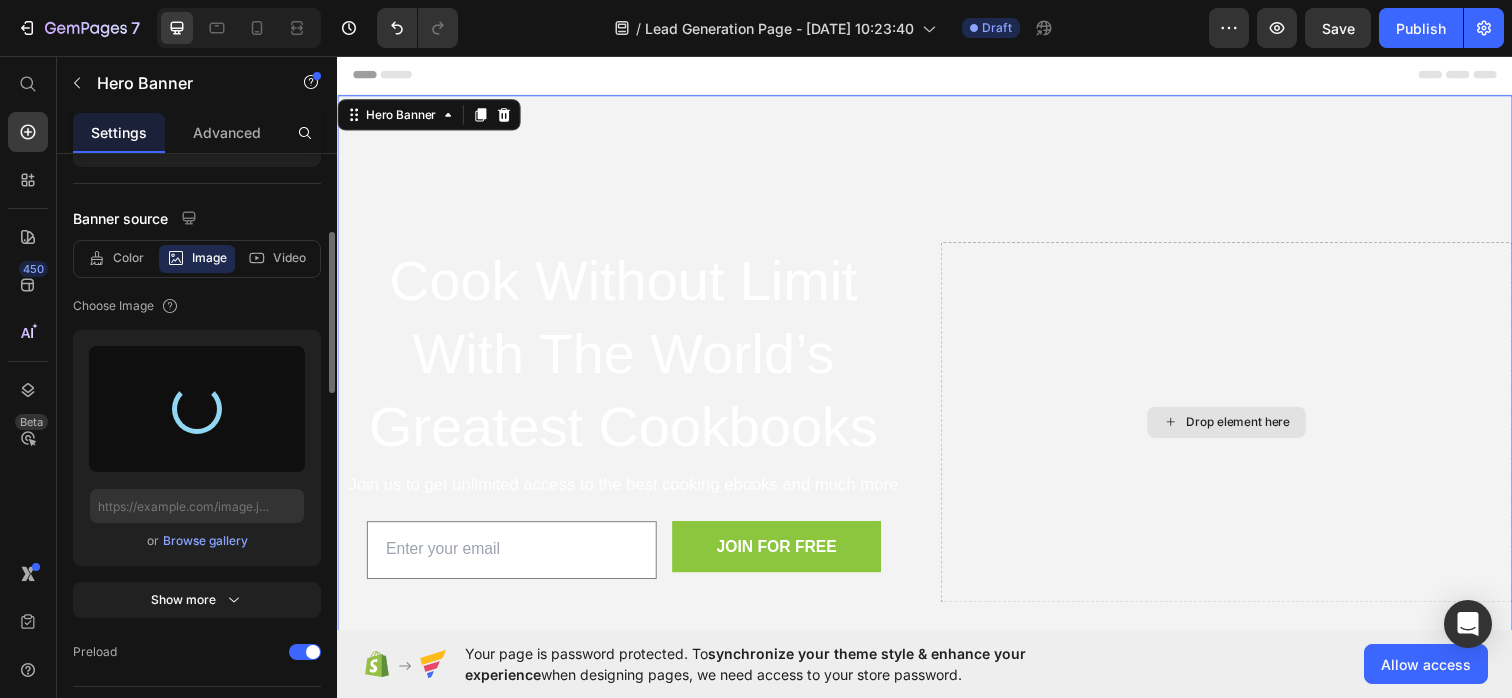 type on "[URL][DOMAIN_NAME]" 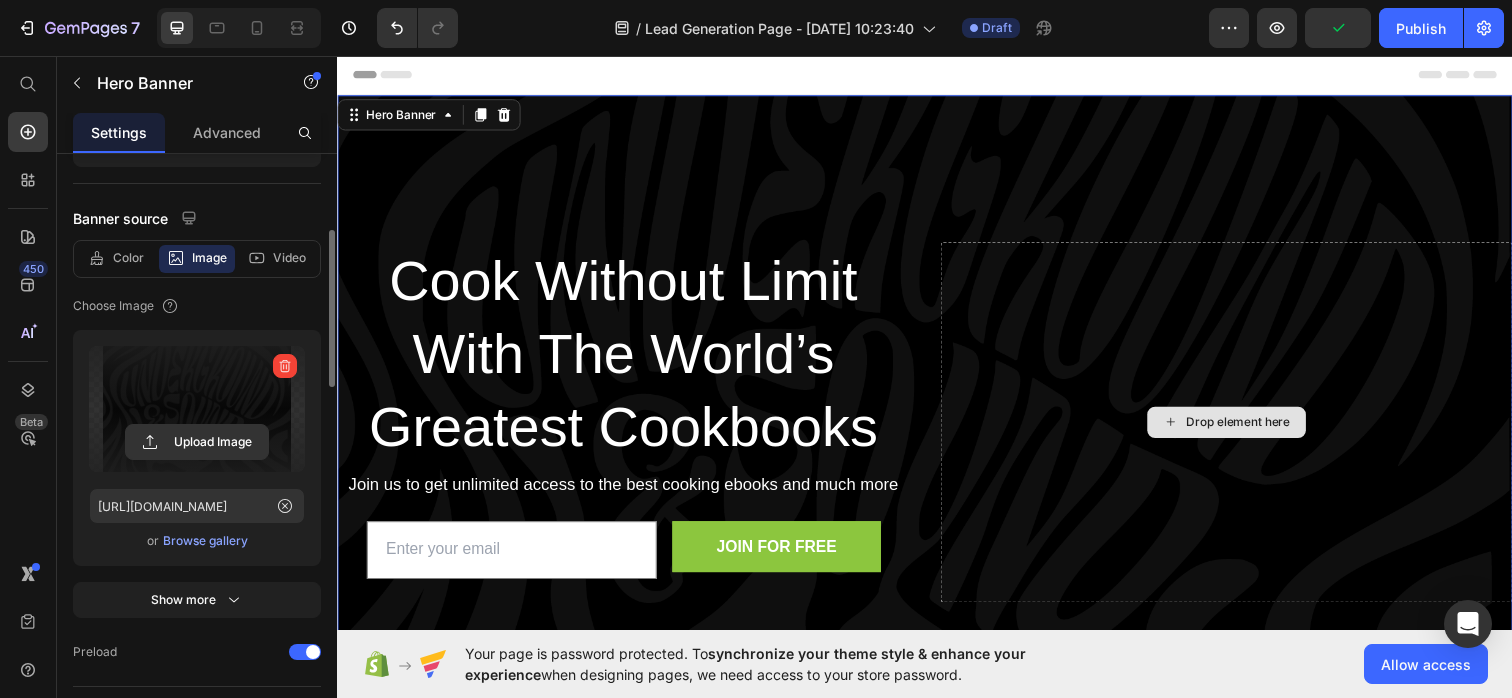 click on "Drop element here" at bounding box center [1257, 430] 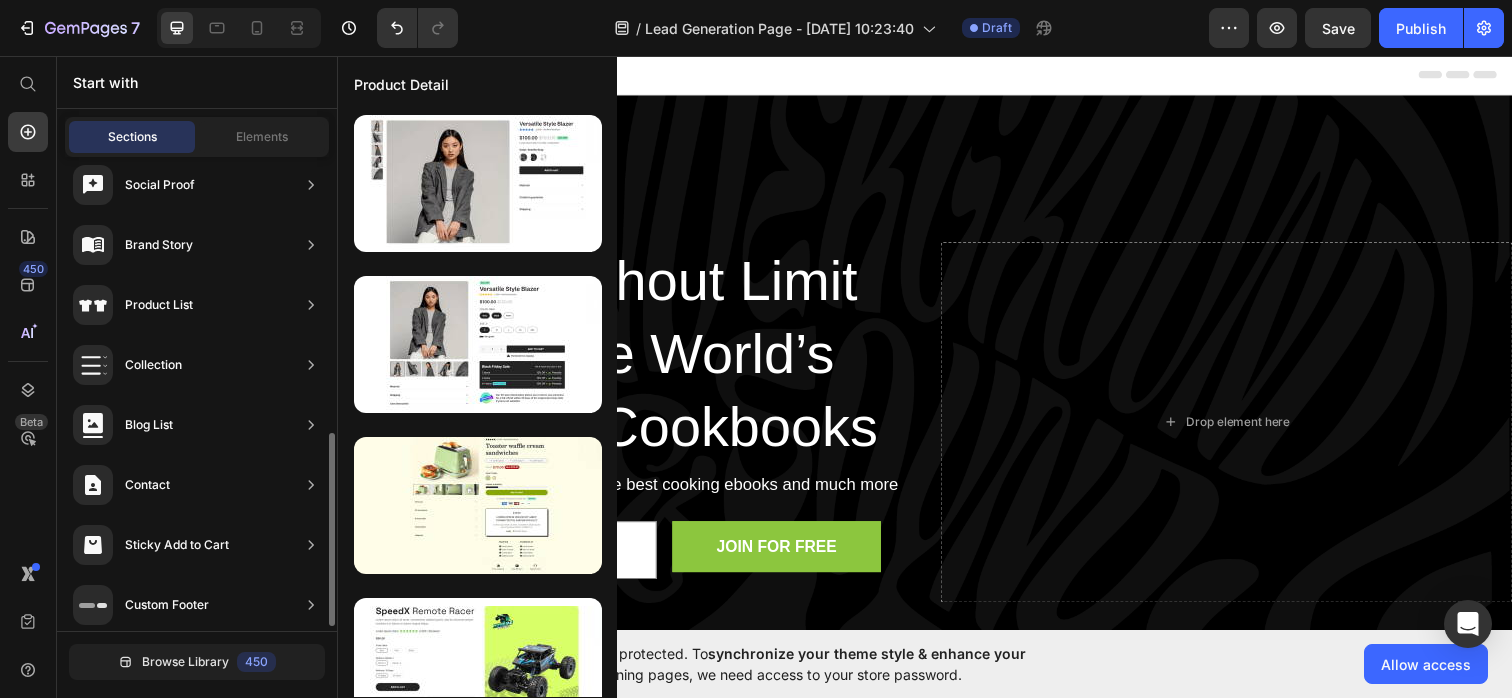 scroll, scrollTop: 686, scrollLeft: 0, axis: vertical 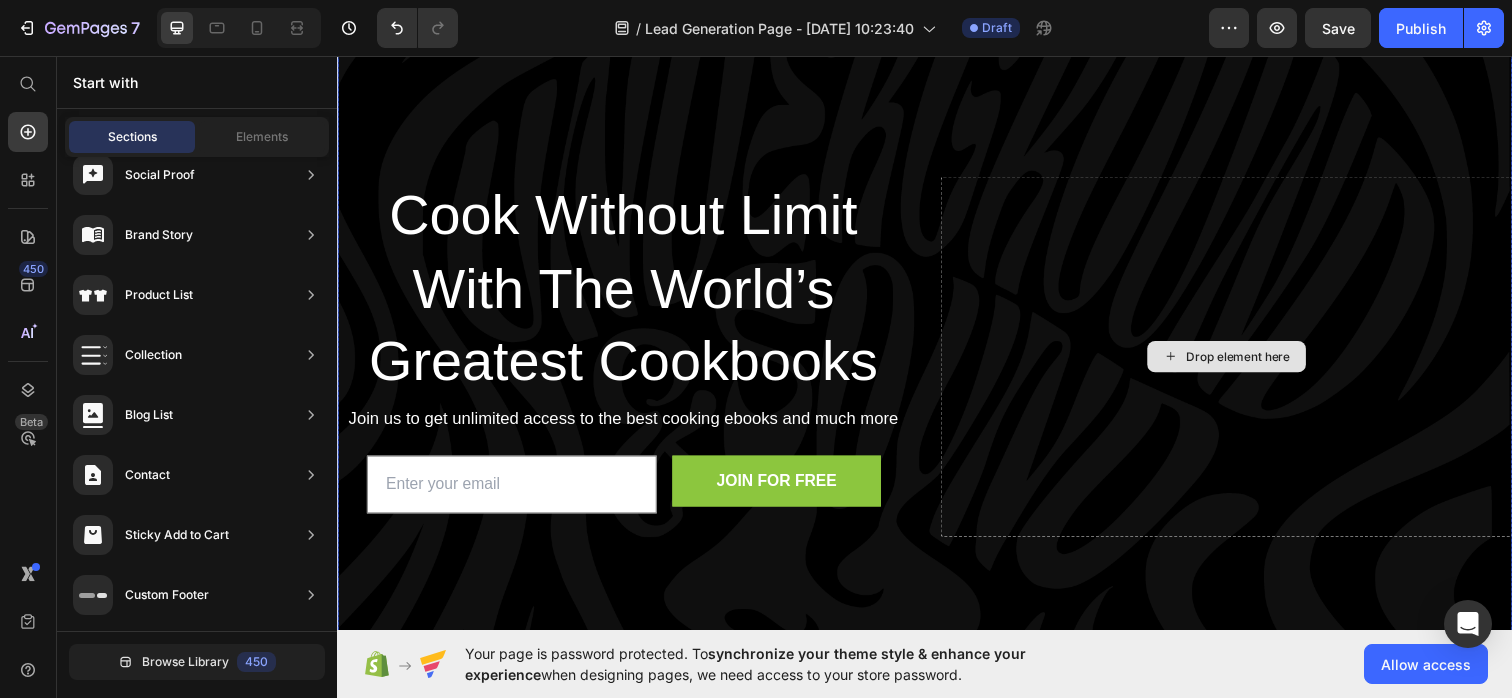 click on "Drop element here" at bounding box center (1257, 363) 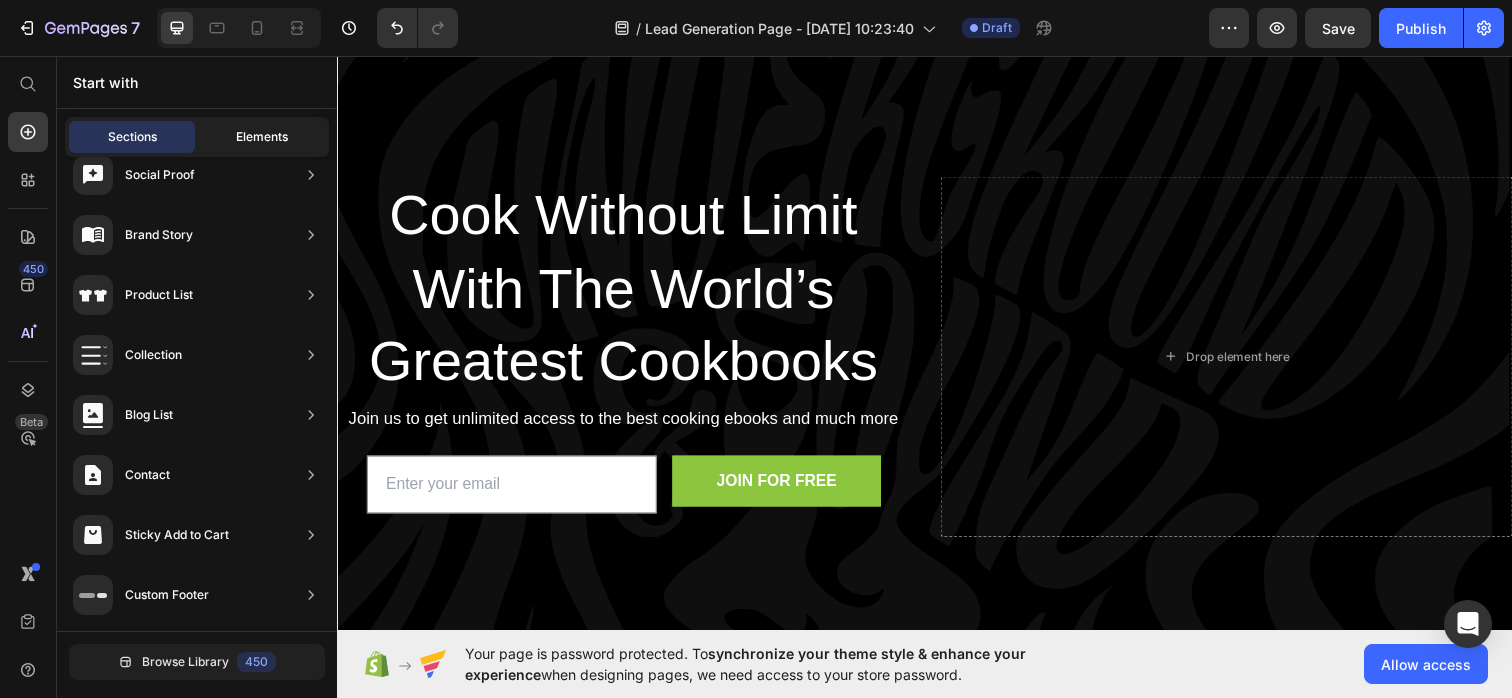 click on "Elements" at bounding box center [262, 137] 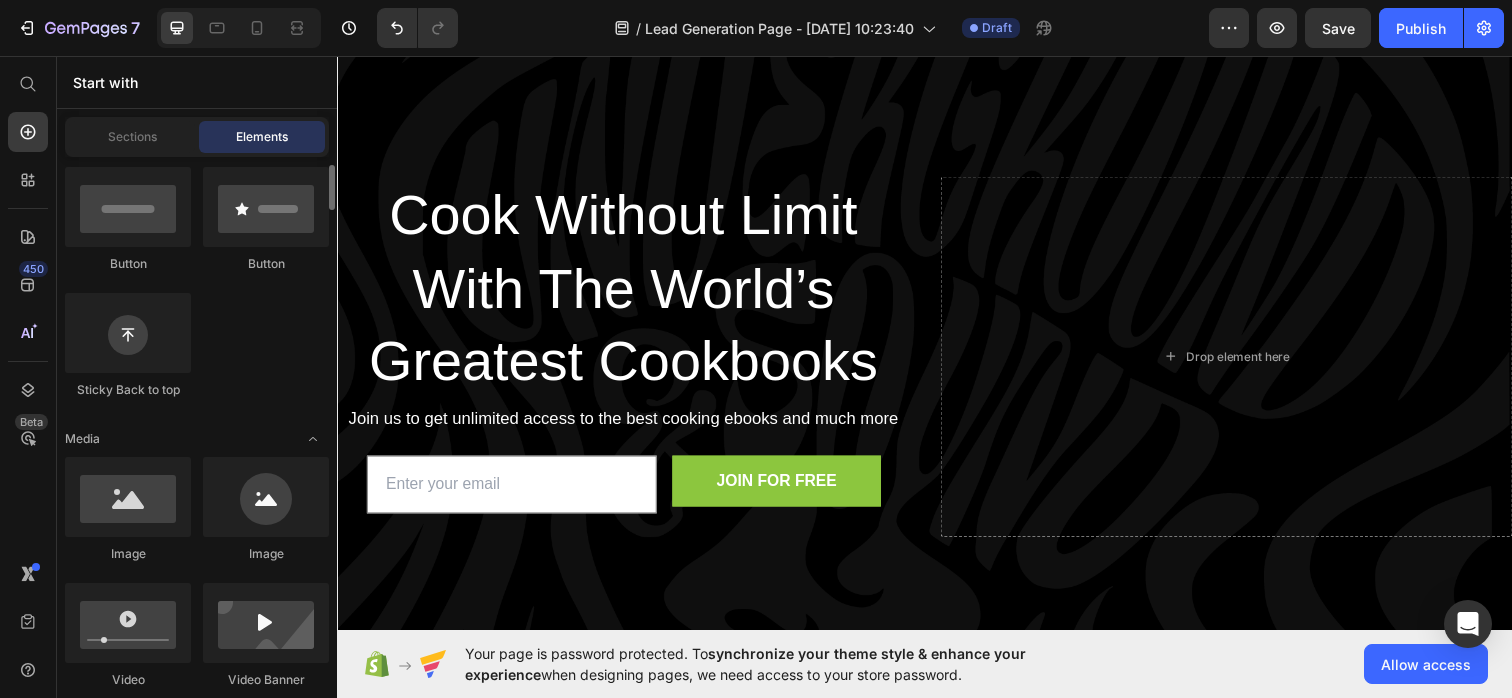 scroll, scrollTop: 514, scrollLeft: 0, axis: vertical 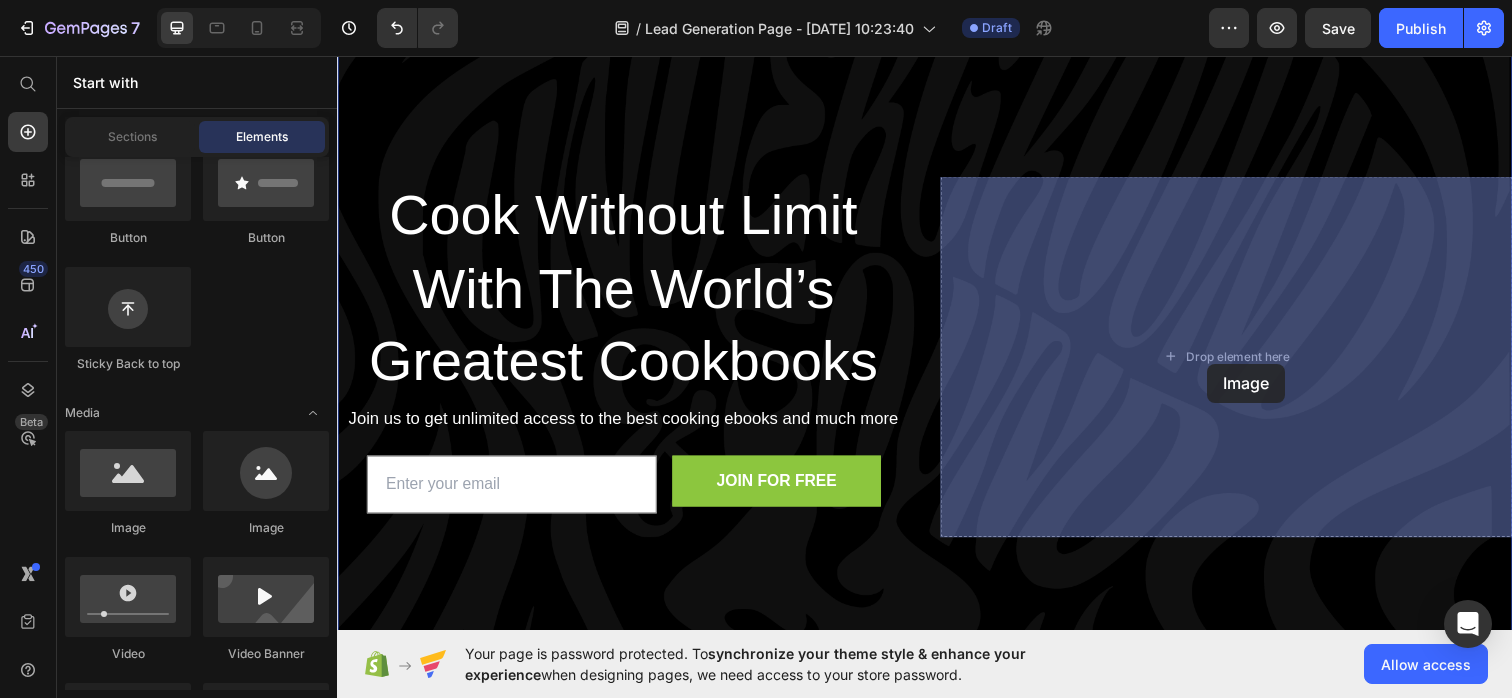 drag, startPoint x: 473, startPoint y: 523, endPoint x: 1226, endPoint y: 370, distance: 768.3866 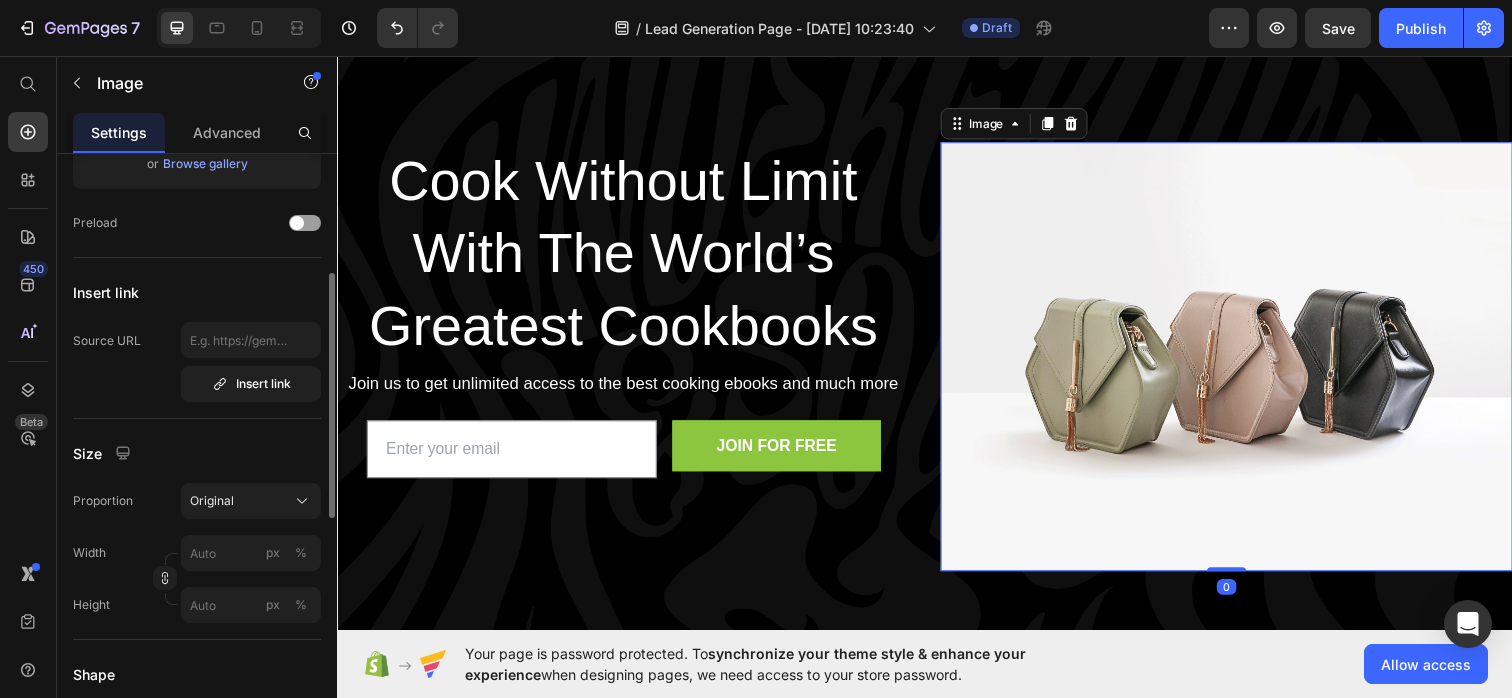 scroll, scrollTop: 0, scrollLeft: 0, axis: both 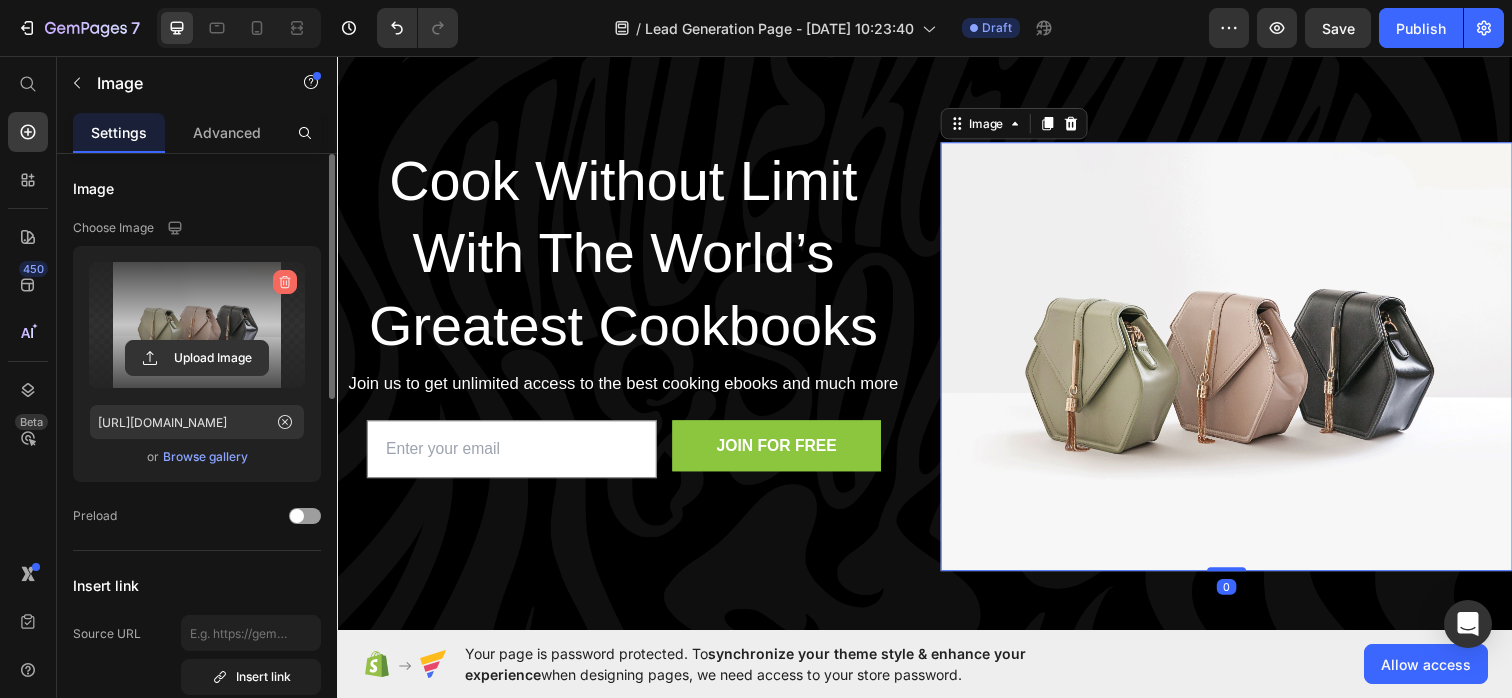 click 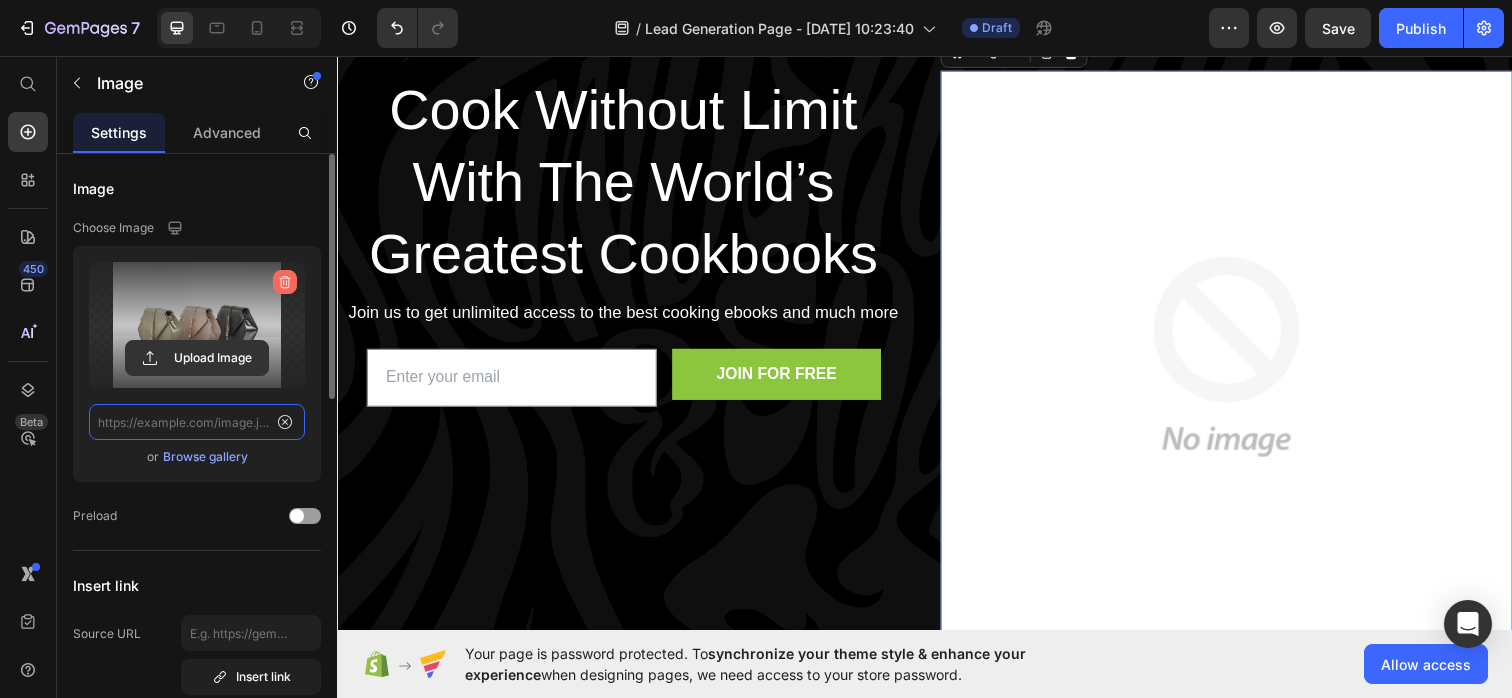 scroll, scrollTop: 0, scrollLeft: 0, axis: both 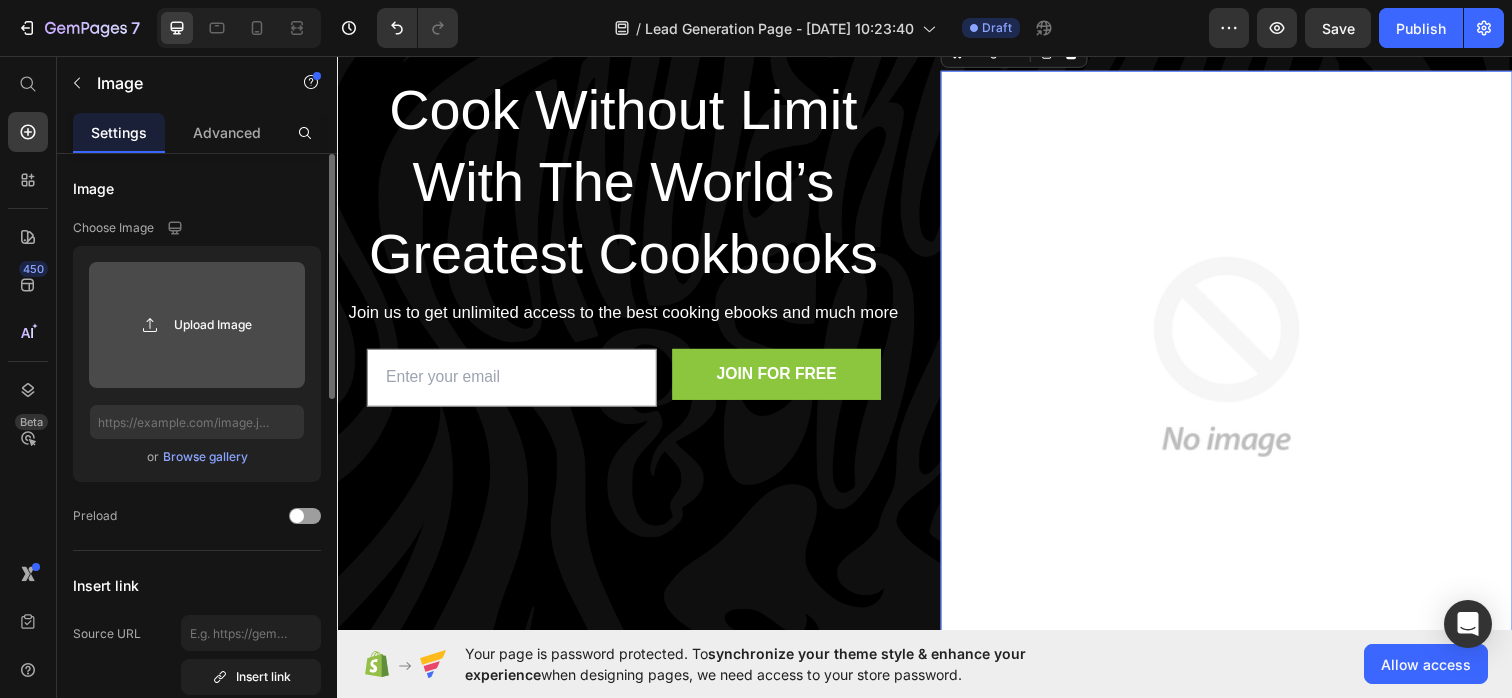 click 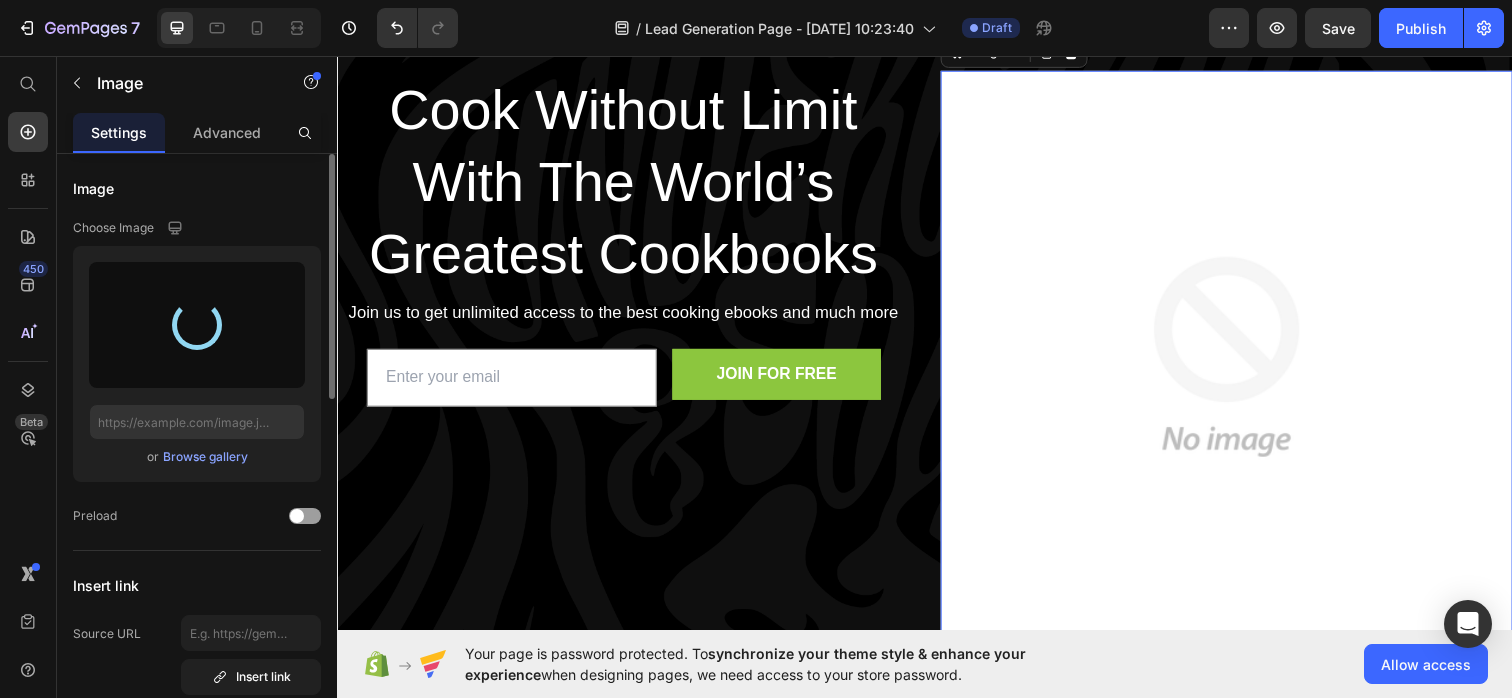 type on "[URL][DOMAIN_NAME]" 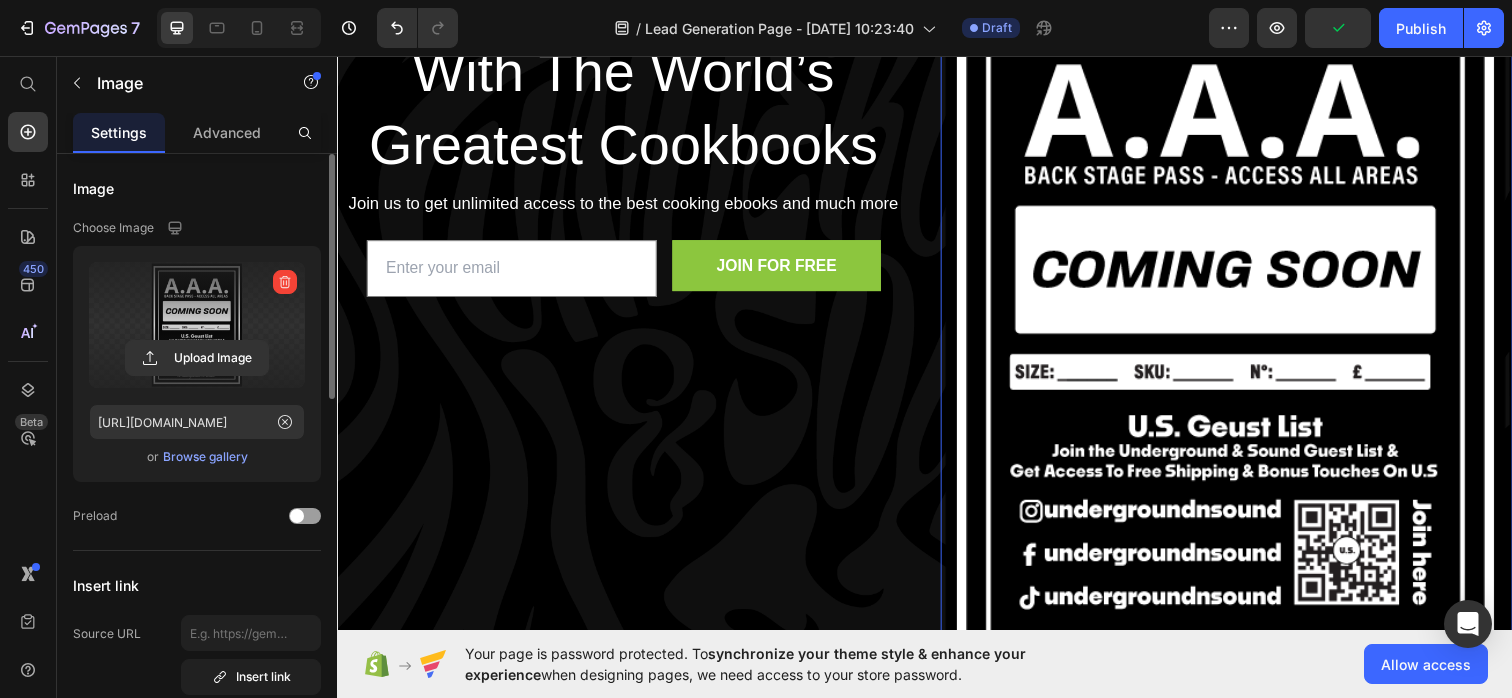 click at bounding box center [1245, 362] 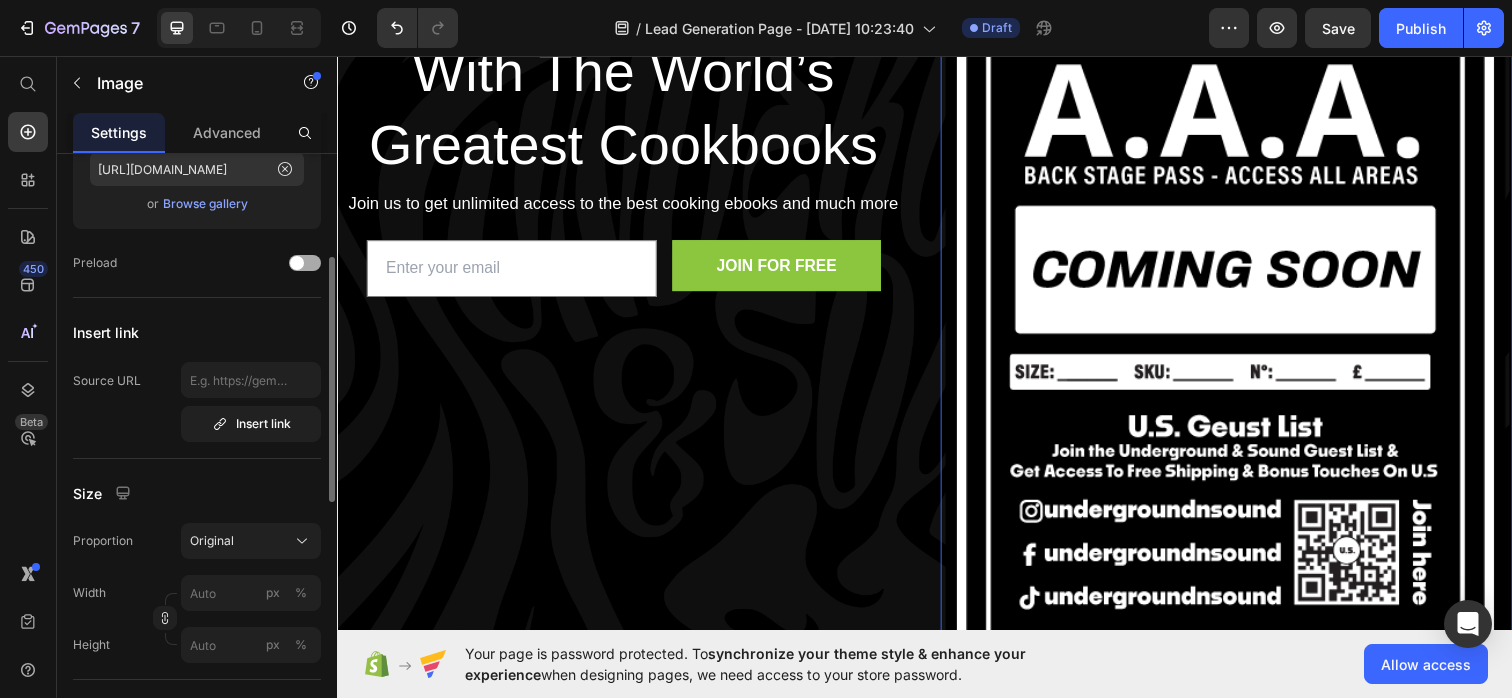 scroll, scrollTop: 262, scrollLeft: 0, axis: vertical 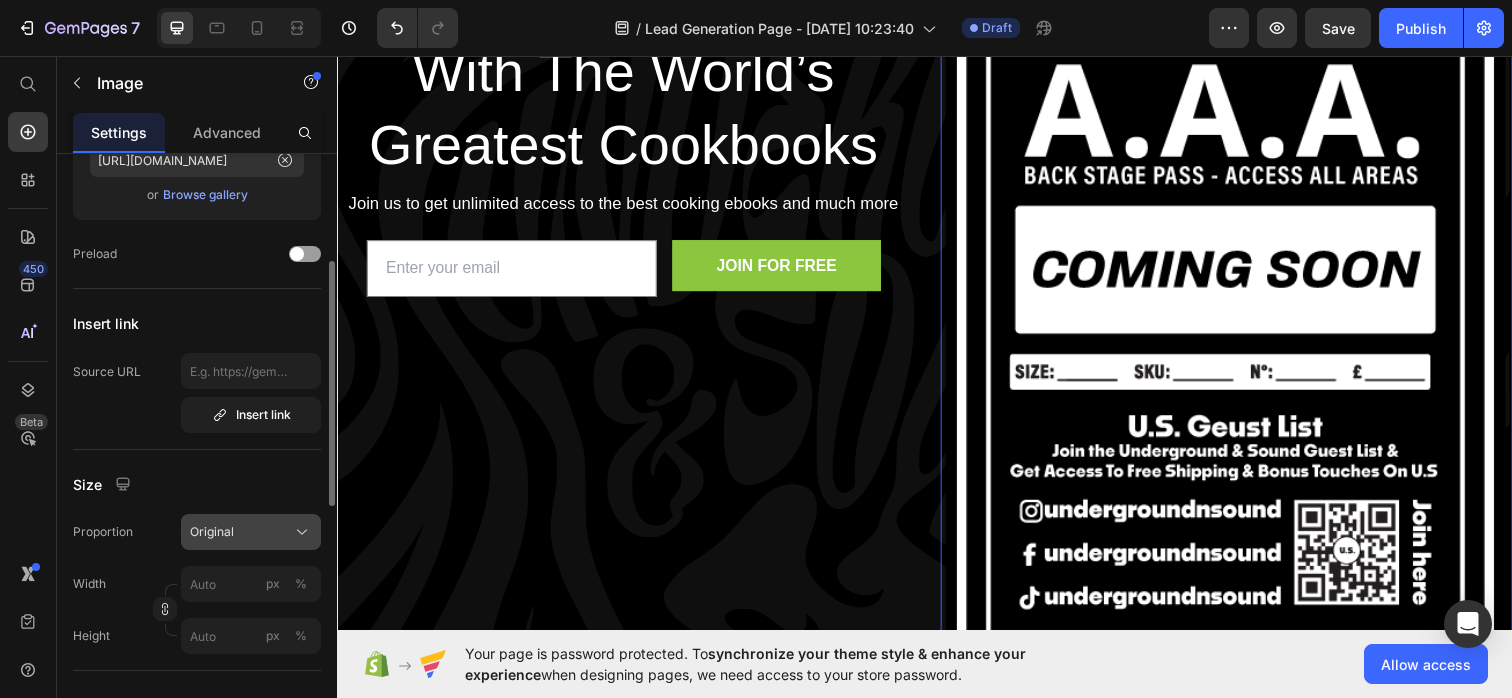 click on "Original" 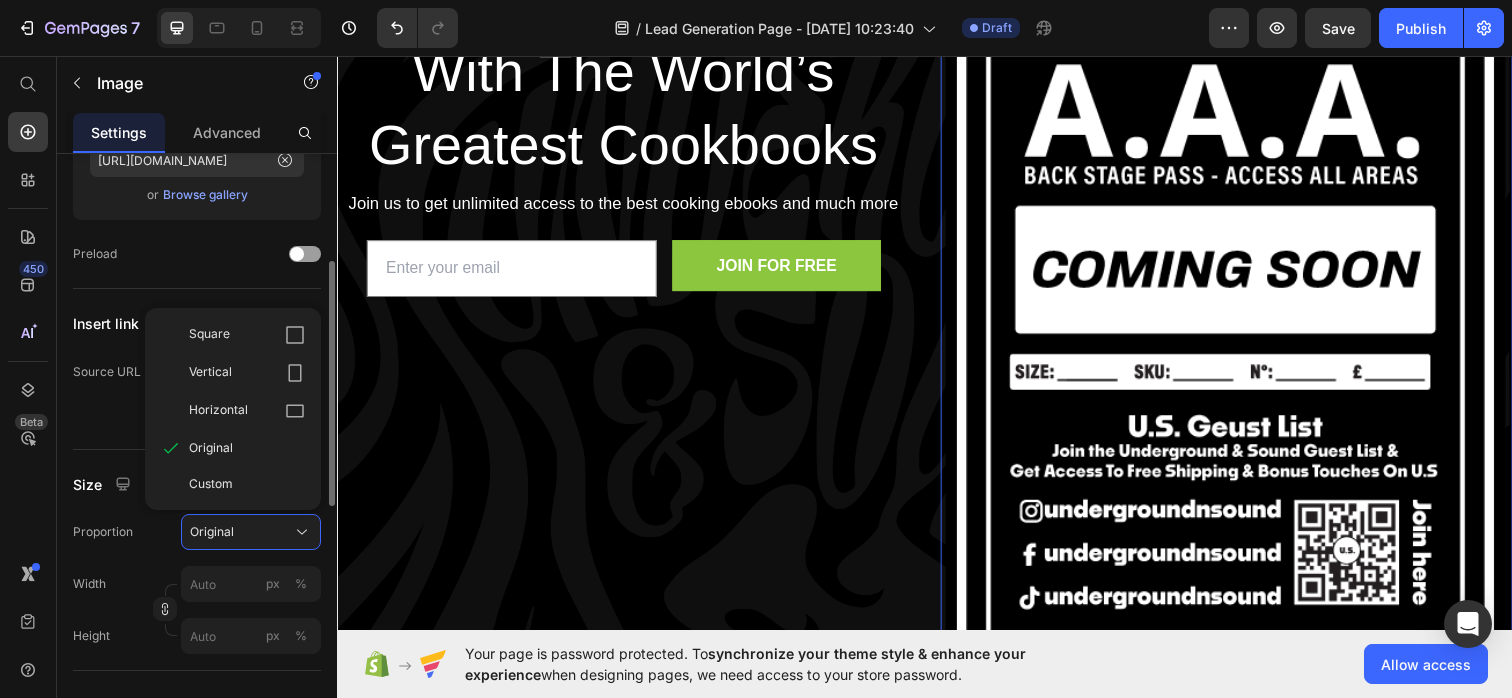 click 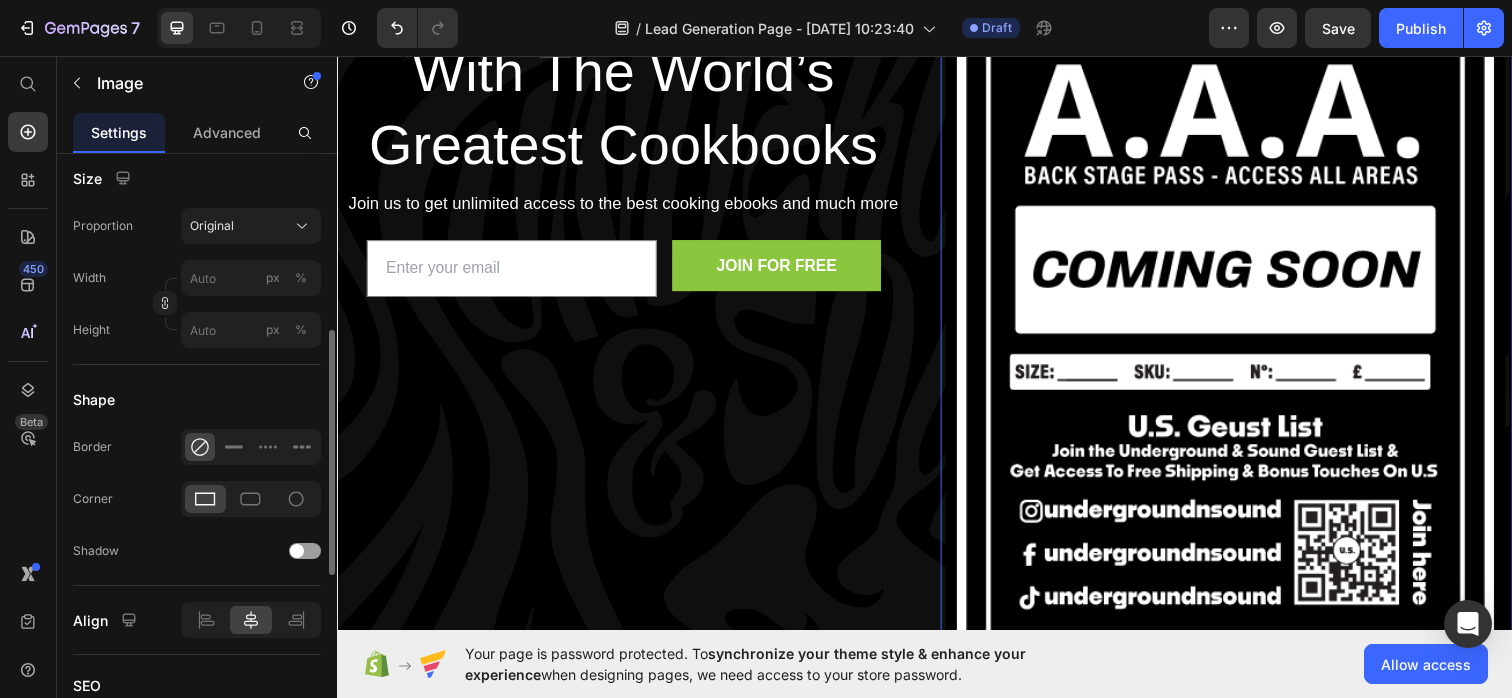 scroll, scrollTop: 451, scrollLeft: 0, axis: vertical 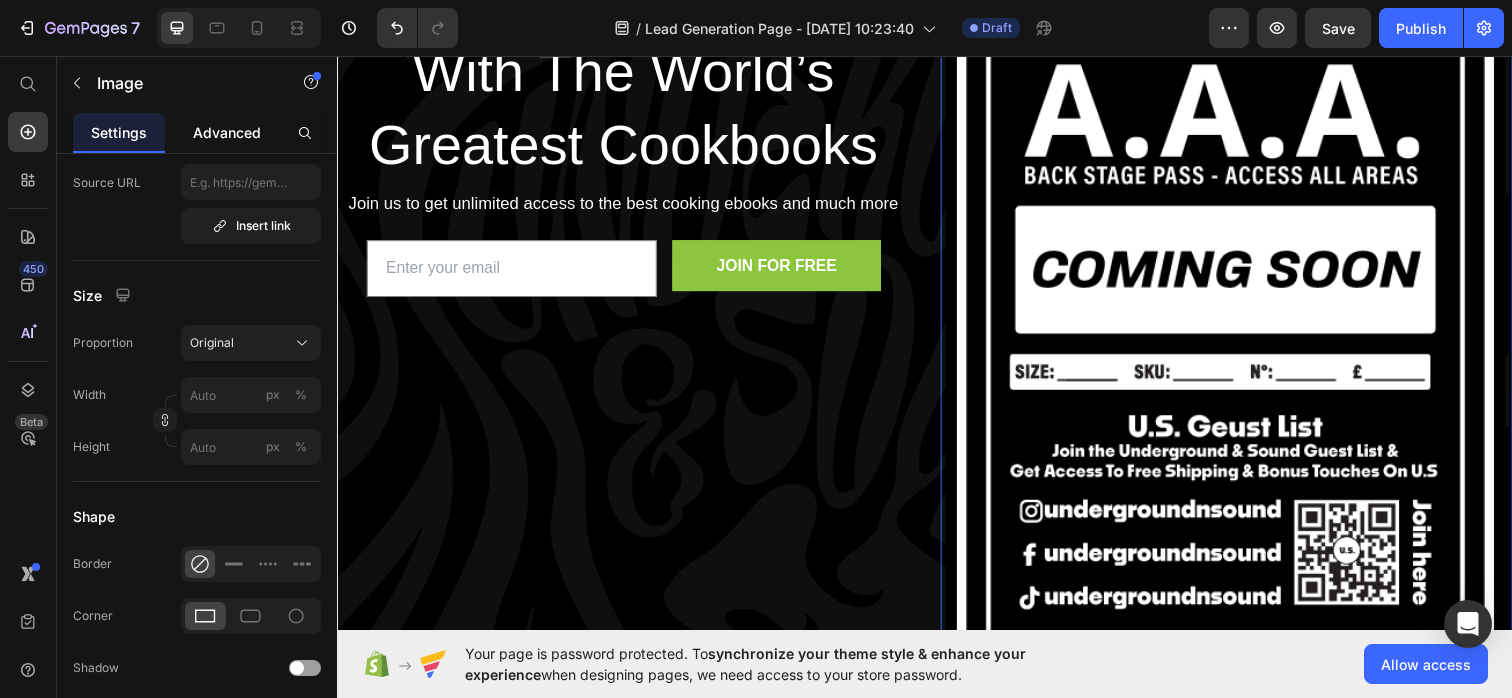 click on "Advanced" at bounding box center (227, 132) 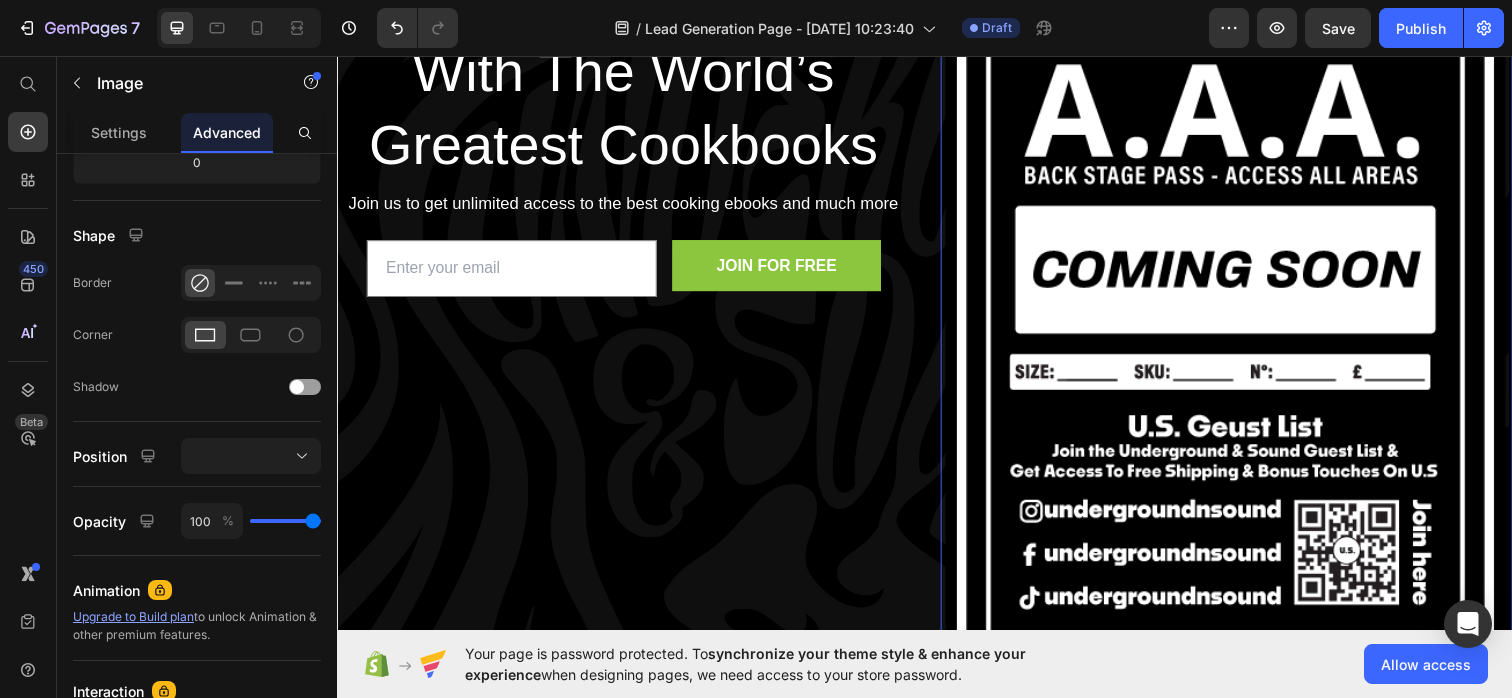 scroll, scrollTop: 0, scrollLeft: 0, axis: both 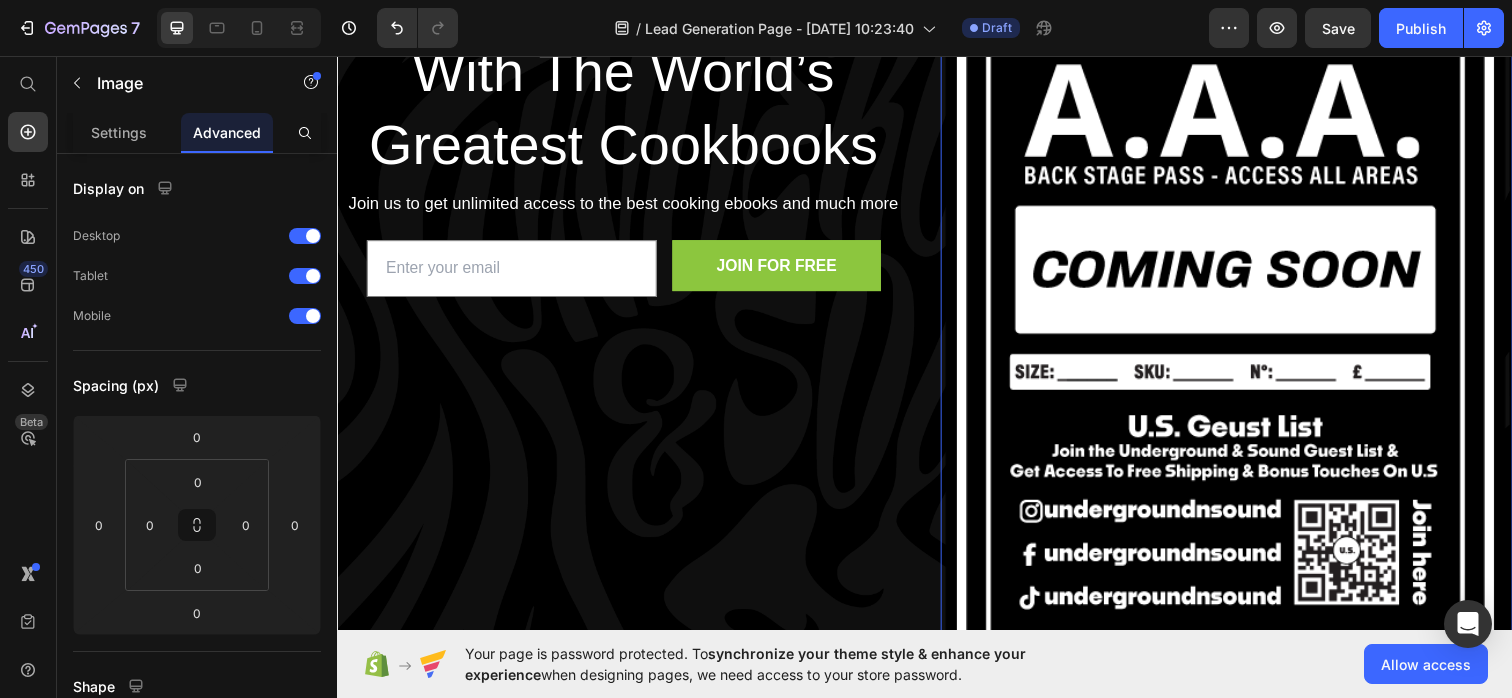 click at bounding box center [1245, 362] 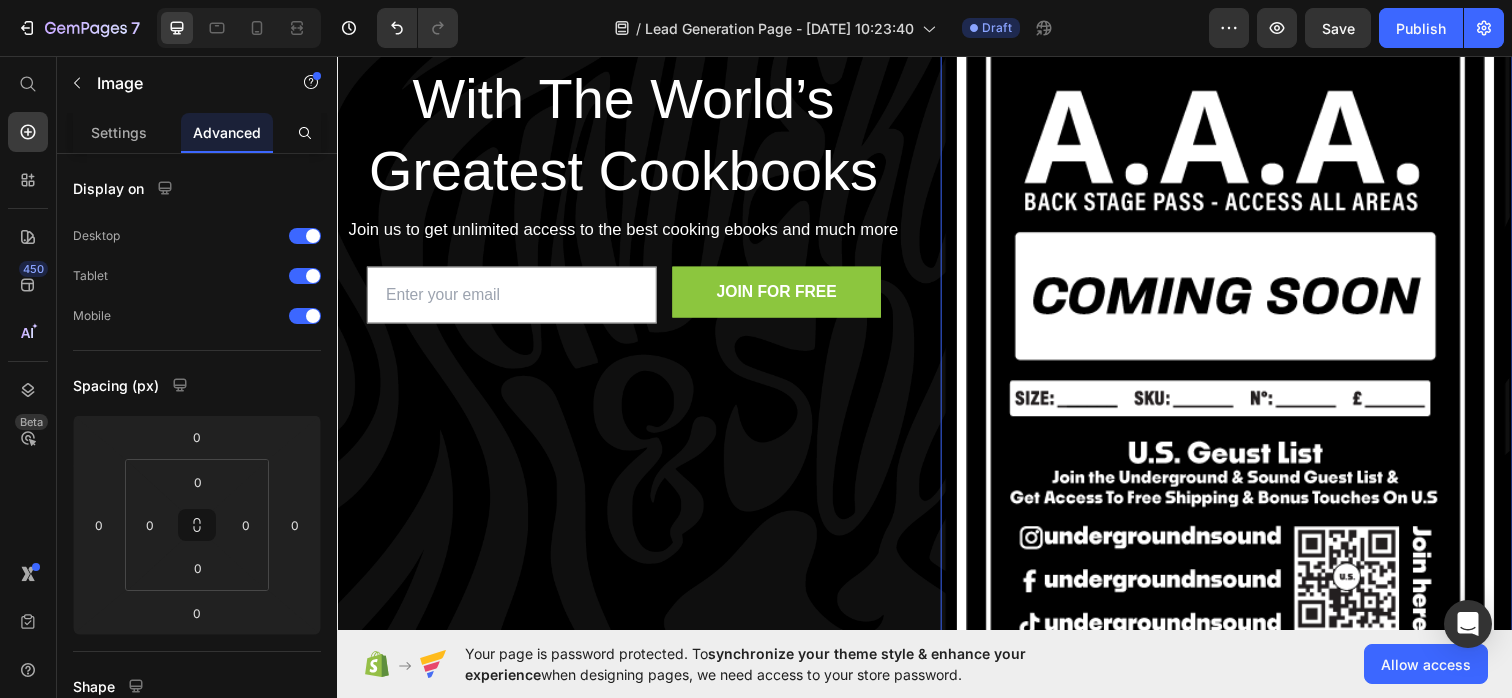 scroll, scrollTop: 0, scrollLeft: 0, axis: both 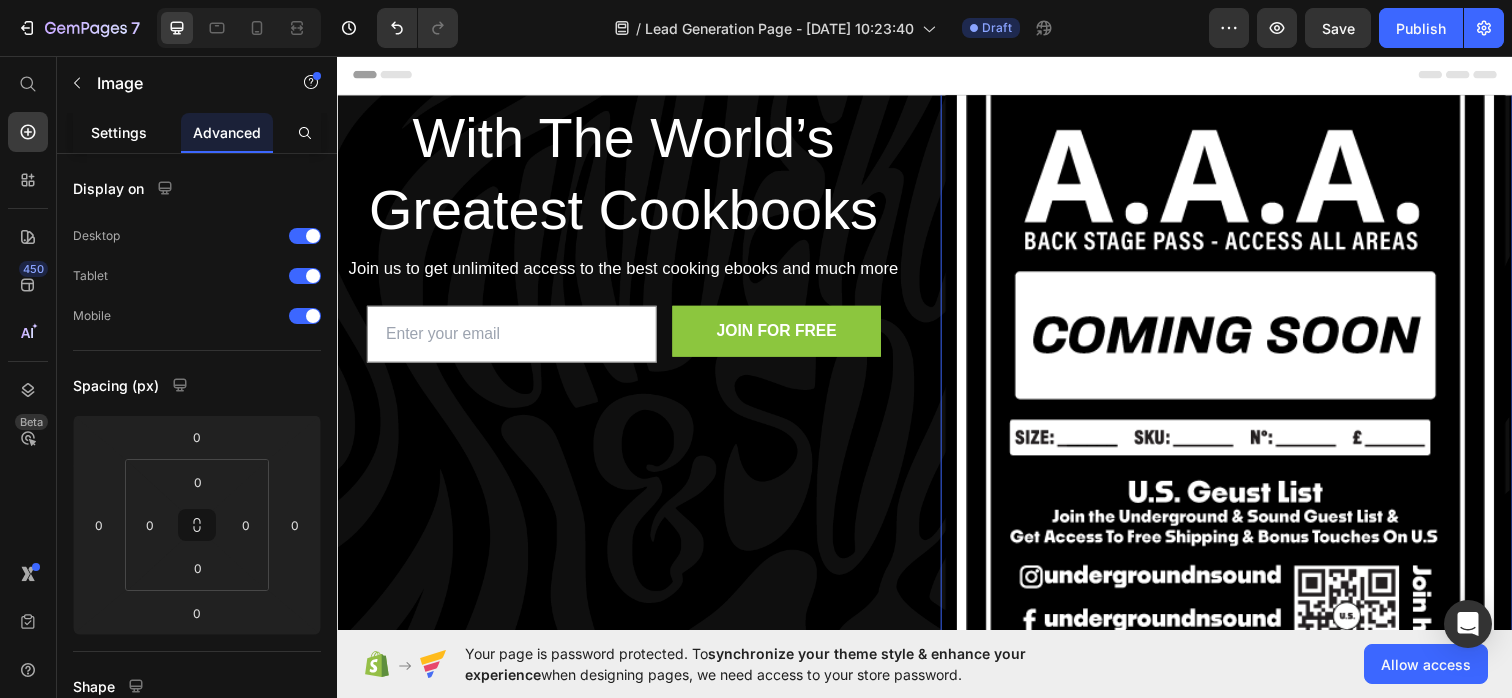 click on "Settings" at bounding box center [119, 132] 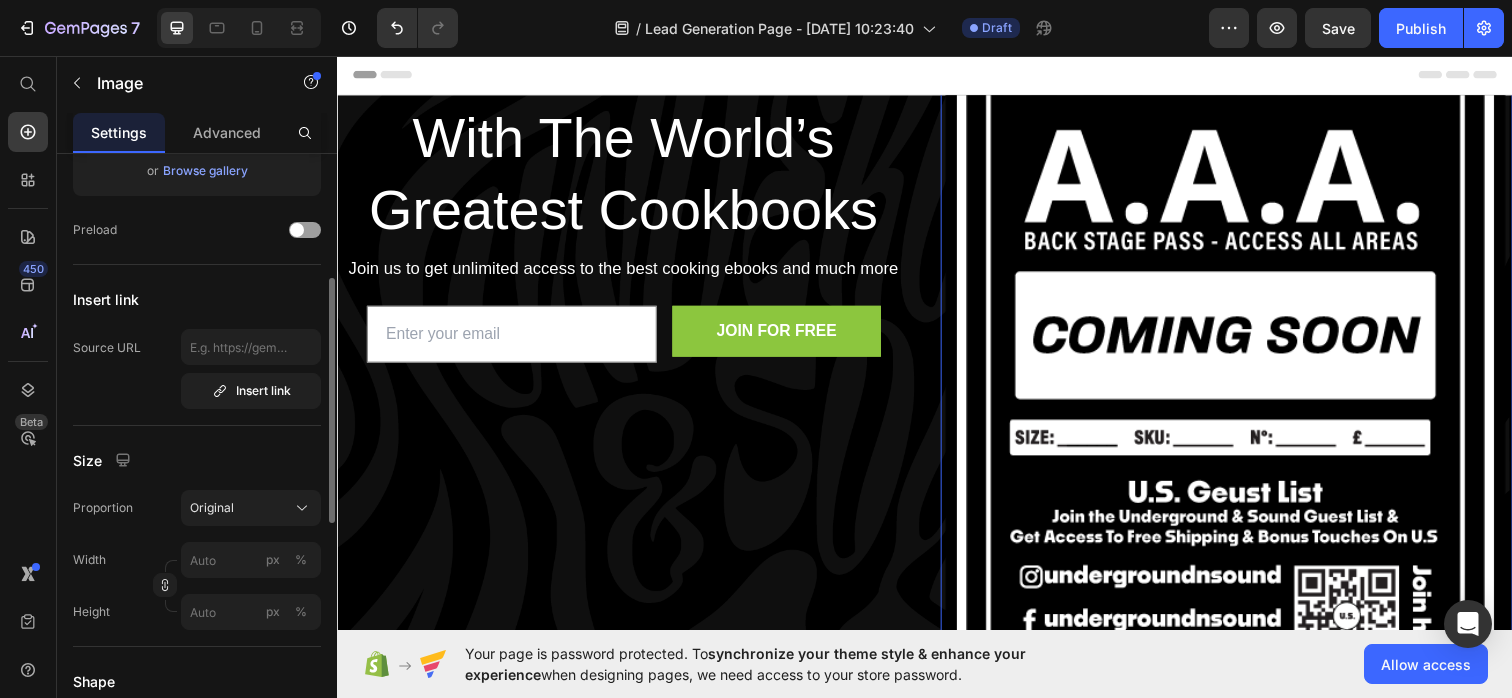 scroll, scrollTop: 291, scrollLeft: 0, axis: vertical 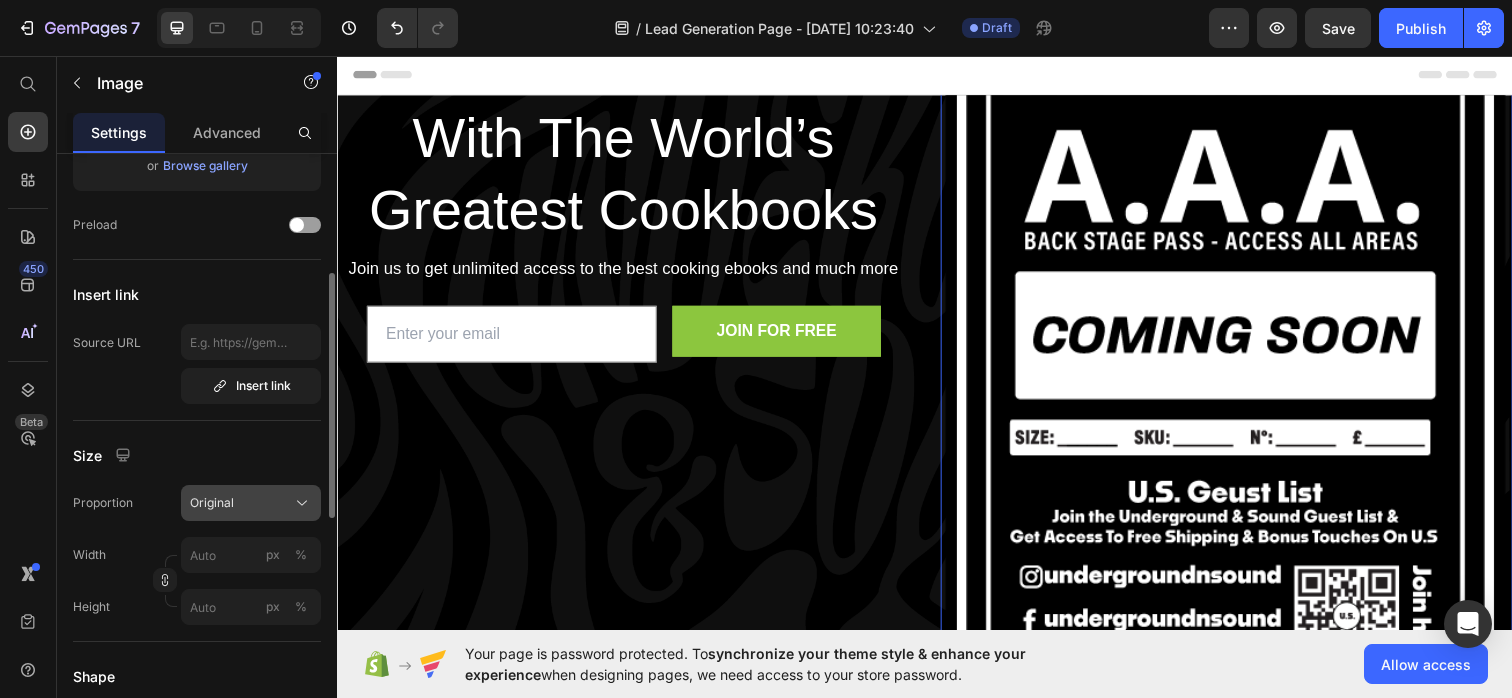 click on "Original" 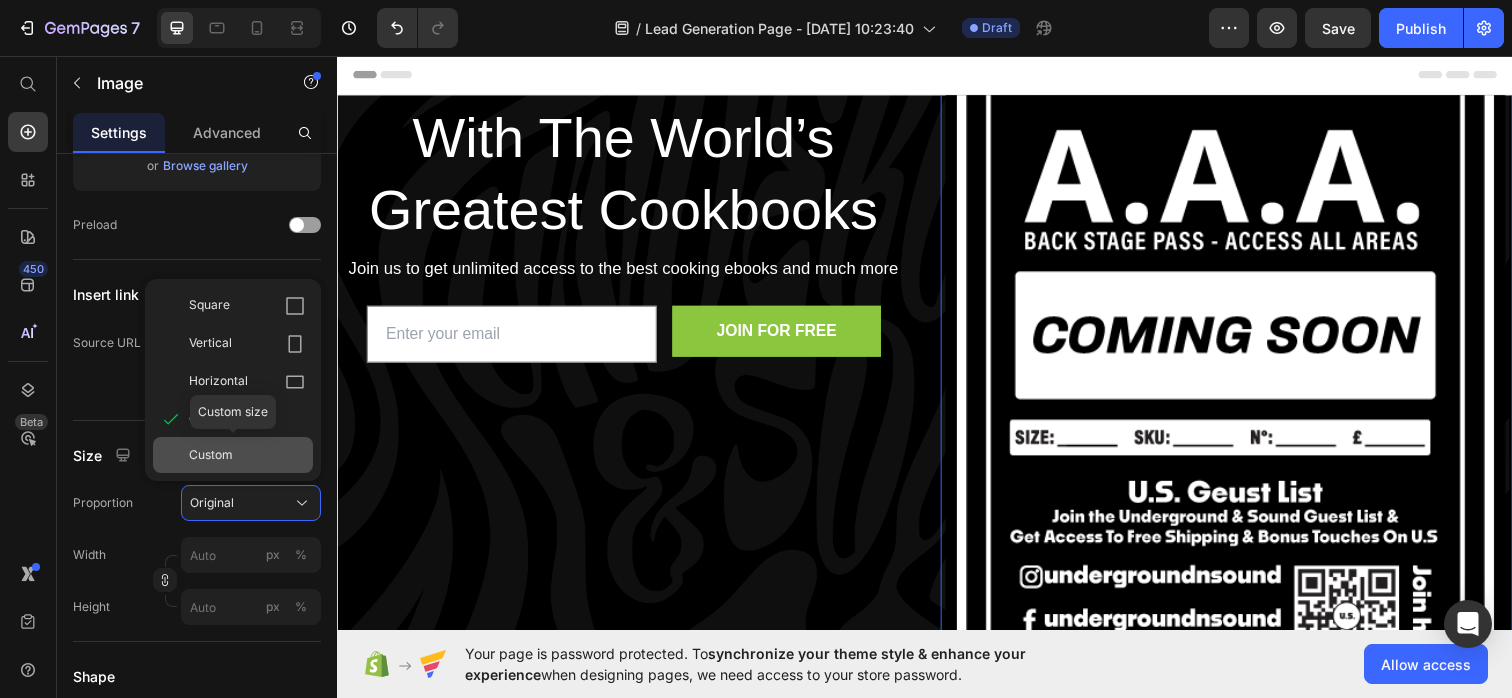 click on "Custom" at bounding box center [247, 455] 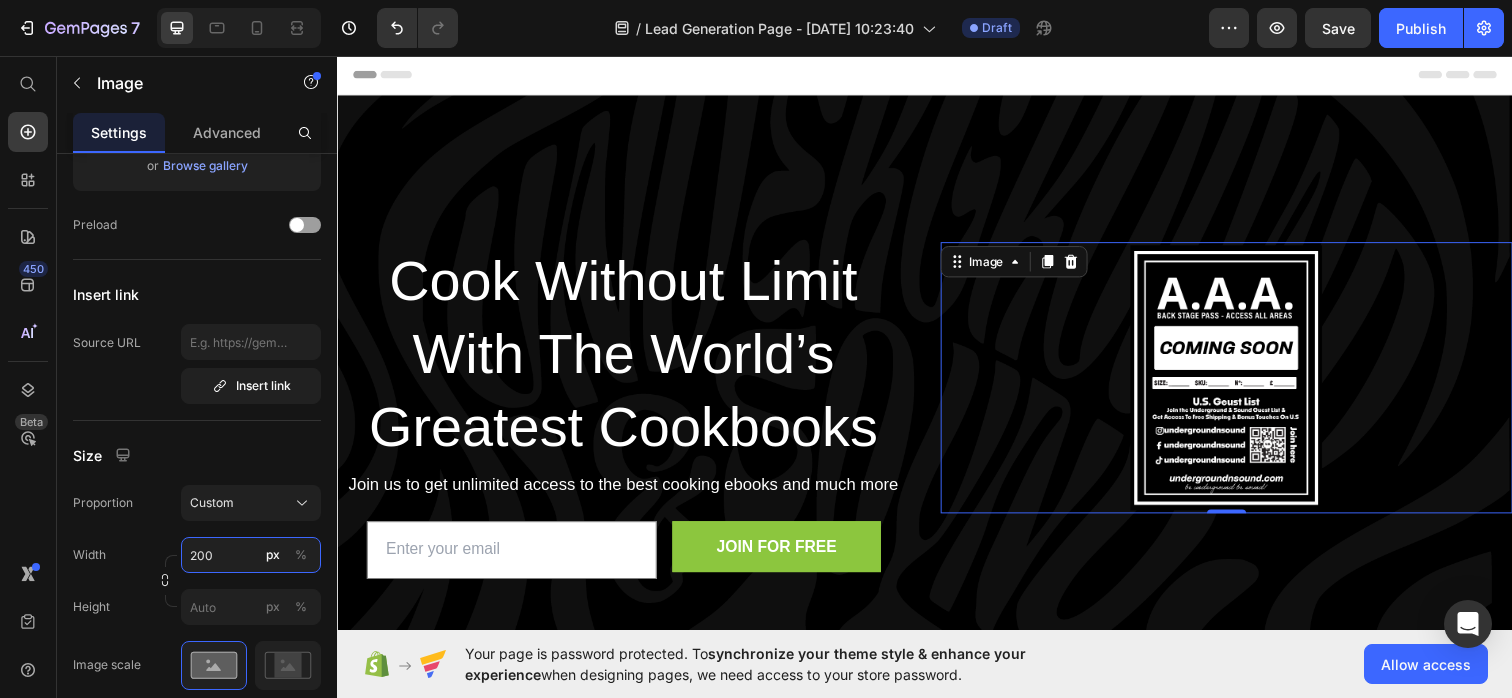 click on "200" at bounding box center [251, 555] 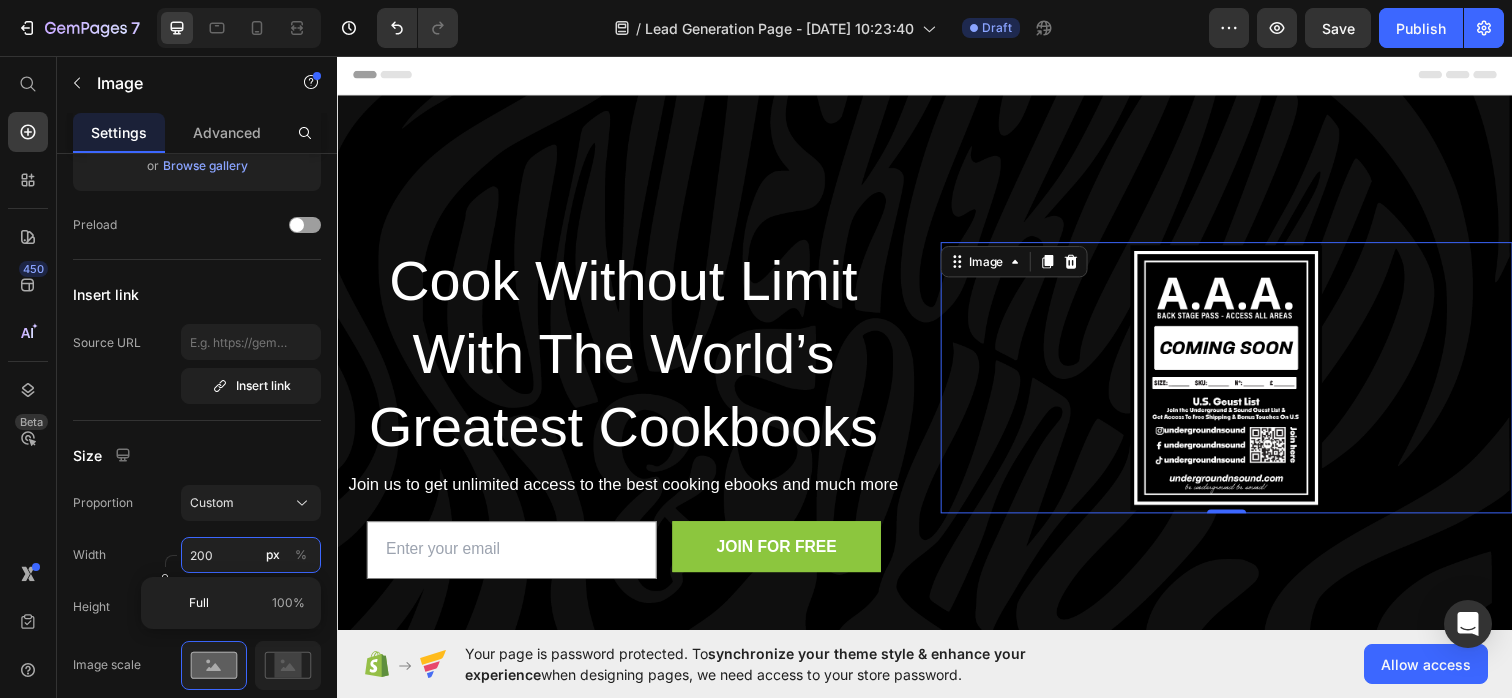 click on "200" at bounding box center (251, 555) 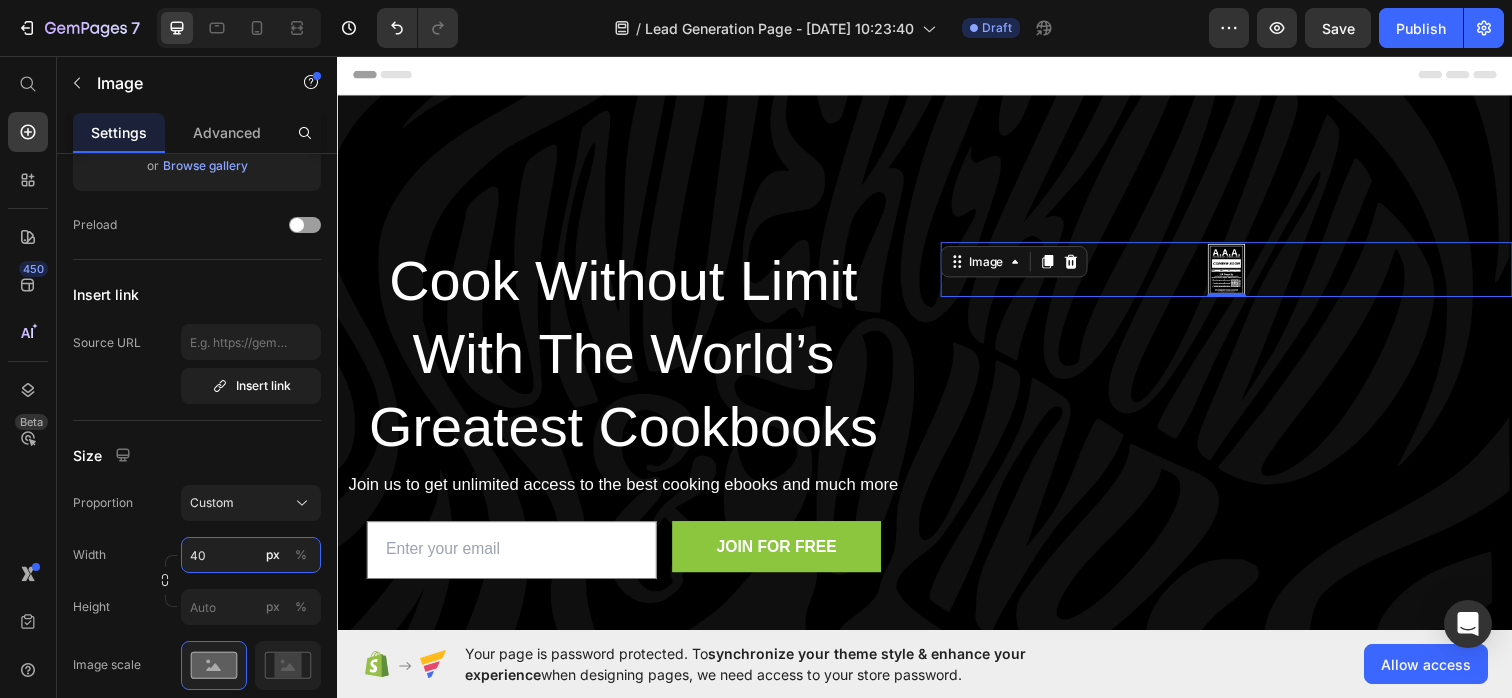 type on "400" 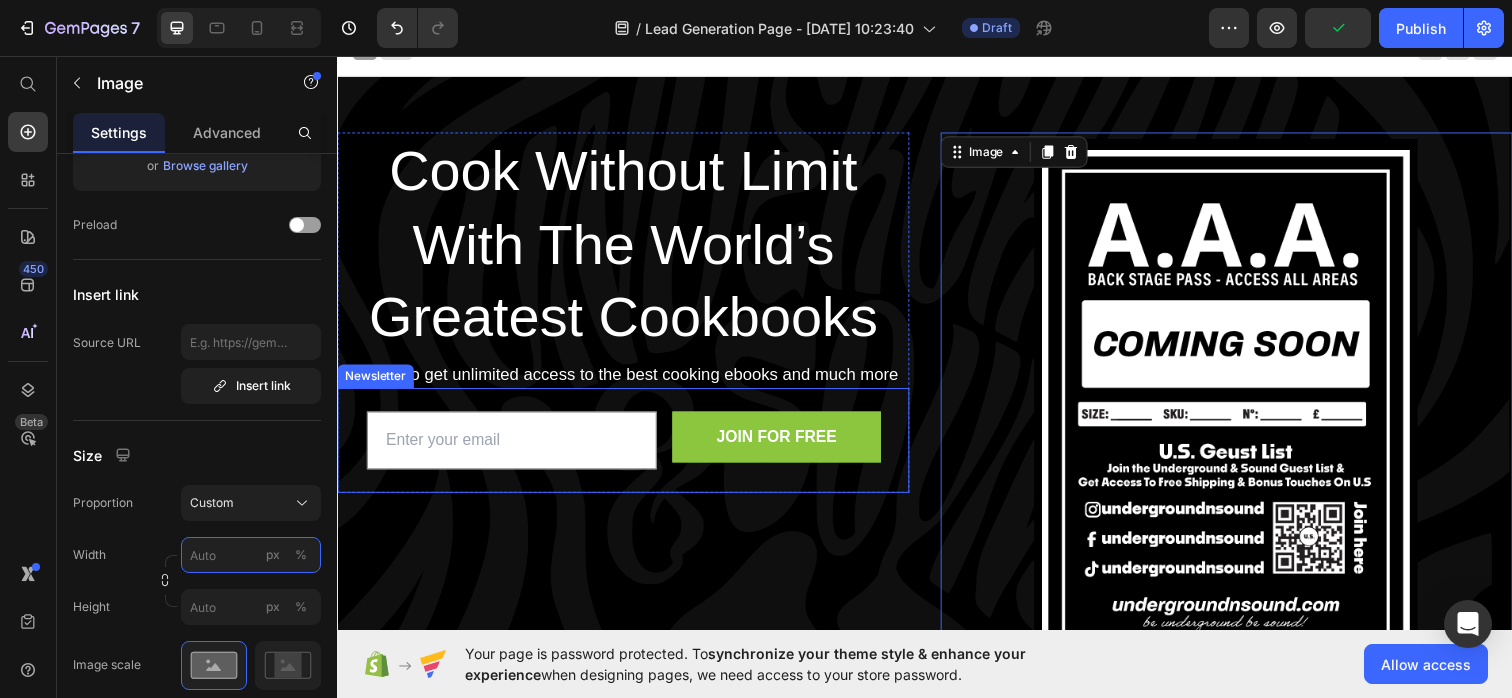 scroll, scrollTop: 0, scrollLeft: 0, axis: both 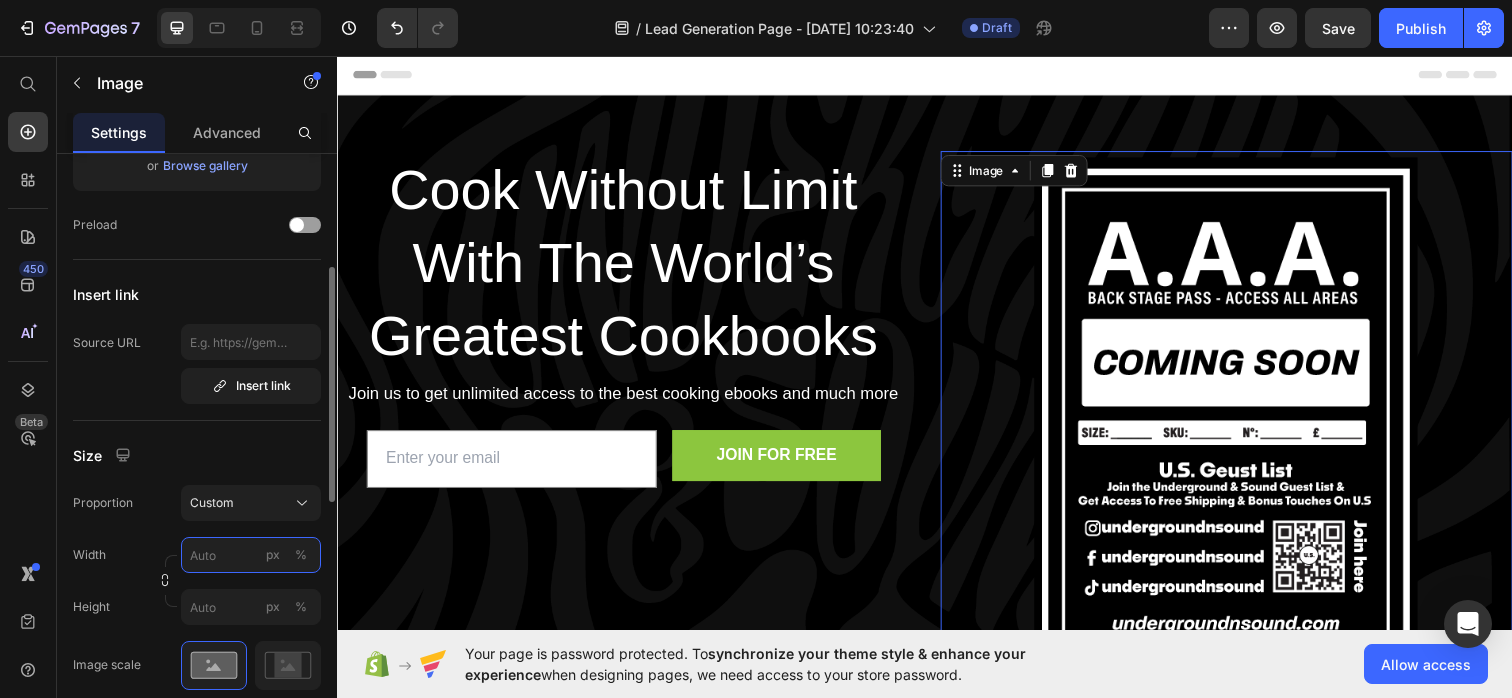 click on "px %" at bounding box center [251, 555] 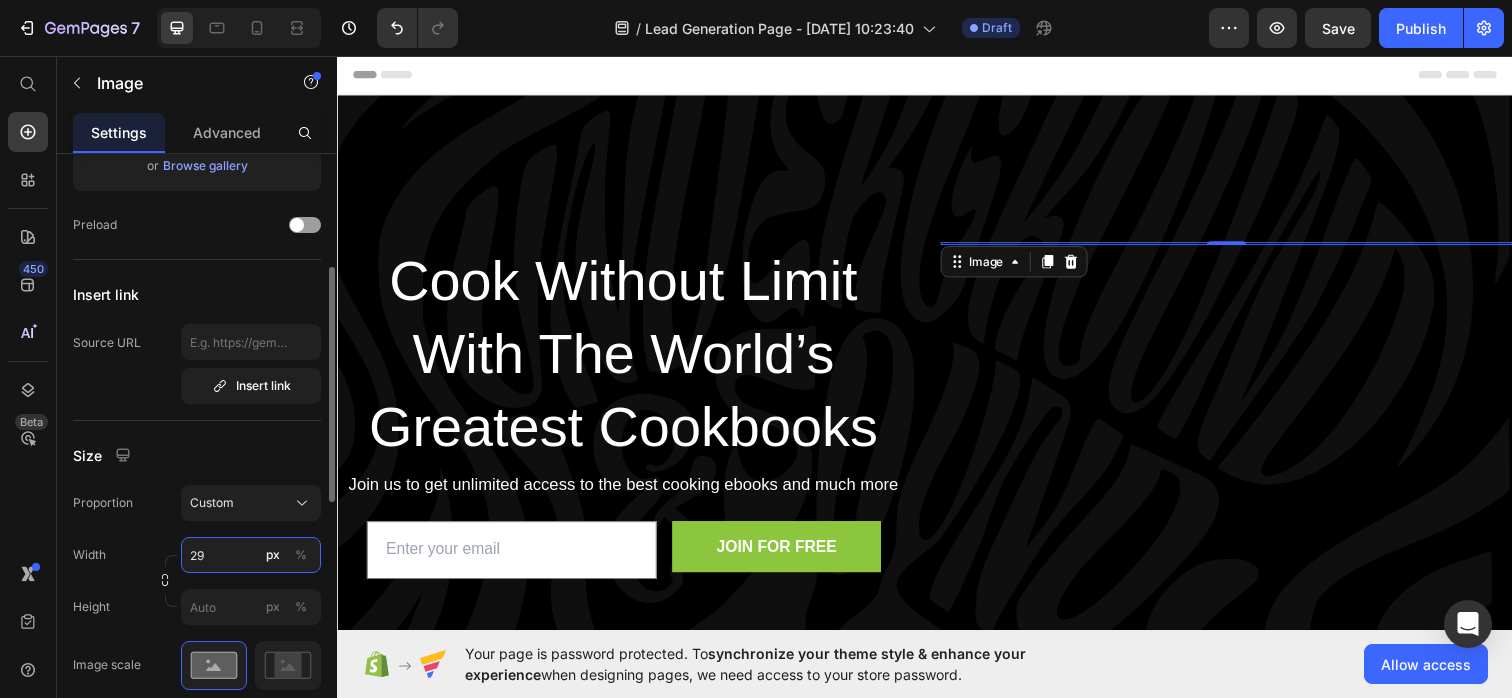 type on "290" 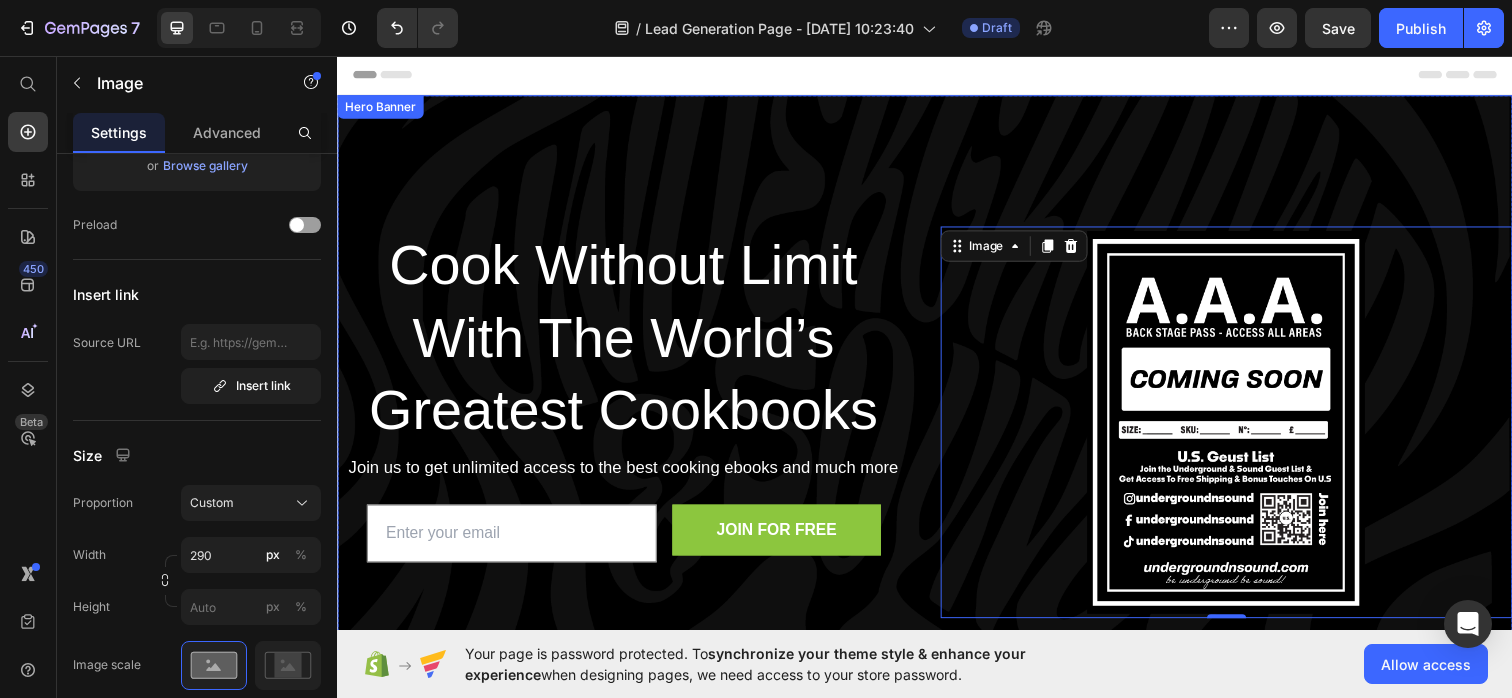 click at bounding box center [937, 430] 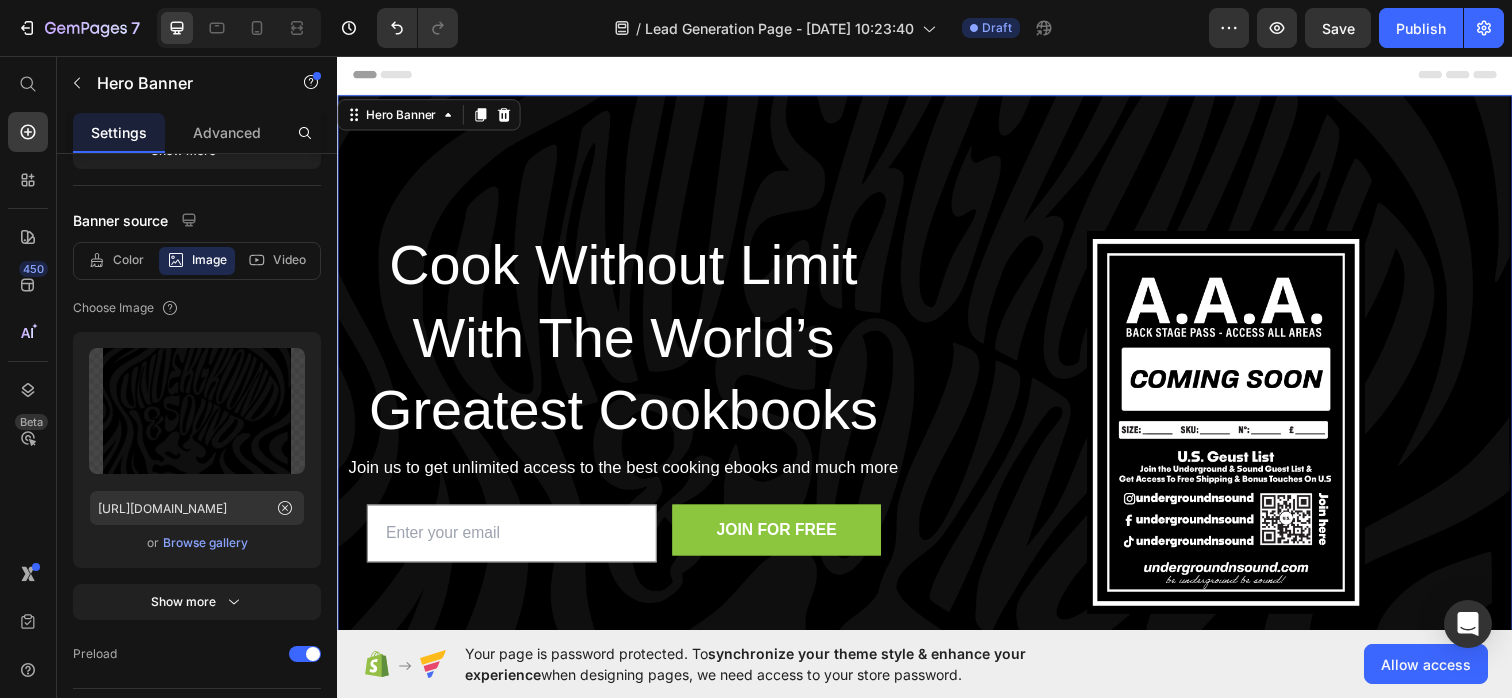 scroll, scrollTop: 0, scrollLeft: 0, axis: both 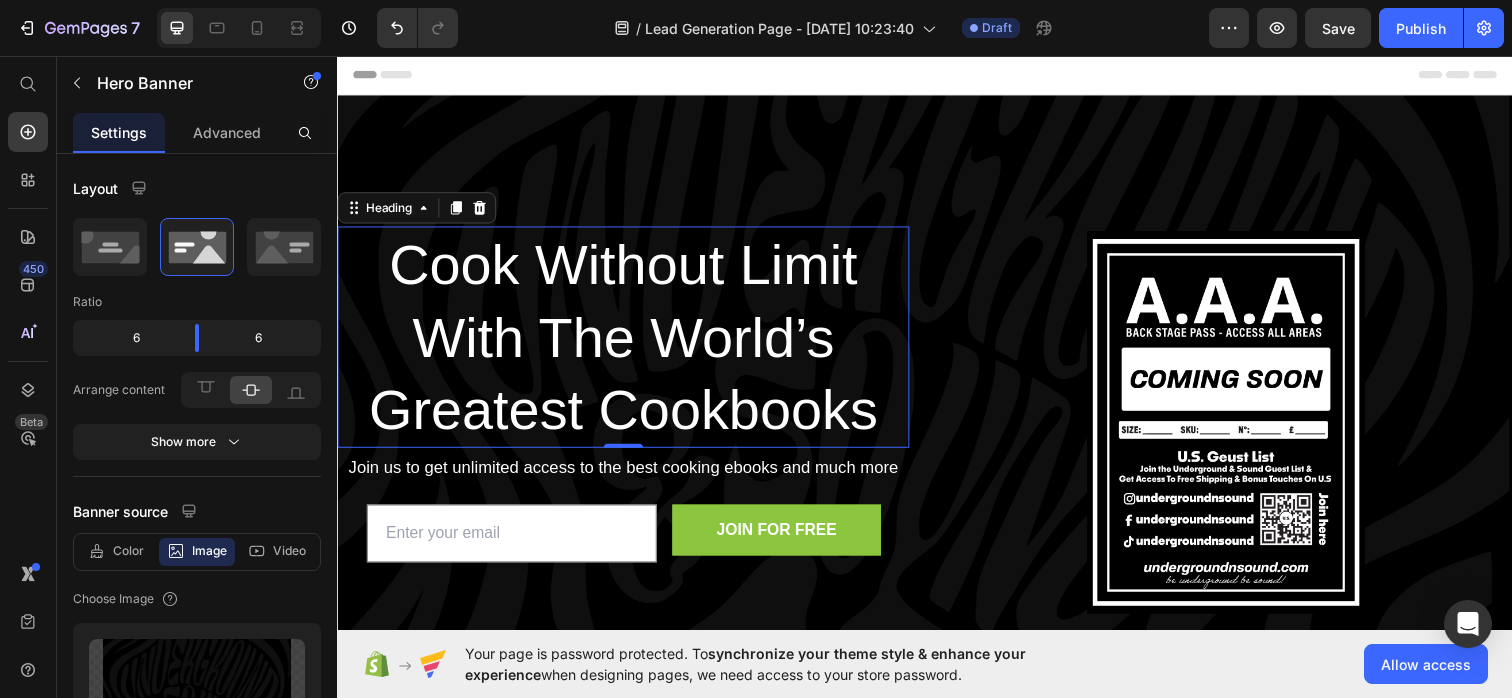 click on "Cook Without Limit With The World’s Greatest Cookbooks" at bounding box center (629, 343) 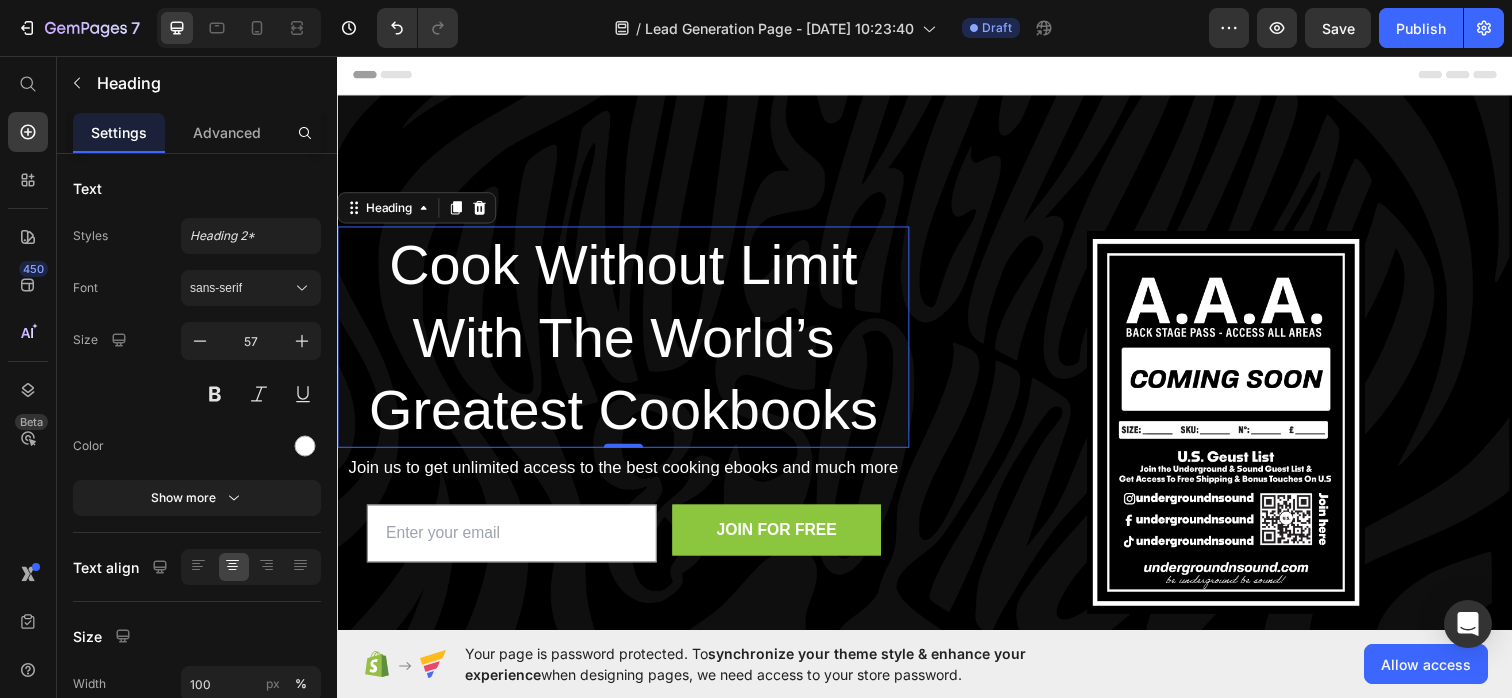 click on "Cook Without Limit With The World’s Greatest Cookbooks" at bounding box center (629, 343) 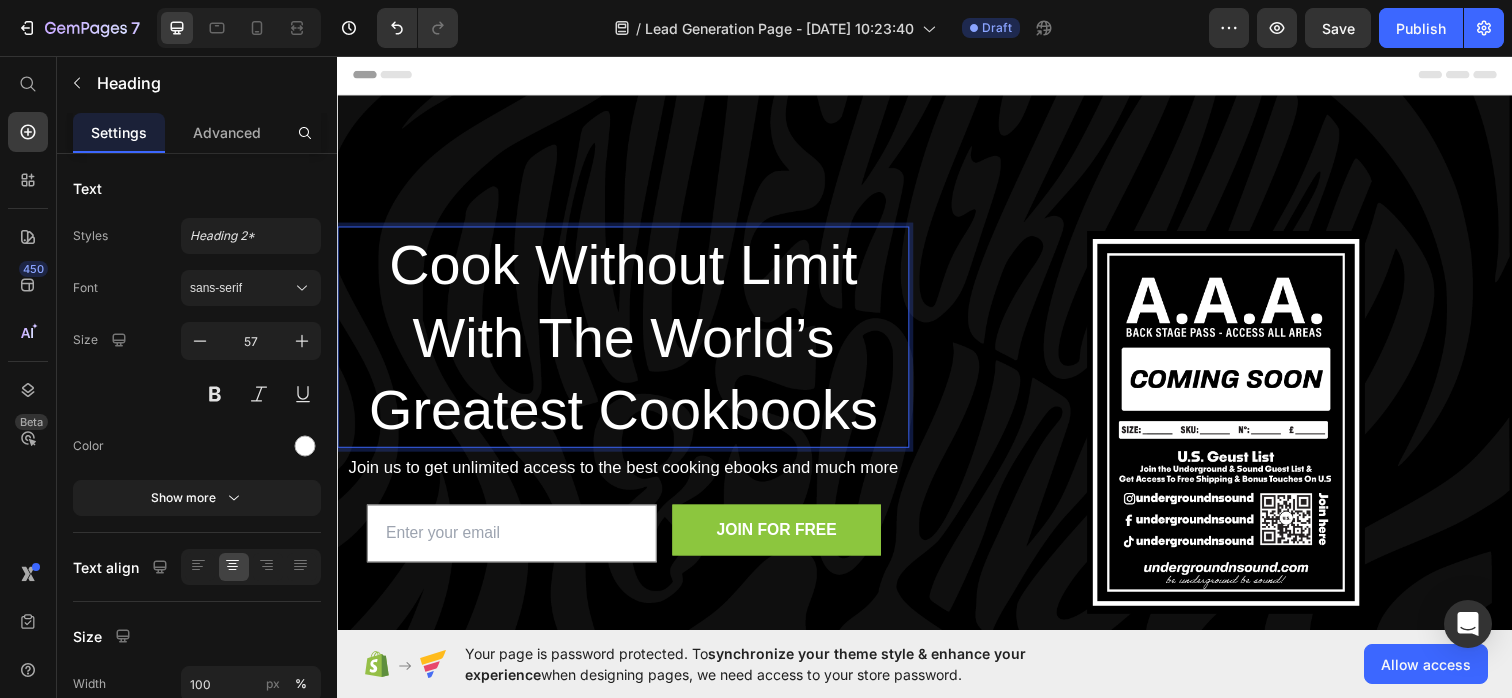click on "Cook Without Limit With The World’s Greatest Cookbooks" at bounding box center [629, 343] 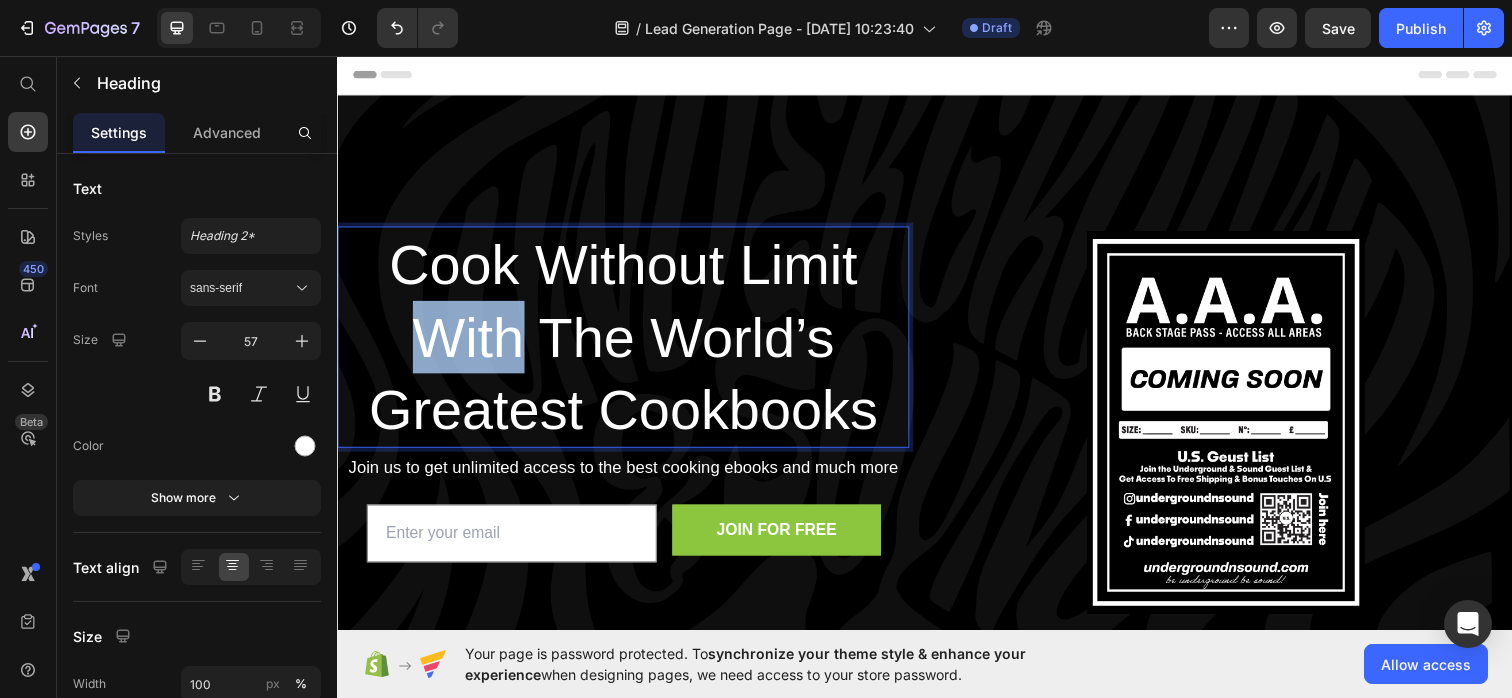 click on "Cook Without Limit With The World’s Greatest Cookbooks" at bounding box center (629, 343) 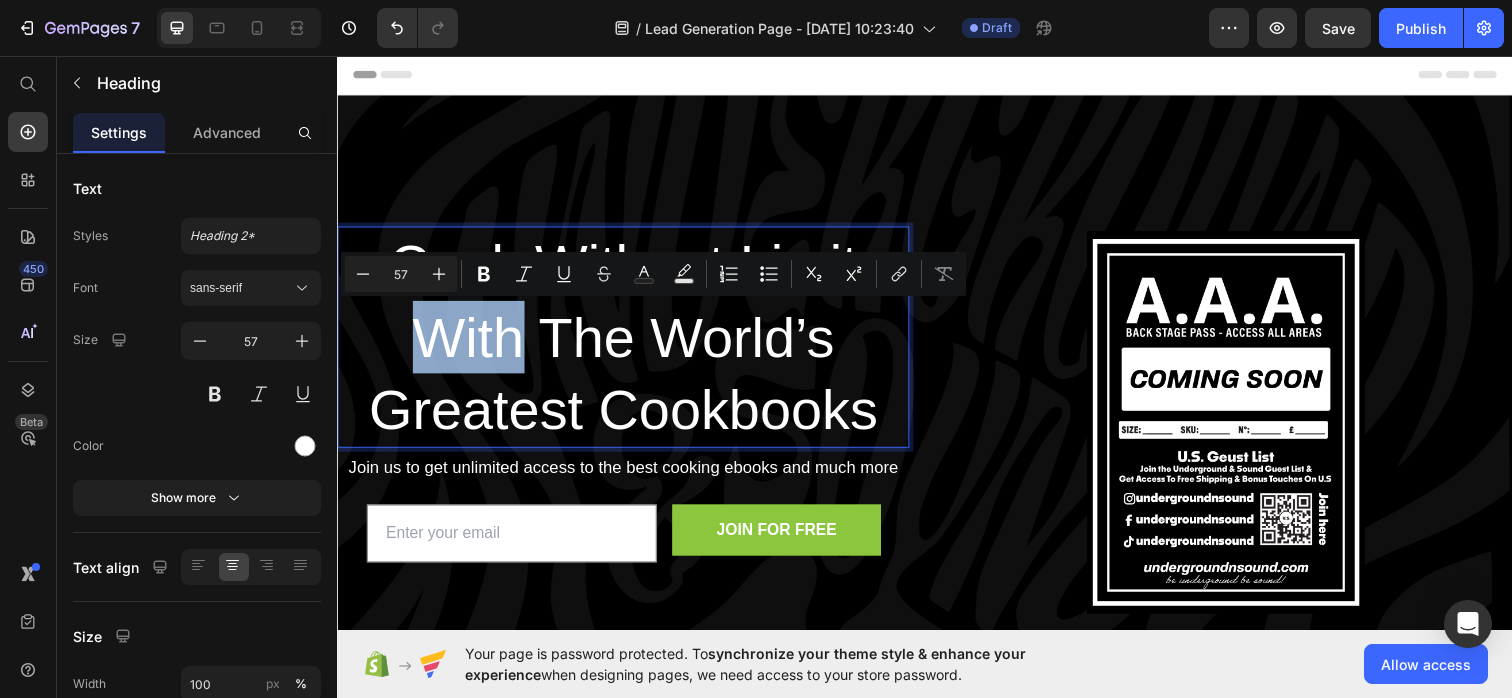 click on "Cook Without Limit With The World’s Greatest Cookbooks" at bounding box center [629, 343] 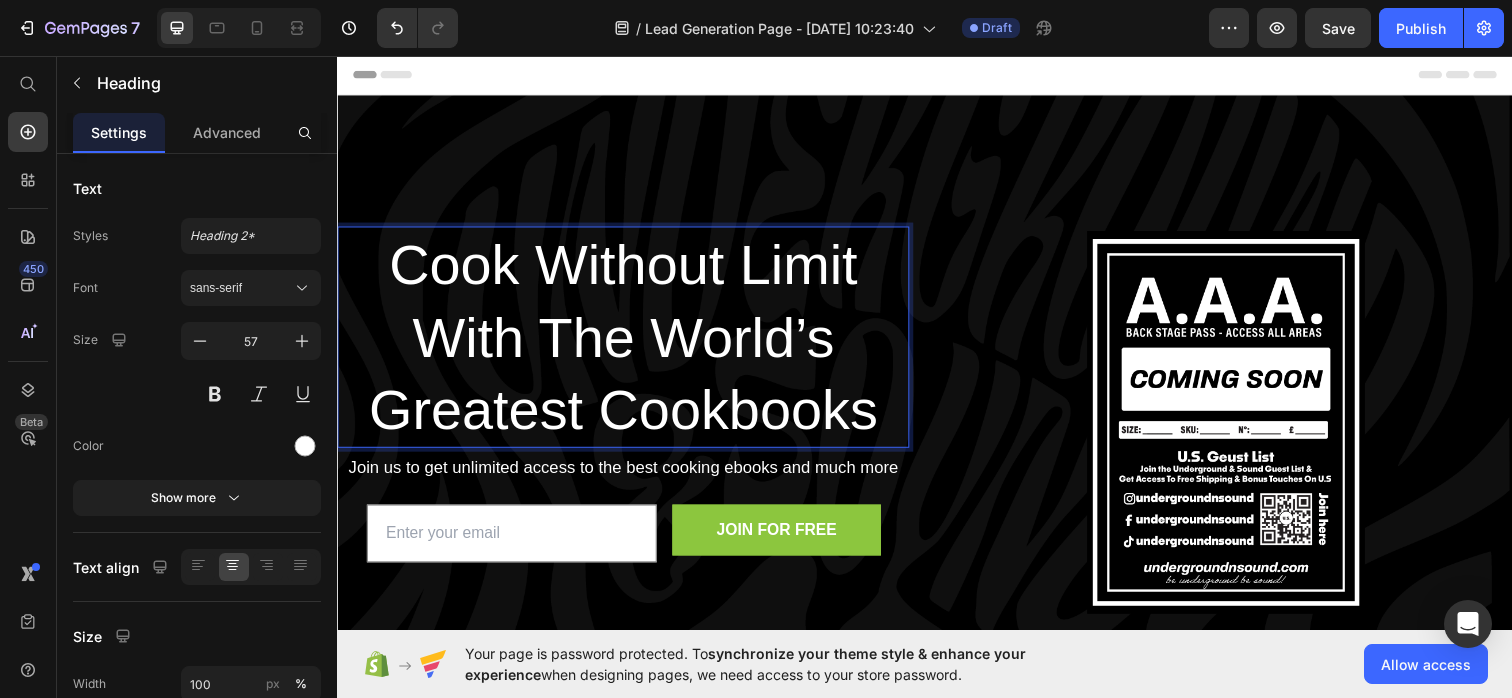 click on "Cook Without Limit With The World’s Greatest Cookbooks" at bounding box center (629, 343) 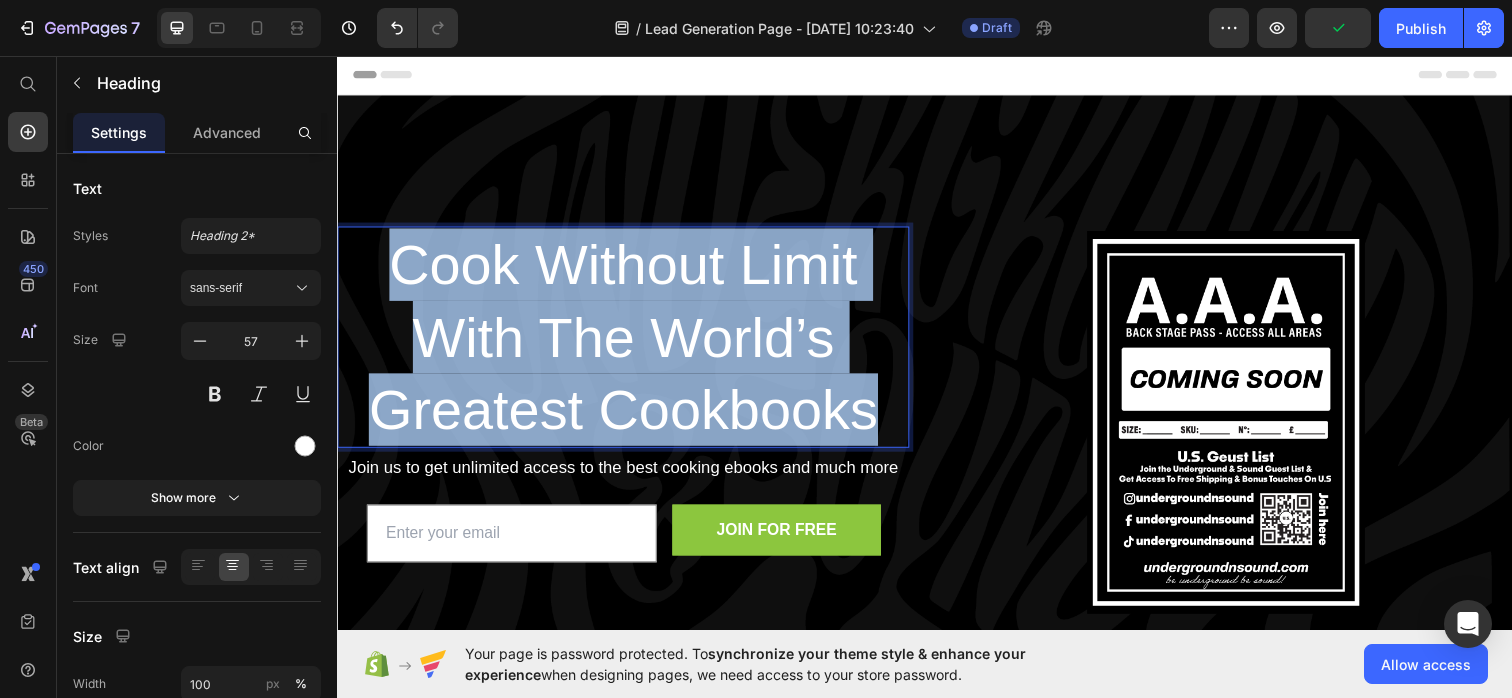 drag, startPoint x: 397, startPoint y: 265, endPoint x: 890, endPoint y: 409, distance: 513.60004 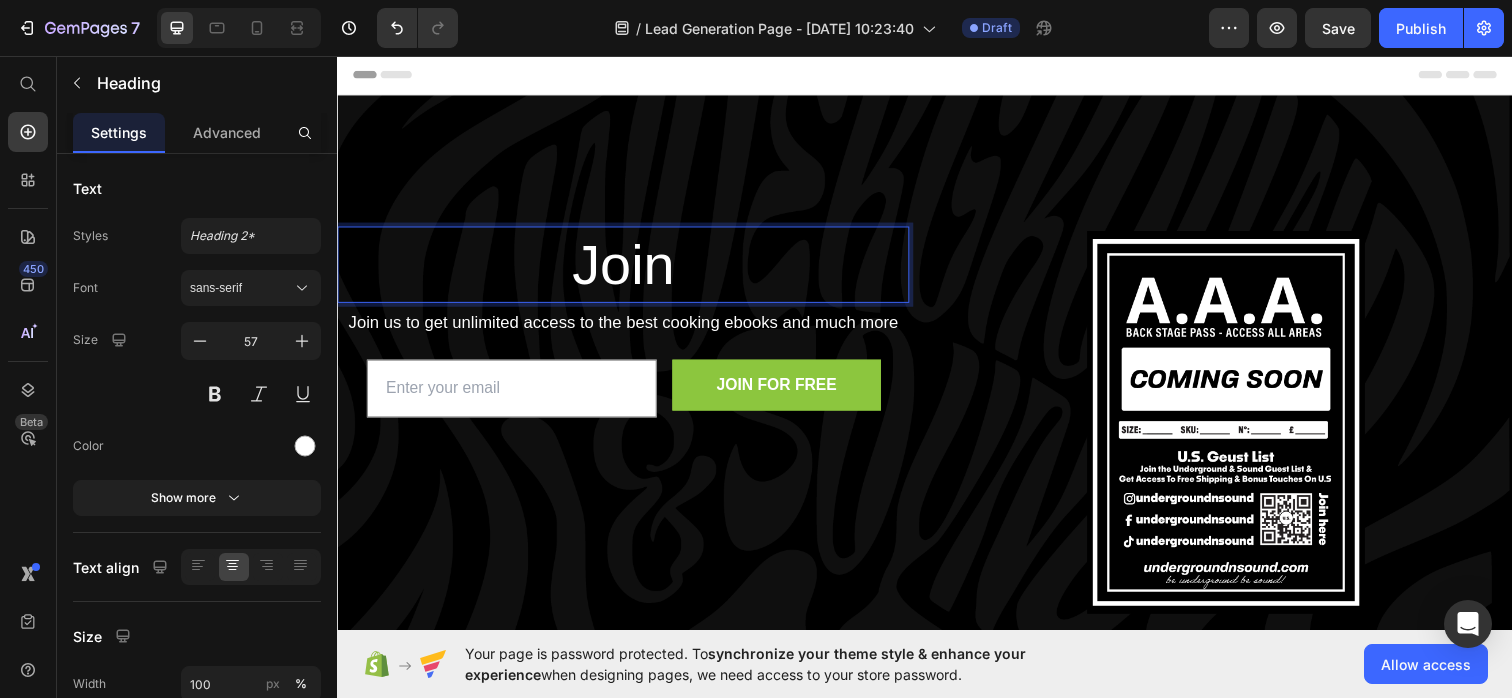 click on "Join" at bounding box center (629, 269) 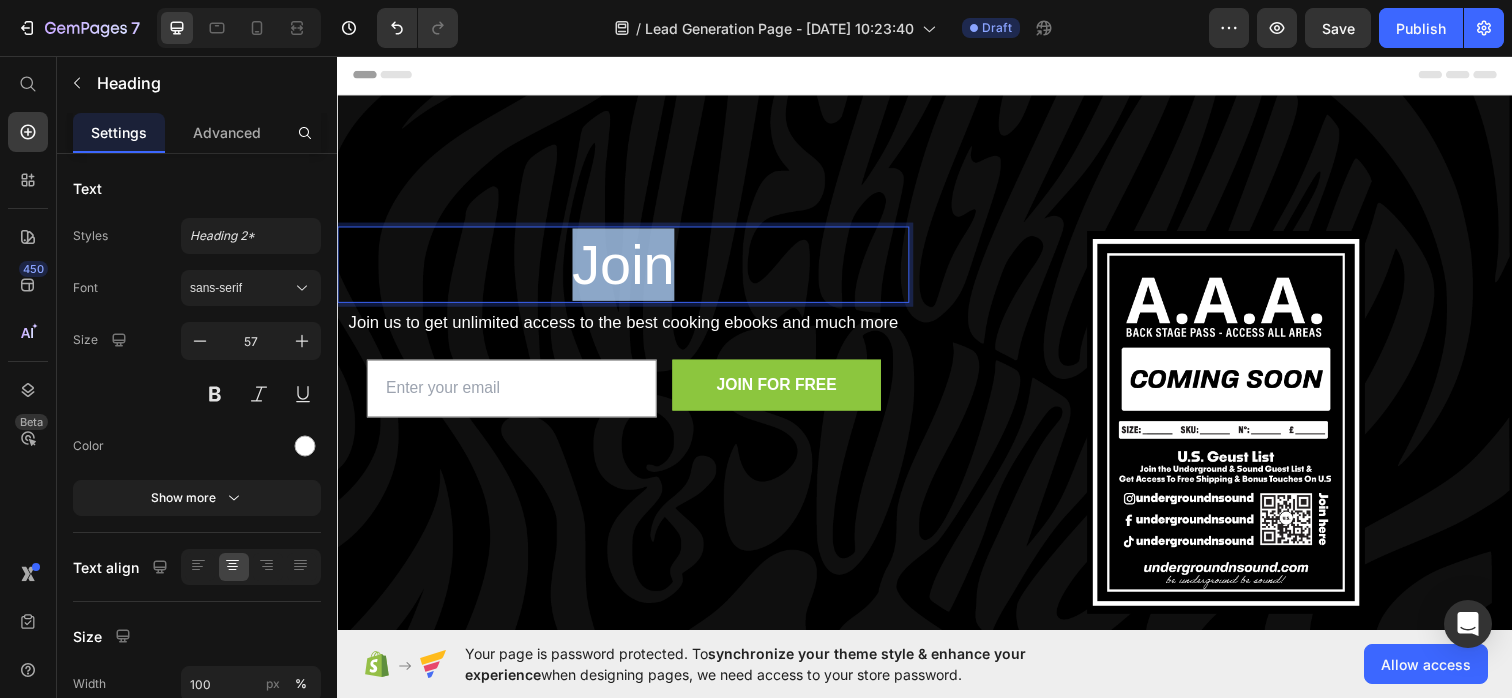 click on "Join" at bounding box center (629, 269) 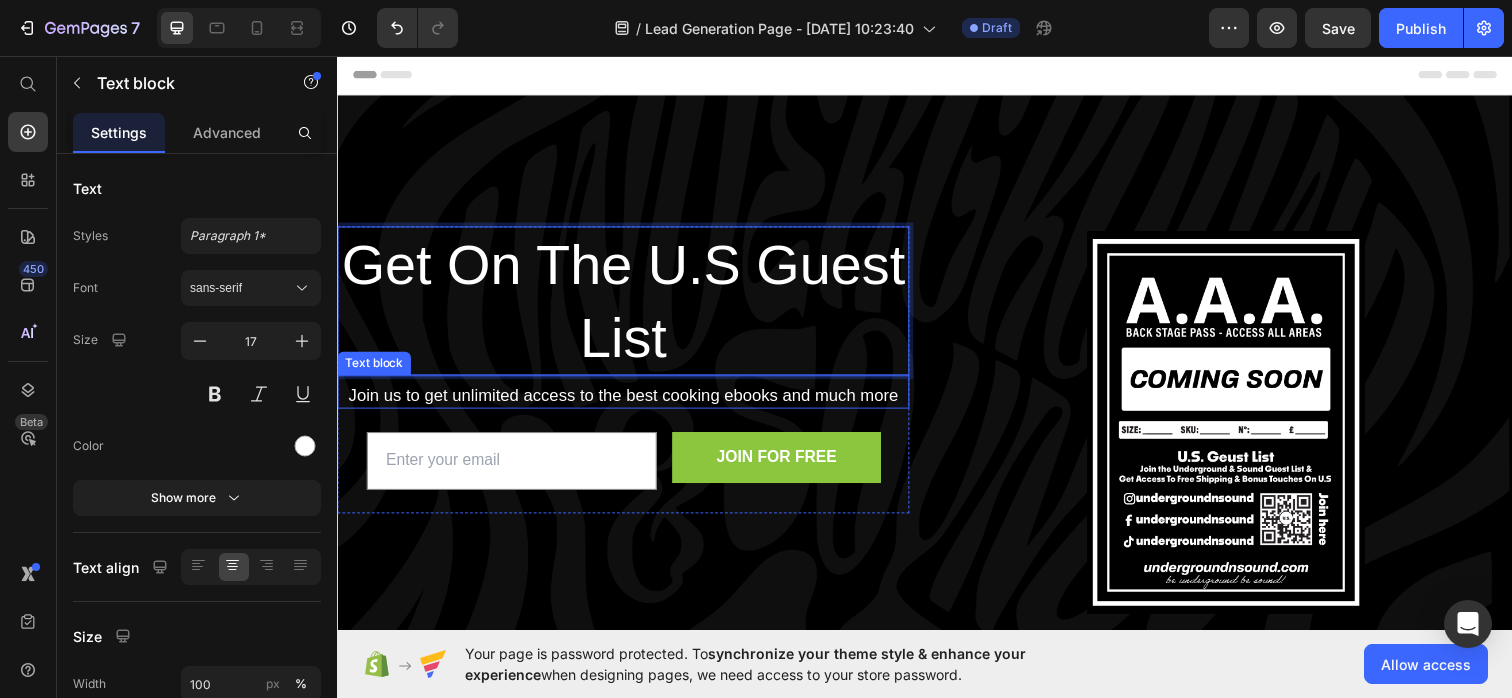 click on "Join us to get unlimited access to the best cooking ebooks and much more" at bounding box center [629, 403] 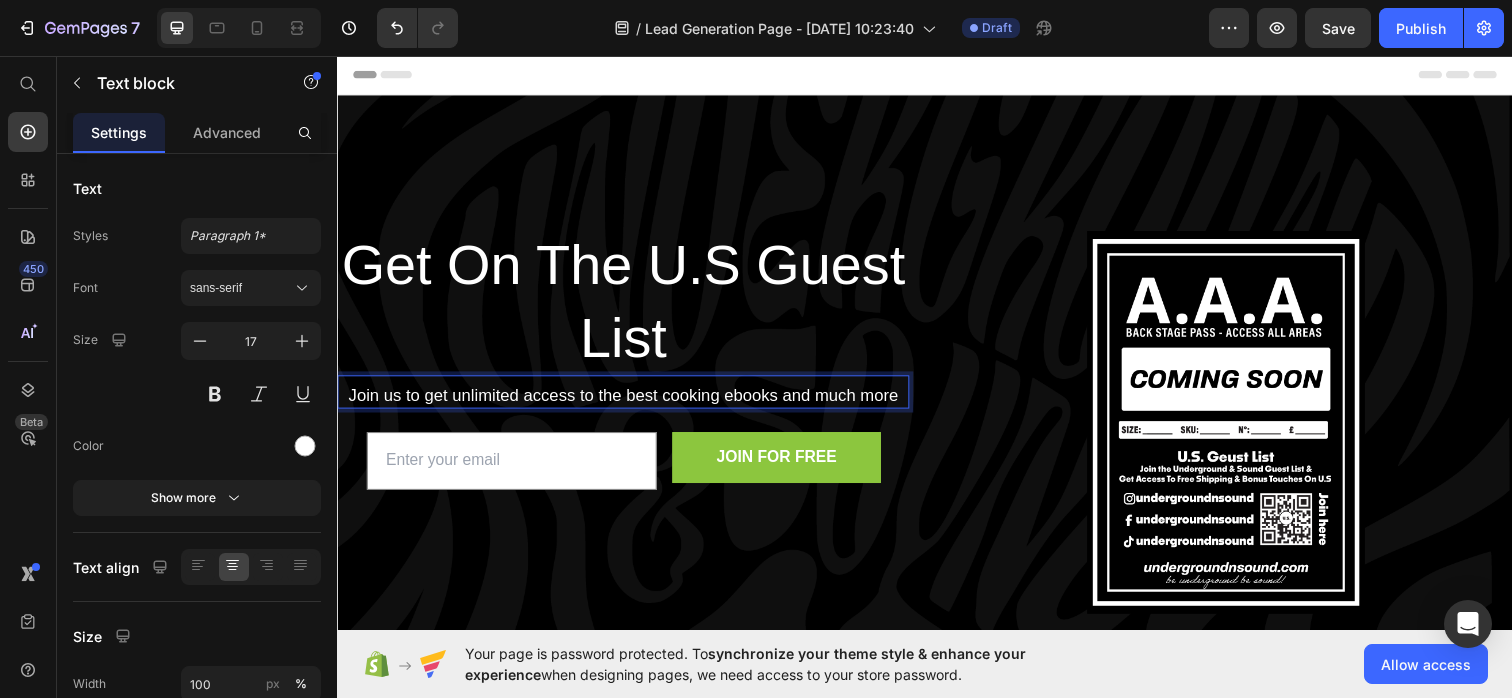 click on "Join us to get unlimited access to the best cooking ebooks and much more" at bounding box center [629, 403] 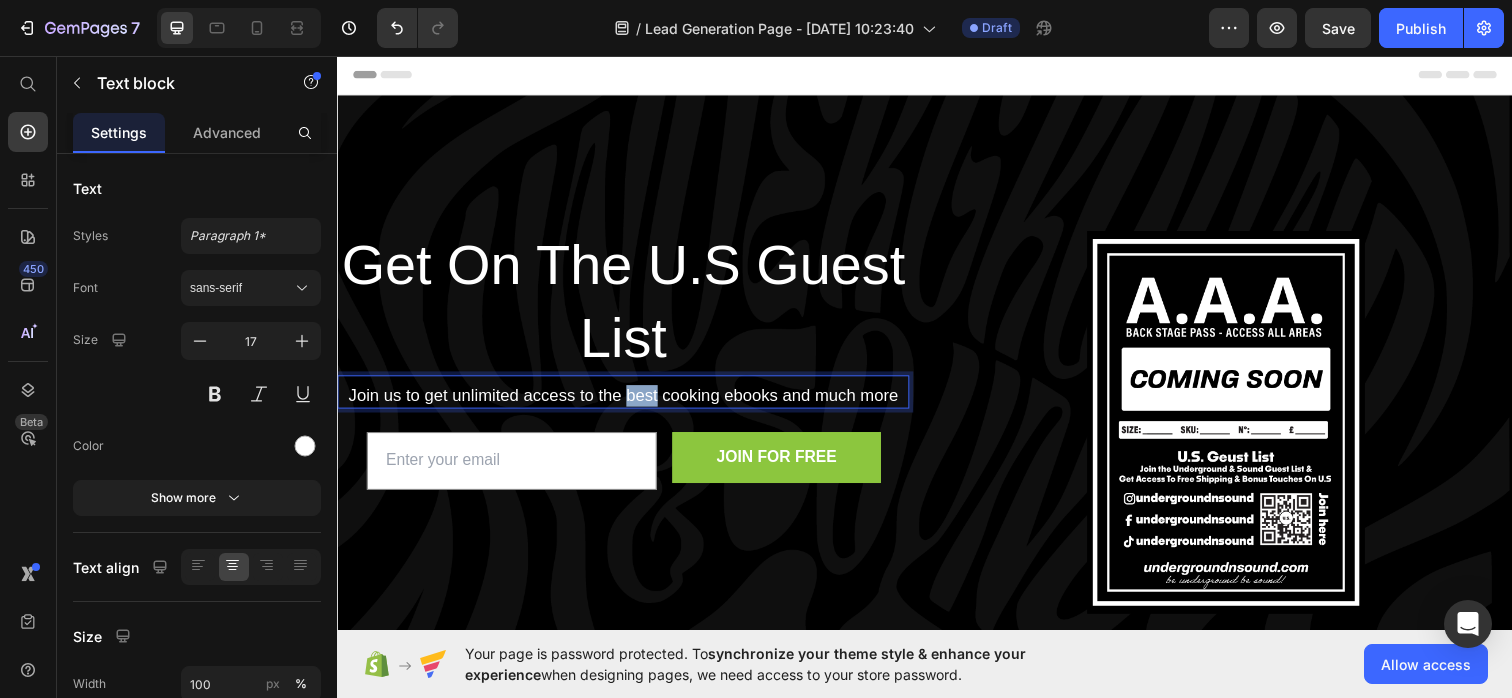 click on "Join us to get unlimited access to the best cooking ebooks and much more" at bounding box center (629, 403) 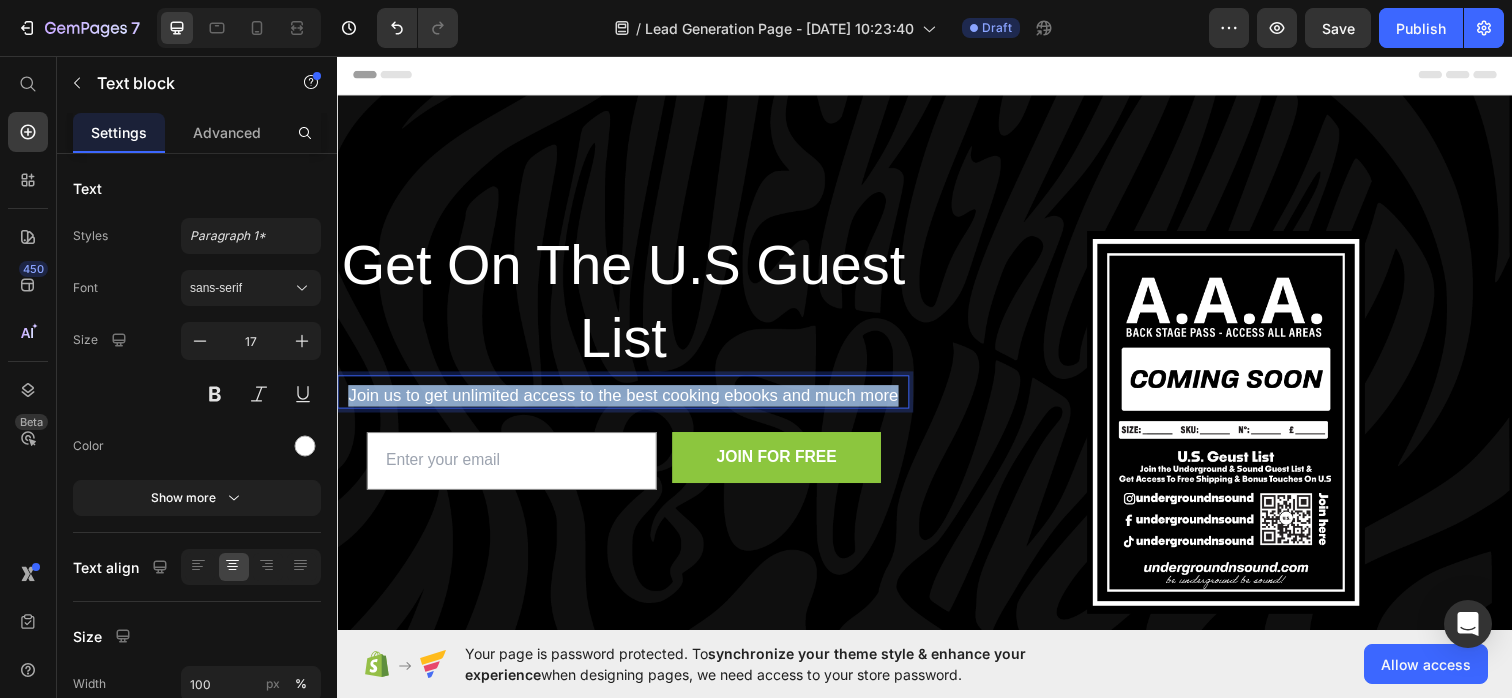 click on "Join us to get unlimited access to the best cooking ebooks and much more" at bounding box center (629, 403) 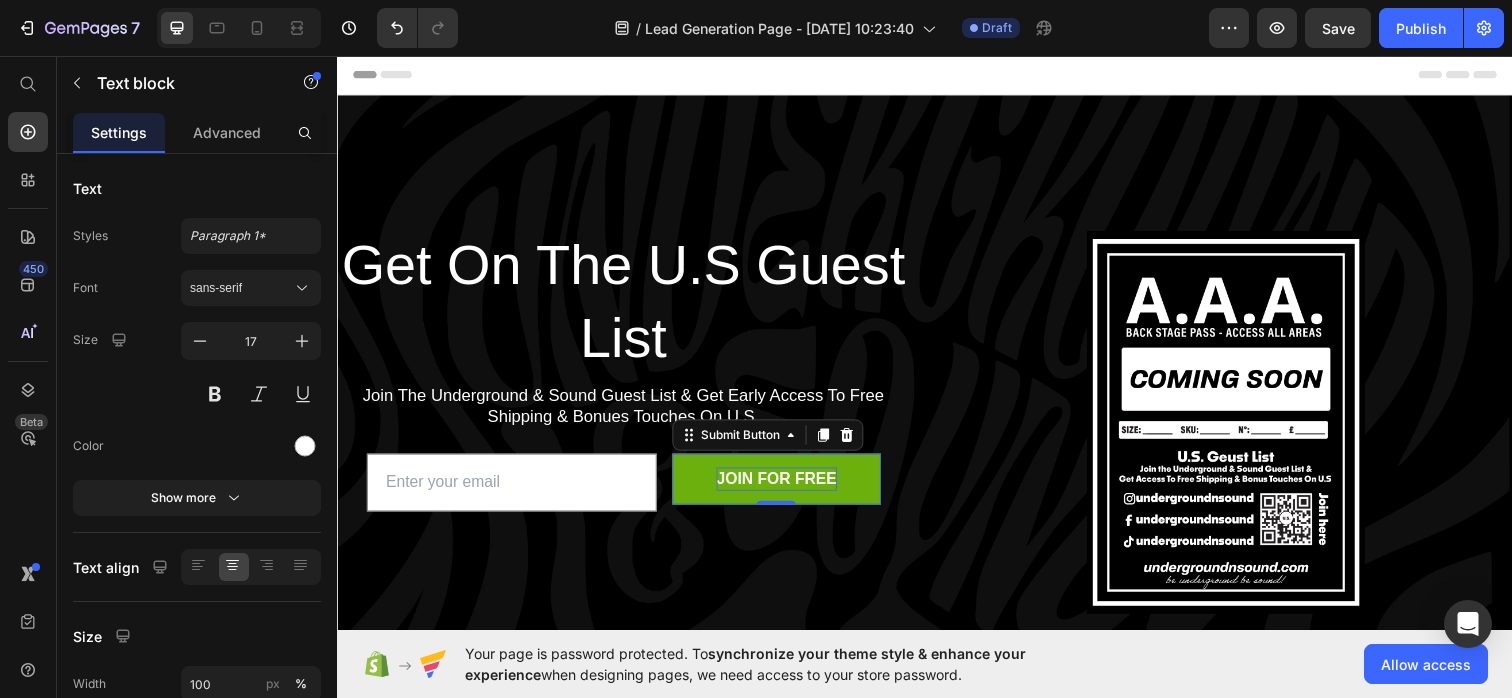 click on "JOIN FOR FREE" at bounding box center (785, 488) 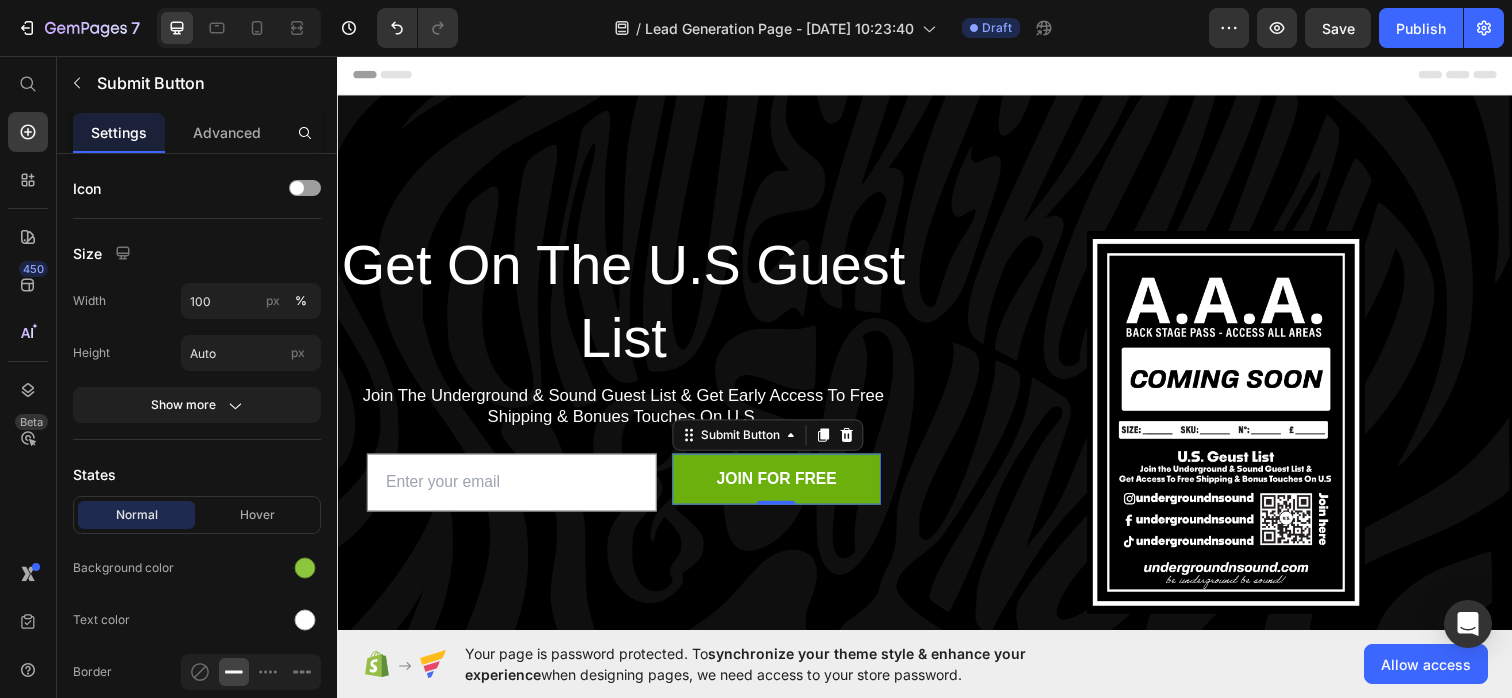 click on "JOIN FOR FREE" at bounding box center (785, 488) 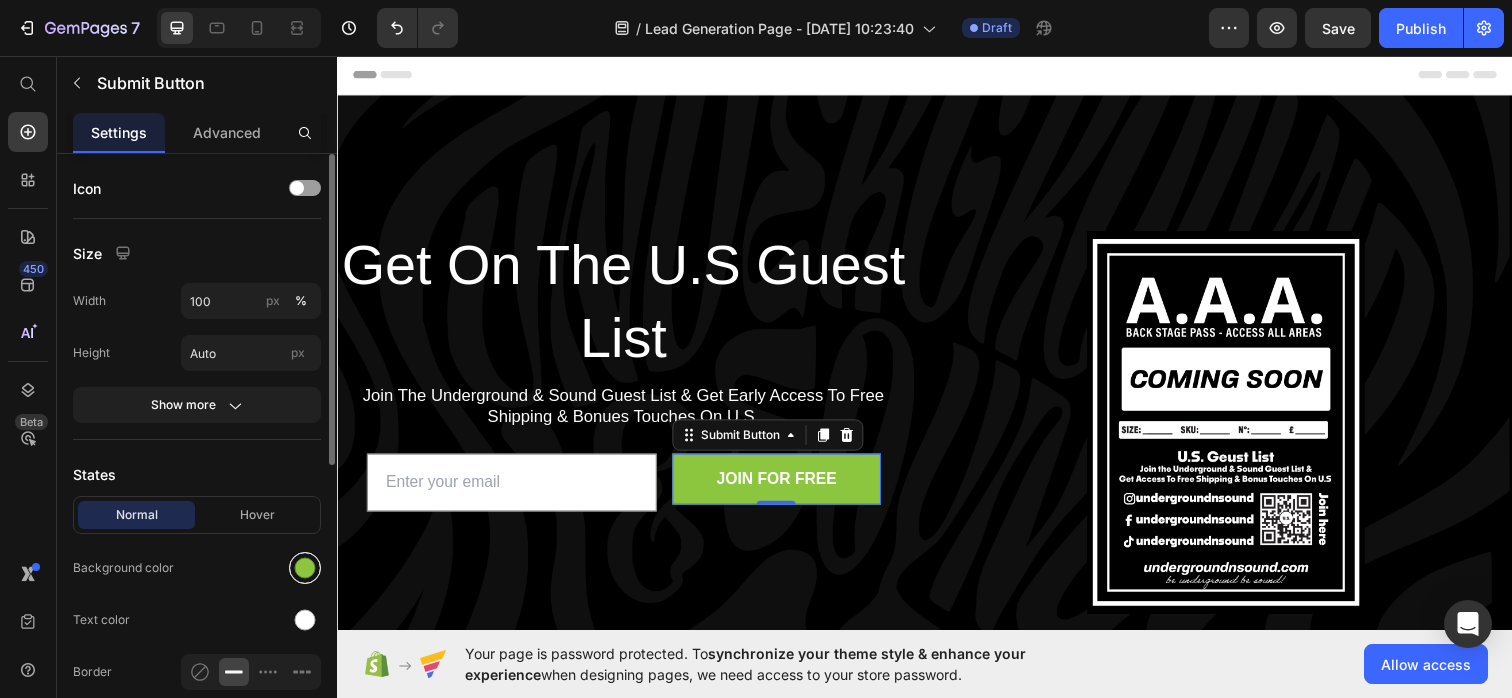 click at bounding box center [305, 568] 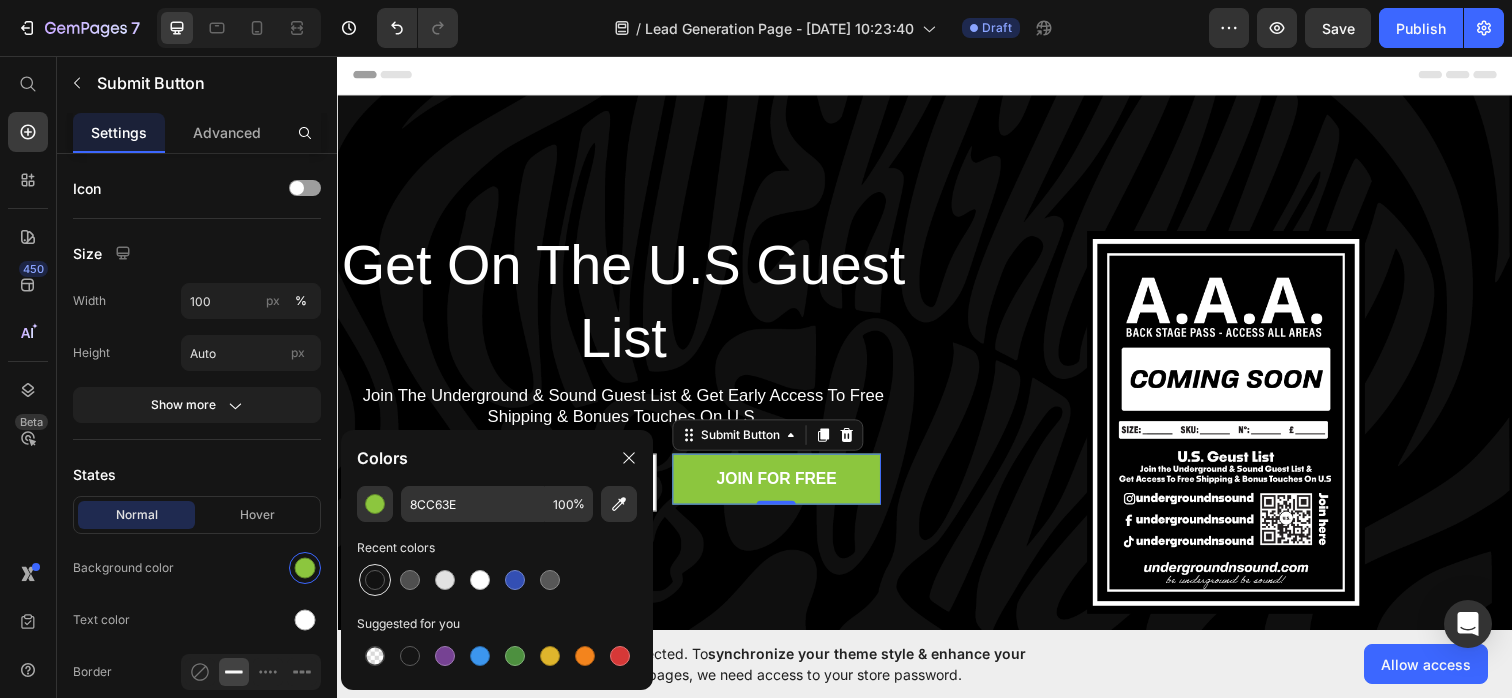 click at bounding box center [375, 580] 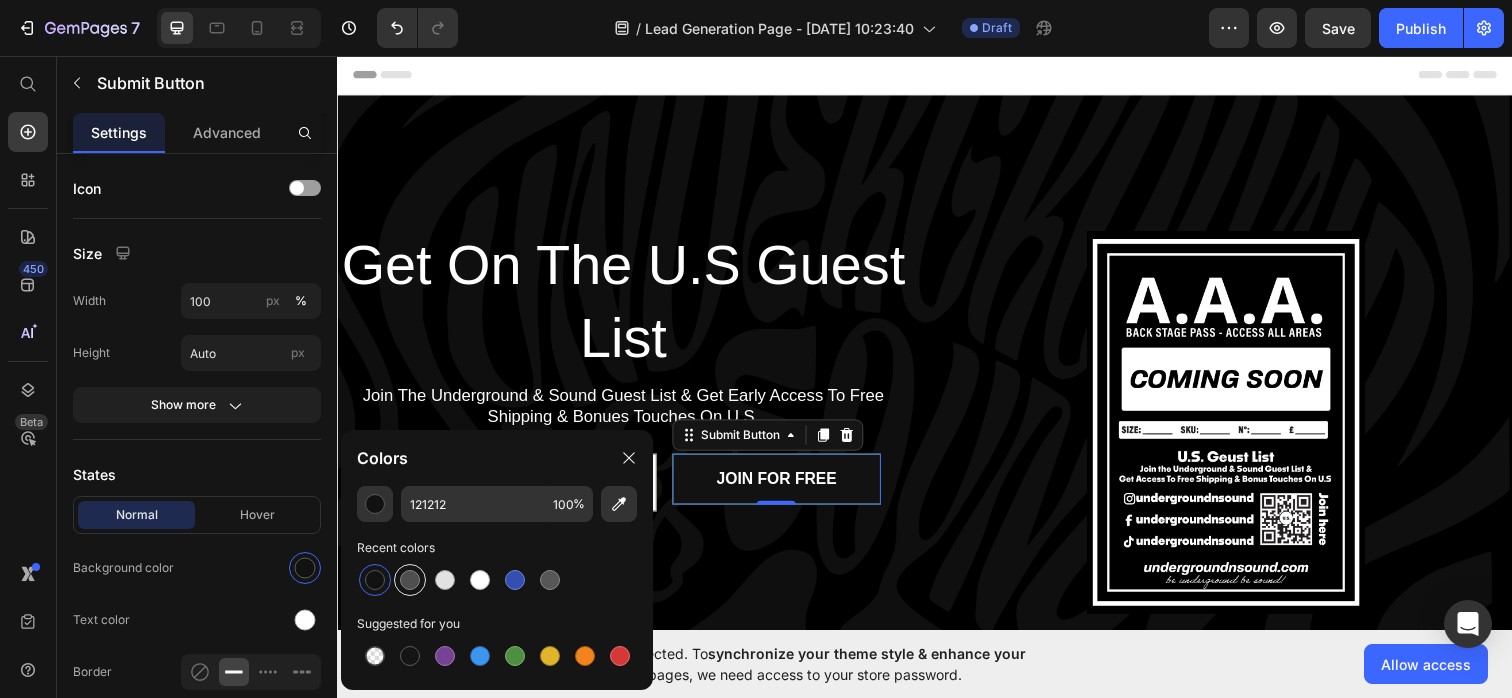 click at bounding box center [410, 580] 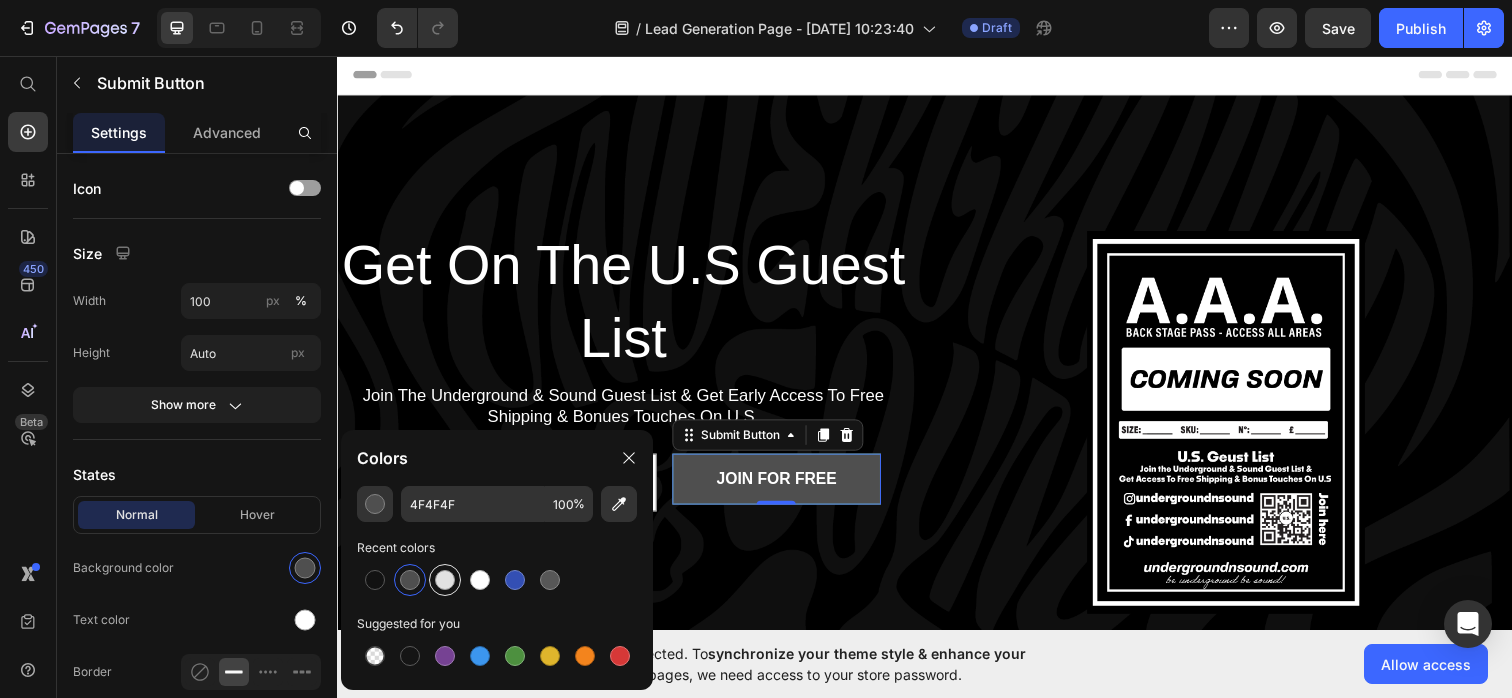 click at bounding box center (445, 580) 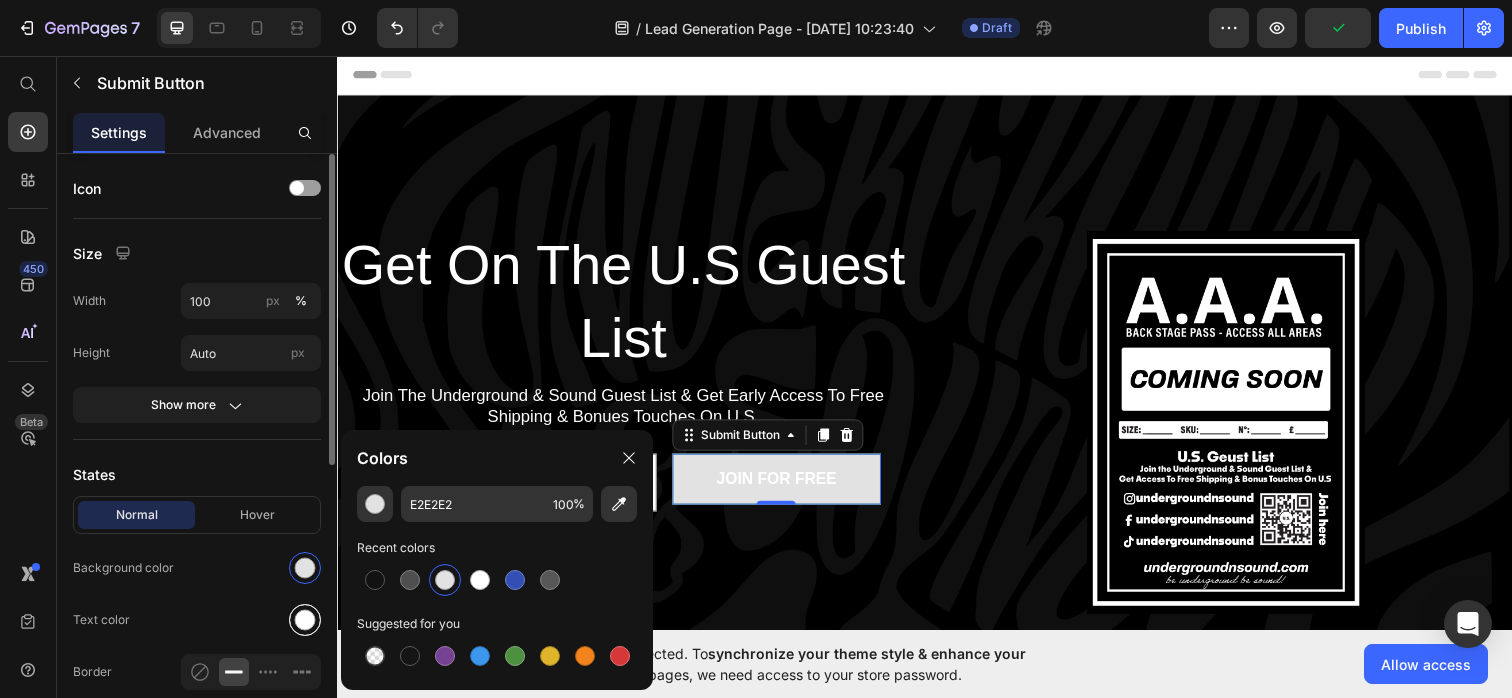 click at bounding box center (305, 620) 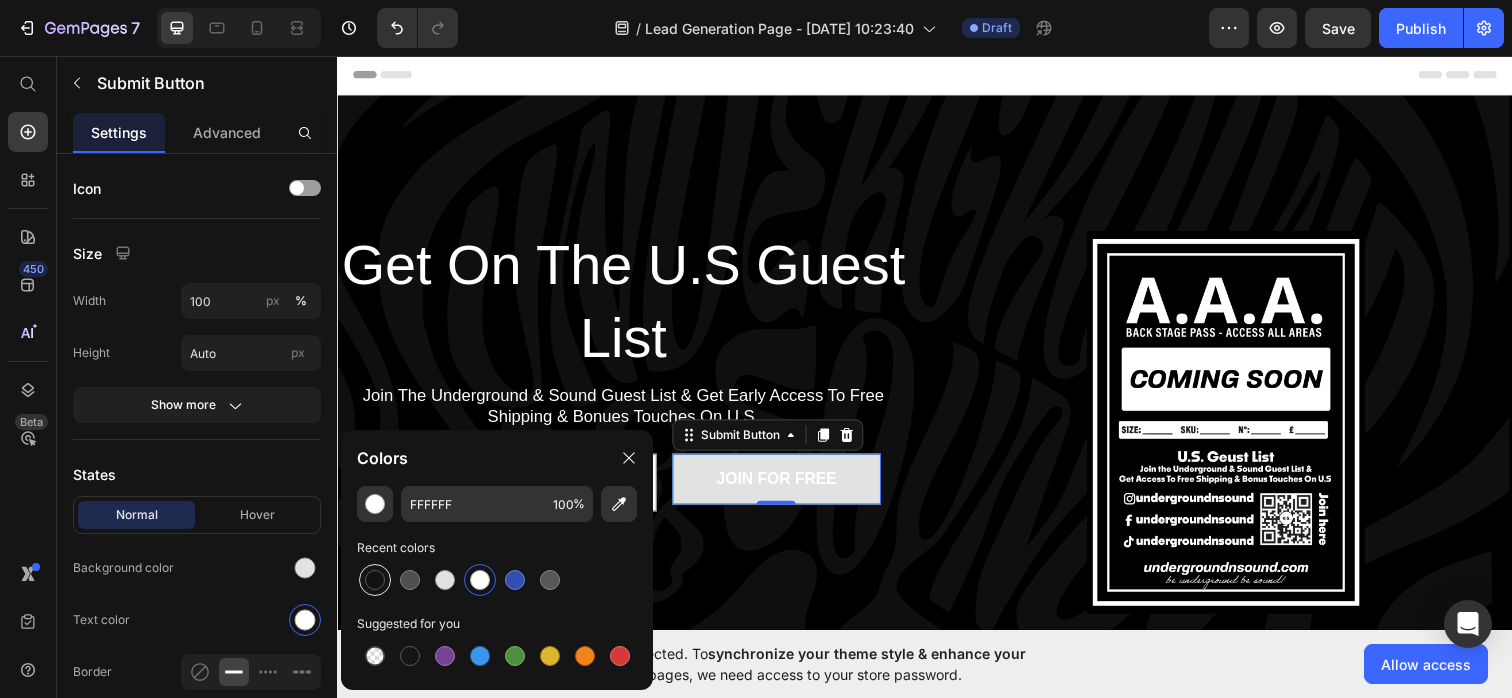 click at bounding box center [375, 580] 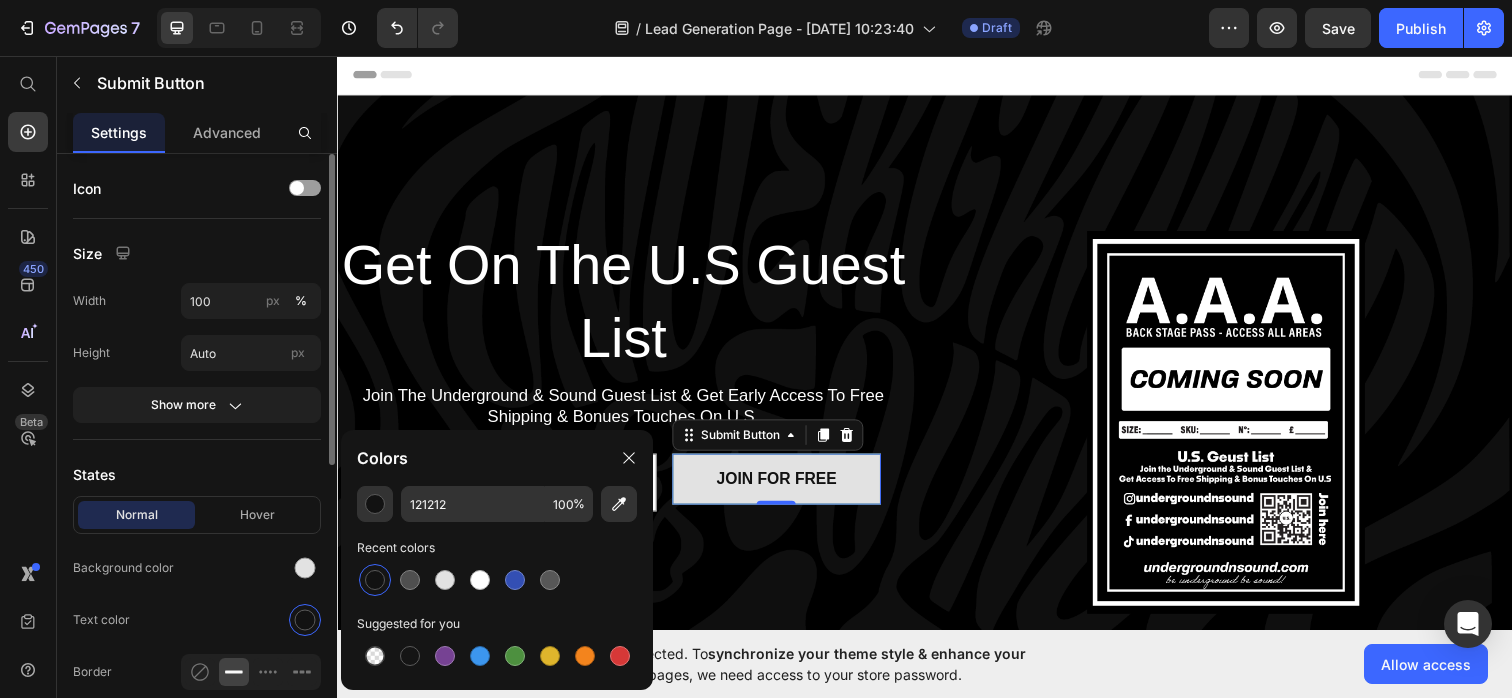 click on "Icon Size Width 100 px % Height Auto px Show more States Normal Hover Background color Text color Border 1 px Corner Shadow Text Styles Paragraph 1* Font sans-serif Size 16 Show more" at bounding box center (197, 684) 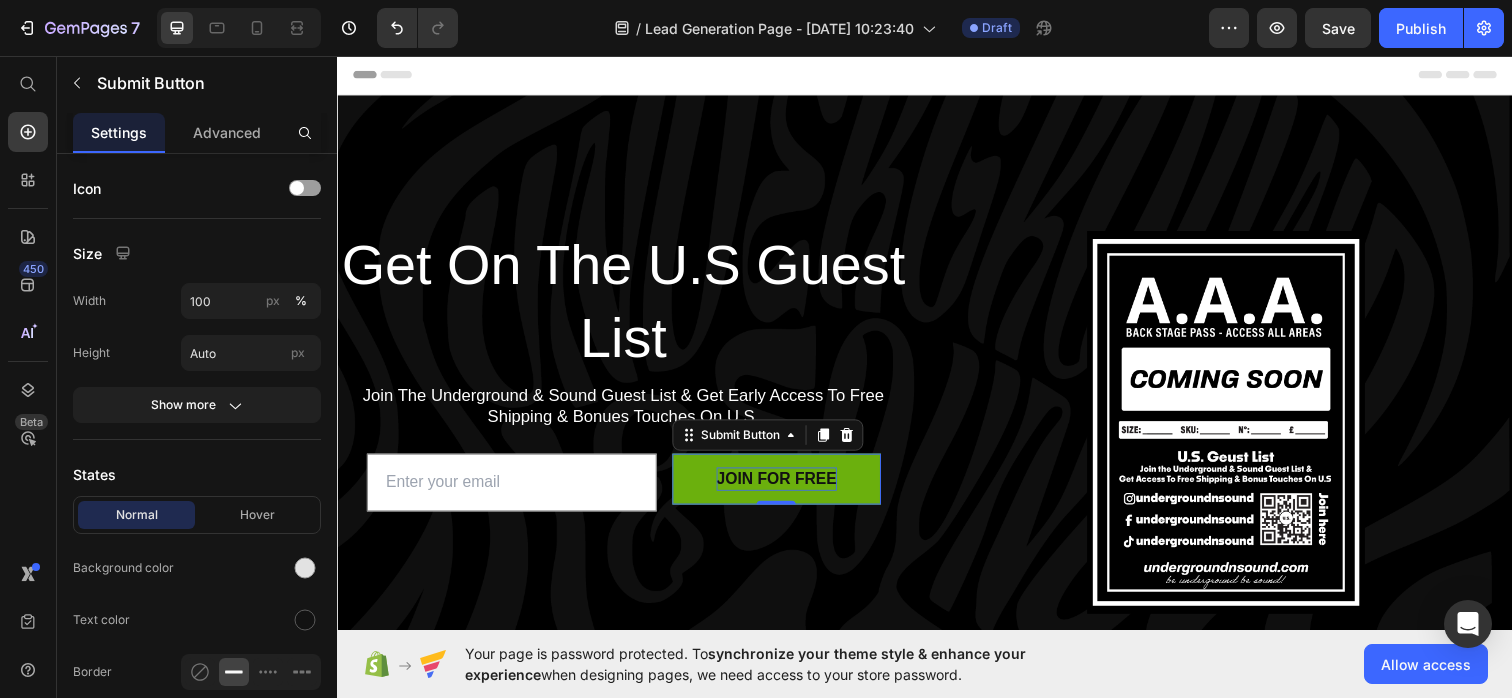 click on "JOIN FOR FREE" at bounding box center (785, 488) 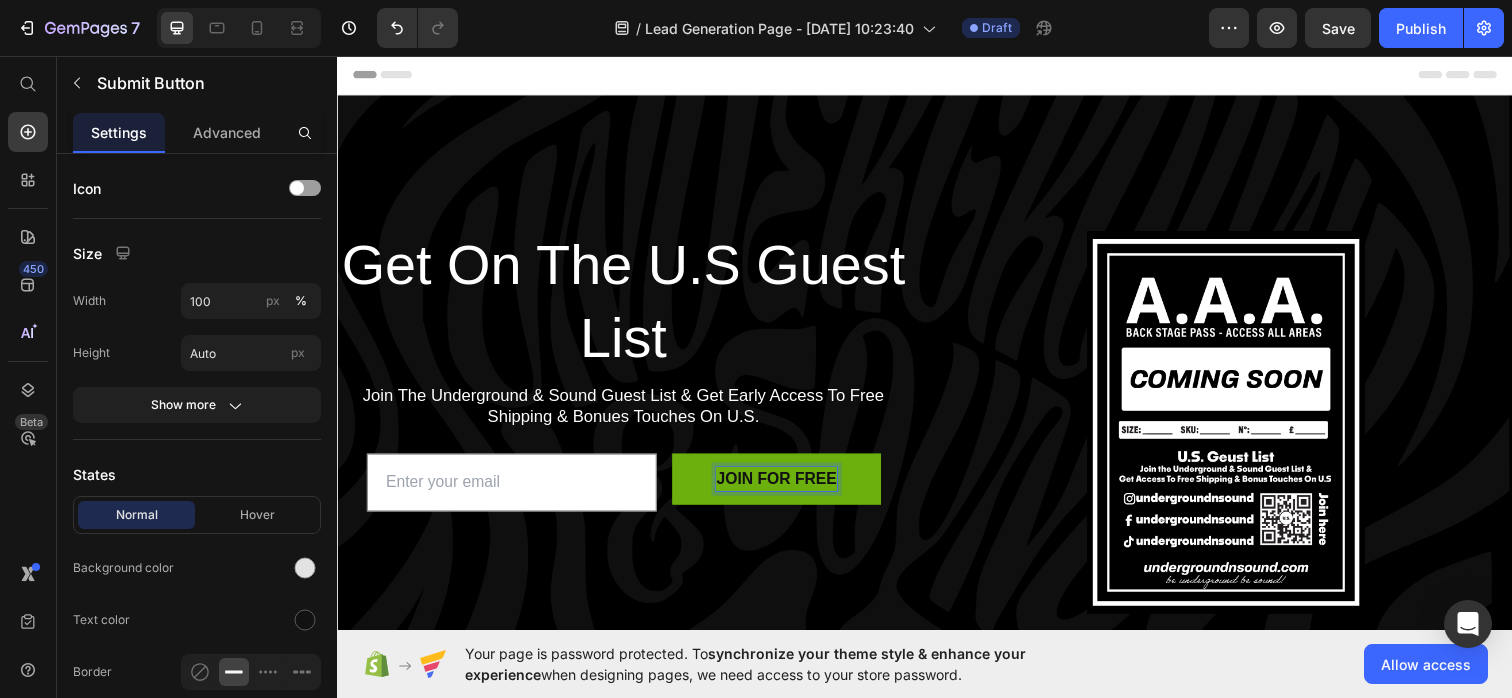 click on "JOIN FOR FREE" at bounding box center [785, 488] 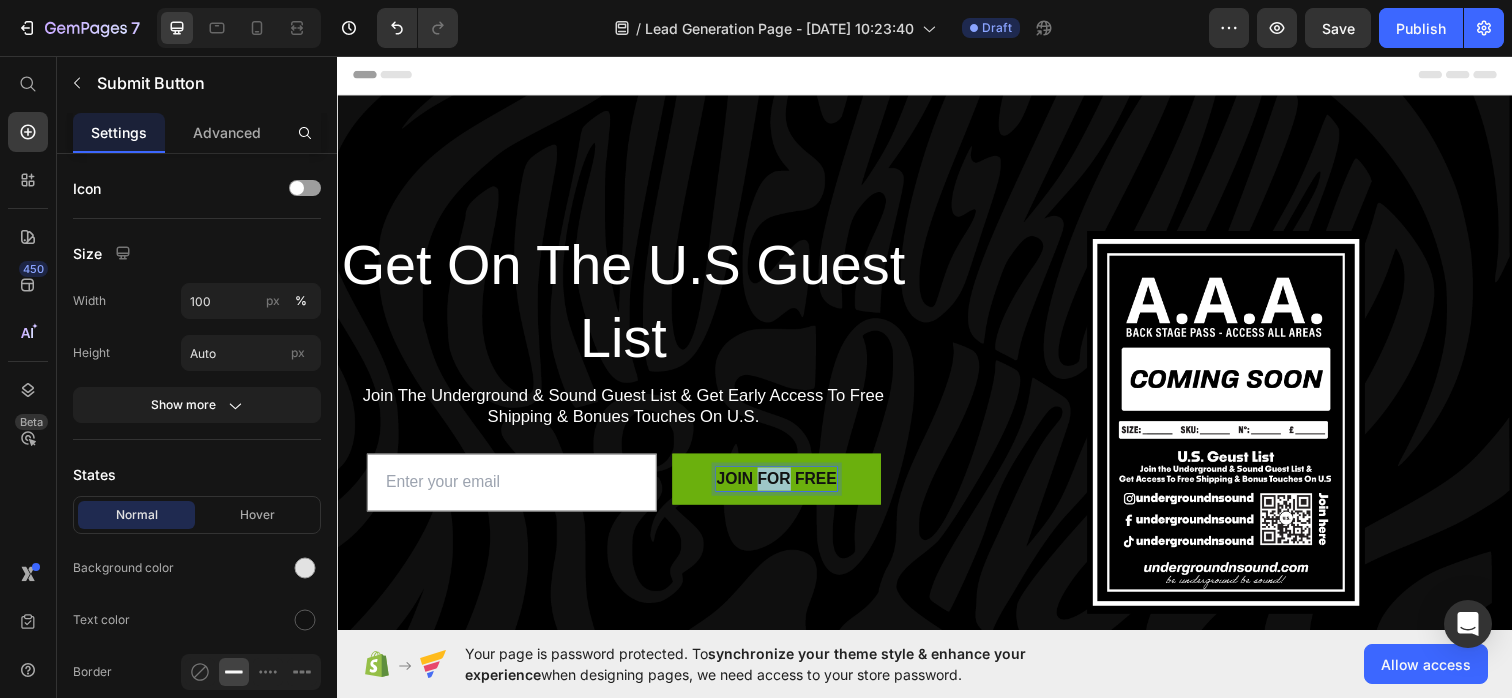 click on "JOIN FOR FREE" at bounding box center (785, 488) 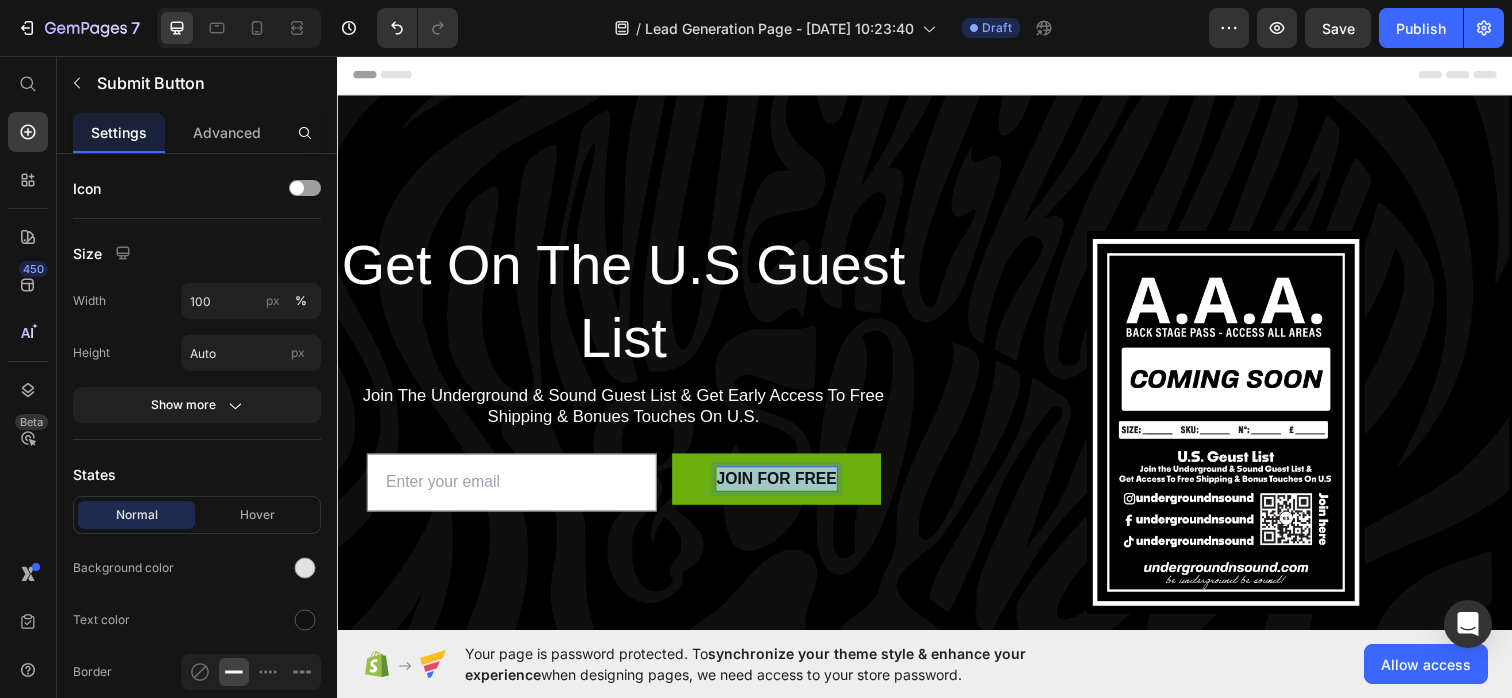 click on "JOIN FOR FREE" at bounding box center (785, 488) 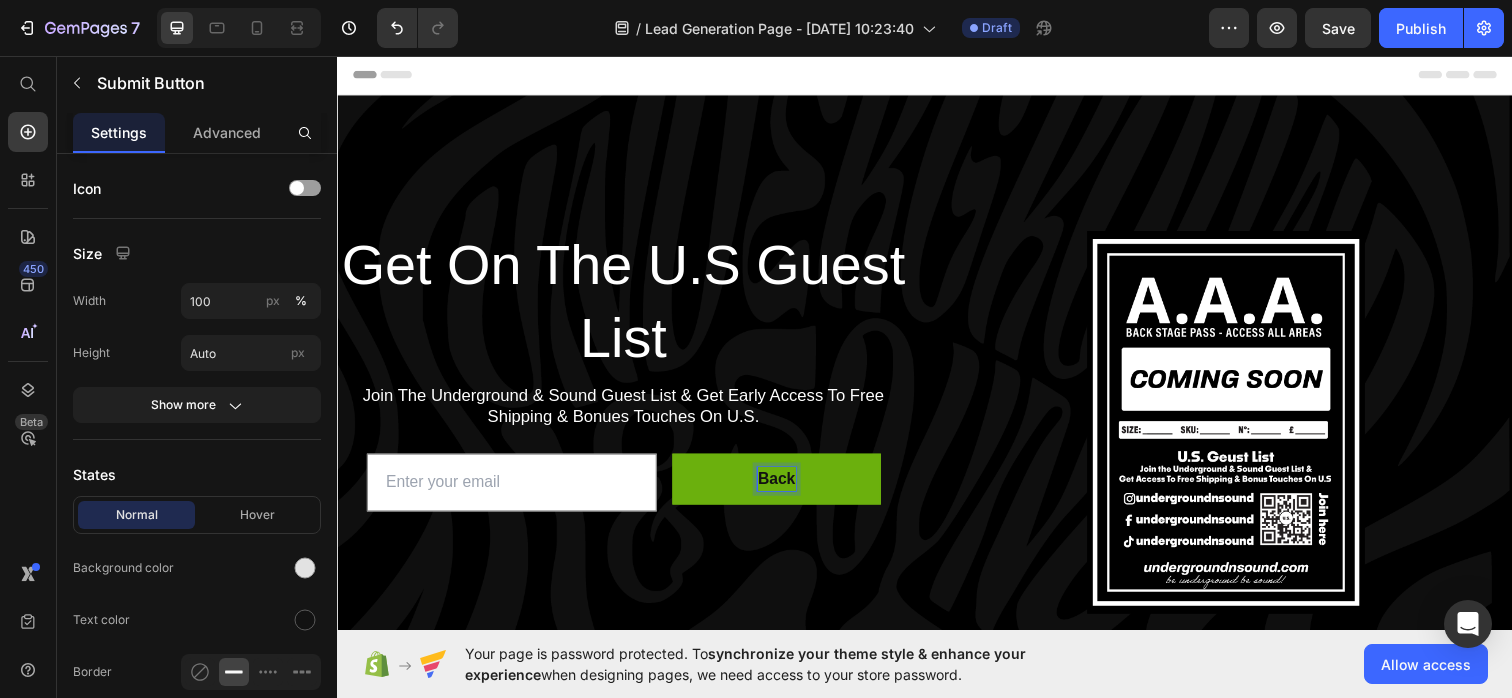 click on "Back" at bounding box center [785, 488] 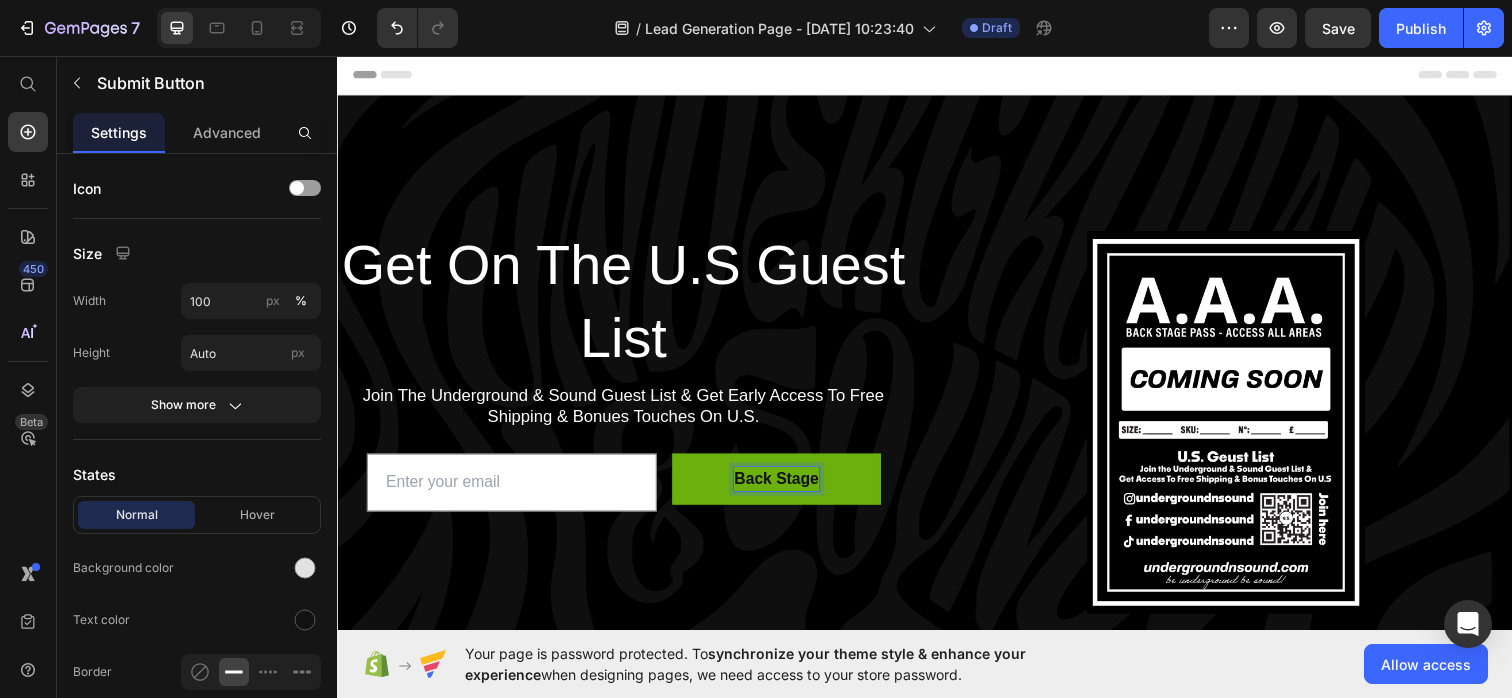 click on "Back Stage" at bounding box center (785, 488) 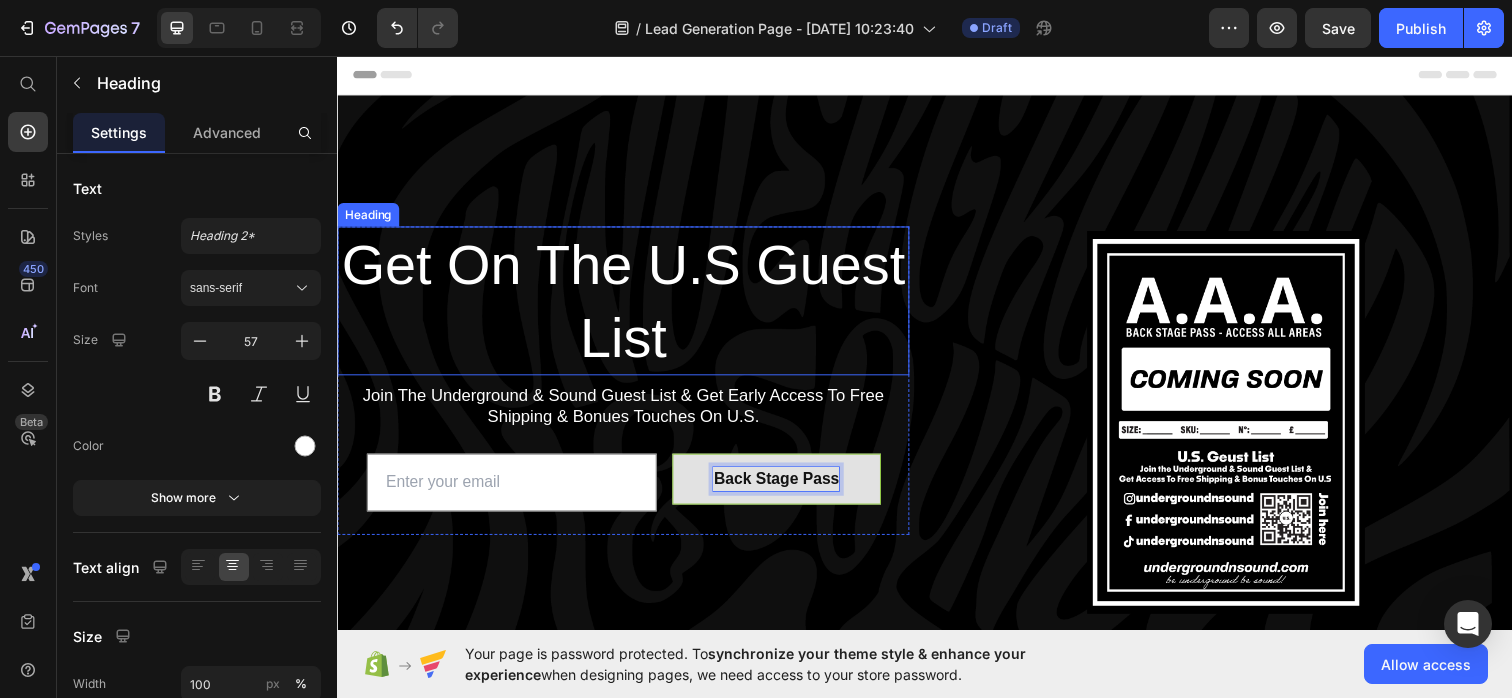 click on "Get On The U.S Guest List" at bounding box center (629, 306) 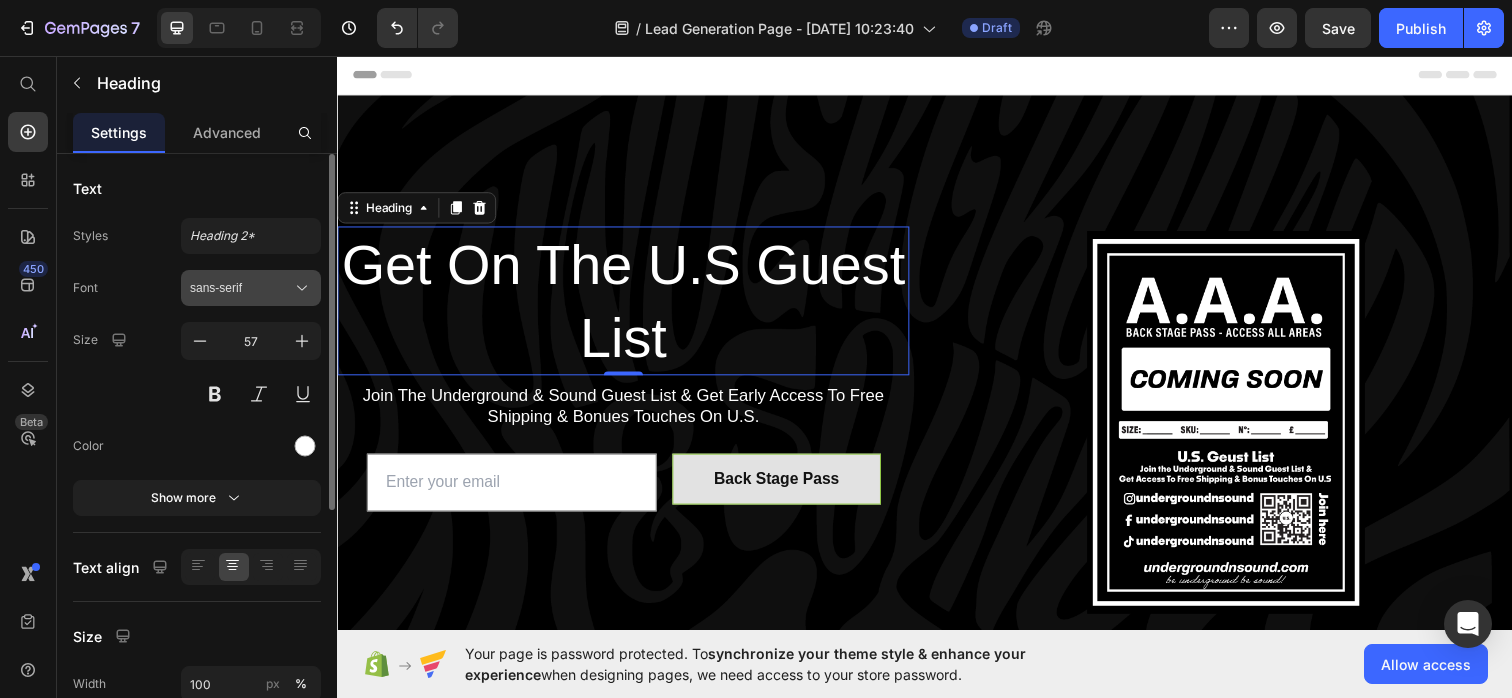 click on "sans-serif" at bounding box center (241, 288) 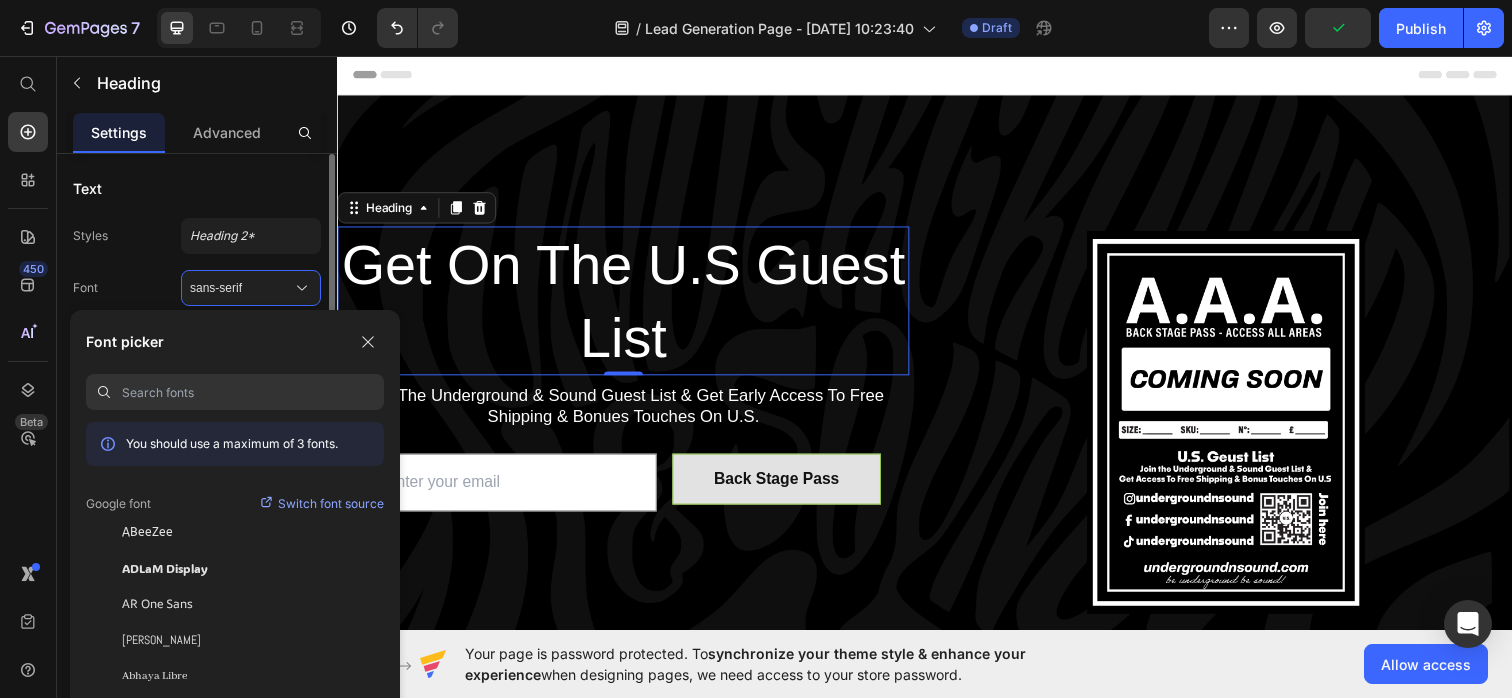 click on "Text" at bounding box center (197, 188) 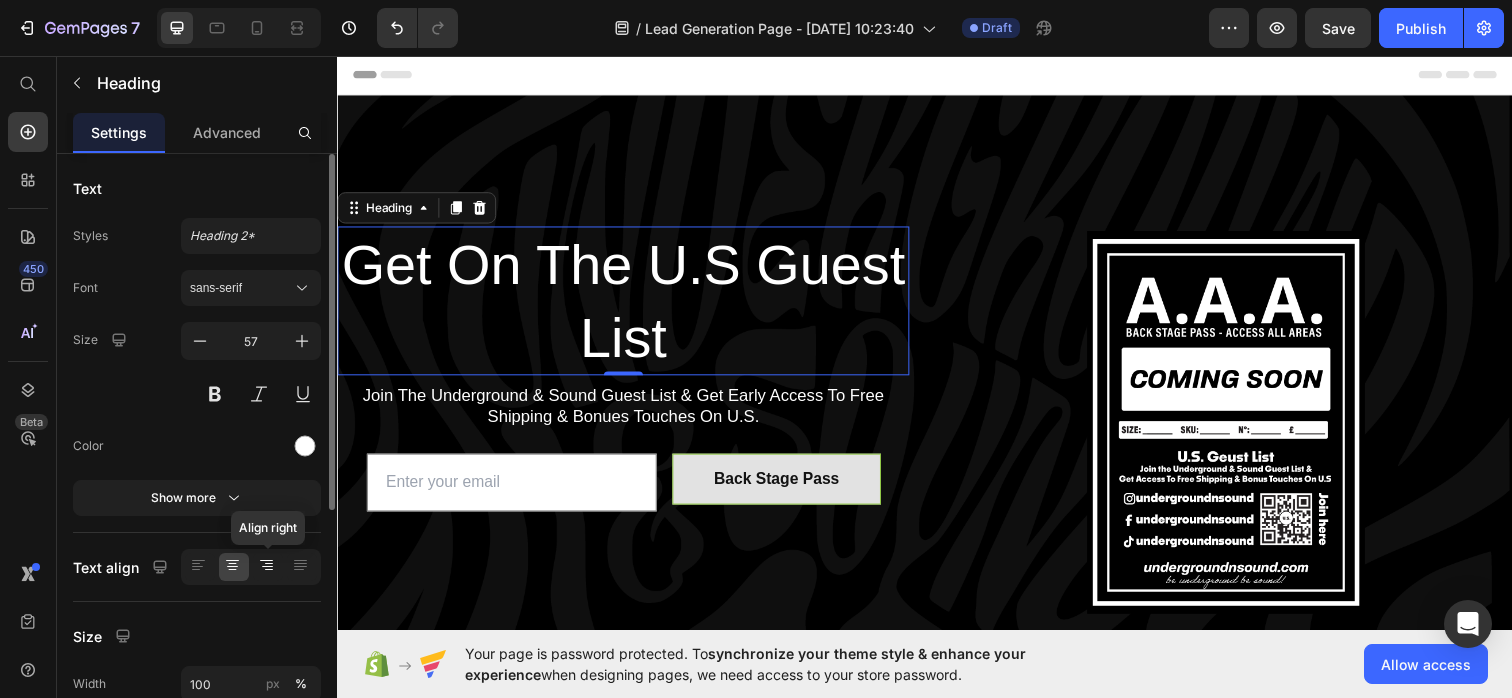 click 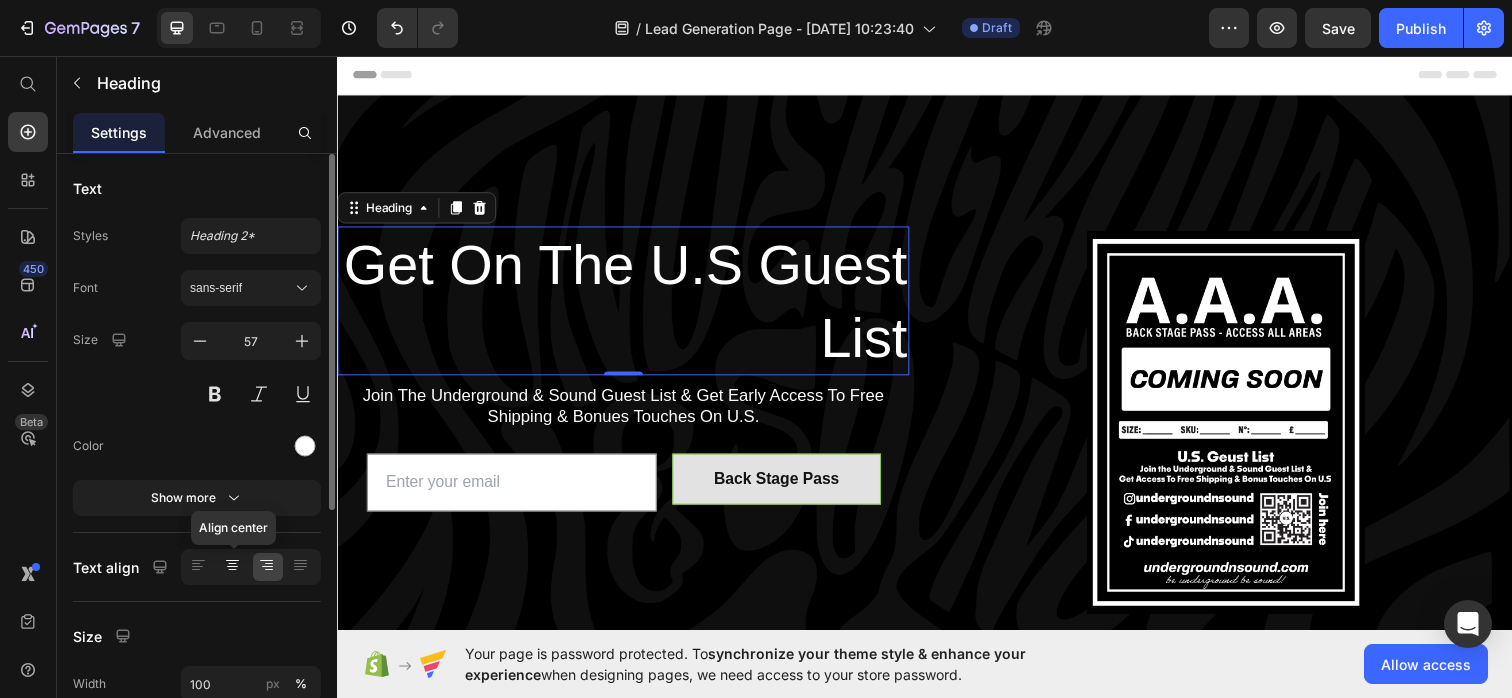 click 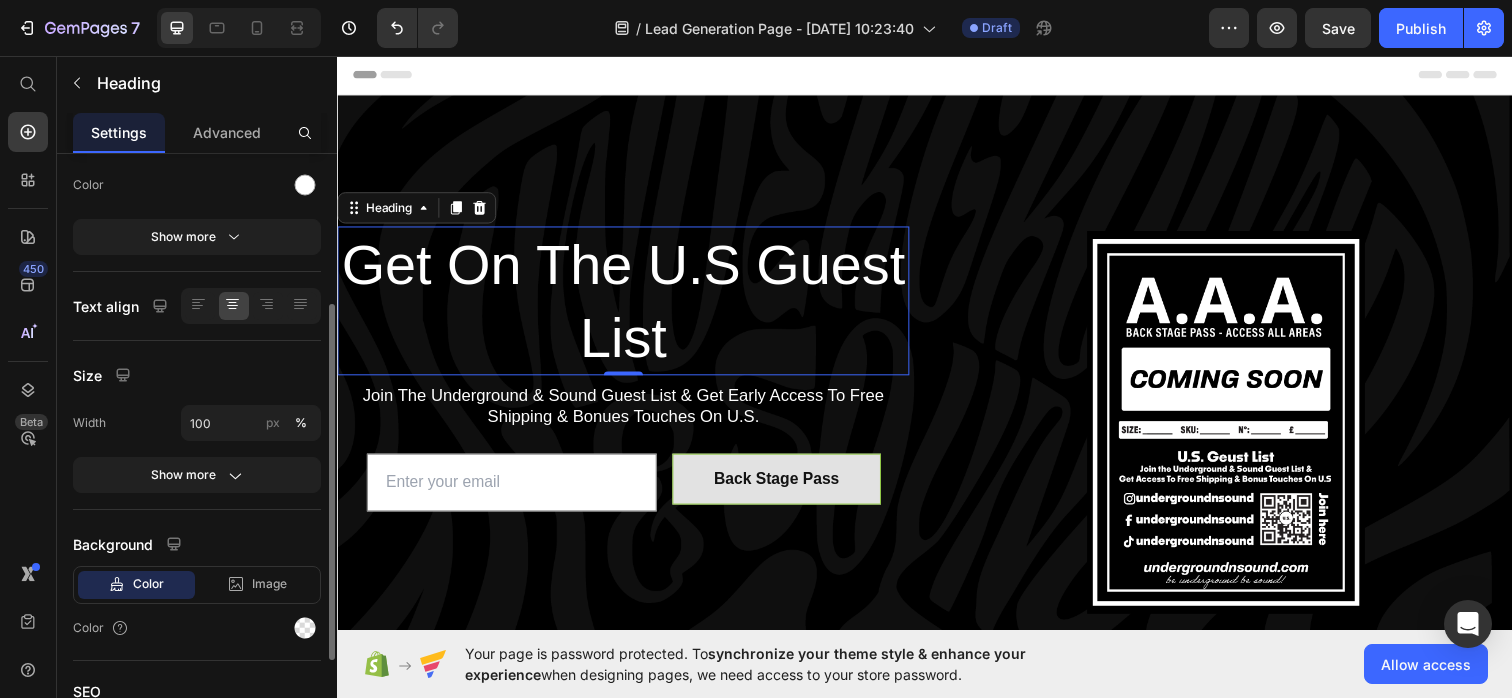 scroll, scrollTop: 259, scrollLeft: 0, axis: vertical 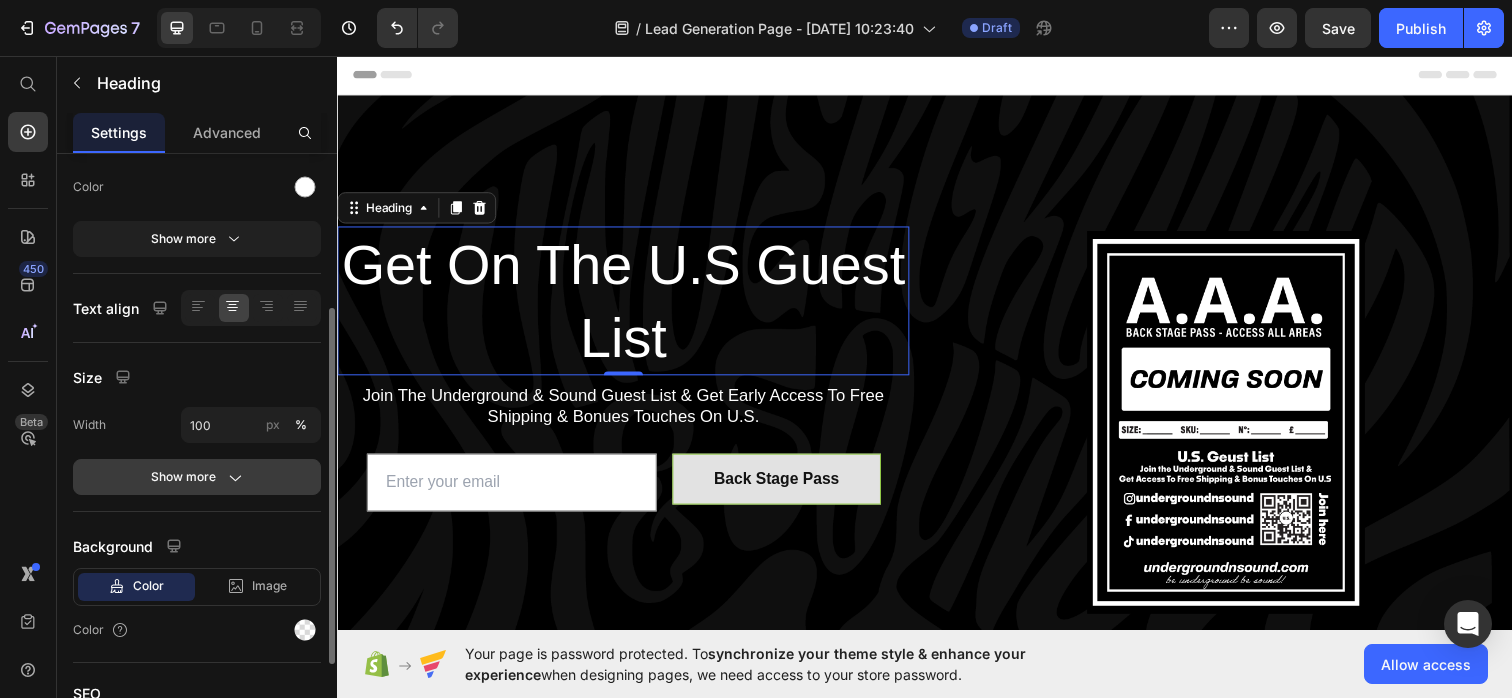 click 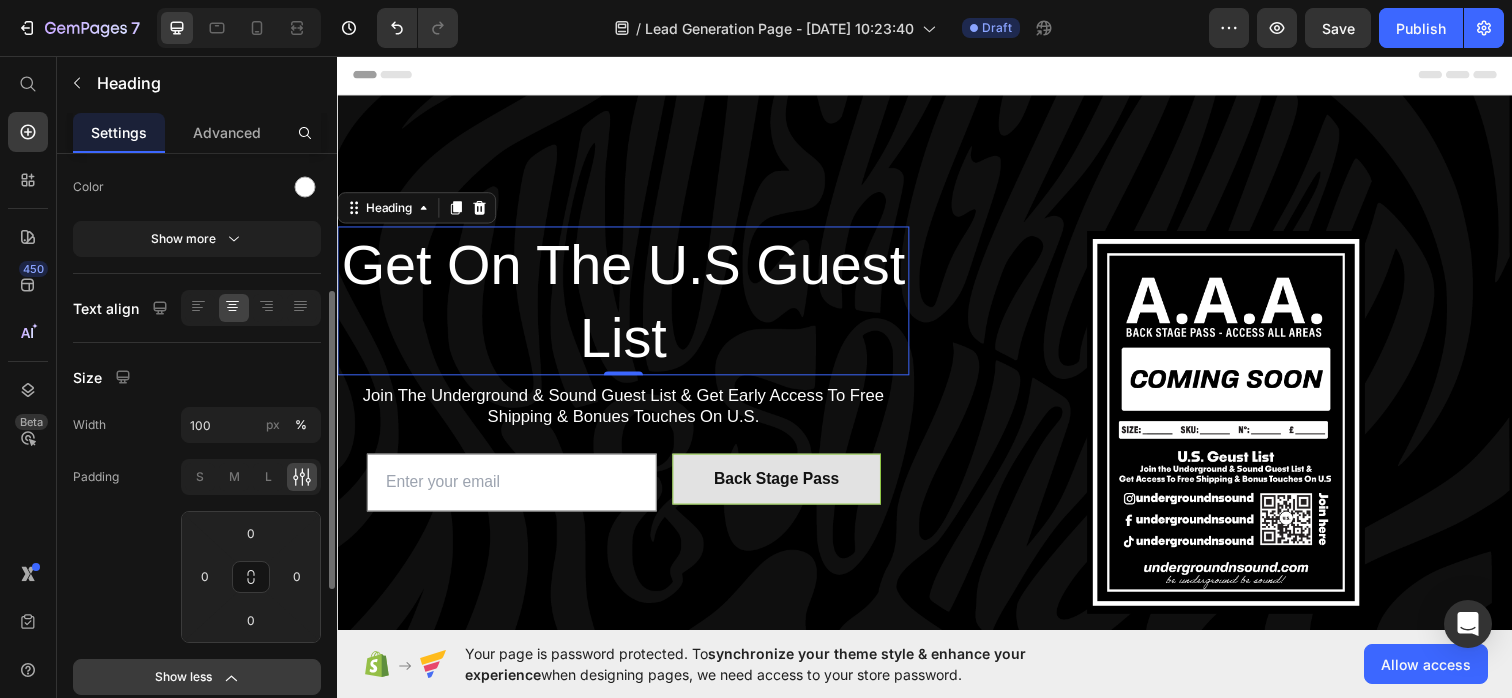 scroll, scrollTop: 273, scrollLeft: 0, axis: vertical 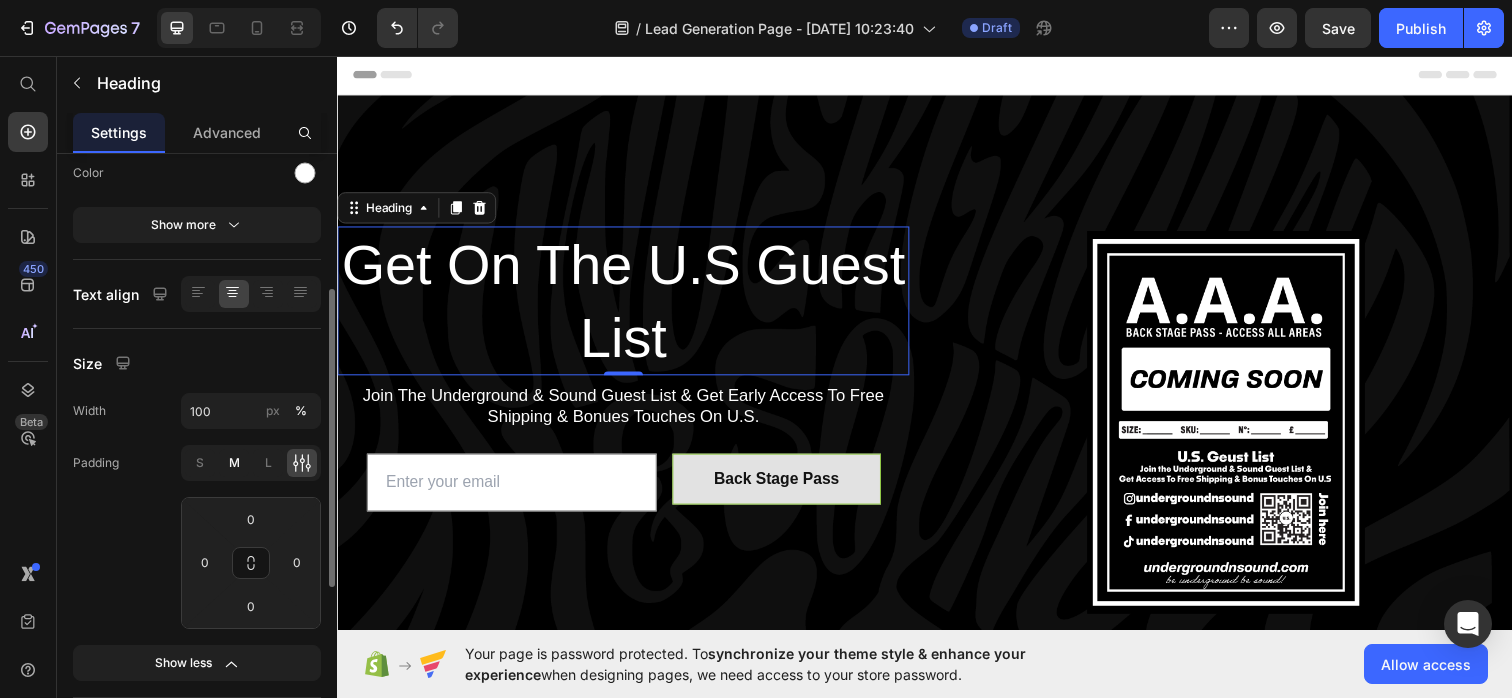 click on "M" 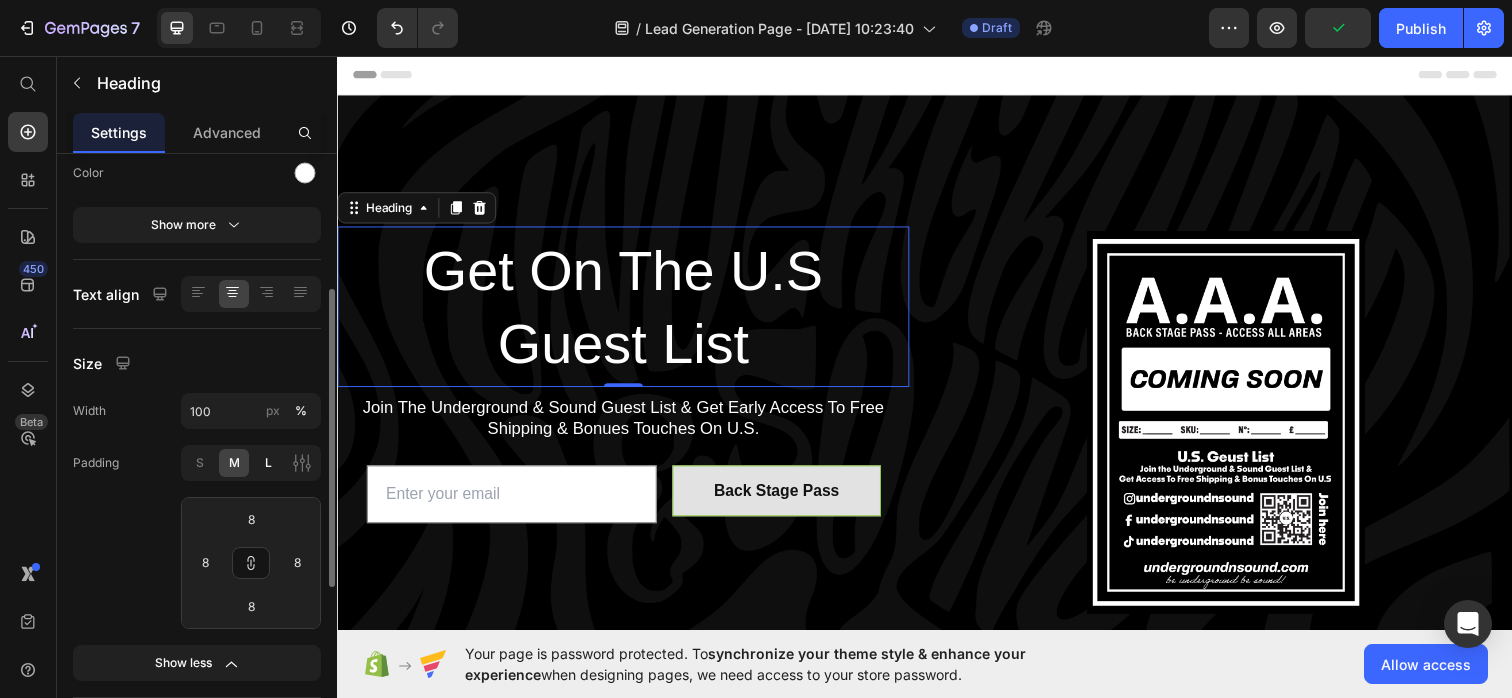 click on "L" 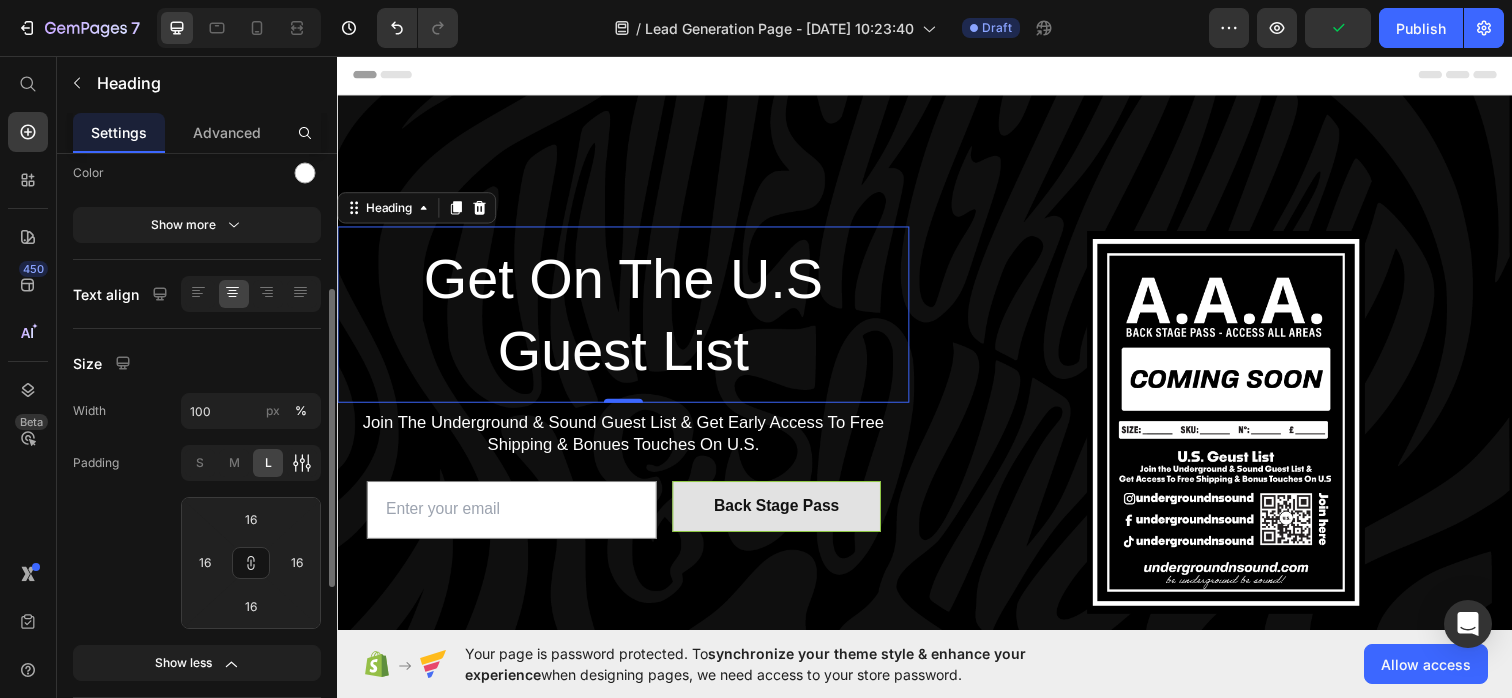 click 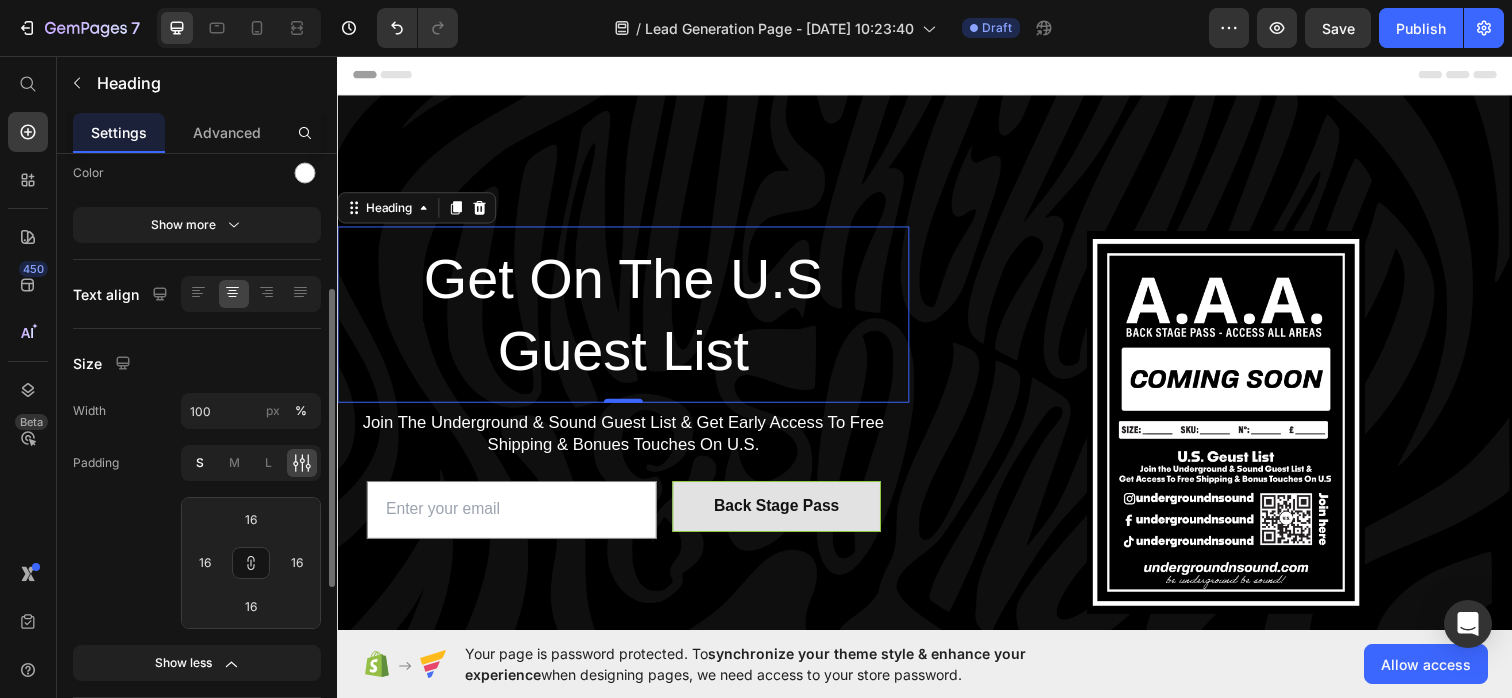 click on "S" 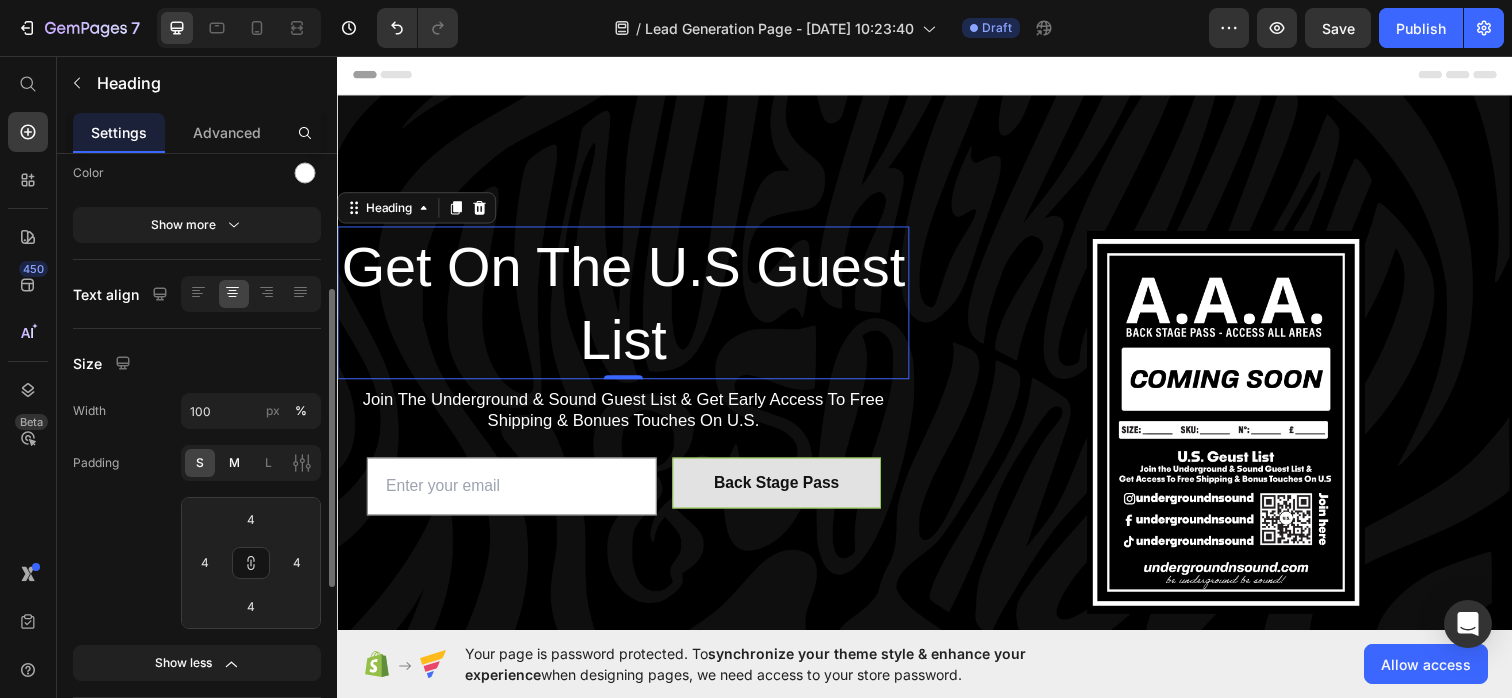click on "M" 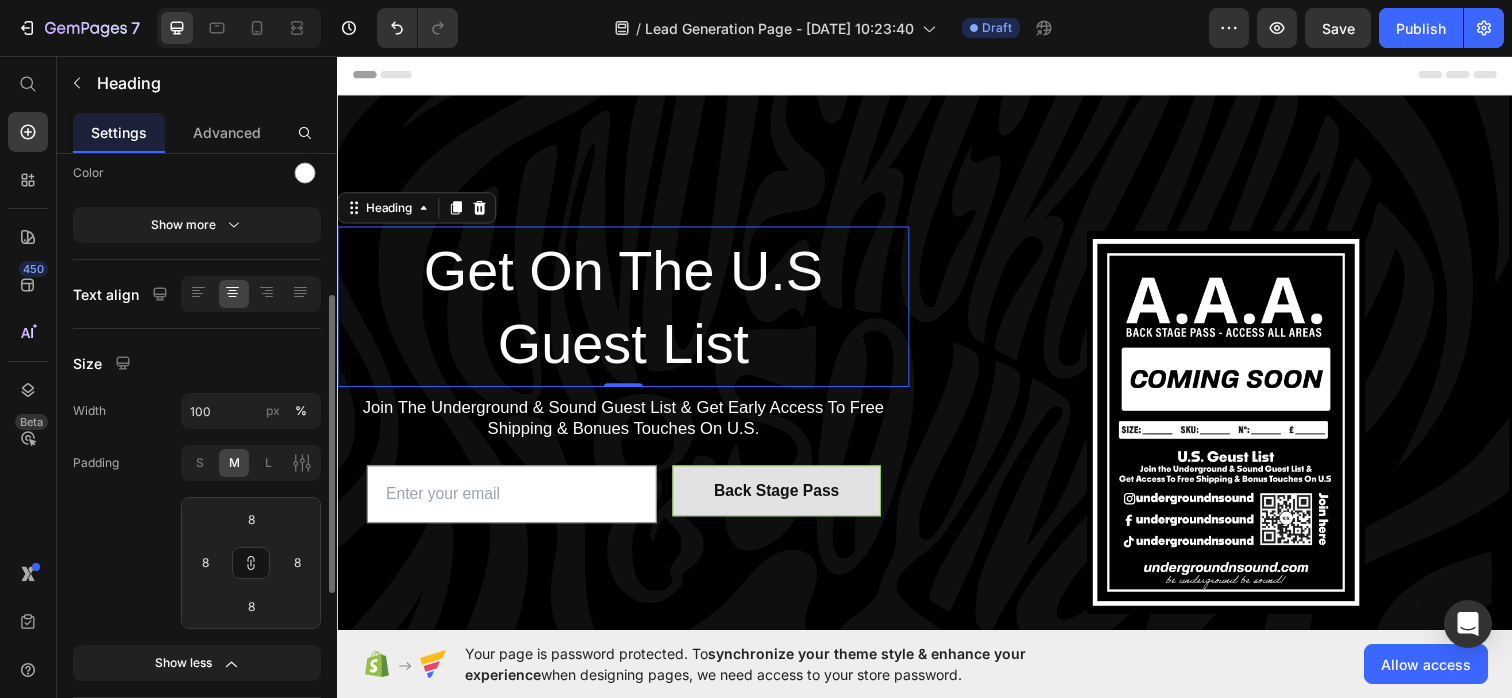 scroll, scrollTop: 294, scrollLeft: 0, axis: vertical 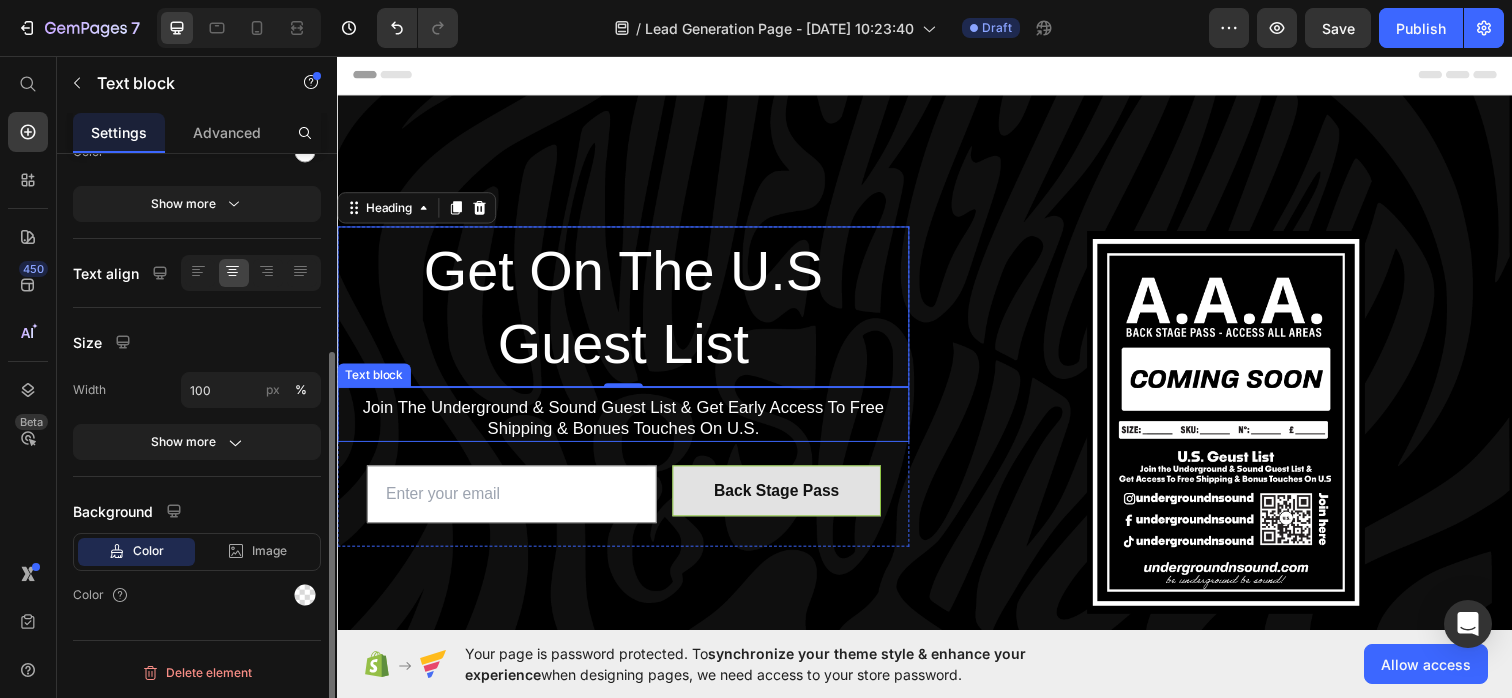 click on "Join The Underground & Sound Guest List & Get Early Access To Free Shipping & Bonues Touches On U.S." at bounding box center [629, 426] 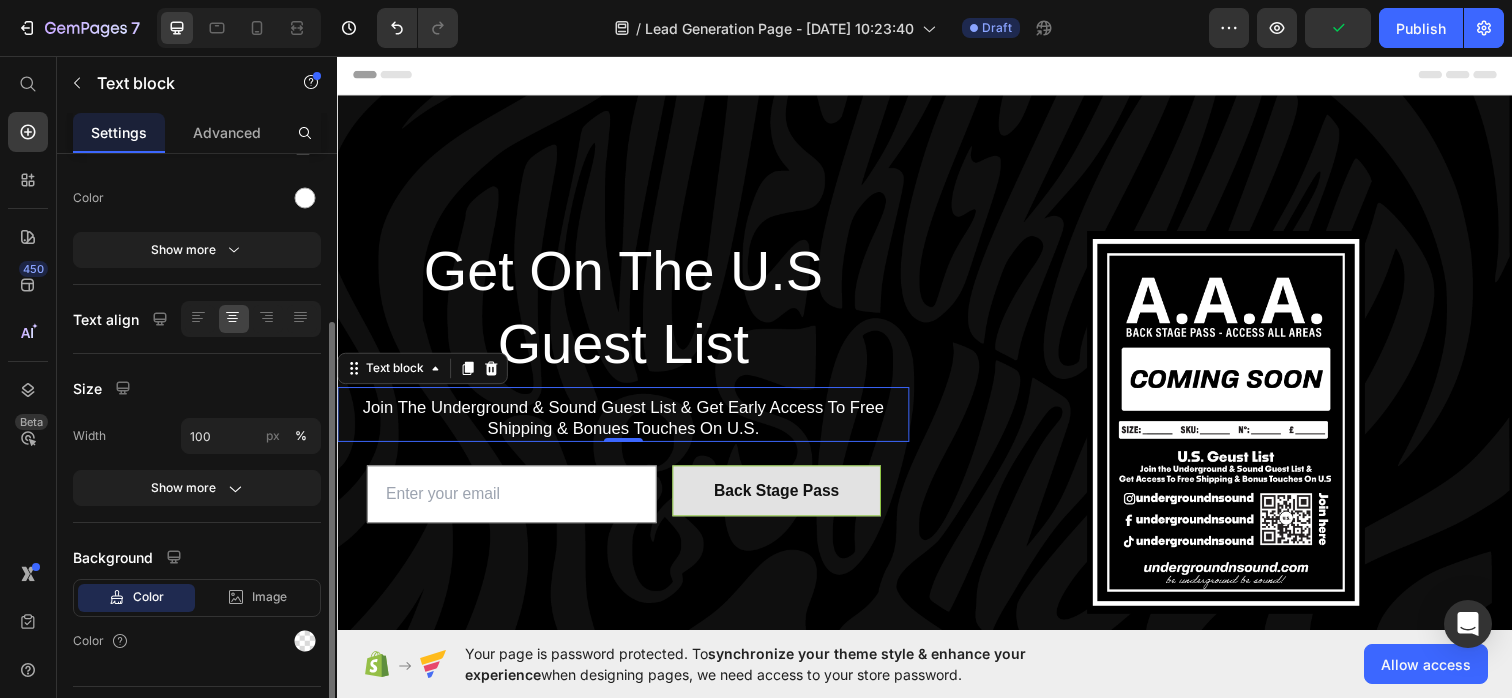scroll, scrollTop: 252, scrollLeft: 0, axis: vertical 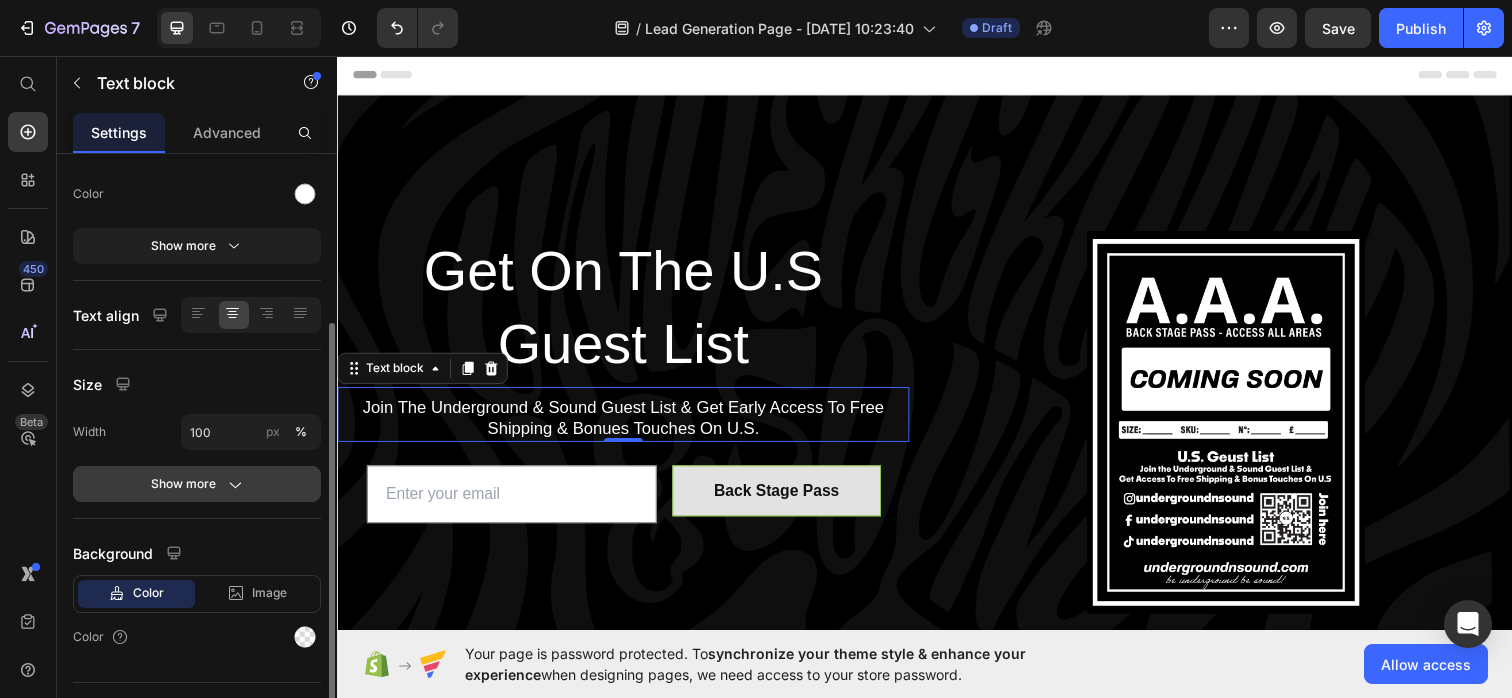 click on "Show more" 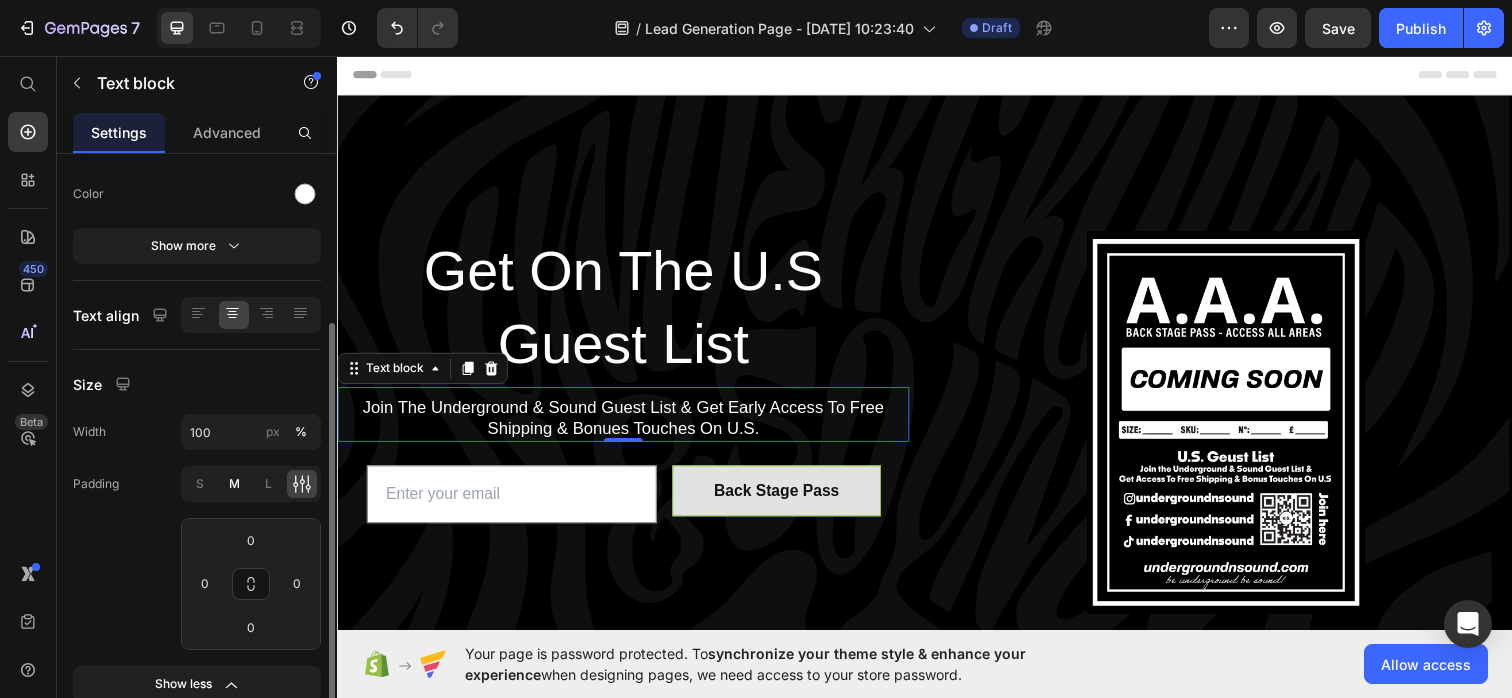 click on "M" 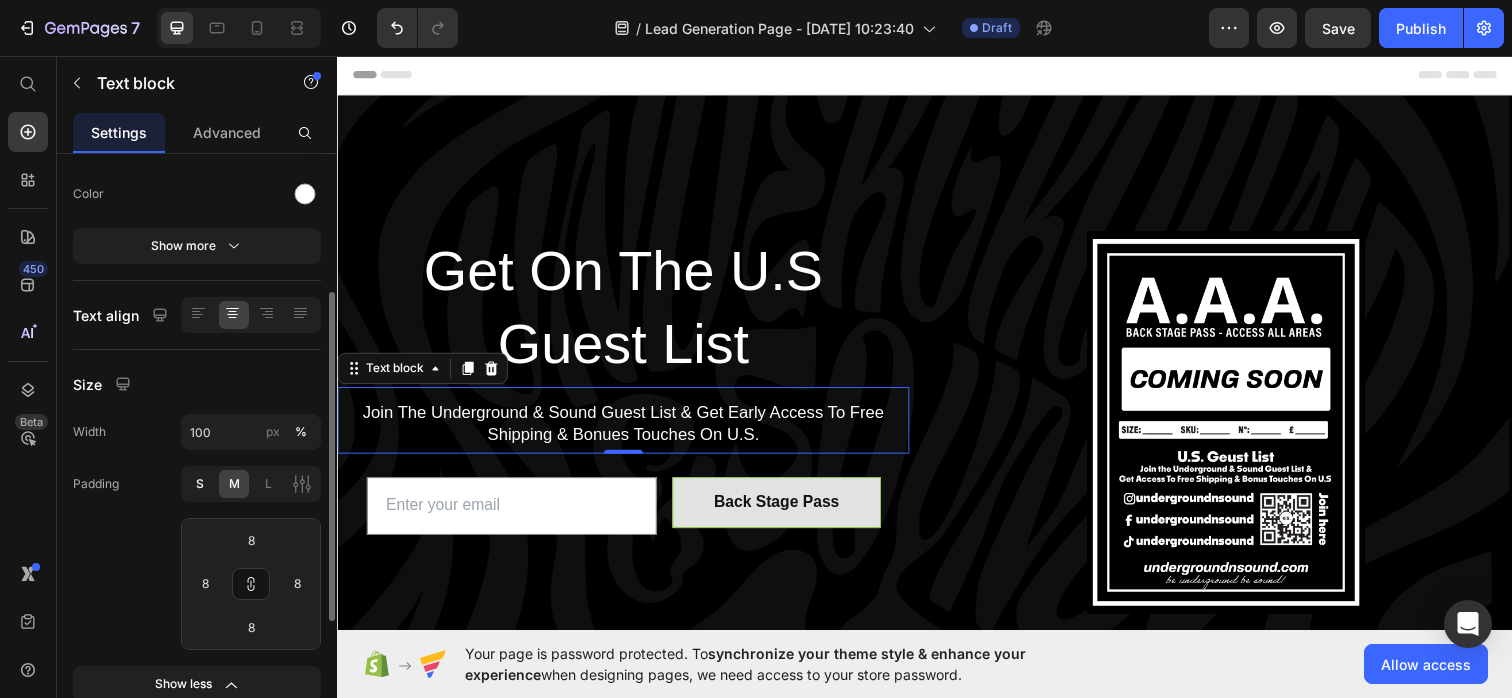 click on "S" 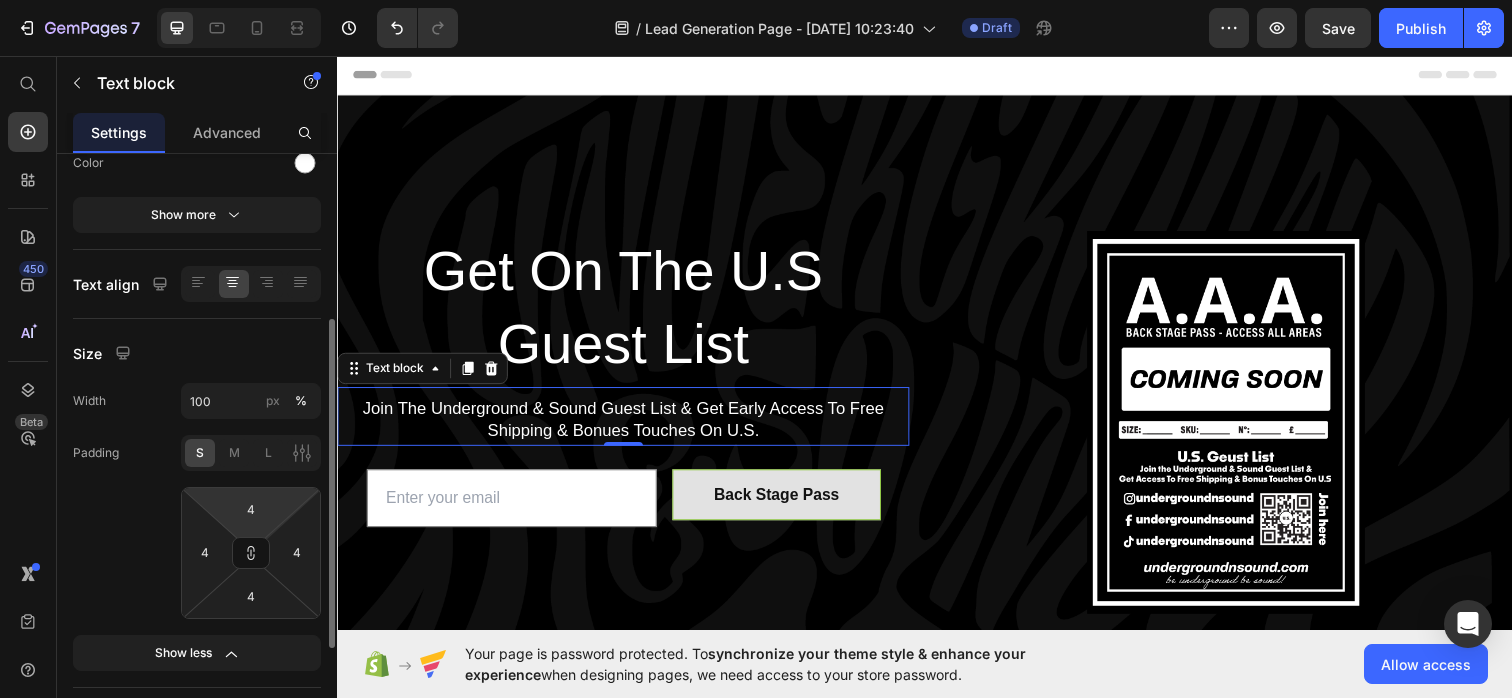 scroll, scrollTop: 269, scrollLeft: 0, axis: vertical 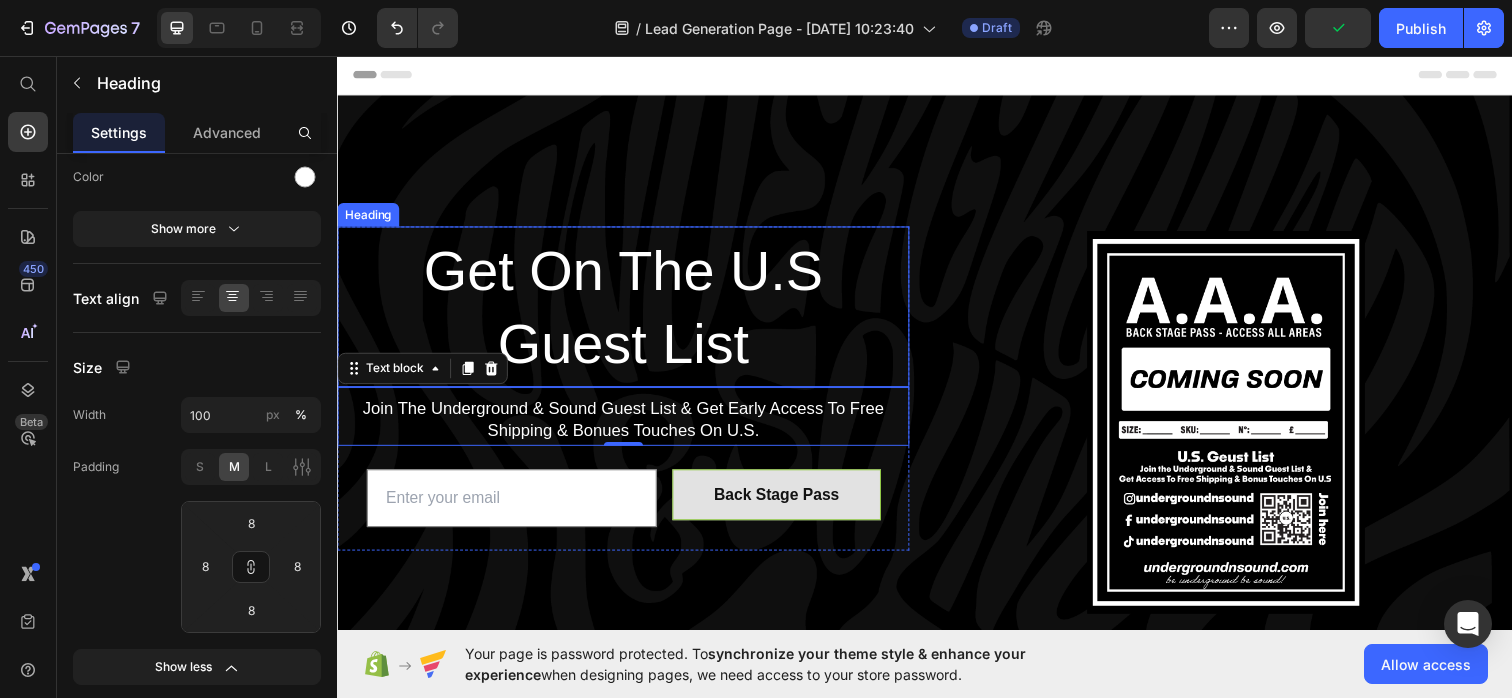 click on "Get On The U.S Guest List" at bounding box center (629, 312) 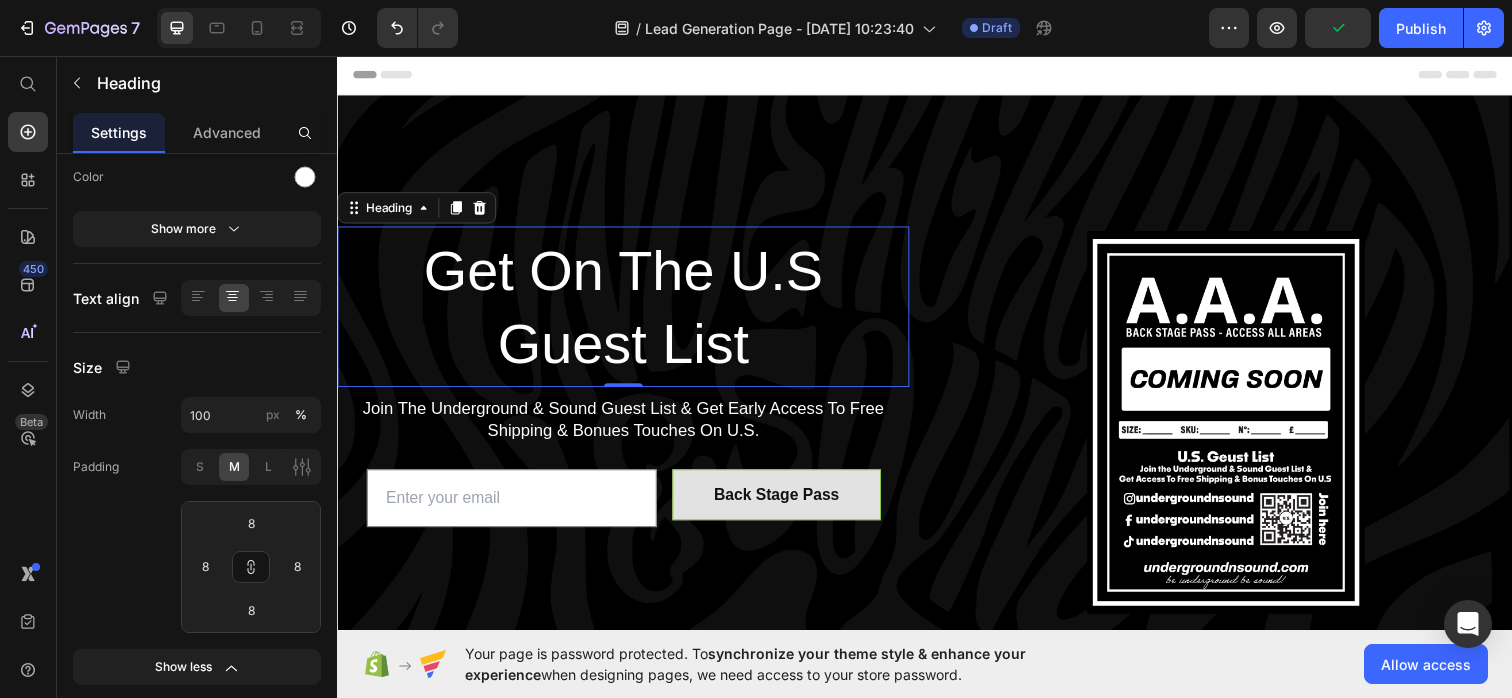 scroll, scrollTop: 0, scrollLeft: 0, axis: both 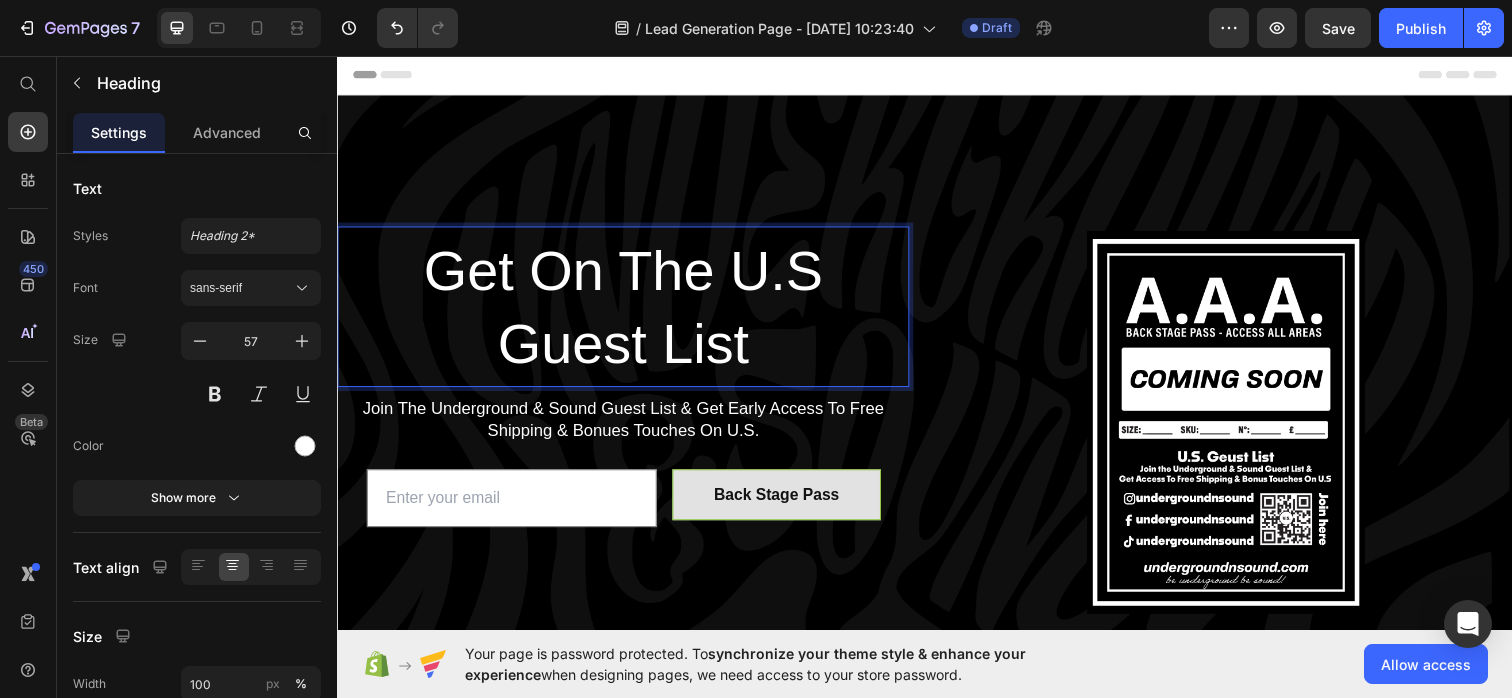 click on "Get On The U.S Guest List" at bounding box center (629, 312) 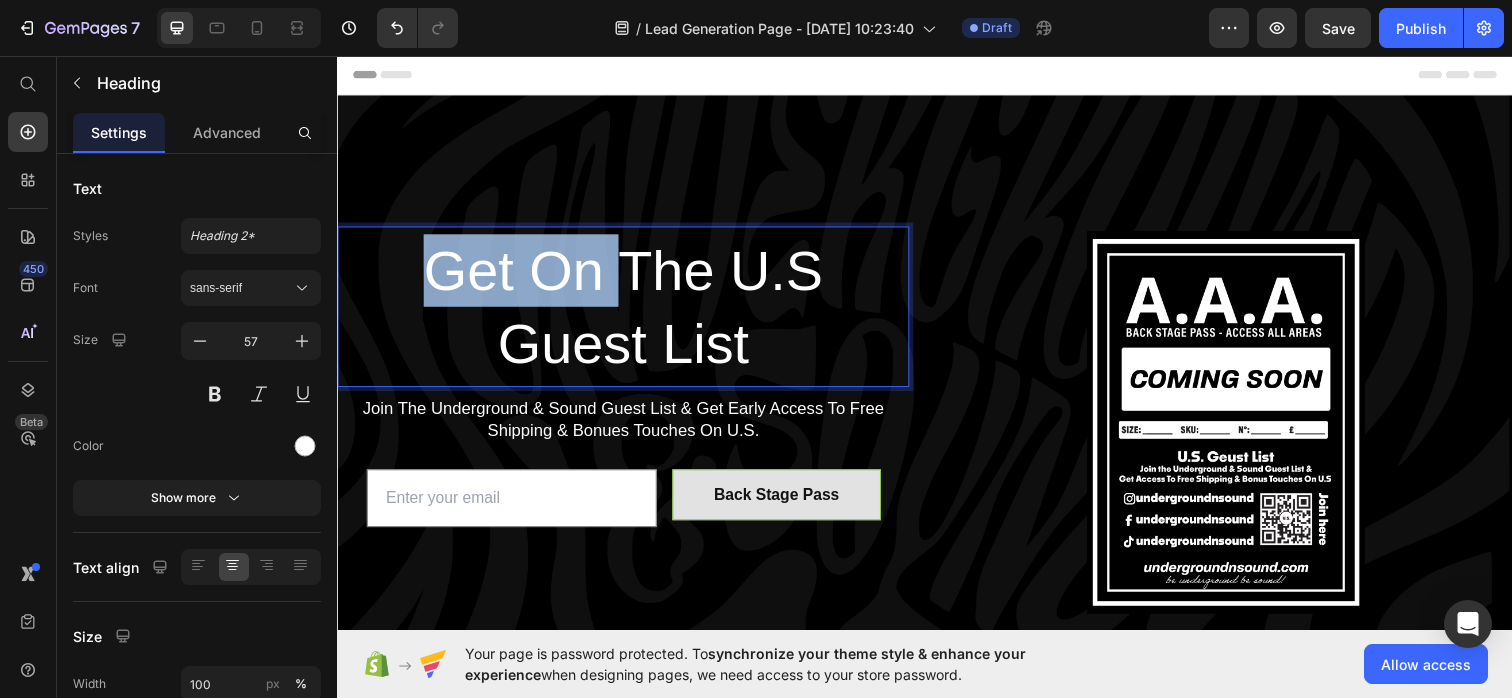 drag, startPoint x: 626, startPoint y: 266, endPoint x: 421, endPoint y: 266, distance: 205 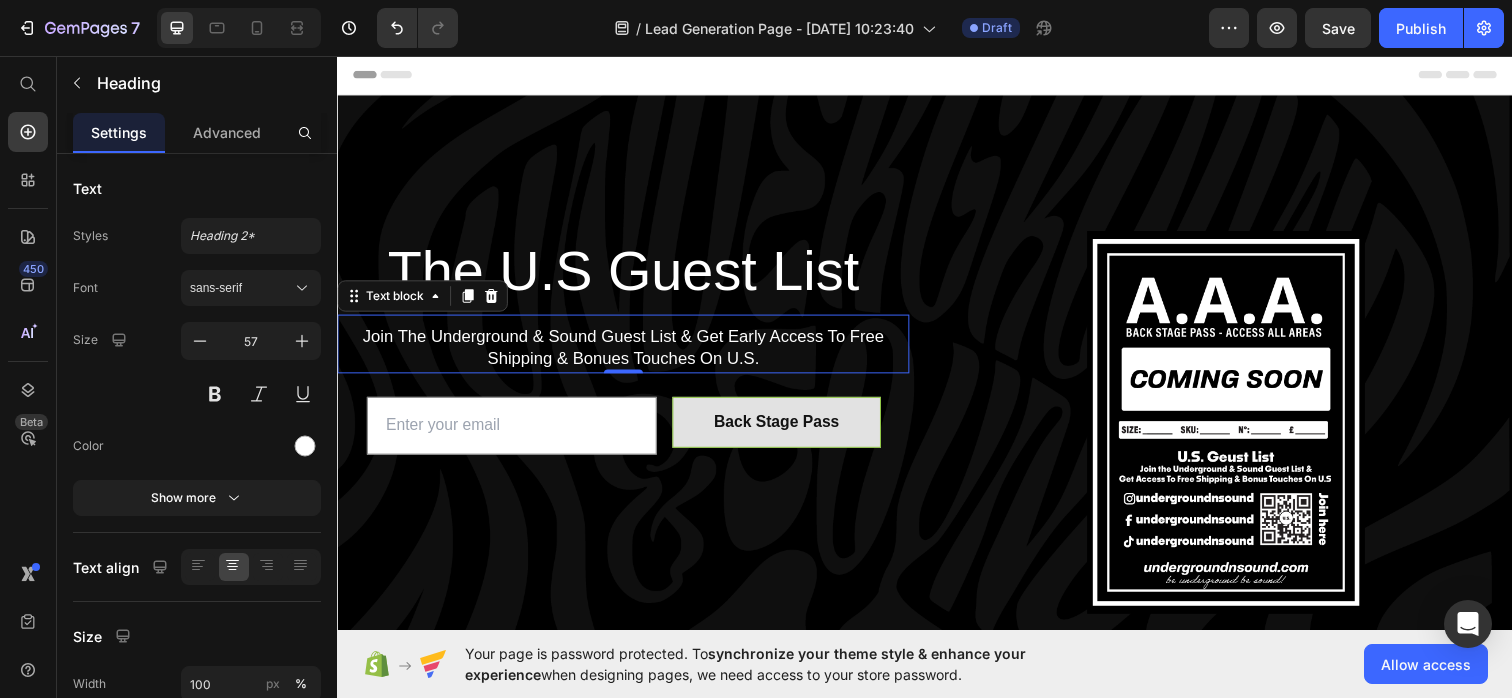 click on "Join The Underground & Sound Guest List & Get Early Access To Free Shipping & Bonues Touches On U.S." at bounding box center (629, 354) 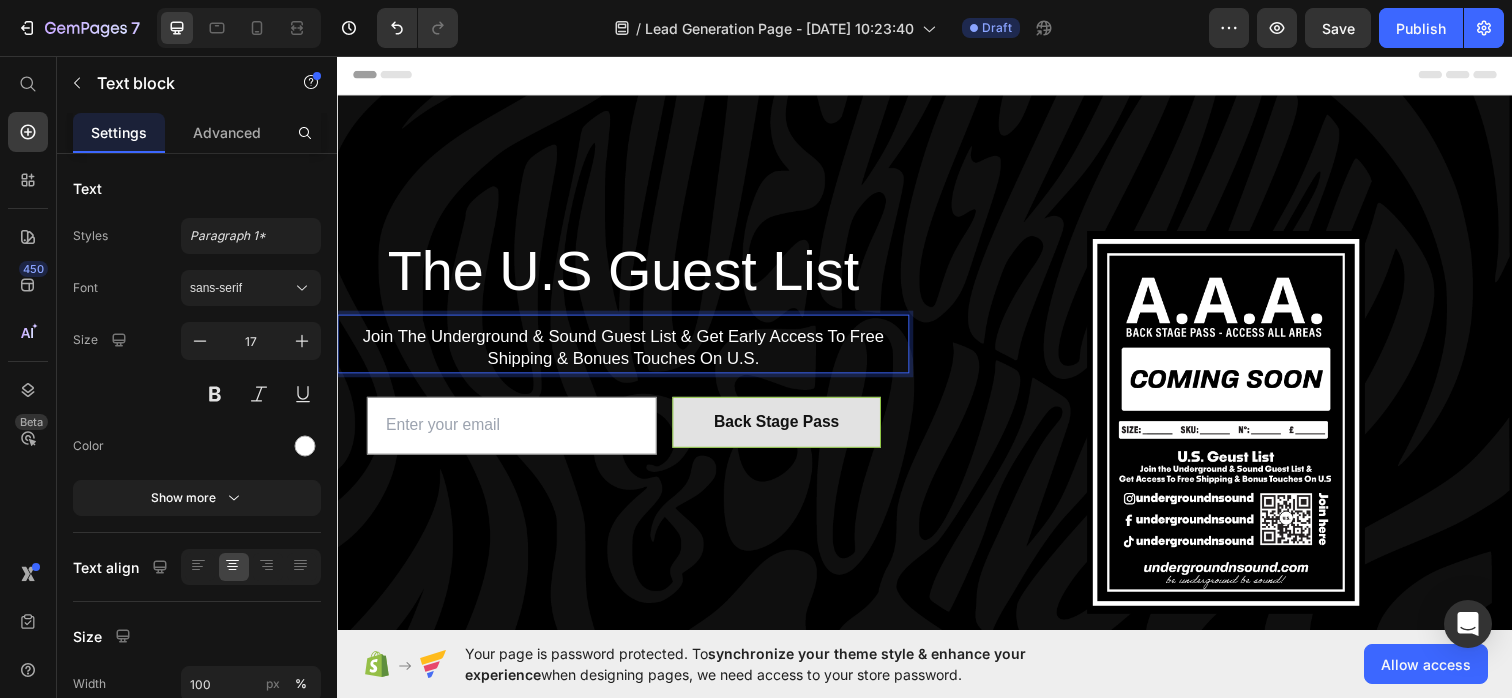 click on "Join The Underground & Sound Guest List & Get Early Access To Free Shipping & Bonues Touches On U.S." at bounding box center [629, 354] 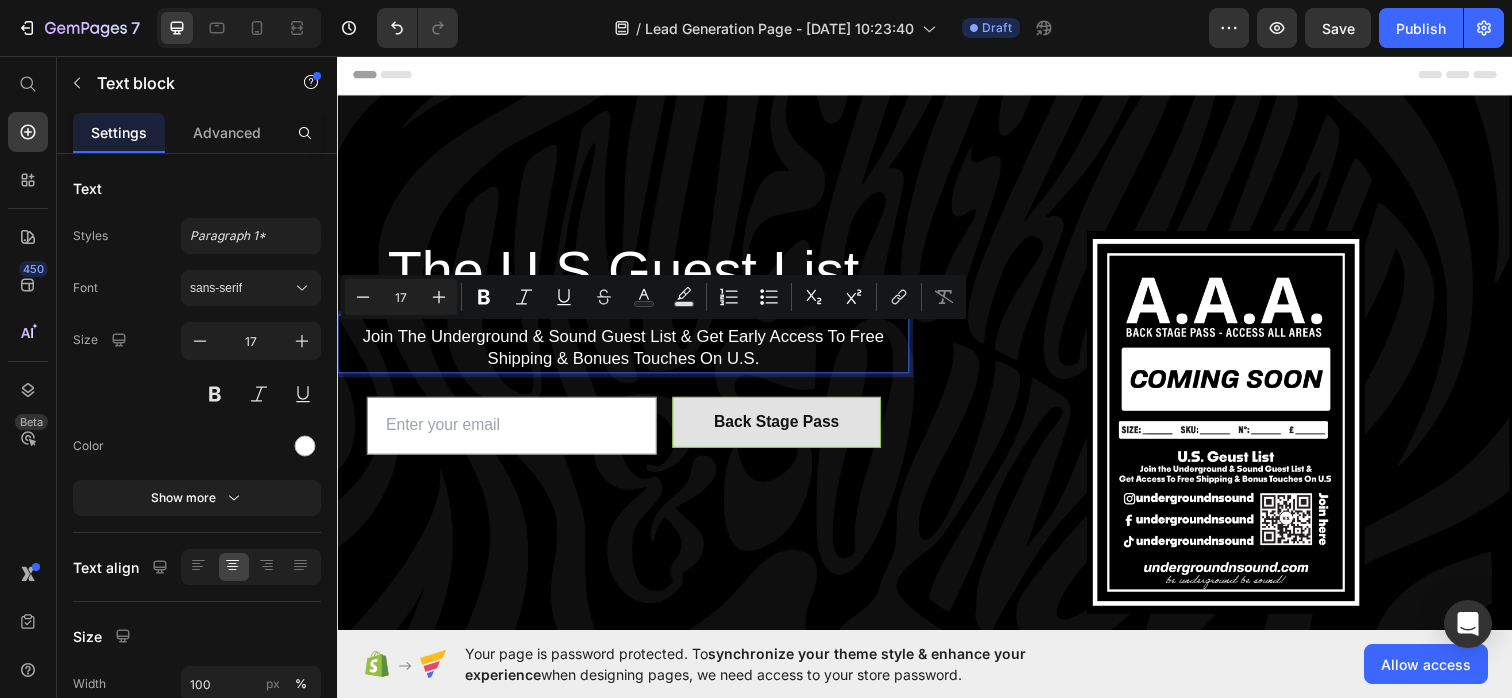 click on "Join The Underground & Sound Guest List & Get Early Access To Free Shipping & Bonues Touches On U.S." at bounding box center [629, 354] 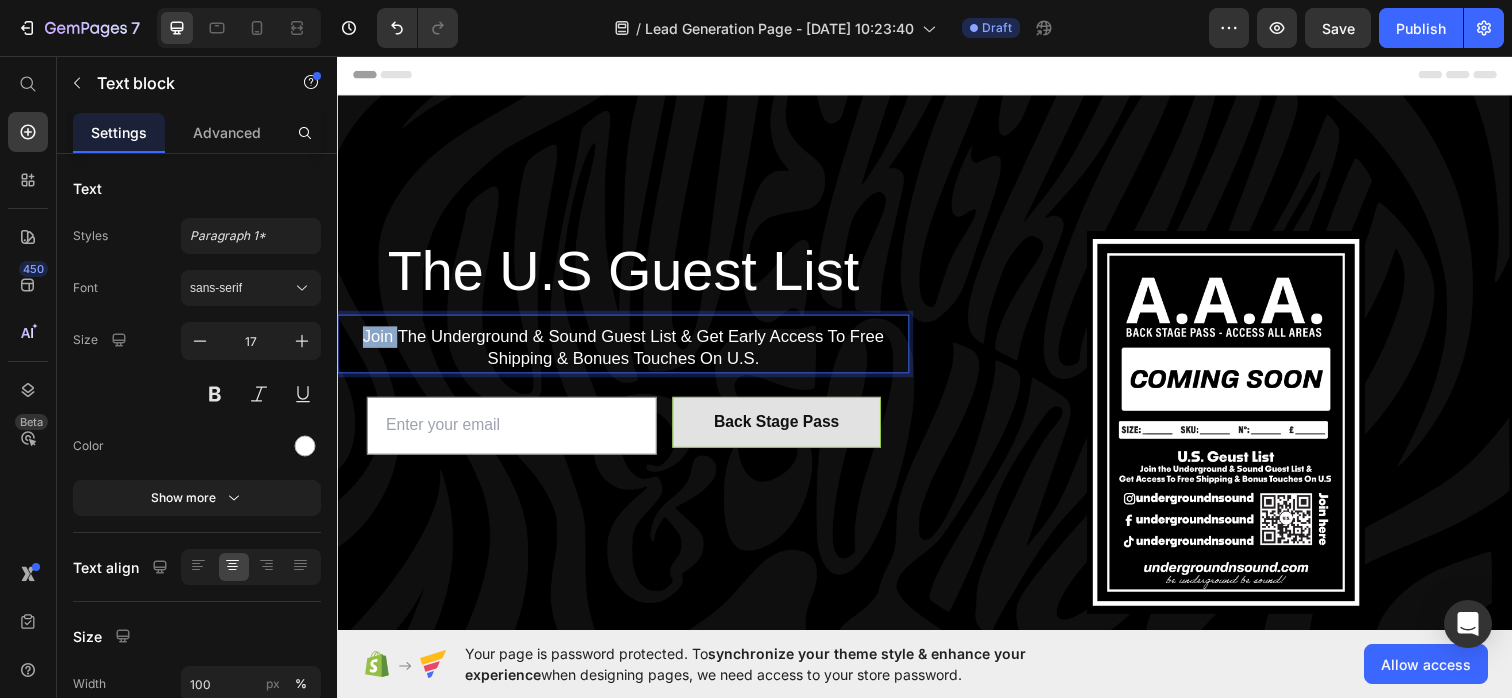 drag, startPoint x: 400, startPoint y: 342, endPoint x: 363, endPoint y: 342, distance: 37 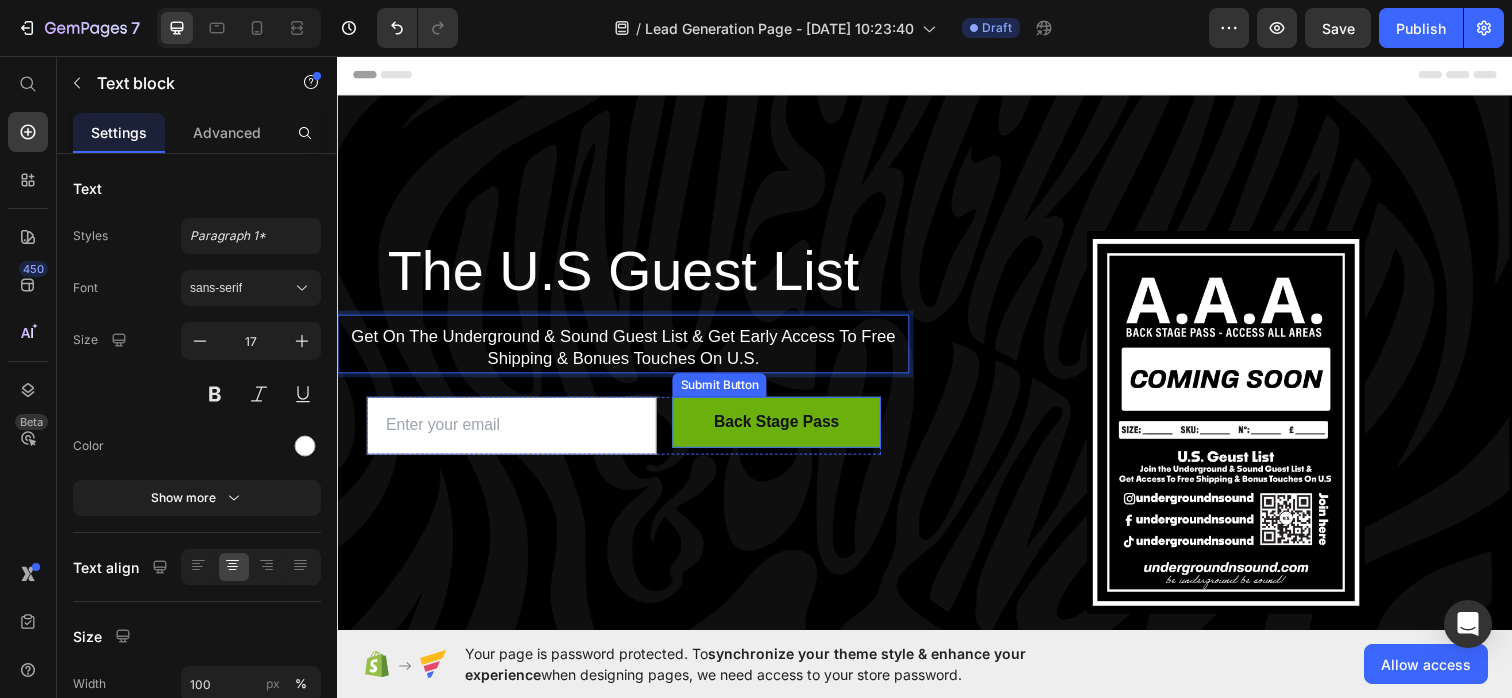 click on "Back Stage Pass" at bounding box center (785, 430) 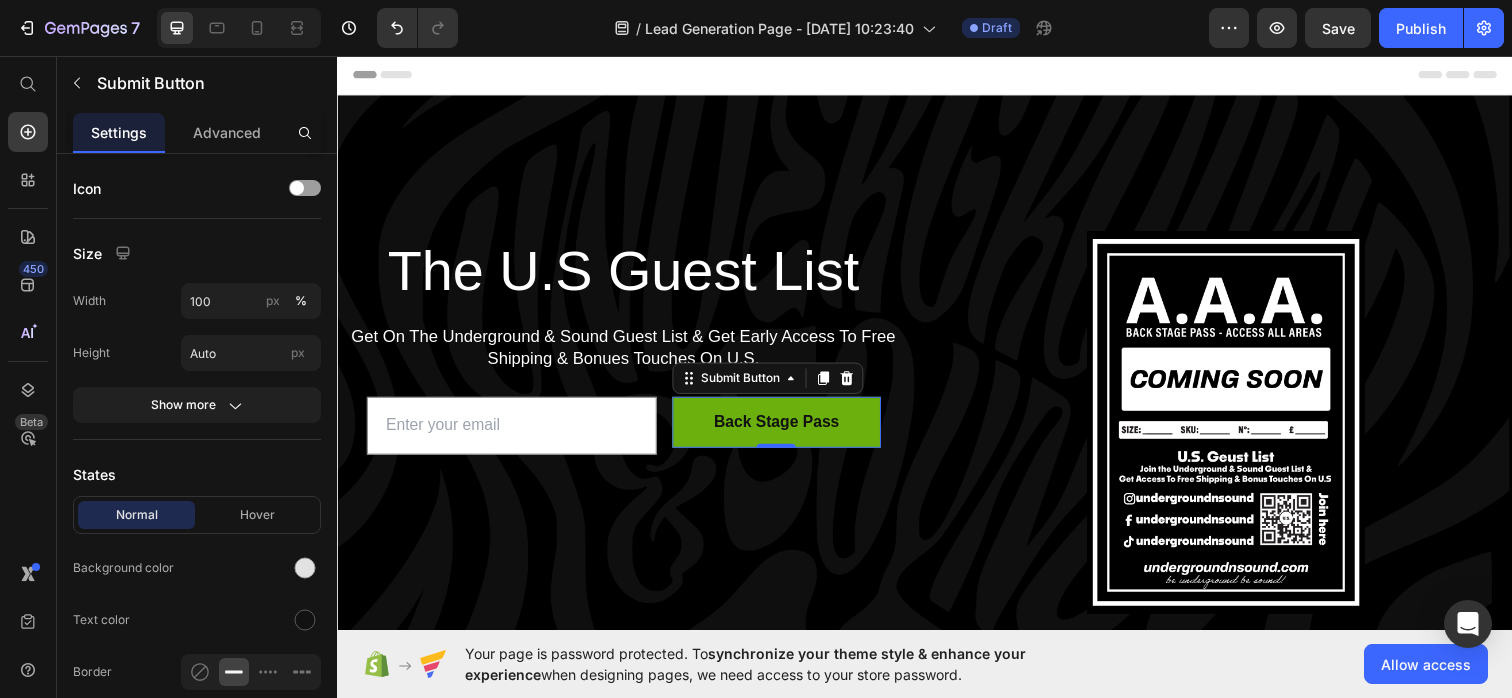 click on "Back Stage Pass" at bounding box center [785, 430] 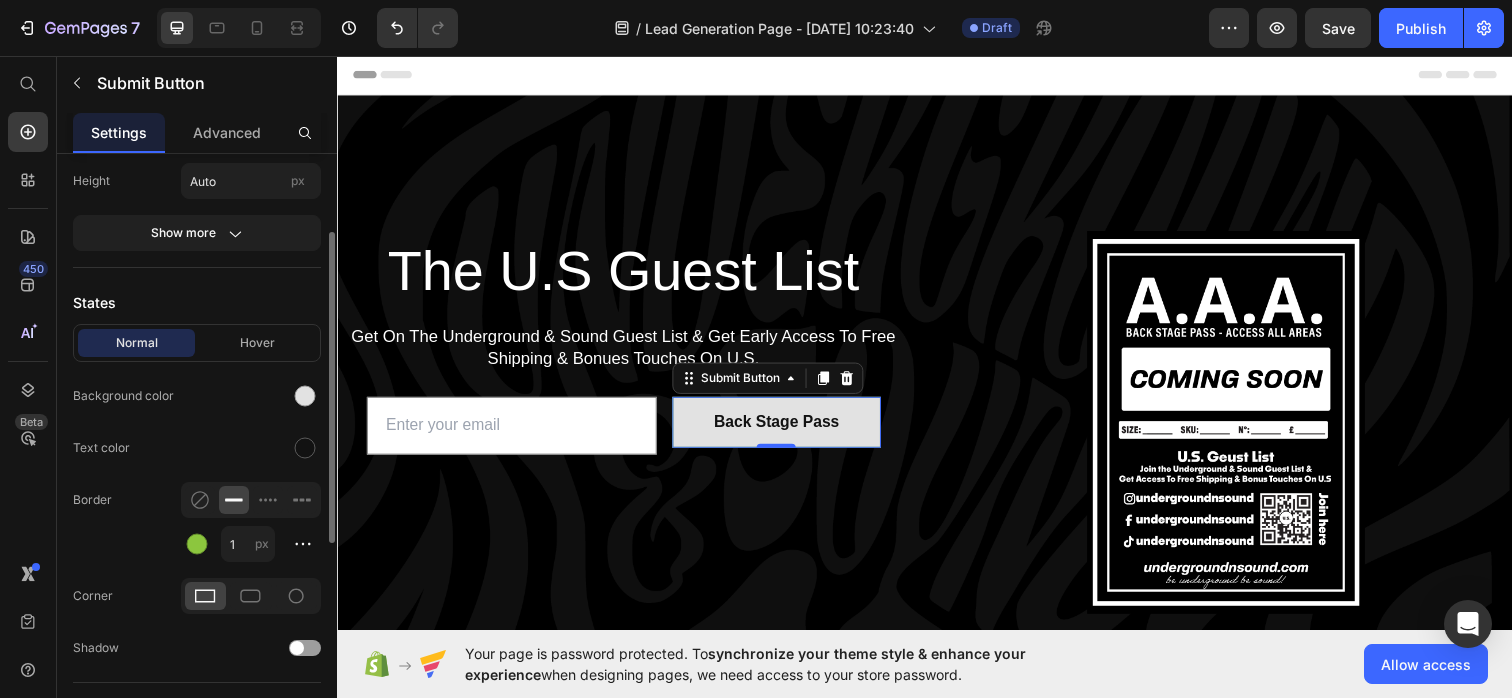 scroll, scrollTop: 185, scrollLeft: 0, axis: vertical 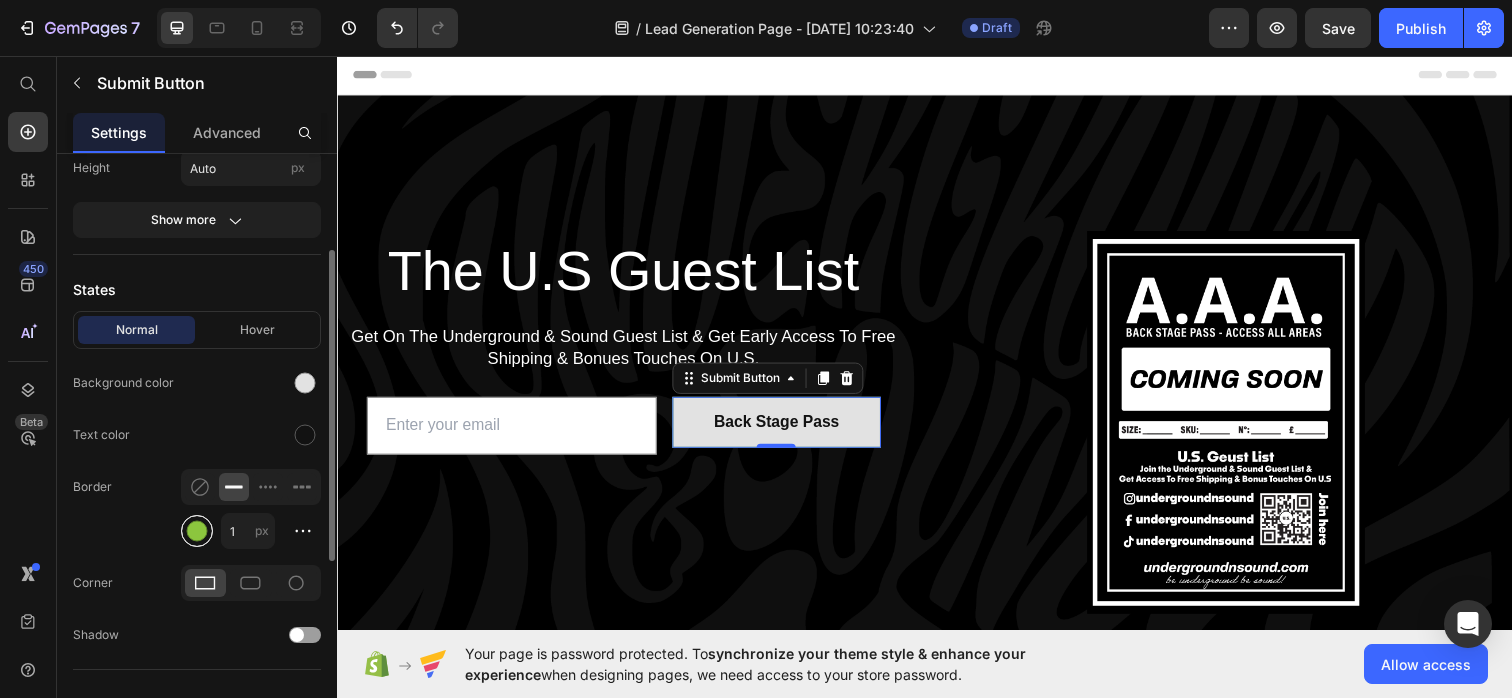 click at bounding box center (197, 531) 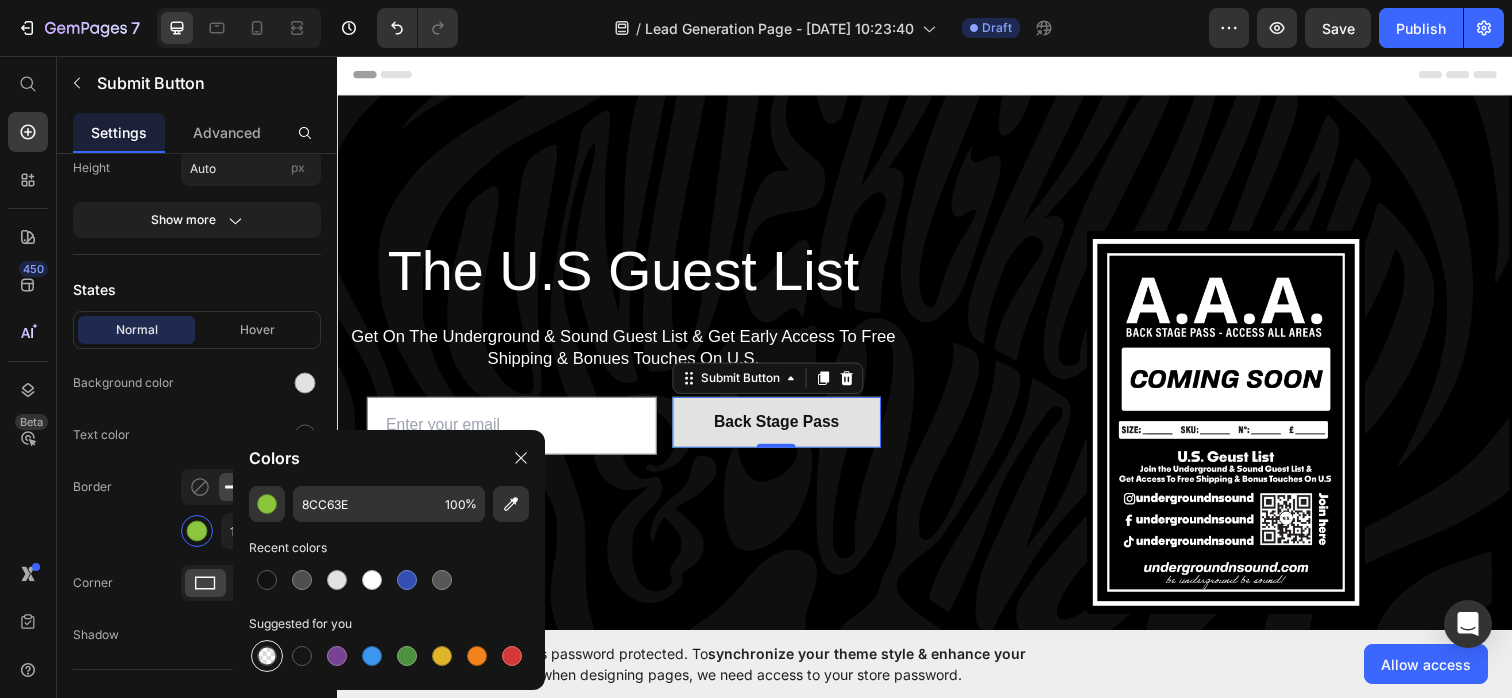 click at bounding box center (267, 656) 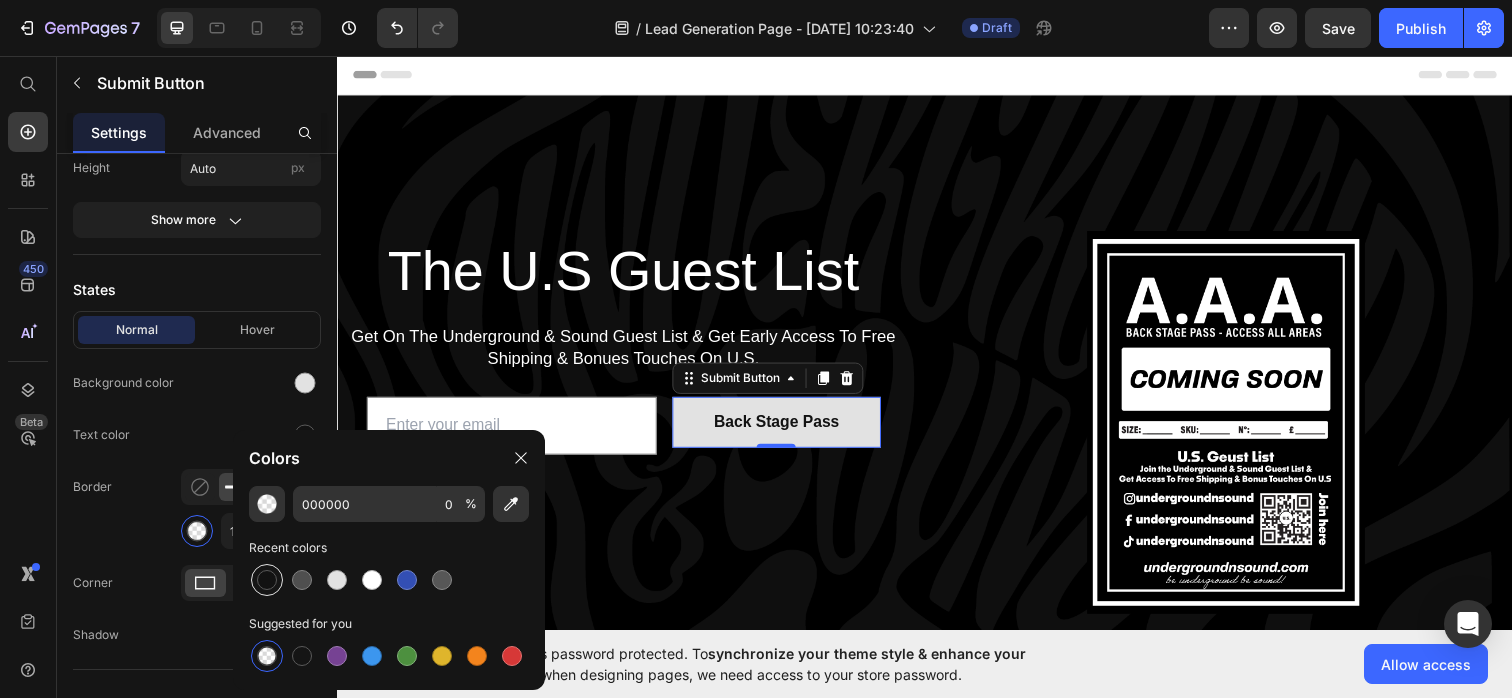 click at bounding box center (267, 580) 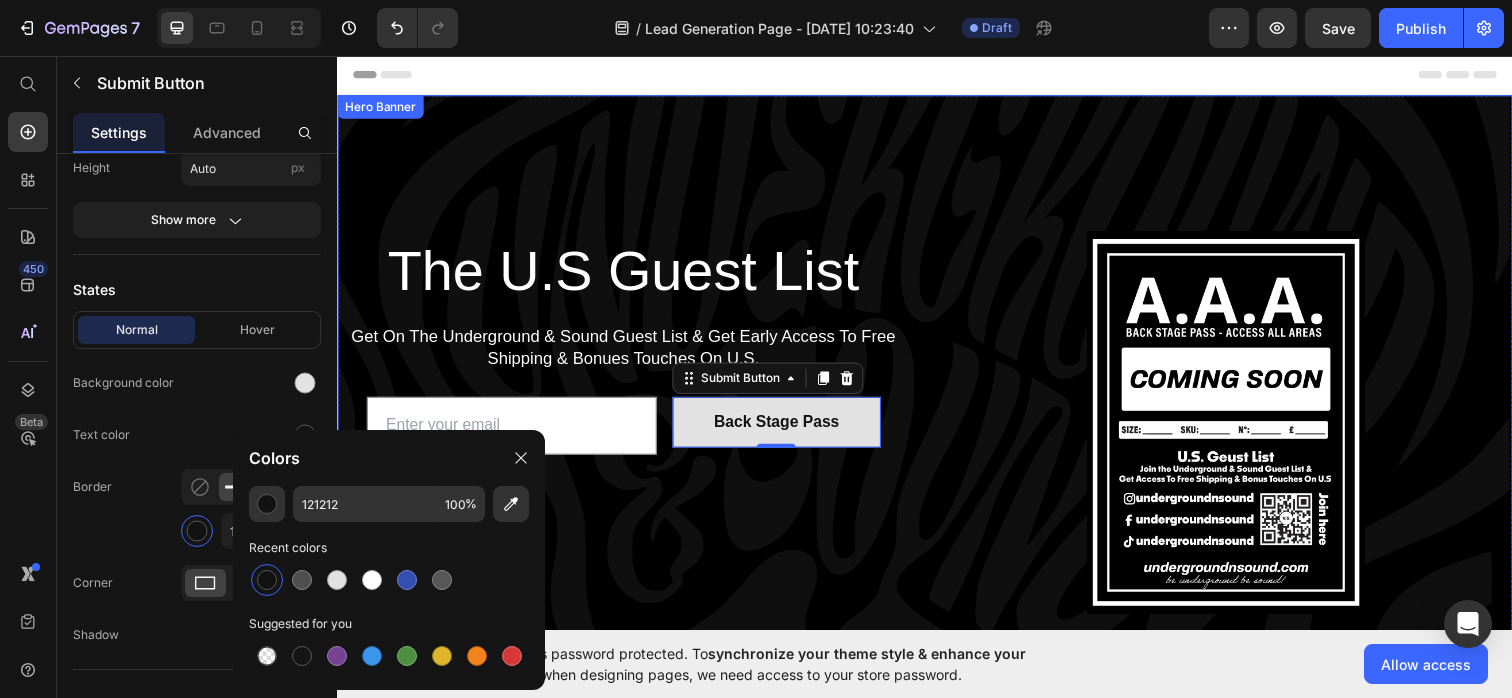 click on "The U.S Guest List  Heading Get On The Underground & Sound Guest List & Get Early Access To Free Shipping & Bonues Touches On U.S. Text block Email Field Back Stage Pass Submit Button   0 Row Newsletter Row" at bounding box center [629, 430] 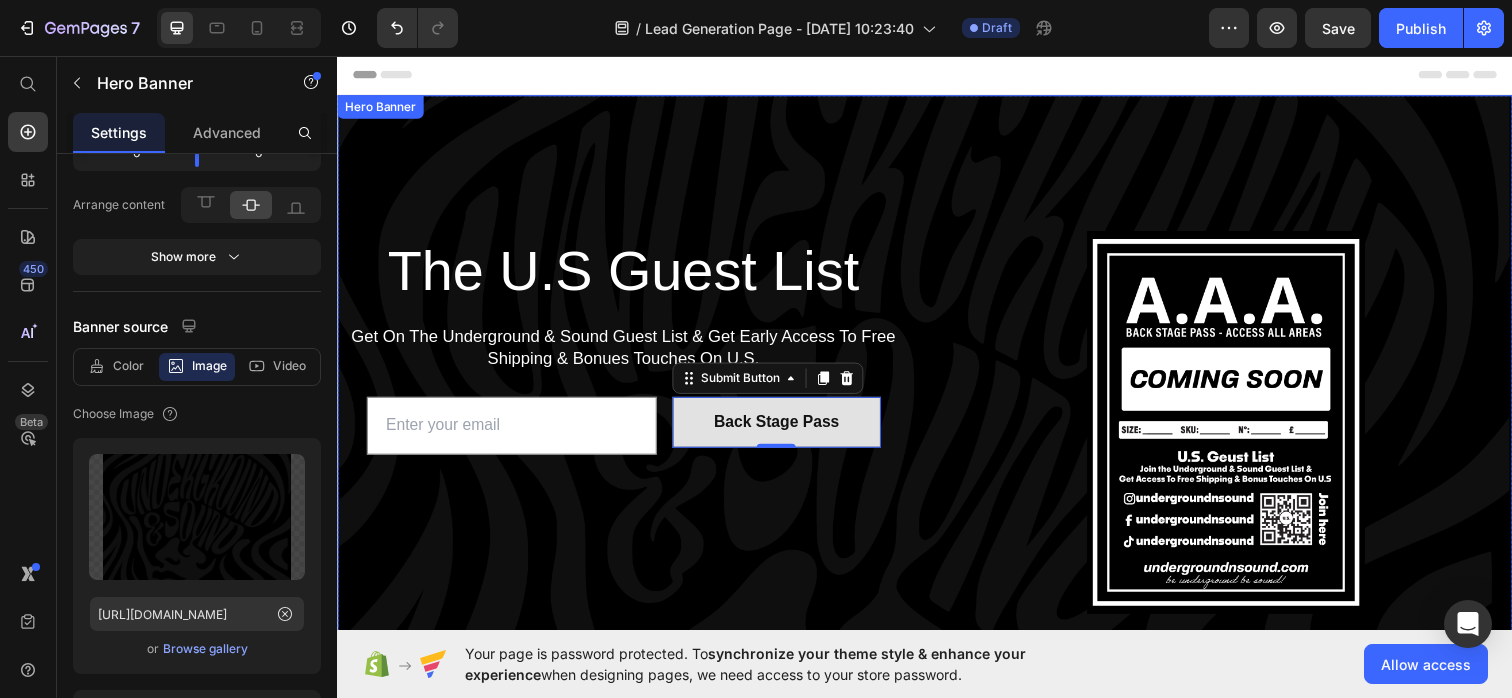 scroll, scrollTop: 0, scrollLeft: 0, axis: both 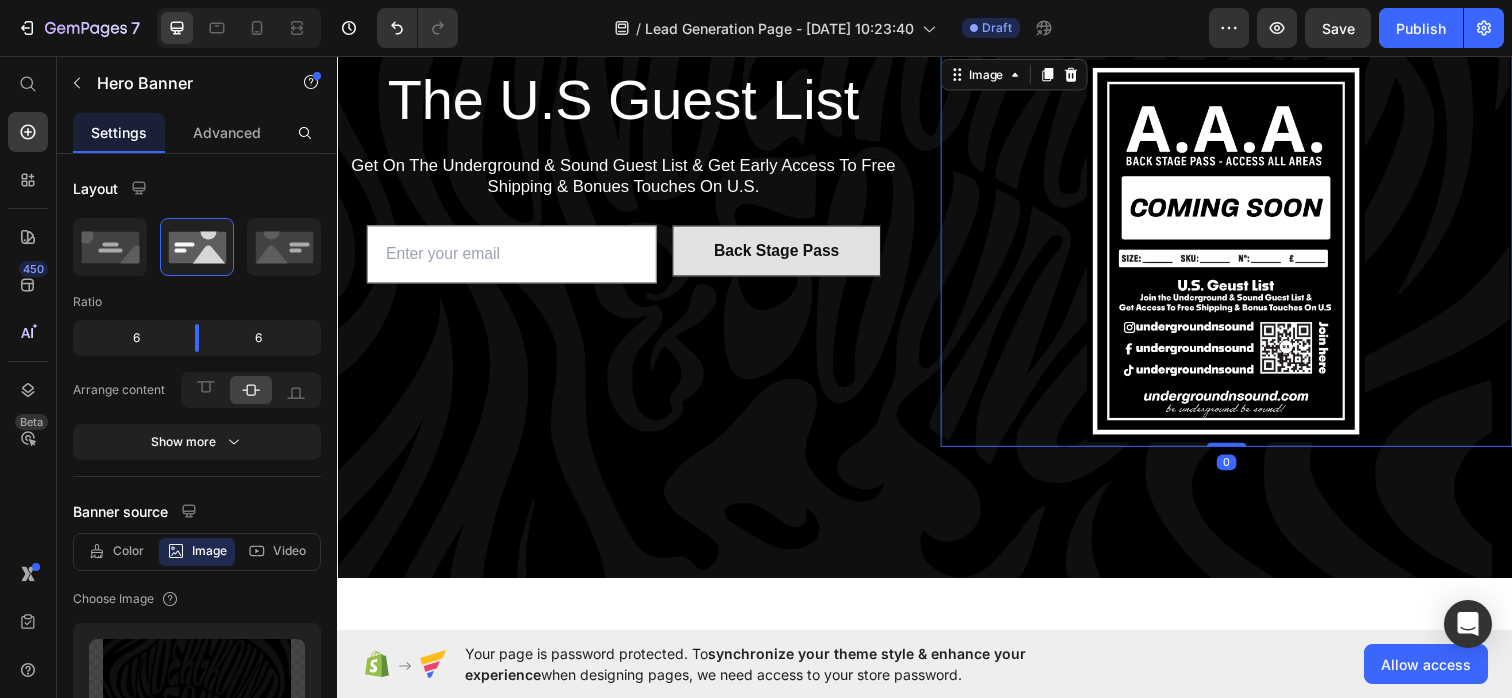 click at bounding box center (1245, 255) 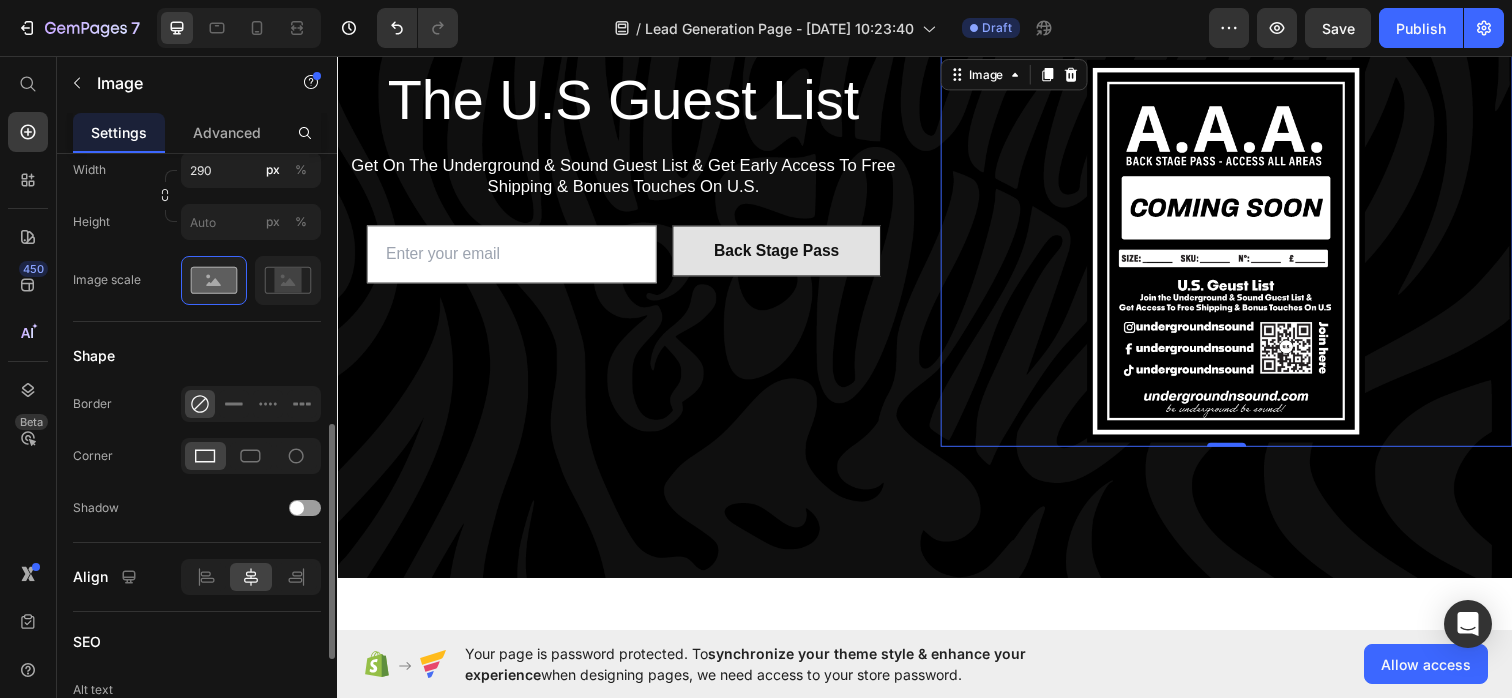 scroll, scrollTop: 685, scrollLeft: 0, axis: vertical 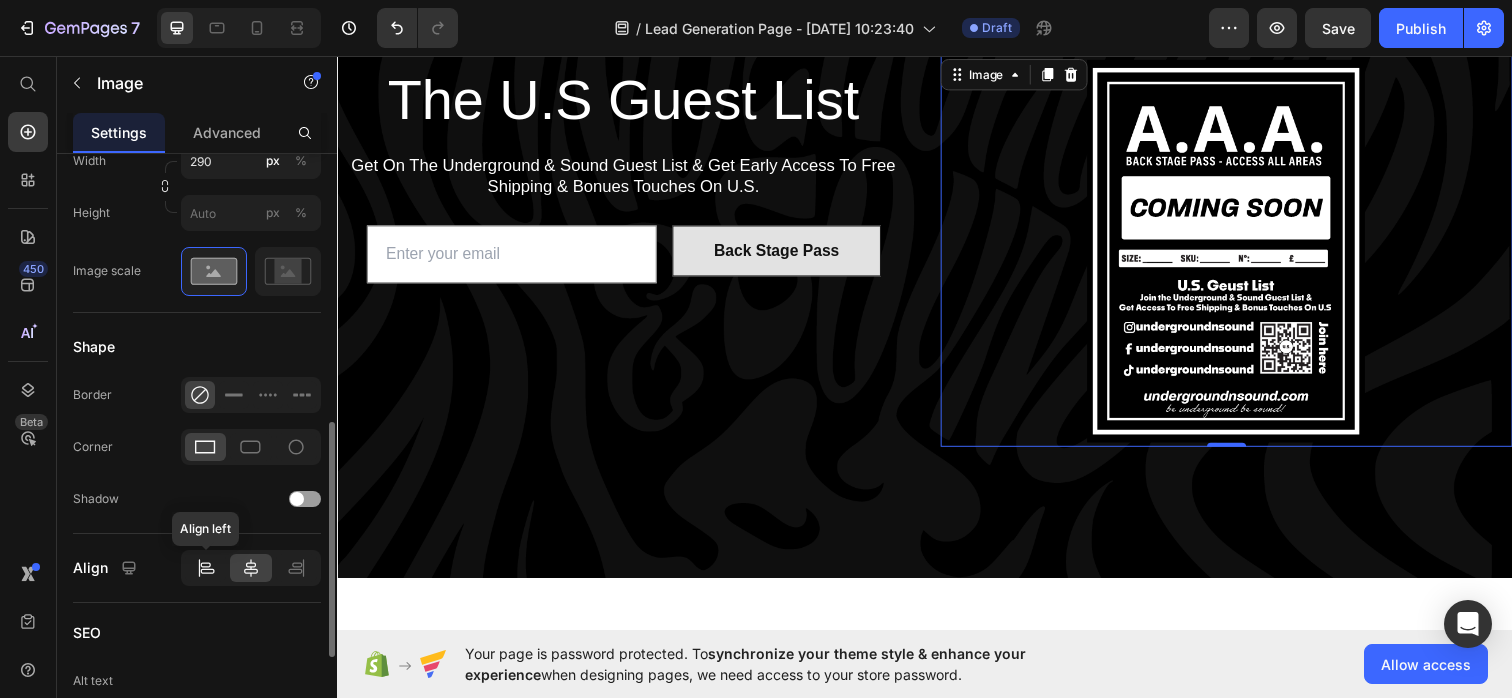 click 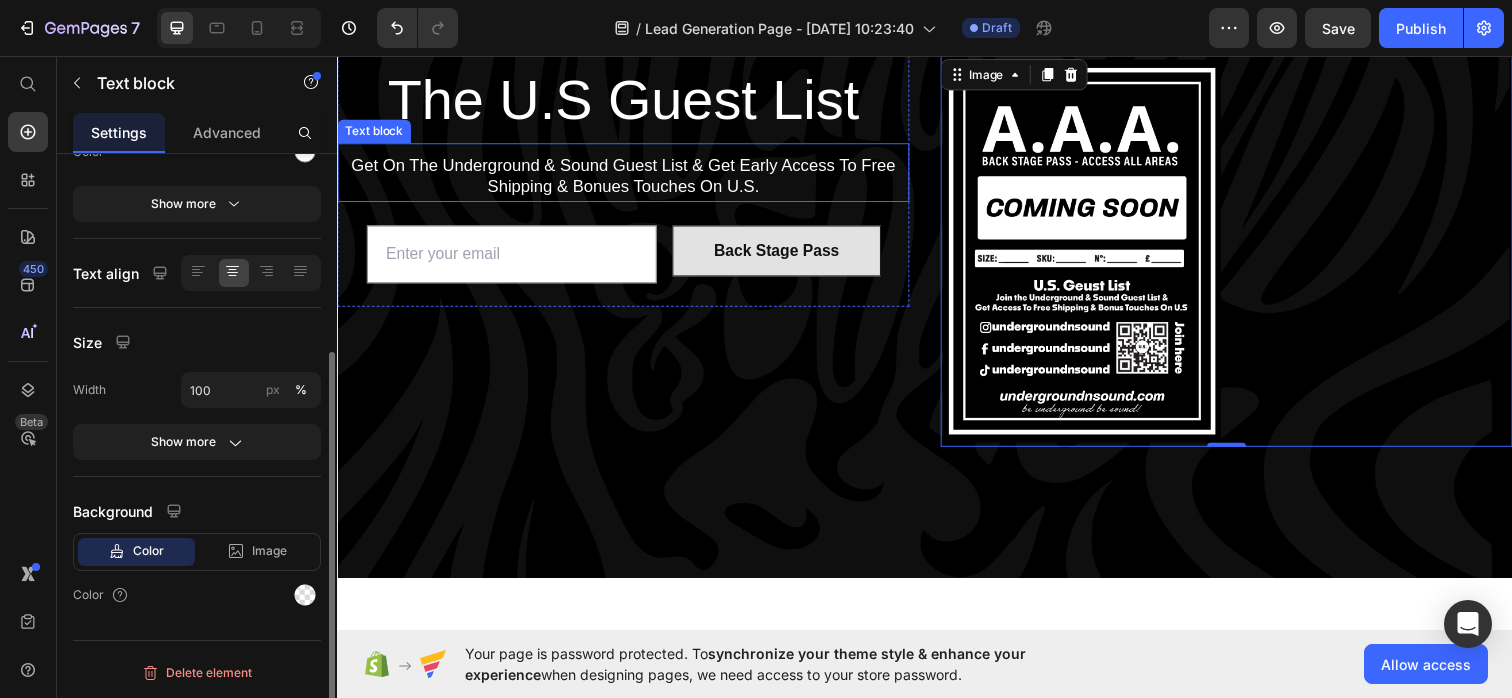 click on "Get On The Underground & Sound Guest List & Get Early Access To Free Shipping & Bonues Touches On U.S. Text block" at bounding box center [629, 175] 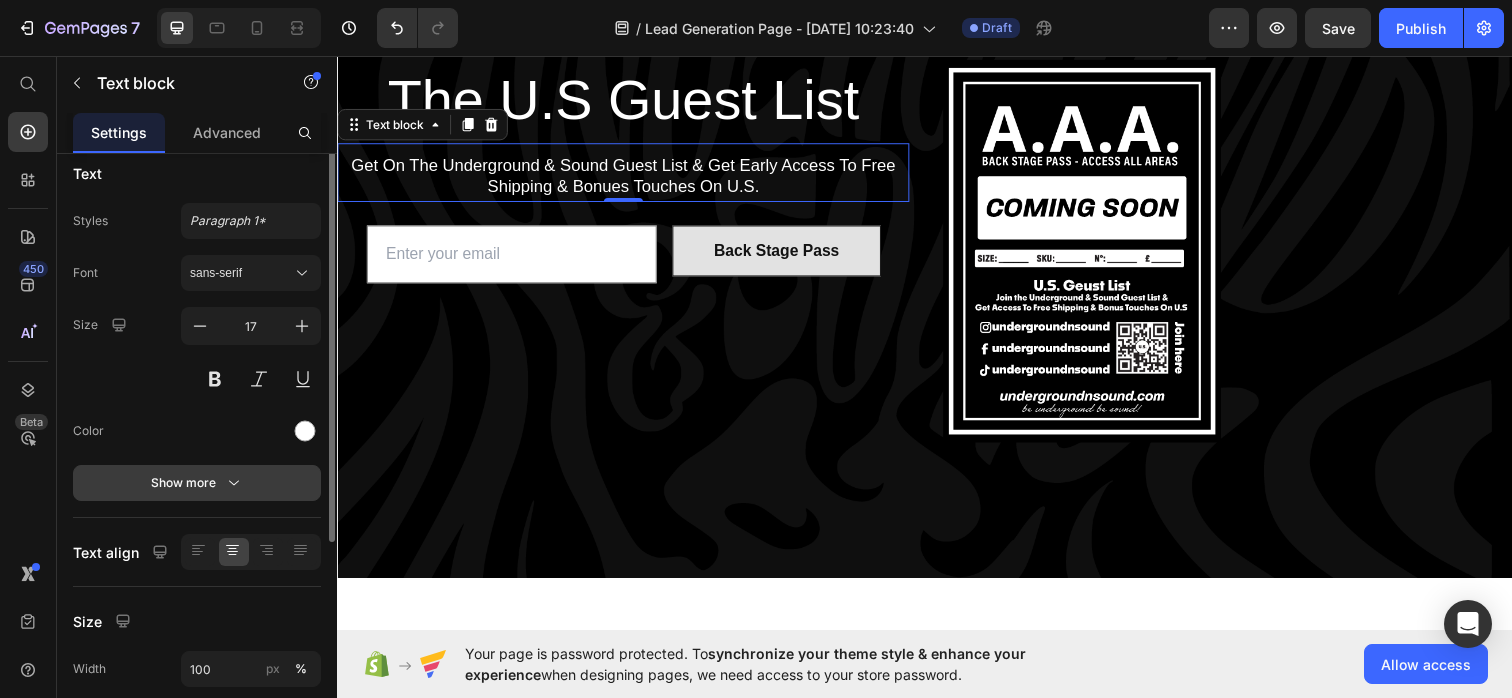 scroll, scrollTop: 0, scrollLeft: 0, axis: both 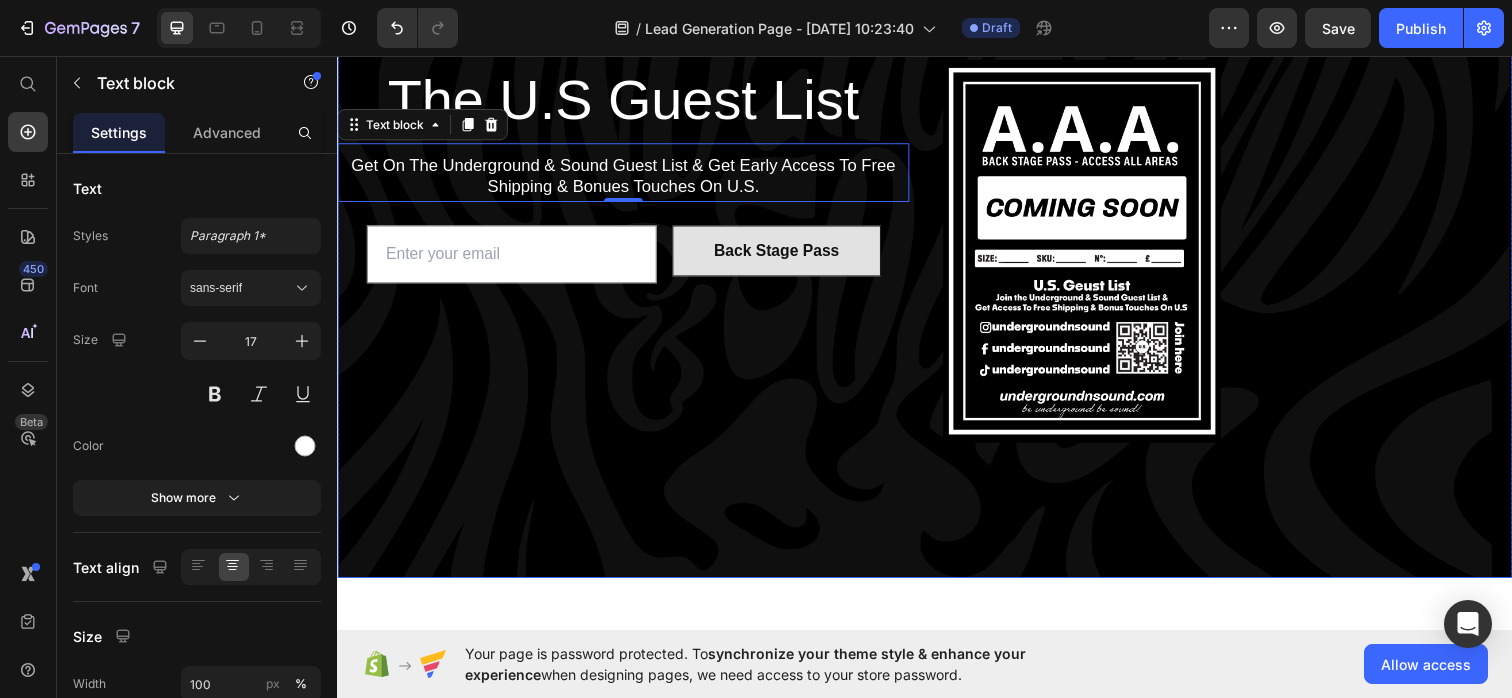 click on "The U.S Guest List  Heading Get On The Underground & Sound Guest List & Get Early Access To Free Shipping & Bonues Touches On U.S. Text block   0 Email Field Back Stage Pass Submit Button Row Newsletter Row" at bounding box center (629, 255) 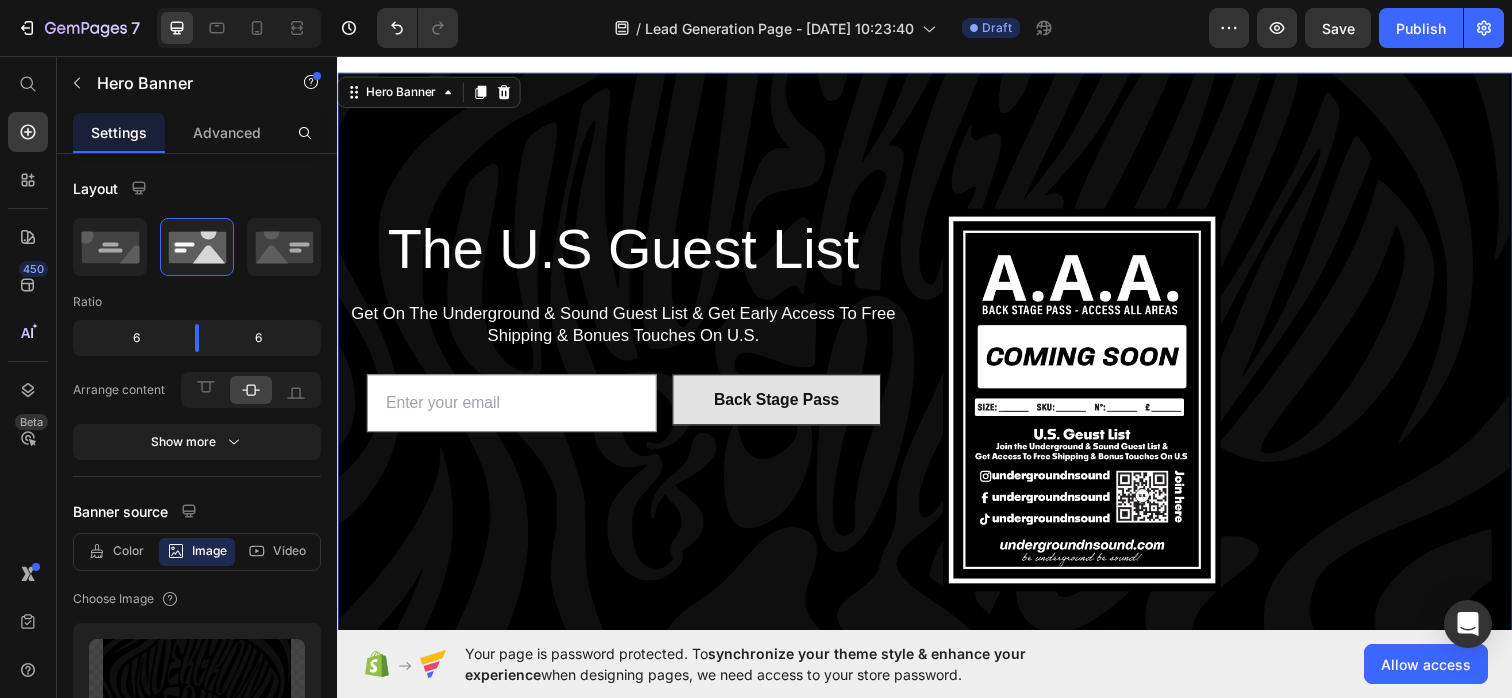 scroll, scrollTop: 13, scrollLeft: 0, axis: vertical 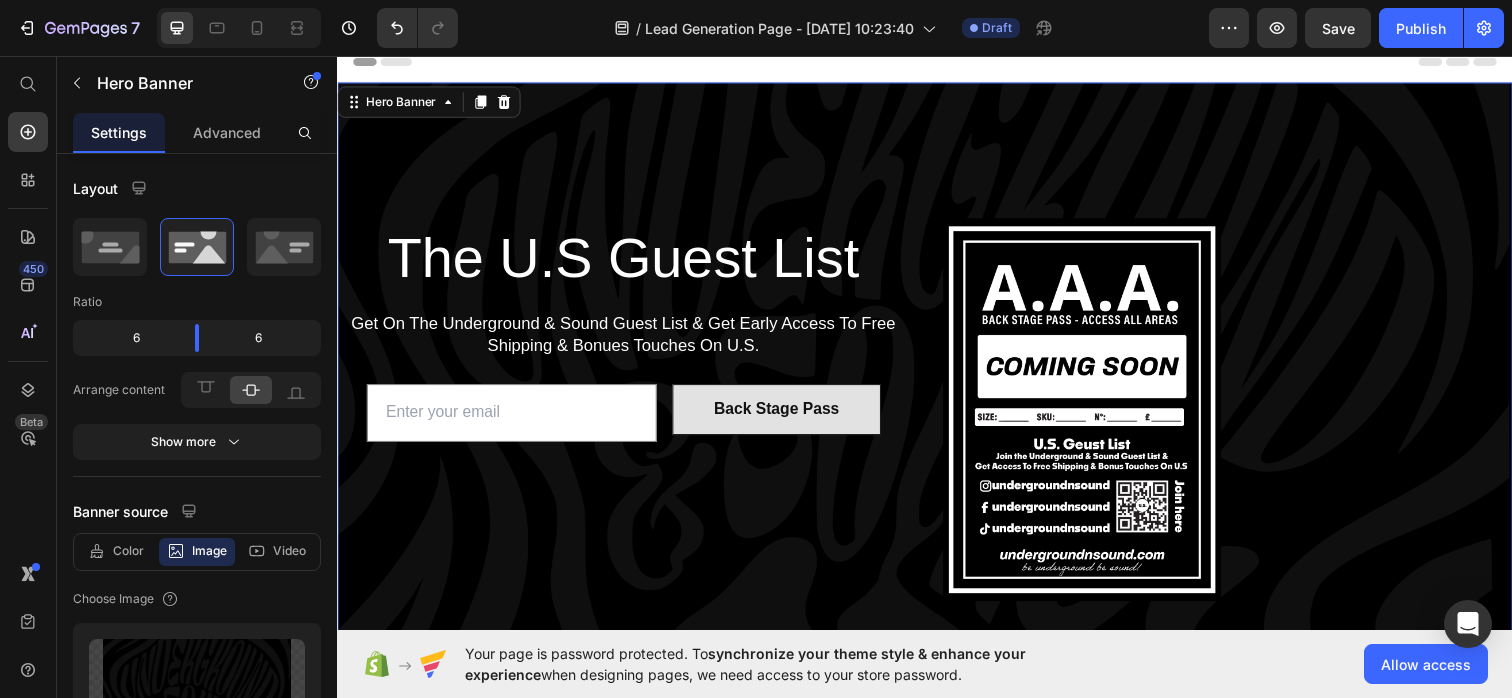 click at bounding box center (937, 417) 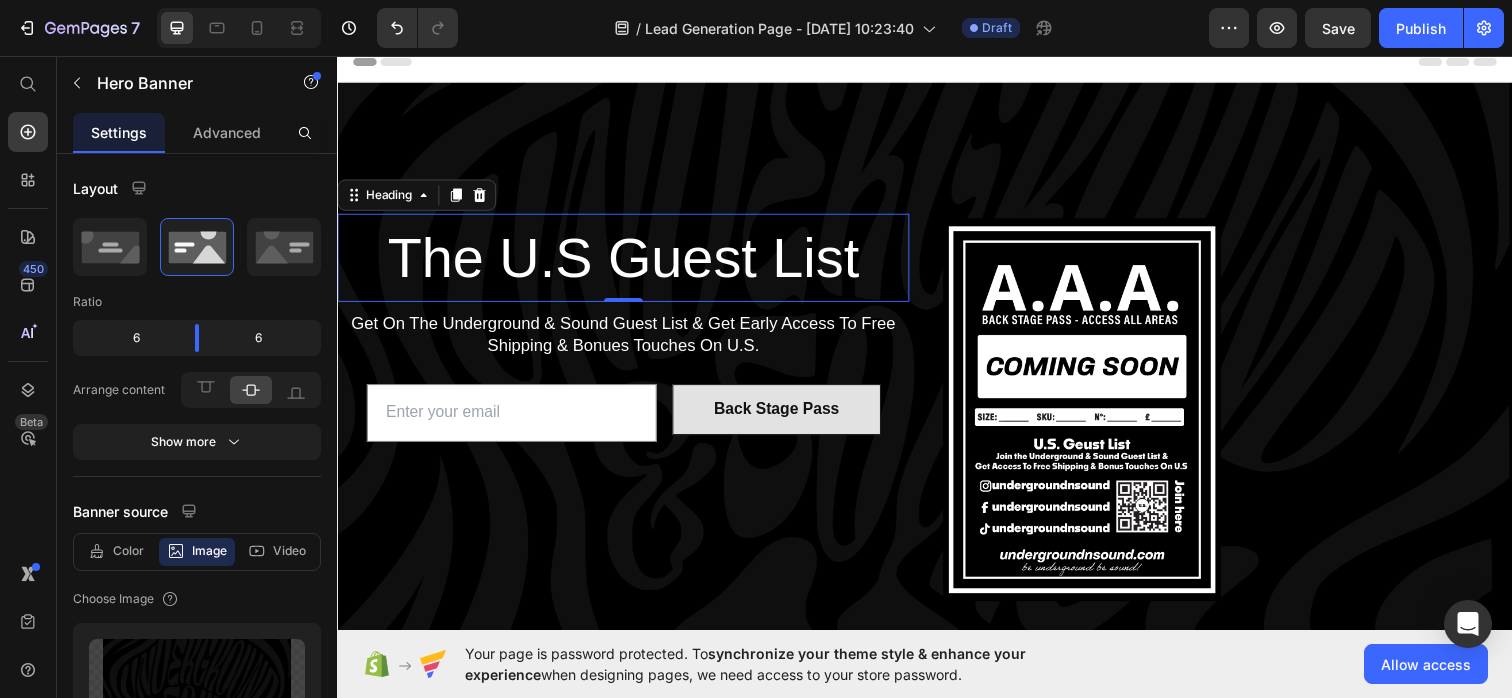 click on "The U.S Guest List" at bounding box center [629, 262] 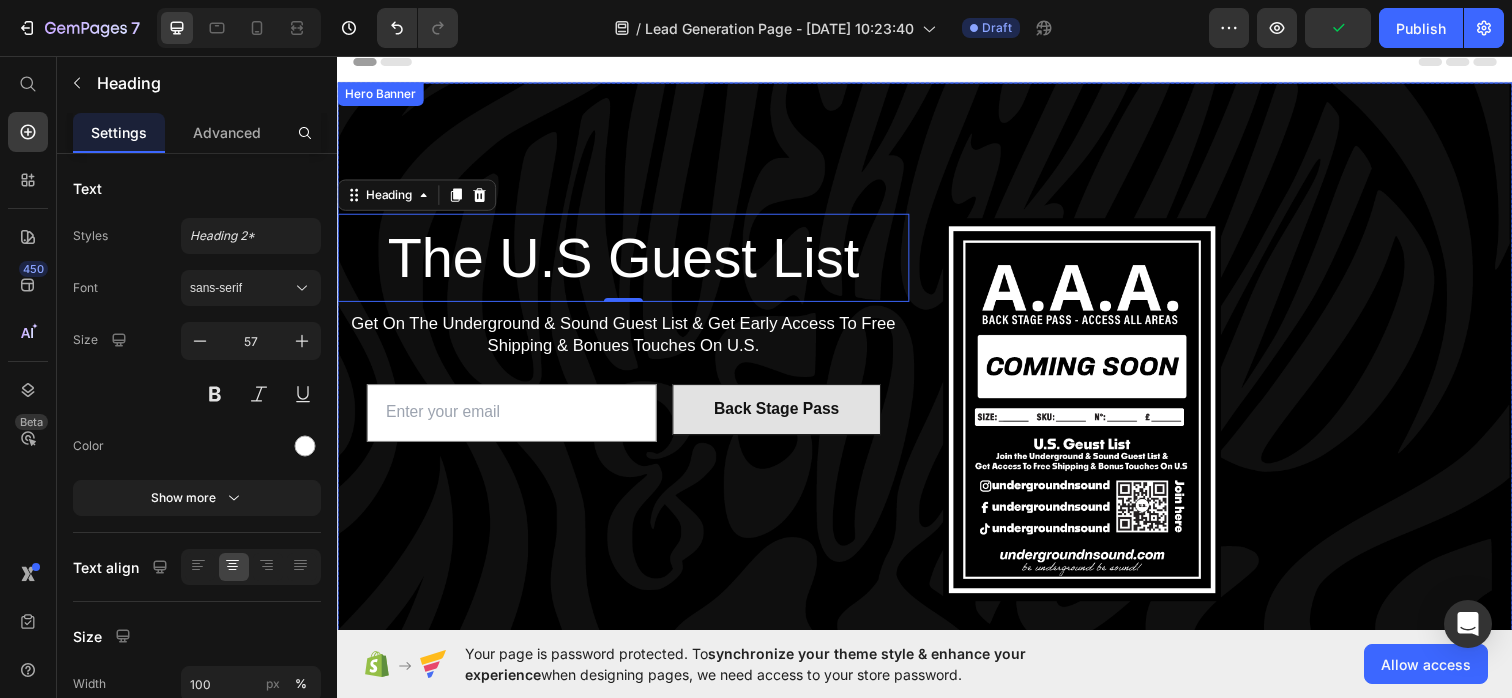 click at bounding box center (937, 417) 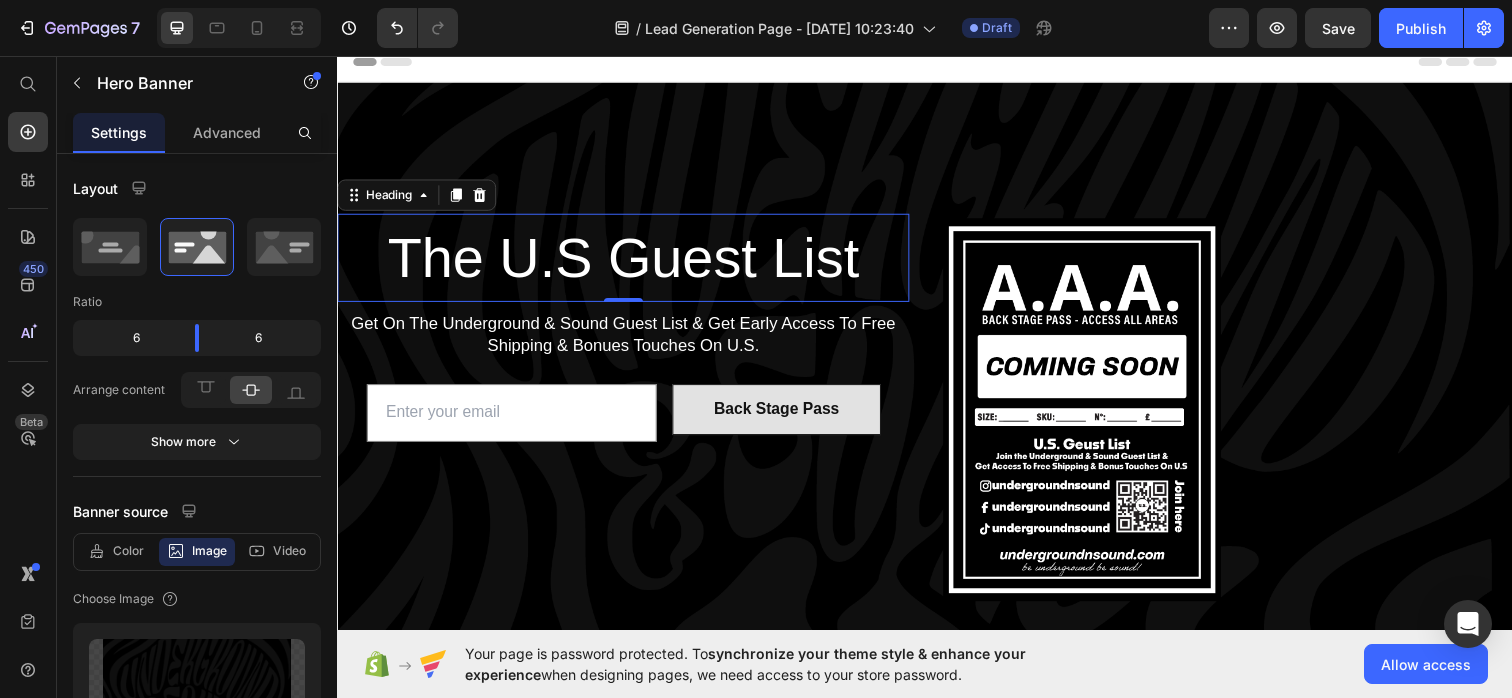 click on "The U.S Guest List" at bounding box center (629, 262) 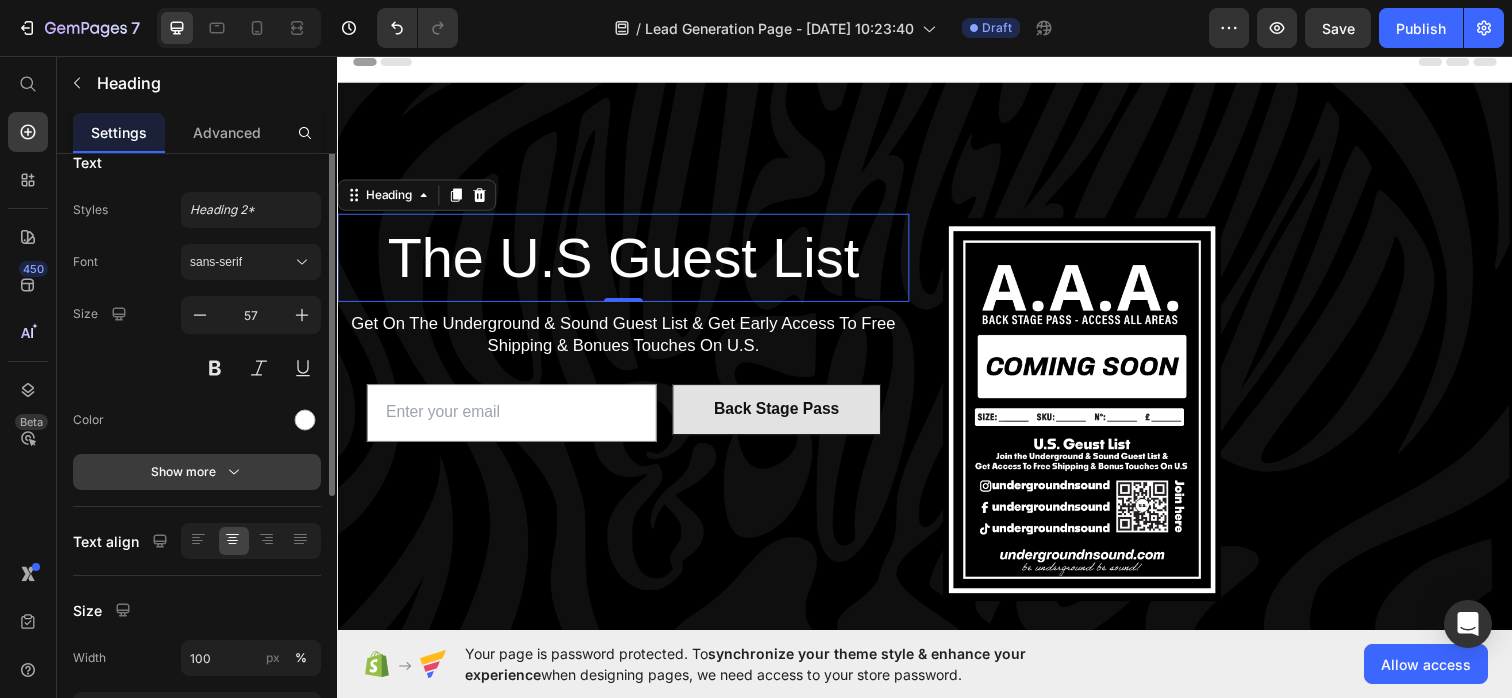 scroll, scrollTop: 28, scrollLeft: 0, axis: vertical 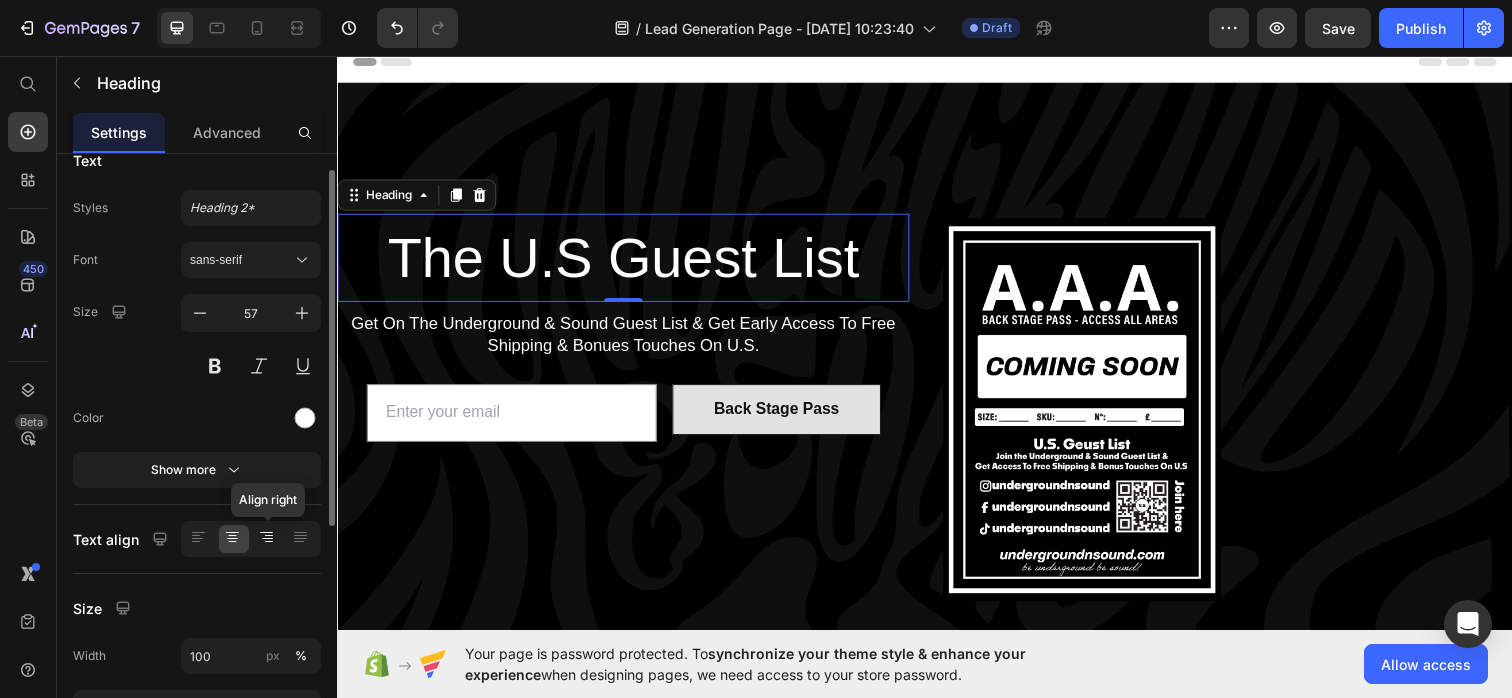 click 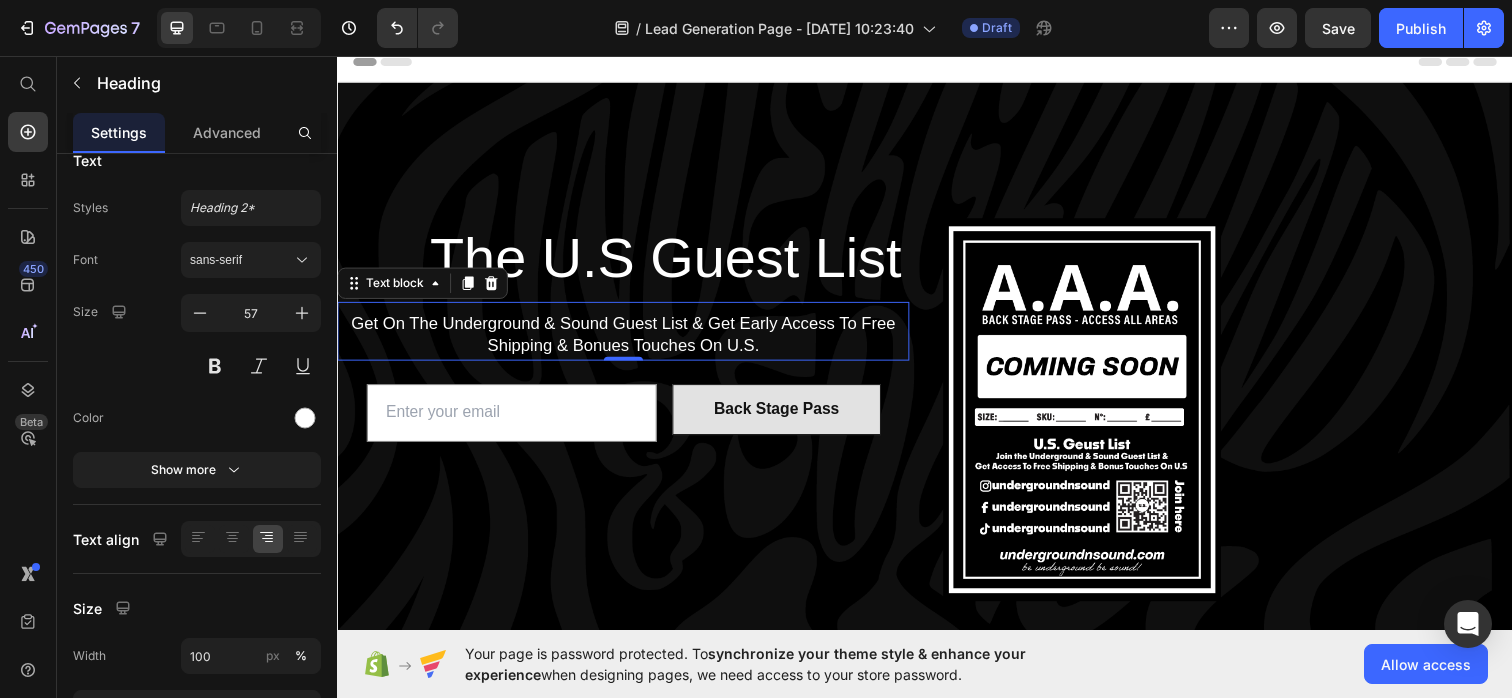 click on "Get On The Underground & Sound Guest List & Get Early Access To Free Shipping & Bonues Touches On U.S." at bounding box center [629, 341] 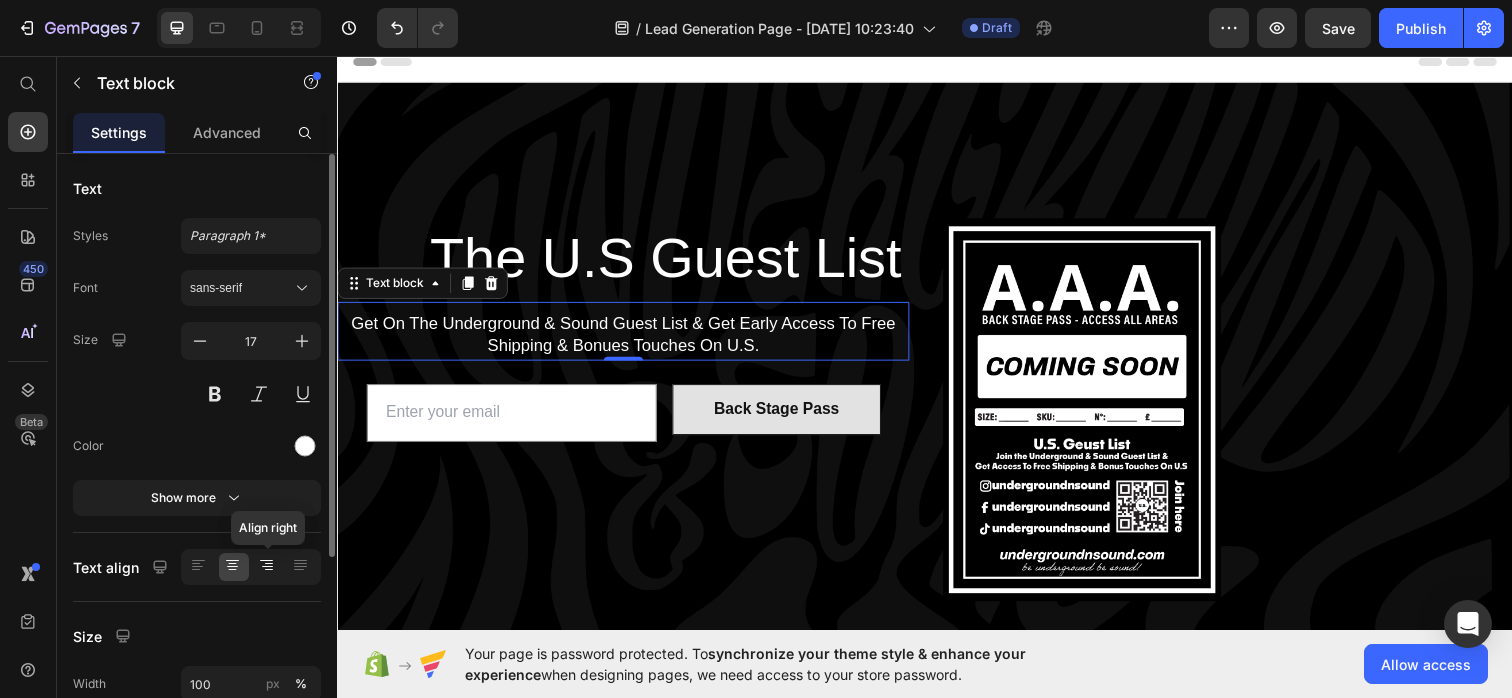 click 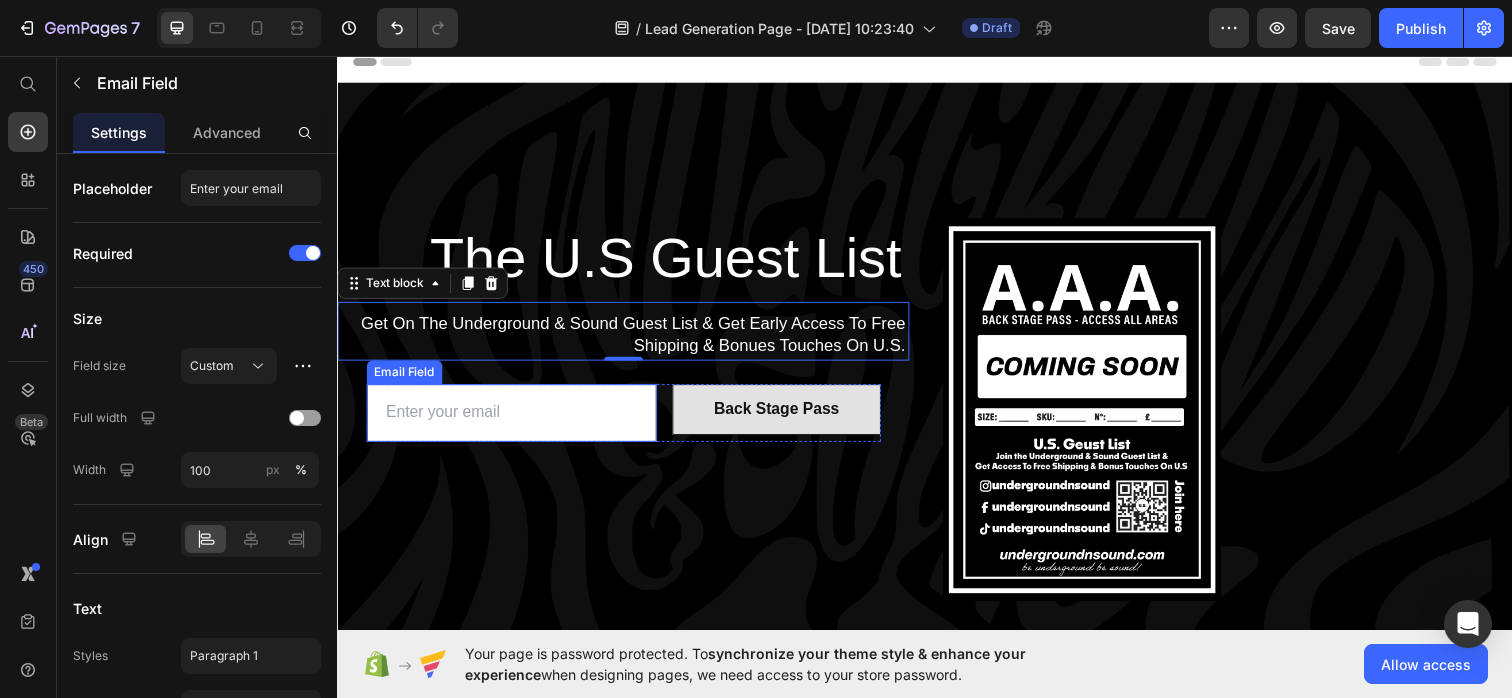 click at bounding box center [515, 420] 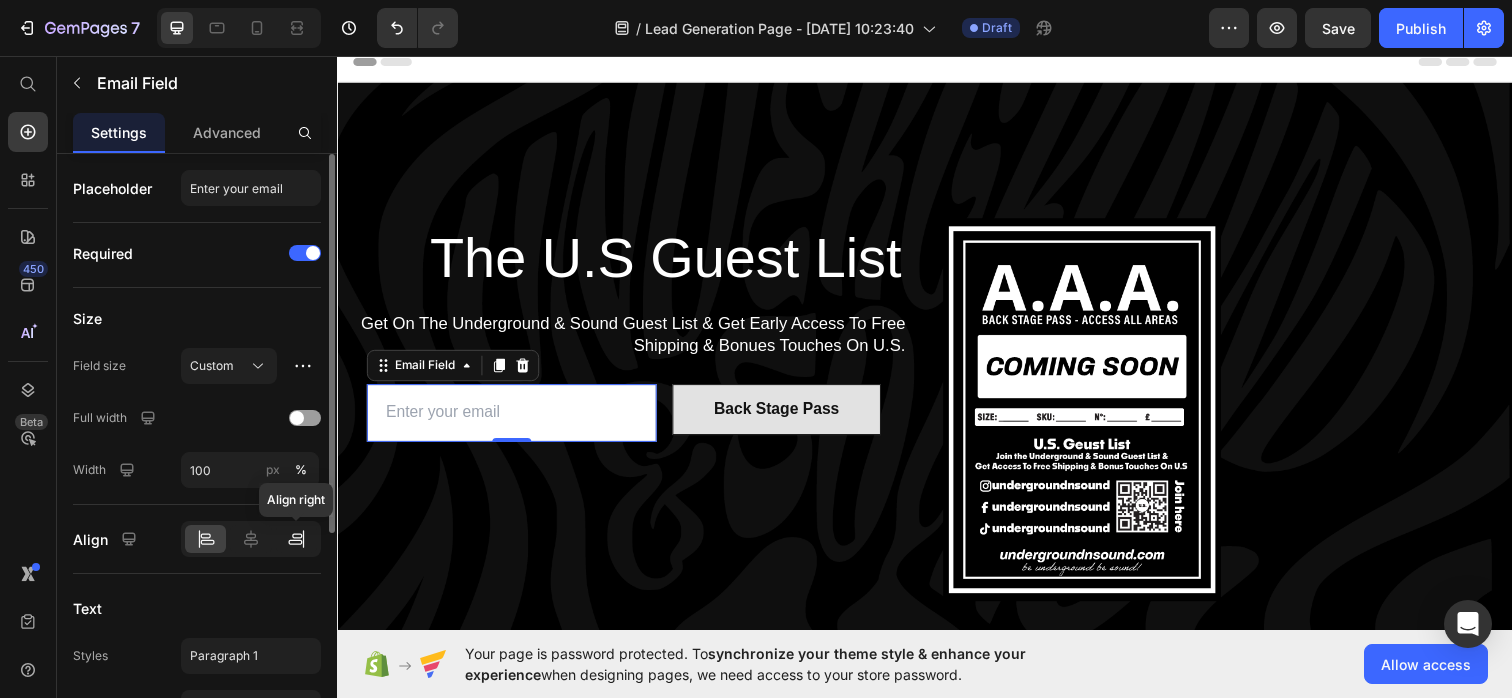 click 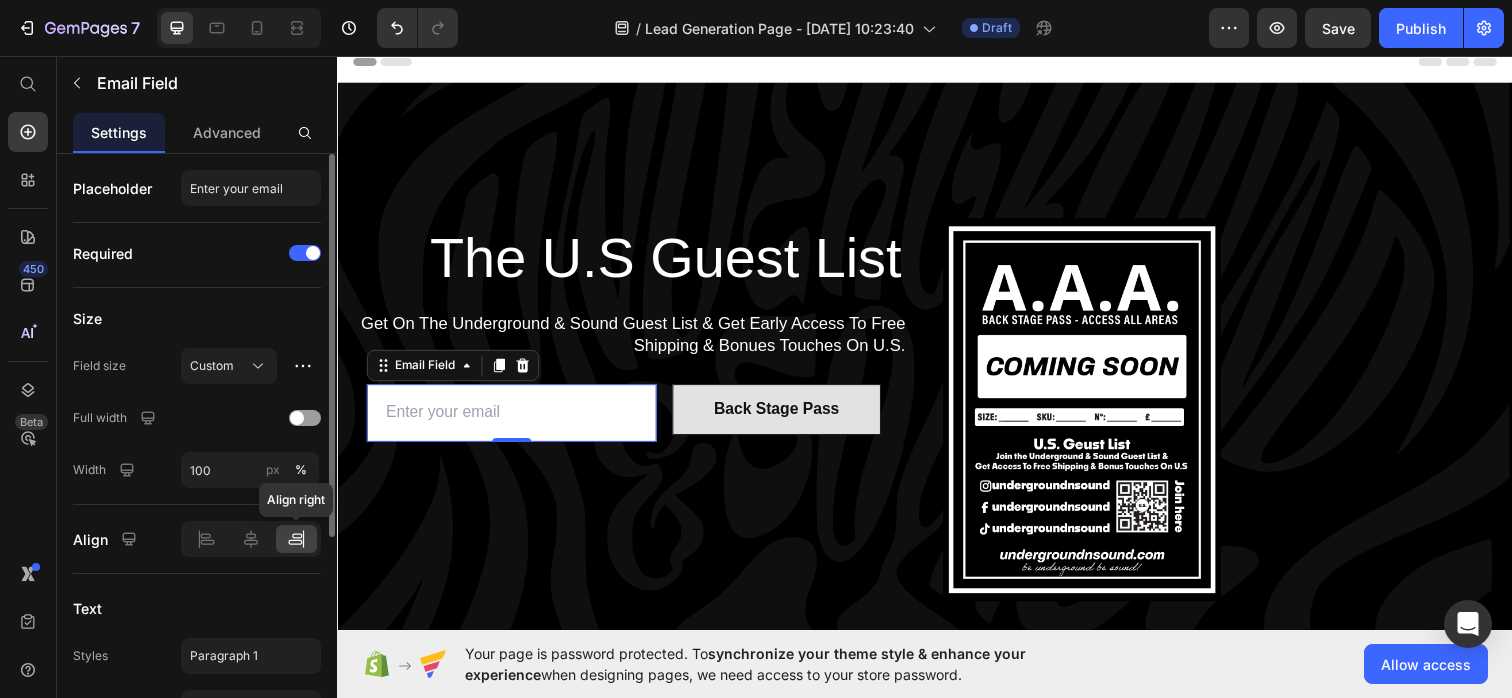 click 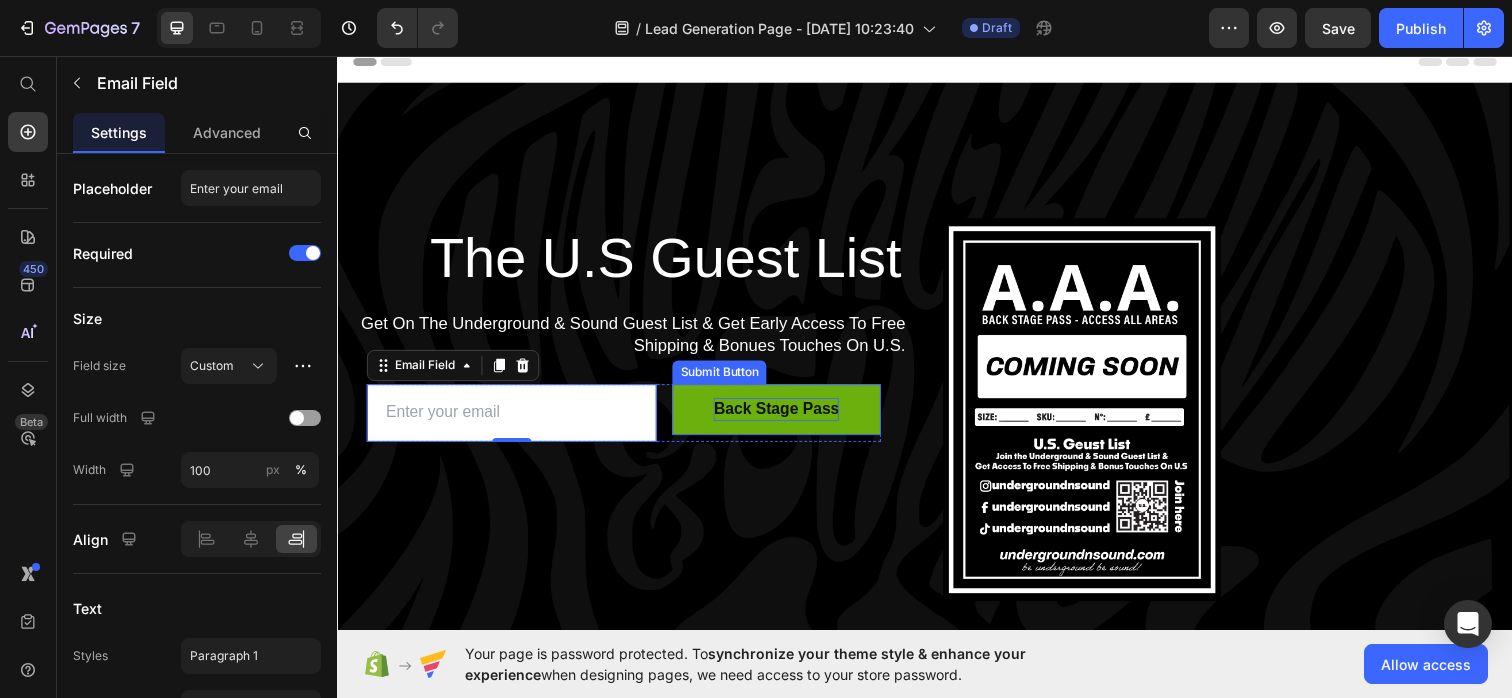 click on "Back Stage Pass" at bounding box center (785, 417) 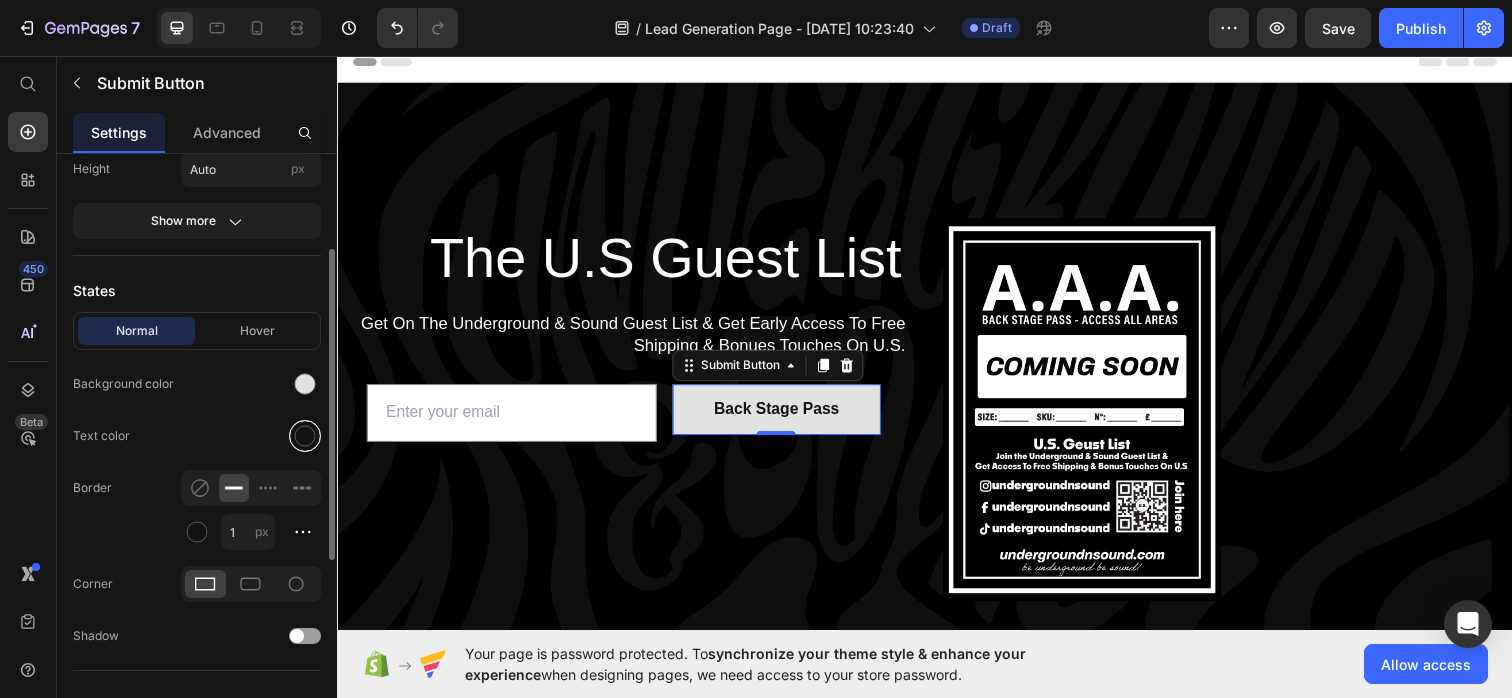 scroll, scrollTop: 186, scrollLeft: 0, axis: vertical 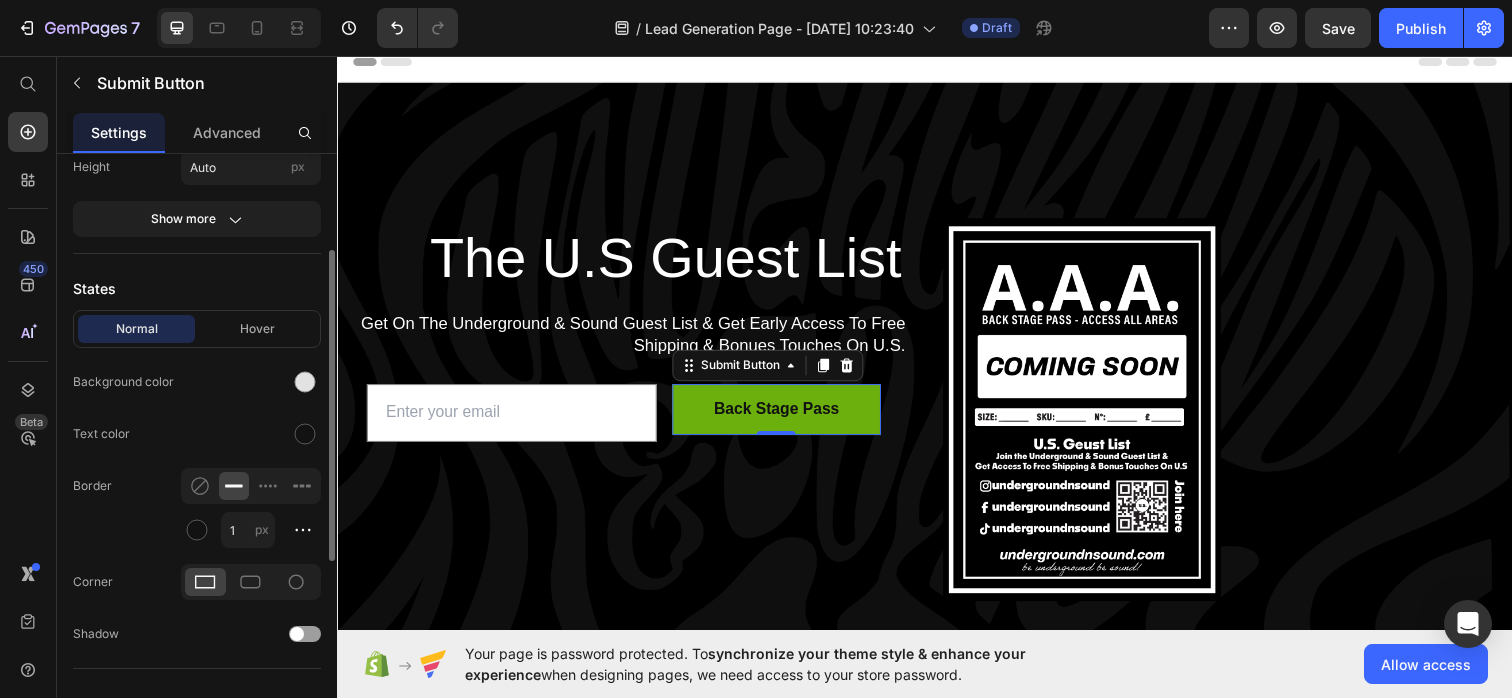 click on "Back Stage Pass" at bounding box center (785, 417) 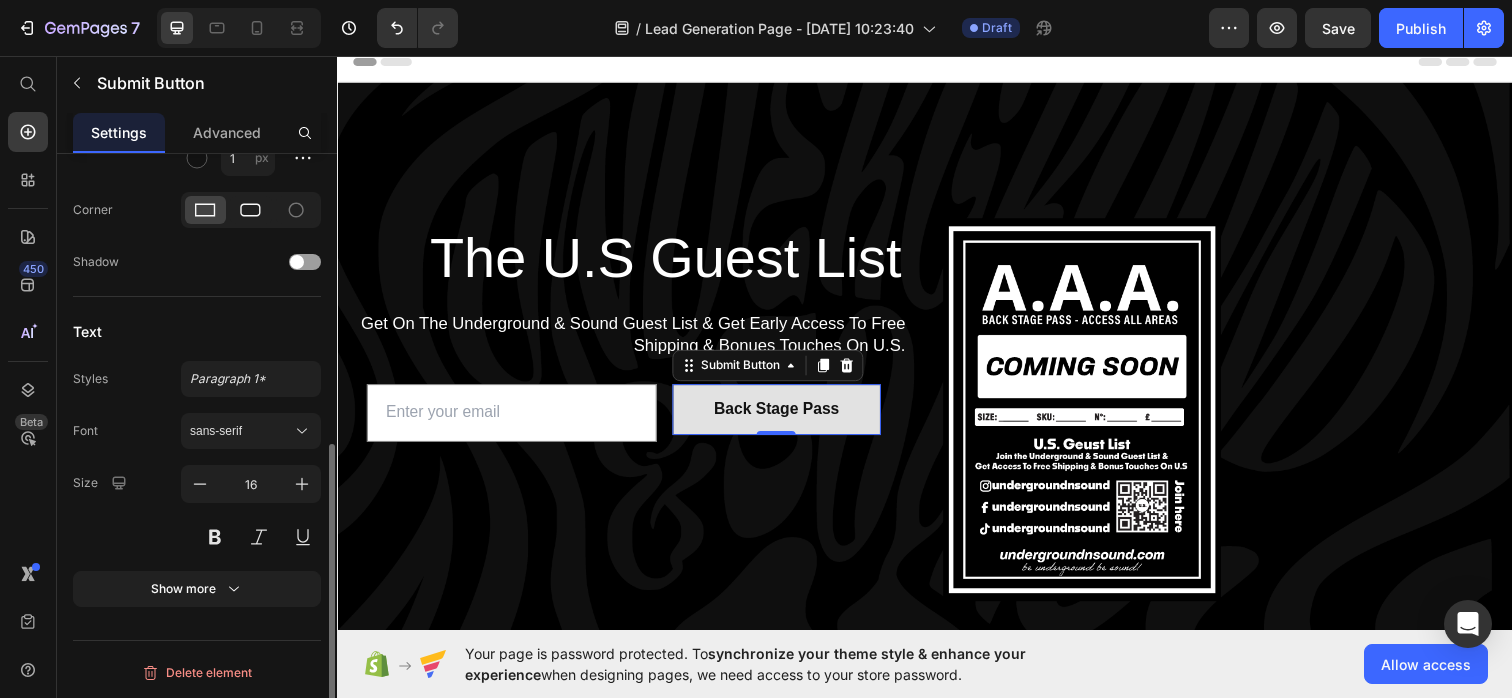 scroll, scrollTop: 554, scrollLeft: 0, axis: vertical 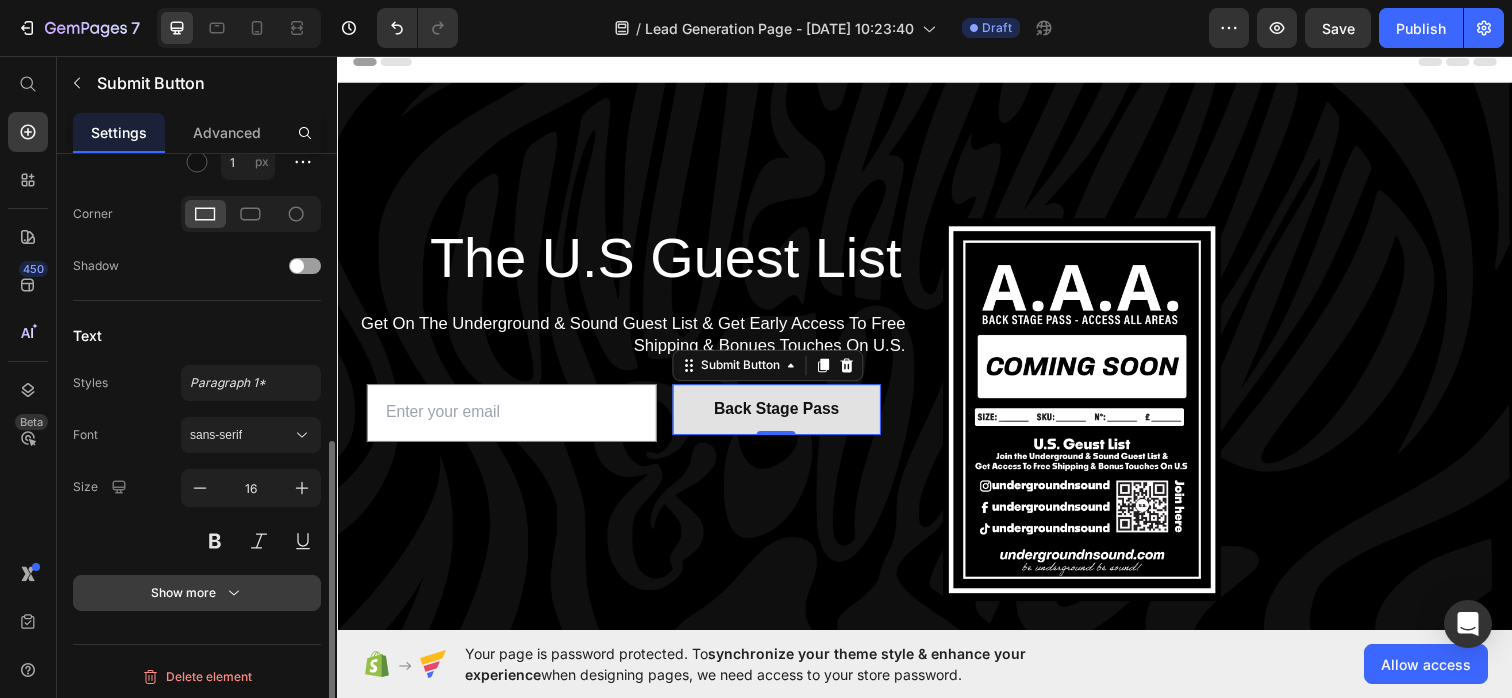 click on "Show more" at bounding box center [197, 593] 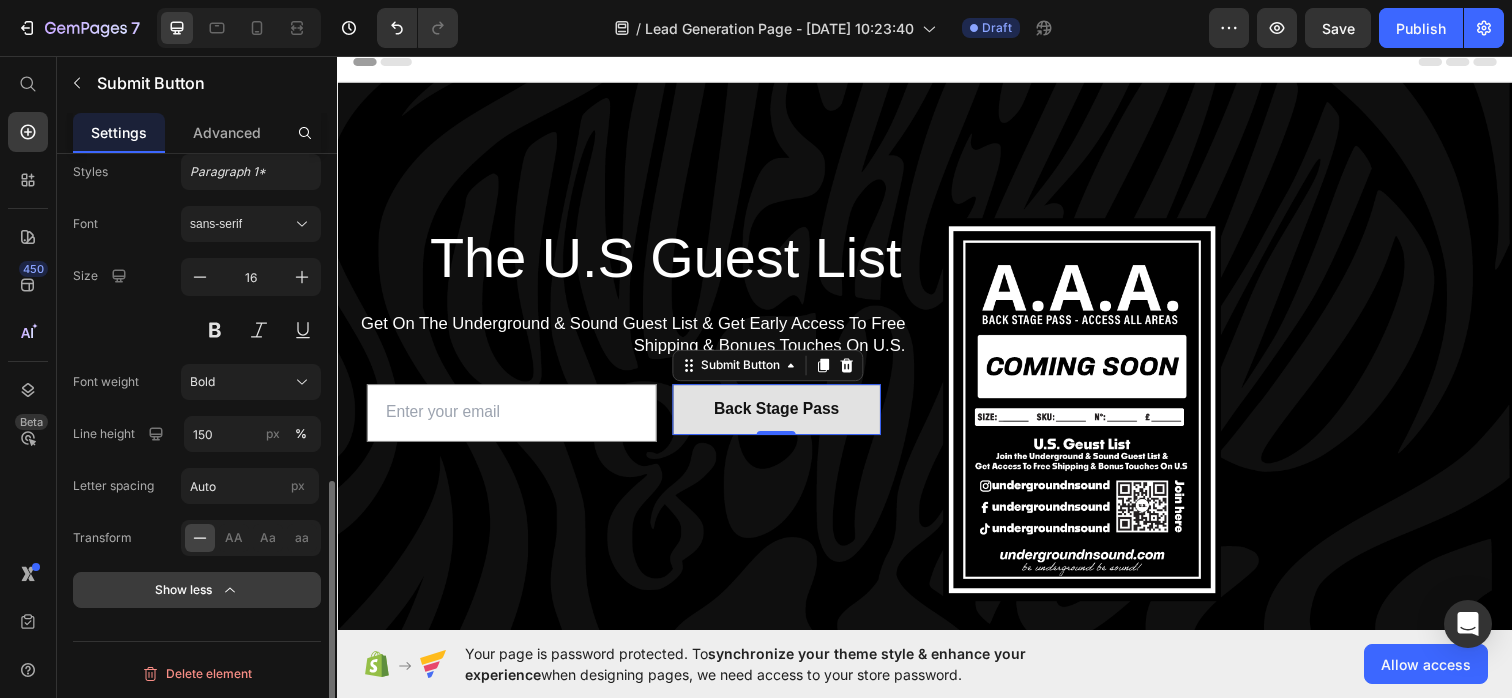 scroll, scrollTop: 766, scrollLeft: 0, axis: vertical 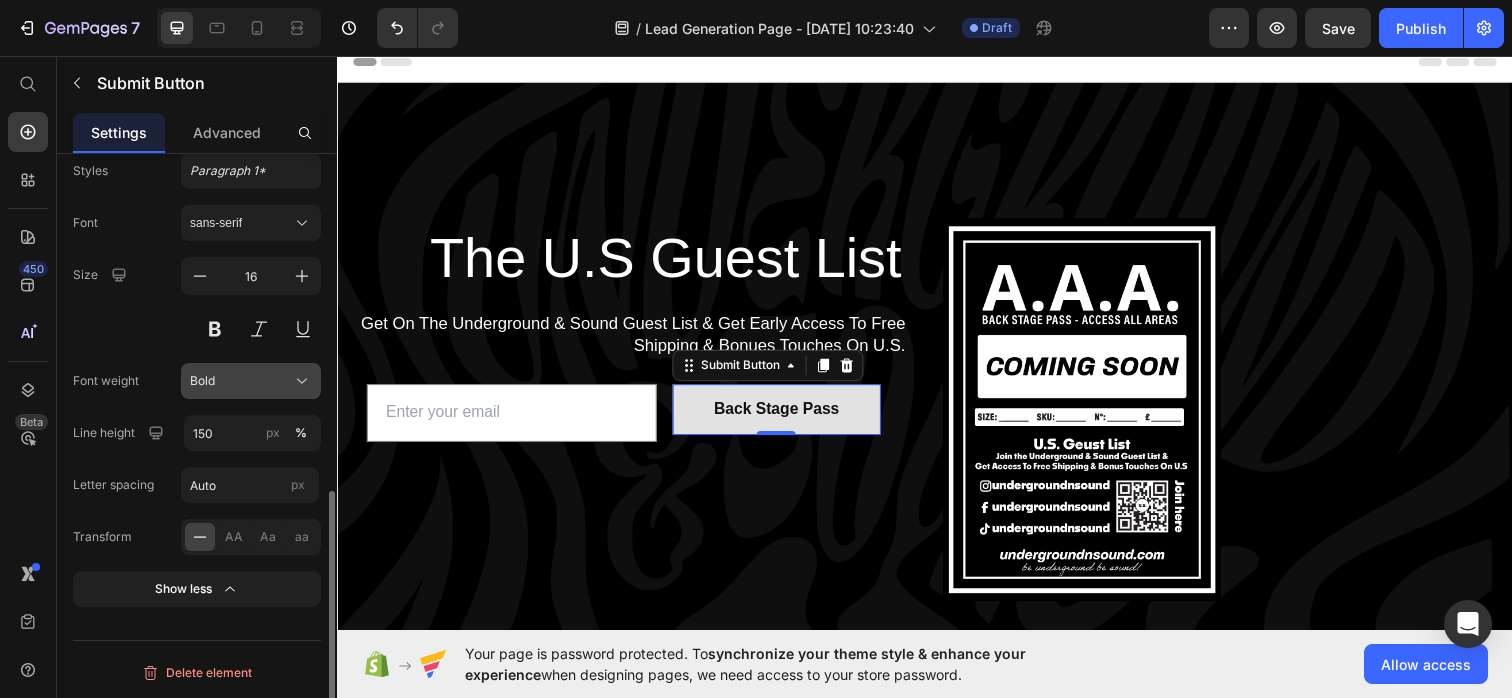 click on "Bold" 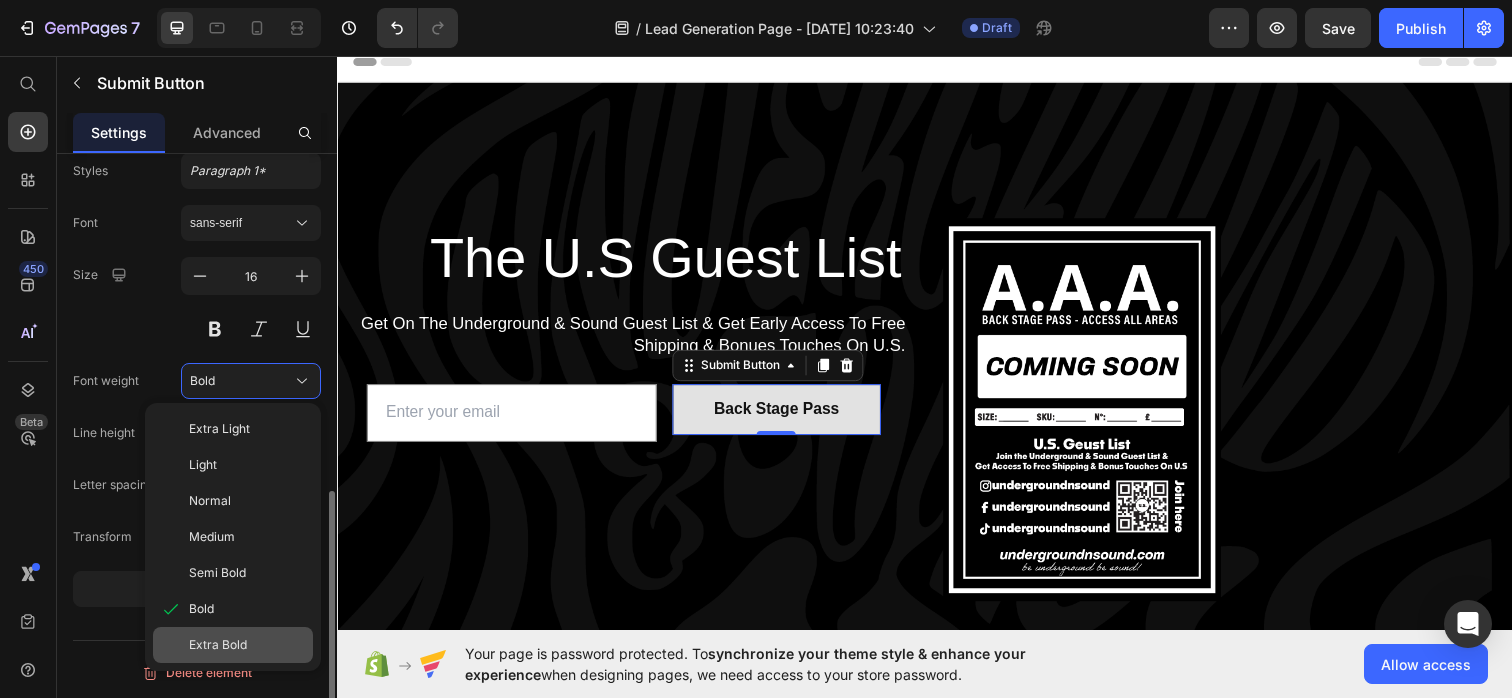 click on "Extra Bold" at bounding box center [218, 645] 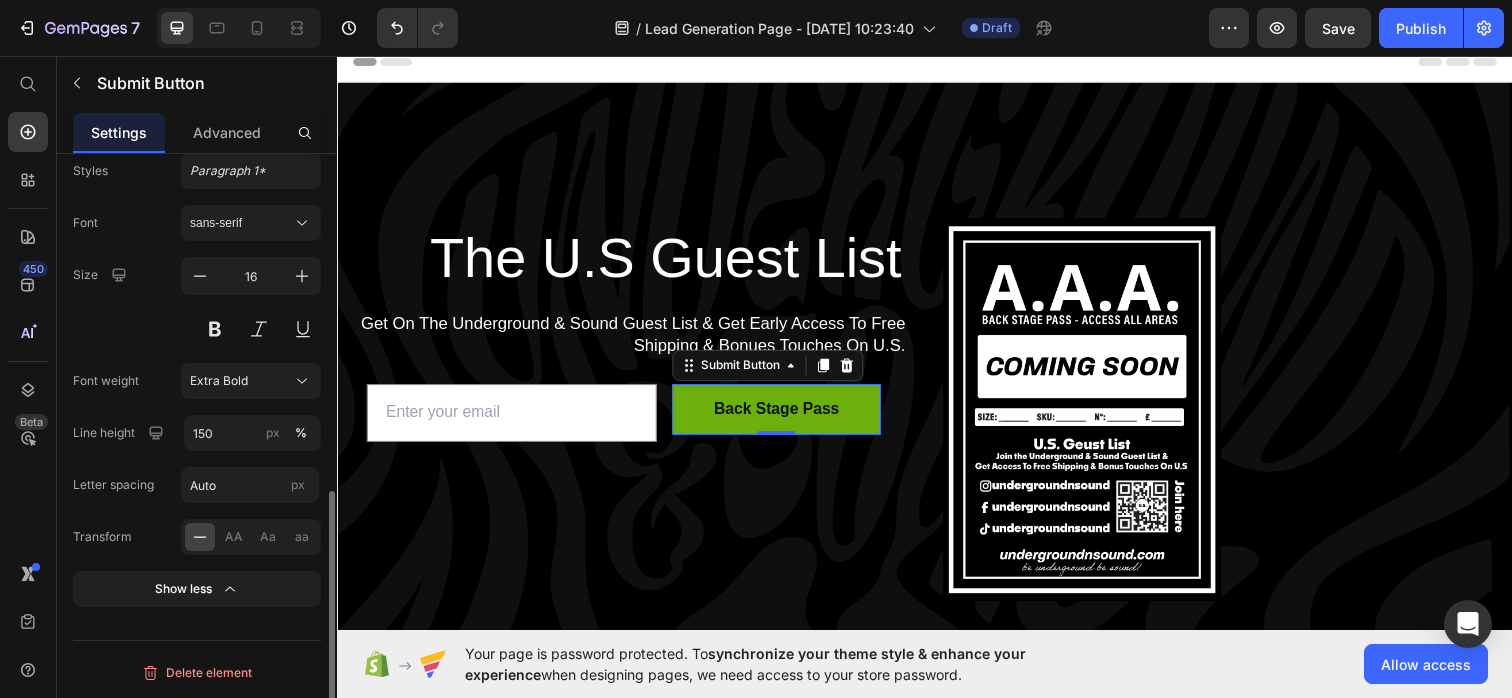click on "Back Stage Pass" at bounding box center (785, 417) 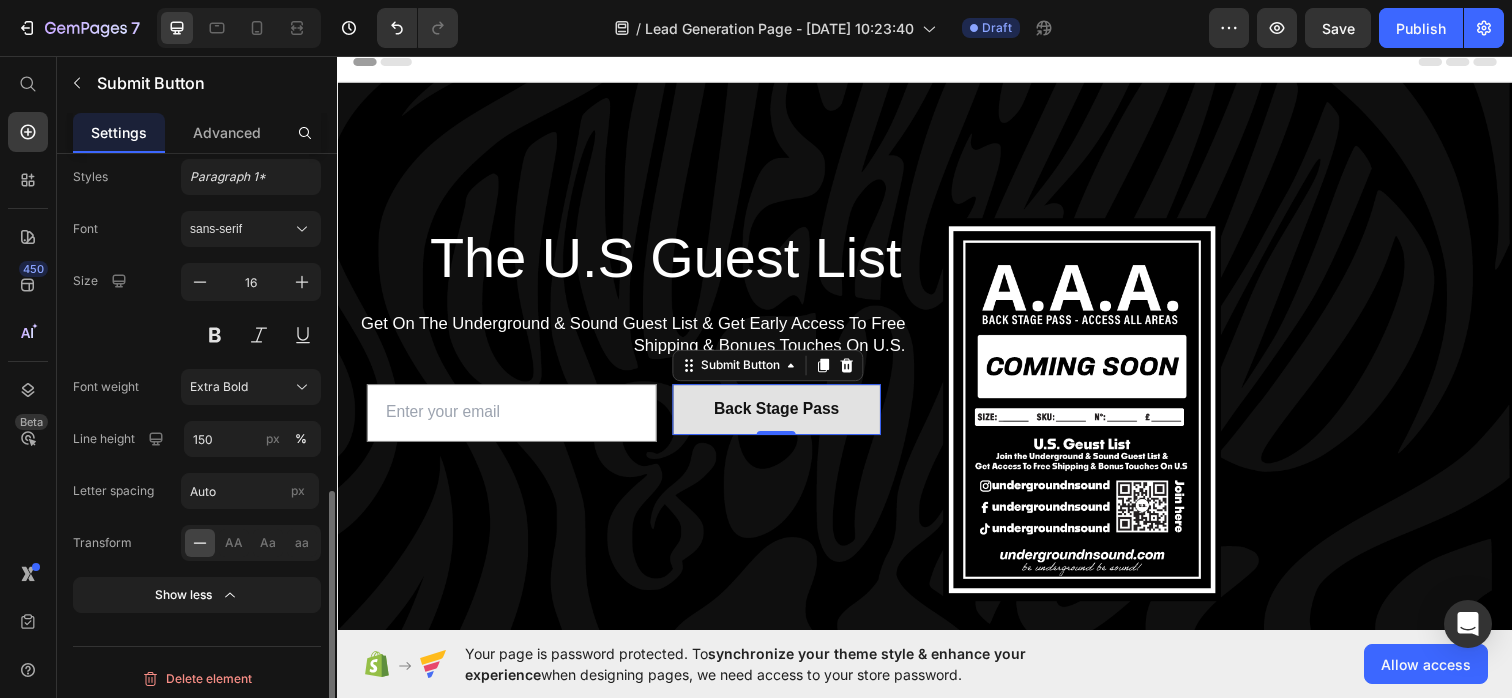 scroll, scrollTop: 758, scrollLeft: 0, axis: vertical 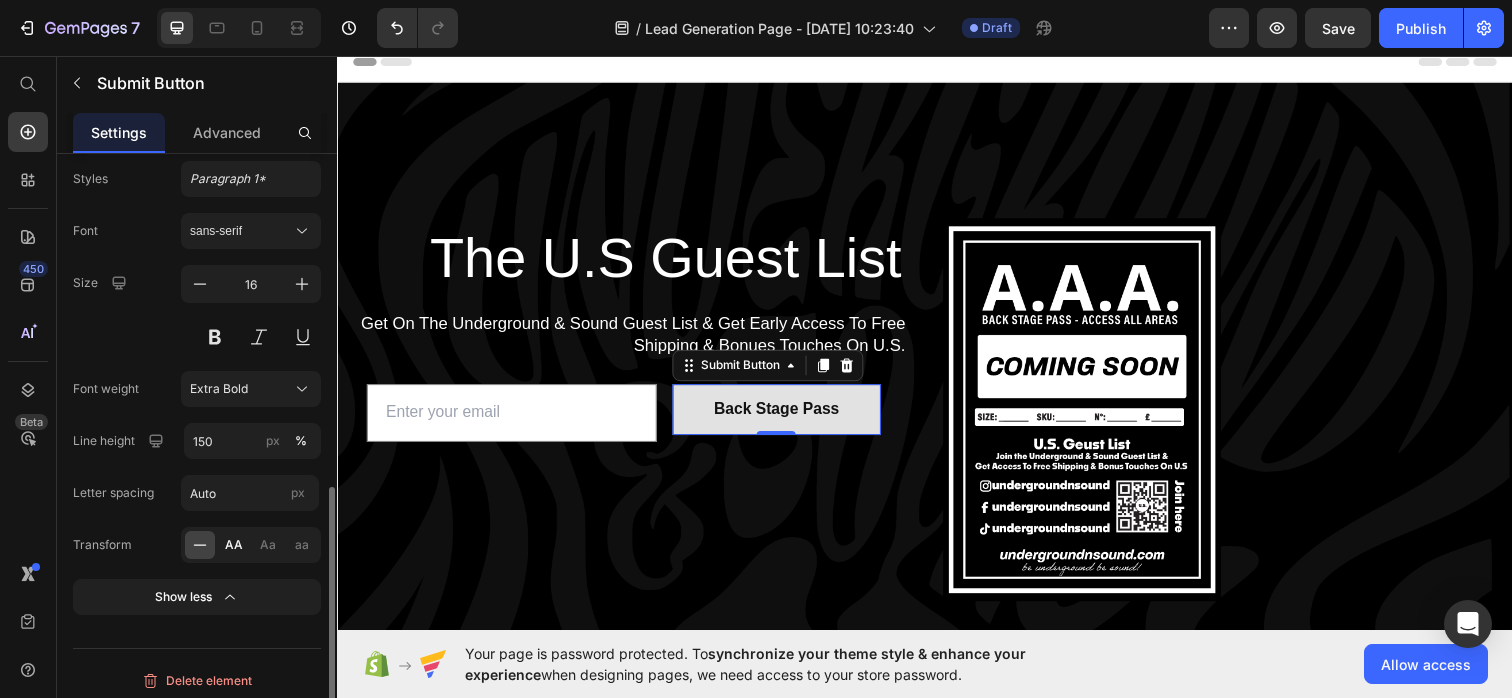 click on "AA" 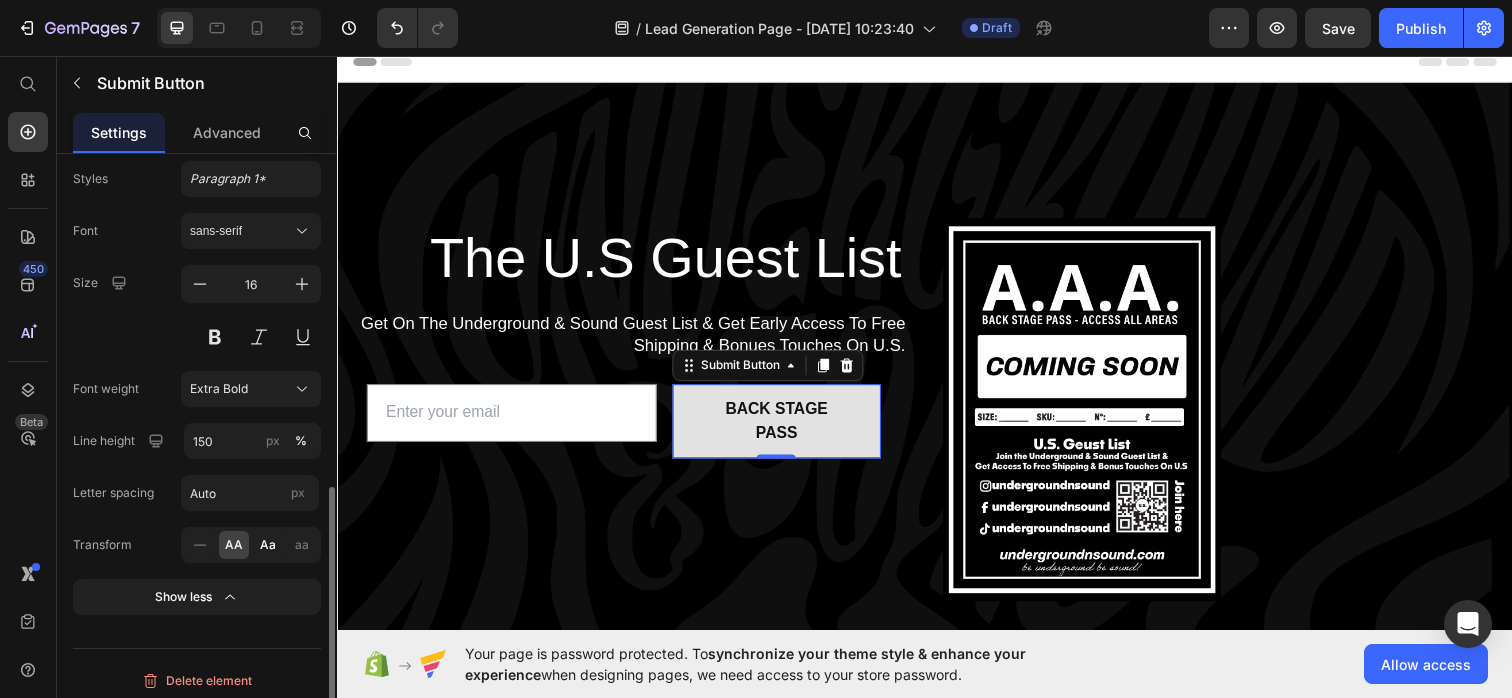 click on "Aa" 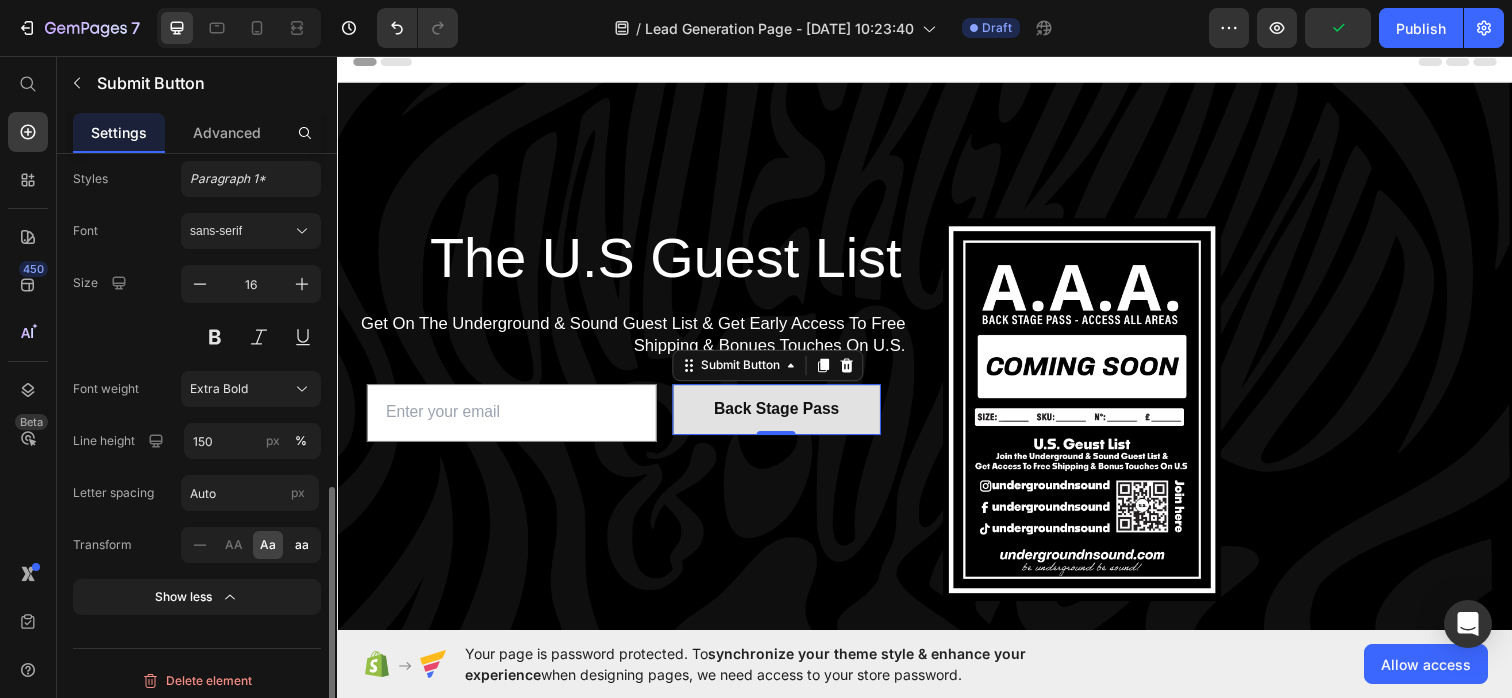click on "aa" 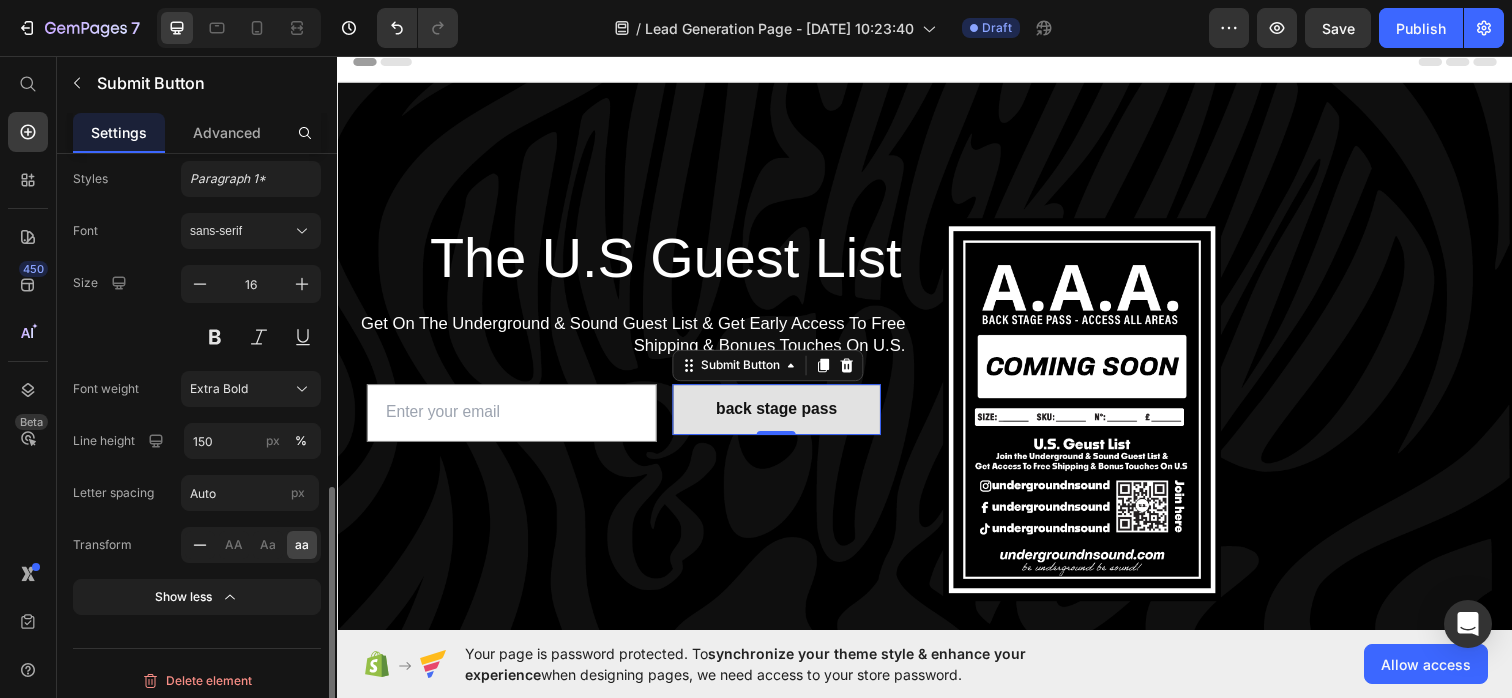 click 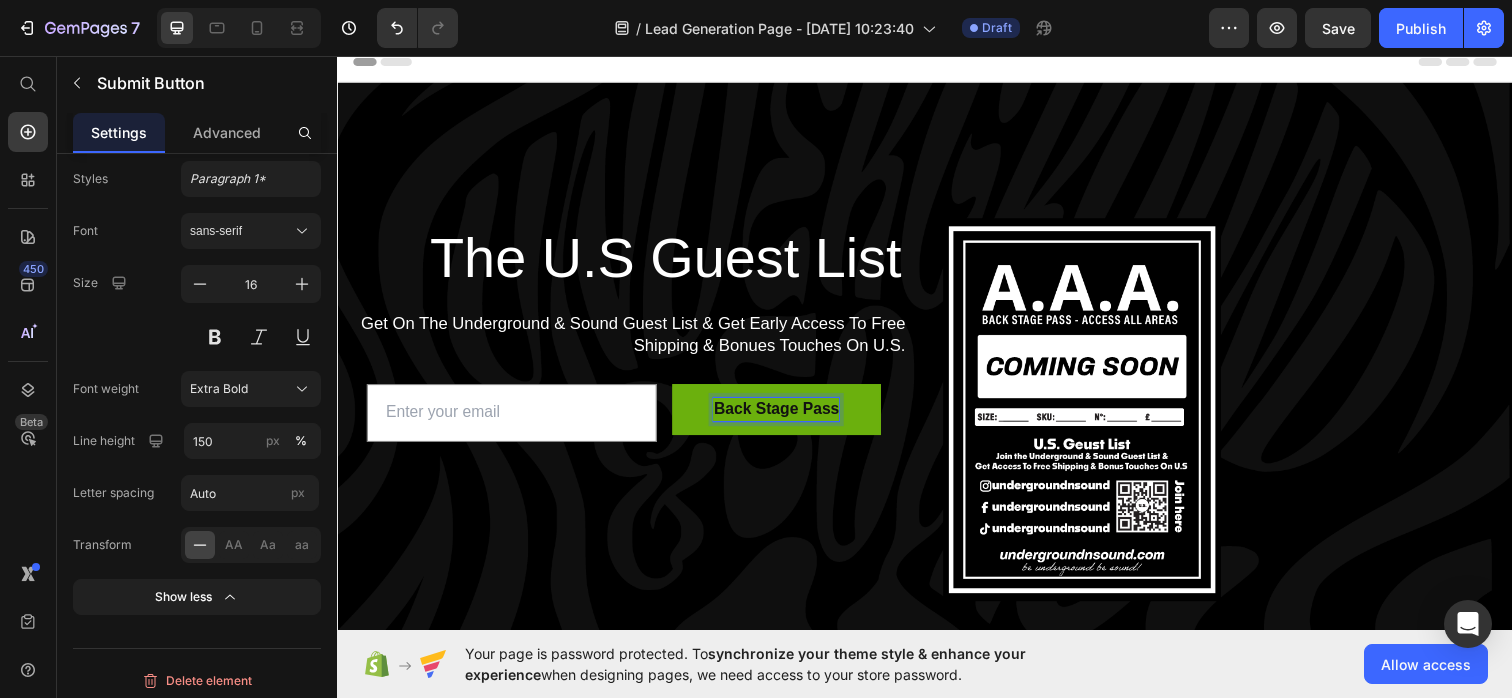 click on "Back Stage Pass" at bounding box center [785, 417] 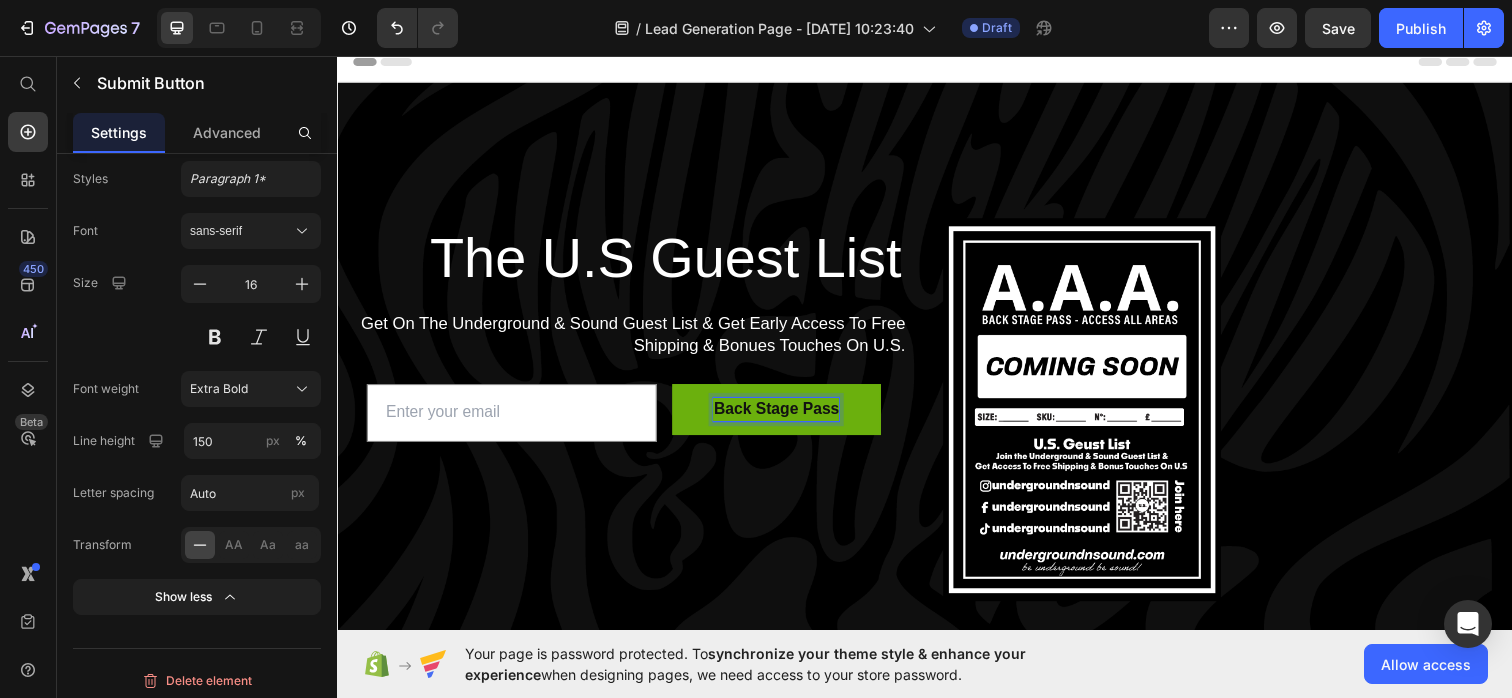 click on "Back Stage Pass" at bounding box center (785, 417) 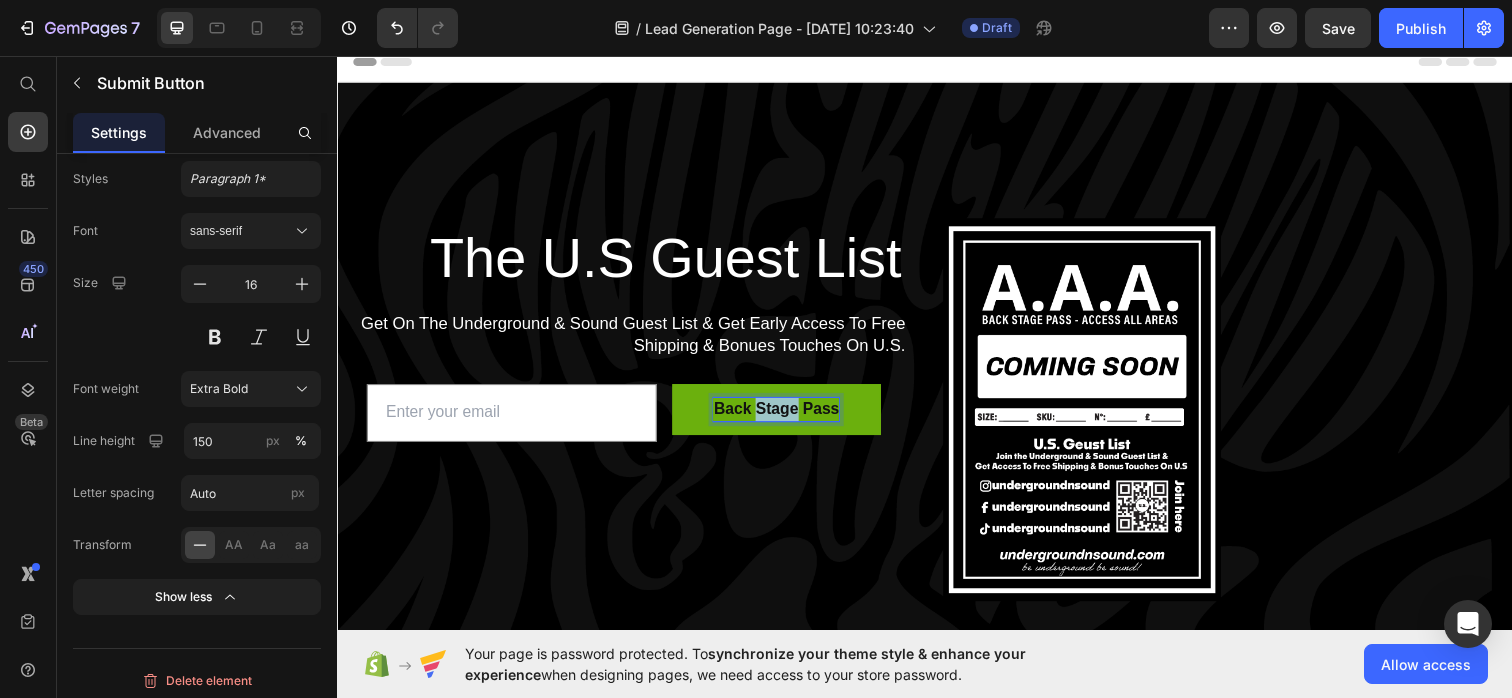 click on "Back Stage Pass" at bounding box center [785, 417] 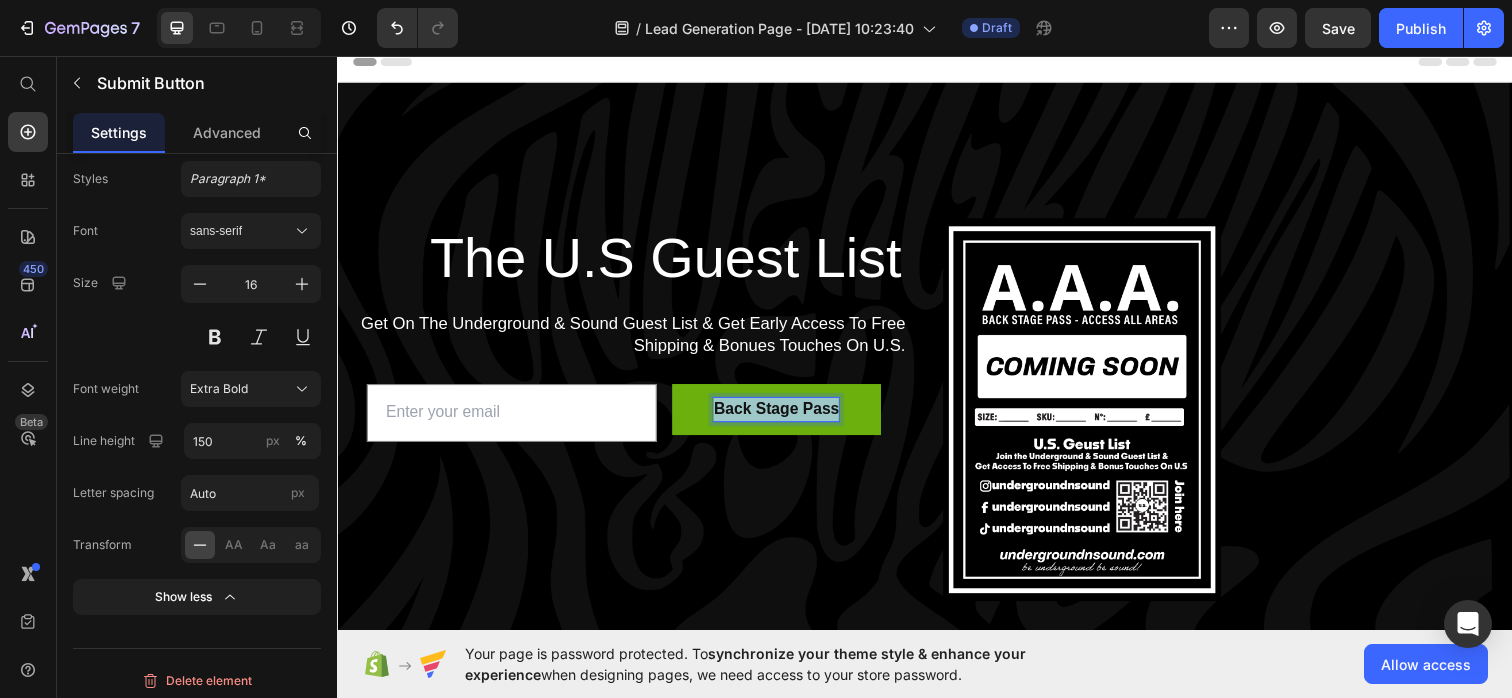 click on "Back Stage Pass" at bounding box center [785, 417] 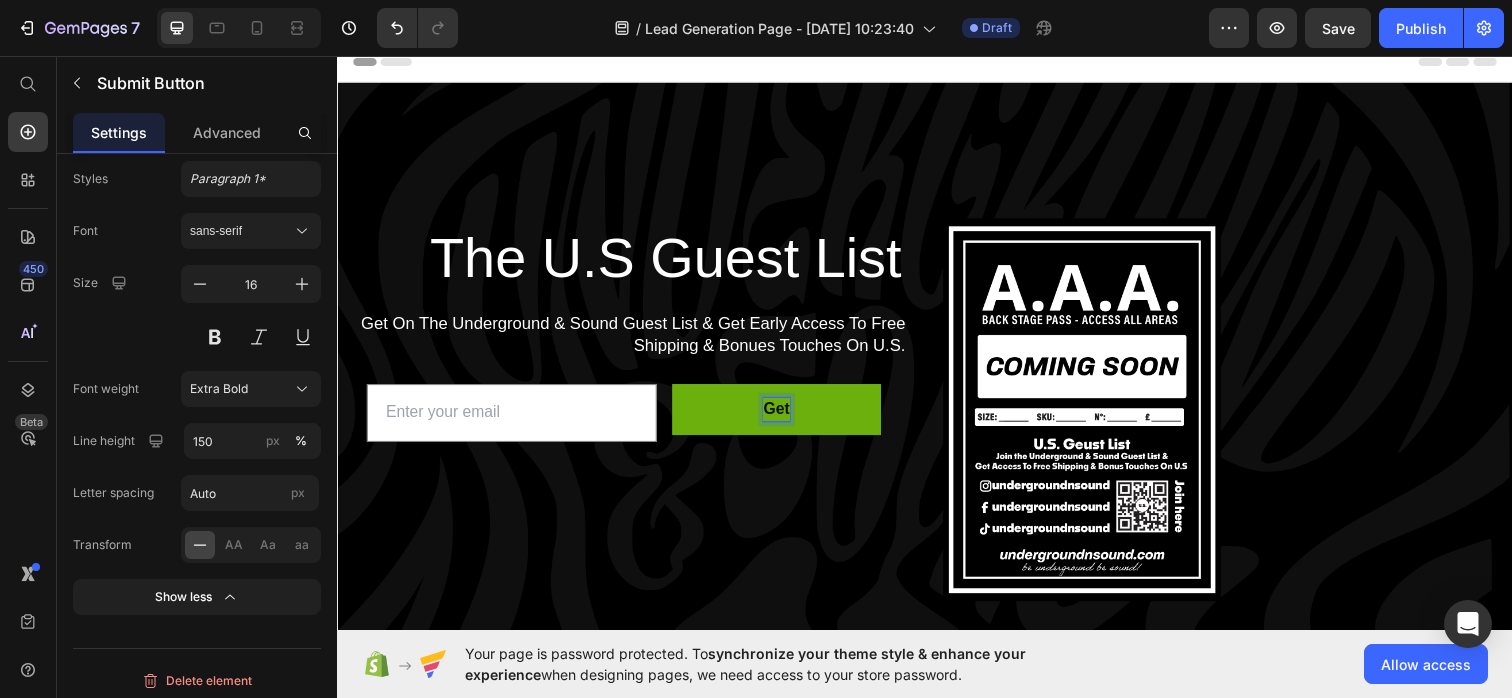 click on "Get" at bounding box center (785, 417) 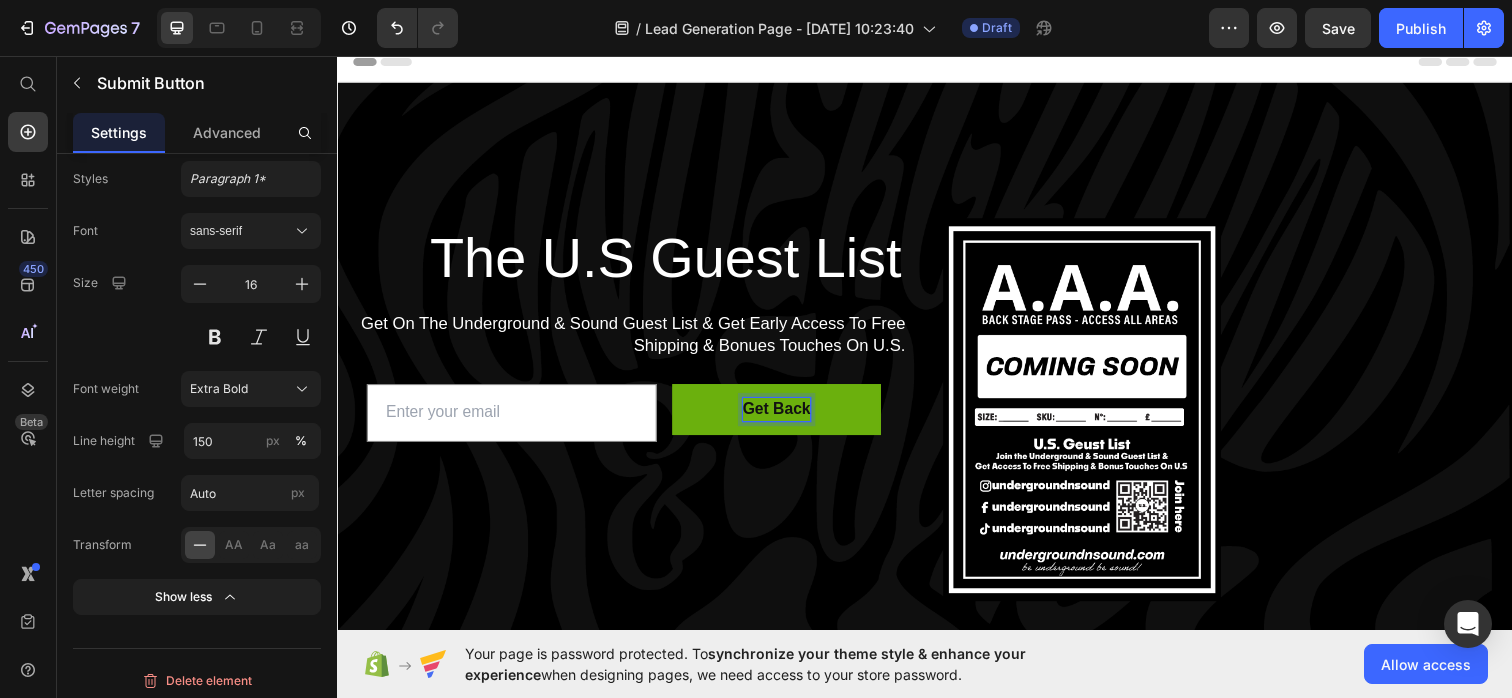 click on "Get Back" at bounding box center (785, 417) 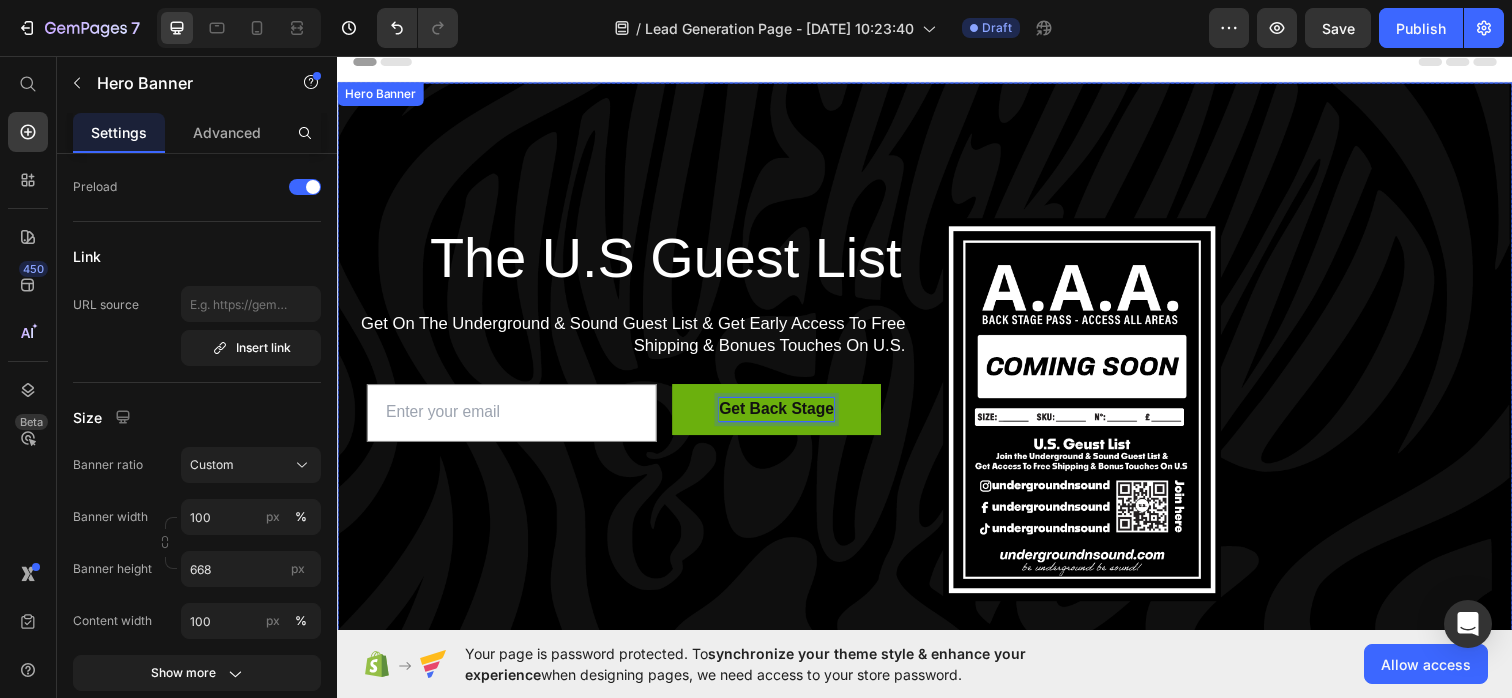 click on "The U.S Guest List  Heading Get On The Underground & Sound Guest List & Get Early Access To Free Shipping & Bonues Touches On U.S. Text block Email Field Get Back Stage Submit Button   0 Row Newsletter Row" at bounding box center (629, 417) 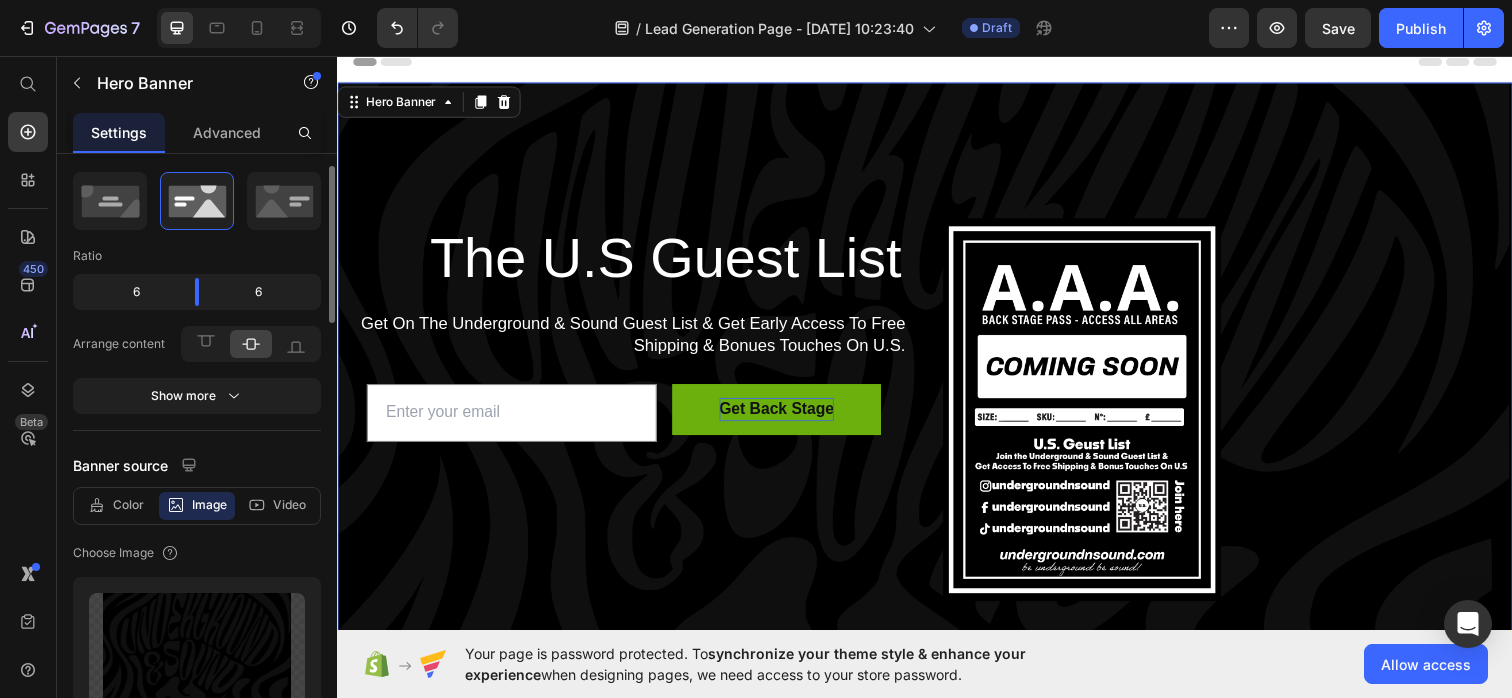 scroll, scrollTop: 0, scrollLeft: 0, axis: both 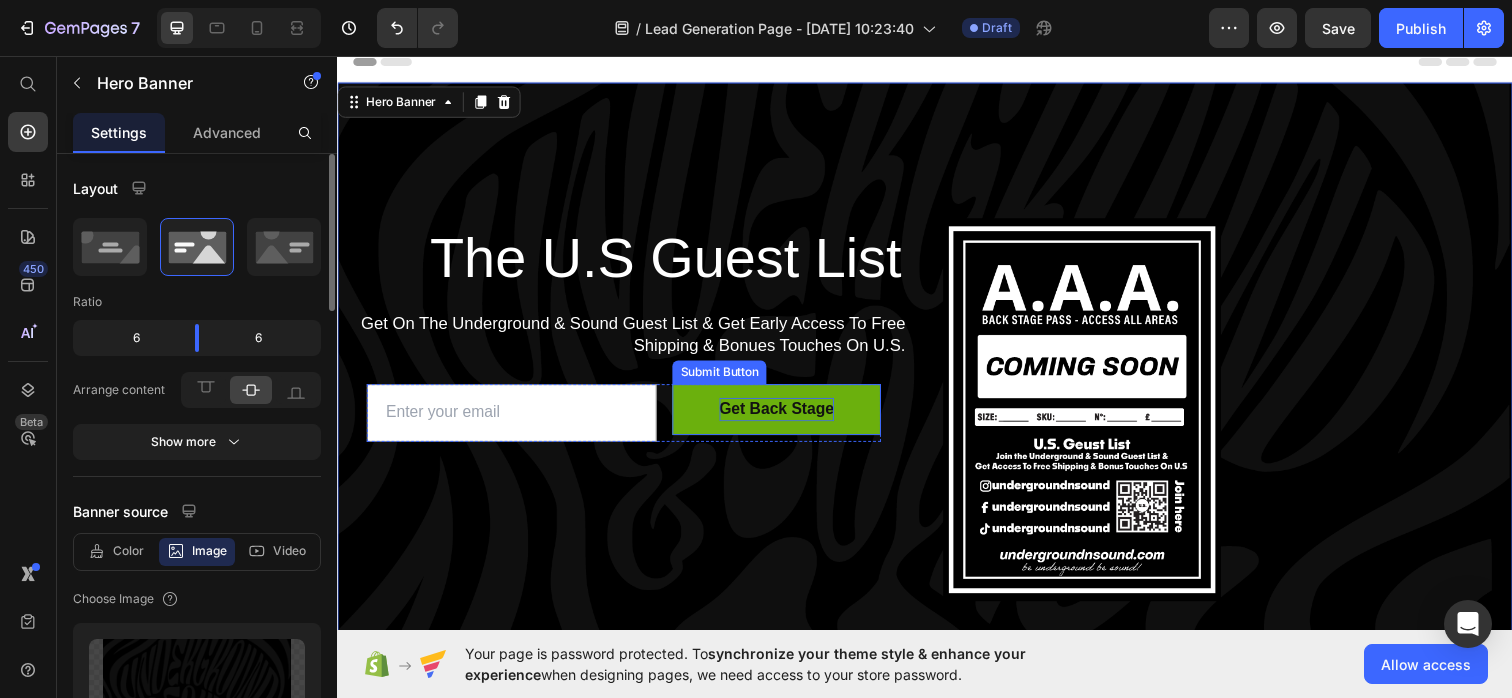click on "Get Back Stage" at bounding box center (785, 417) 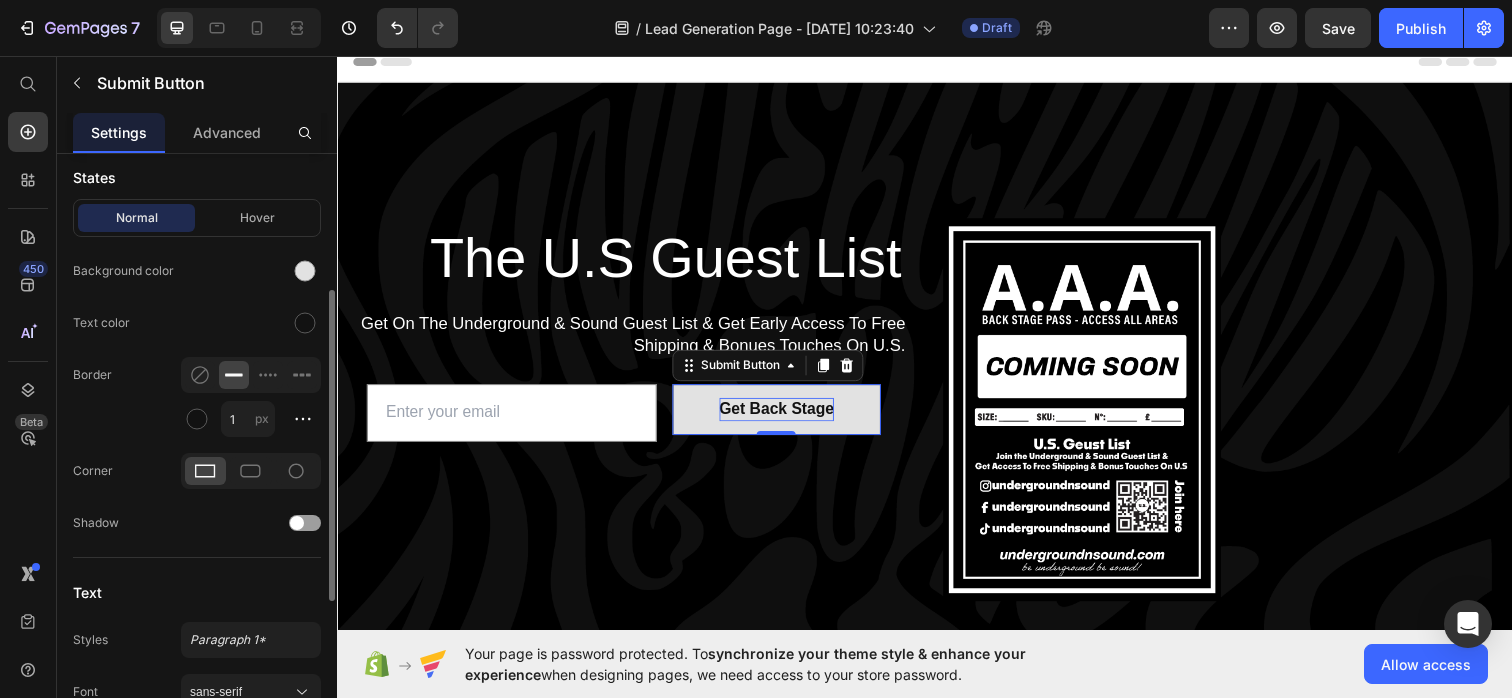 scroll, scrollTop: 285, scrollLeft: 0, axis: vertical 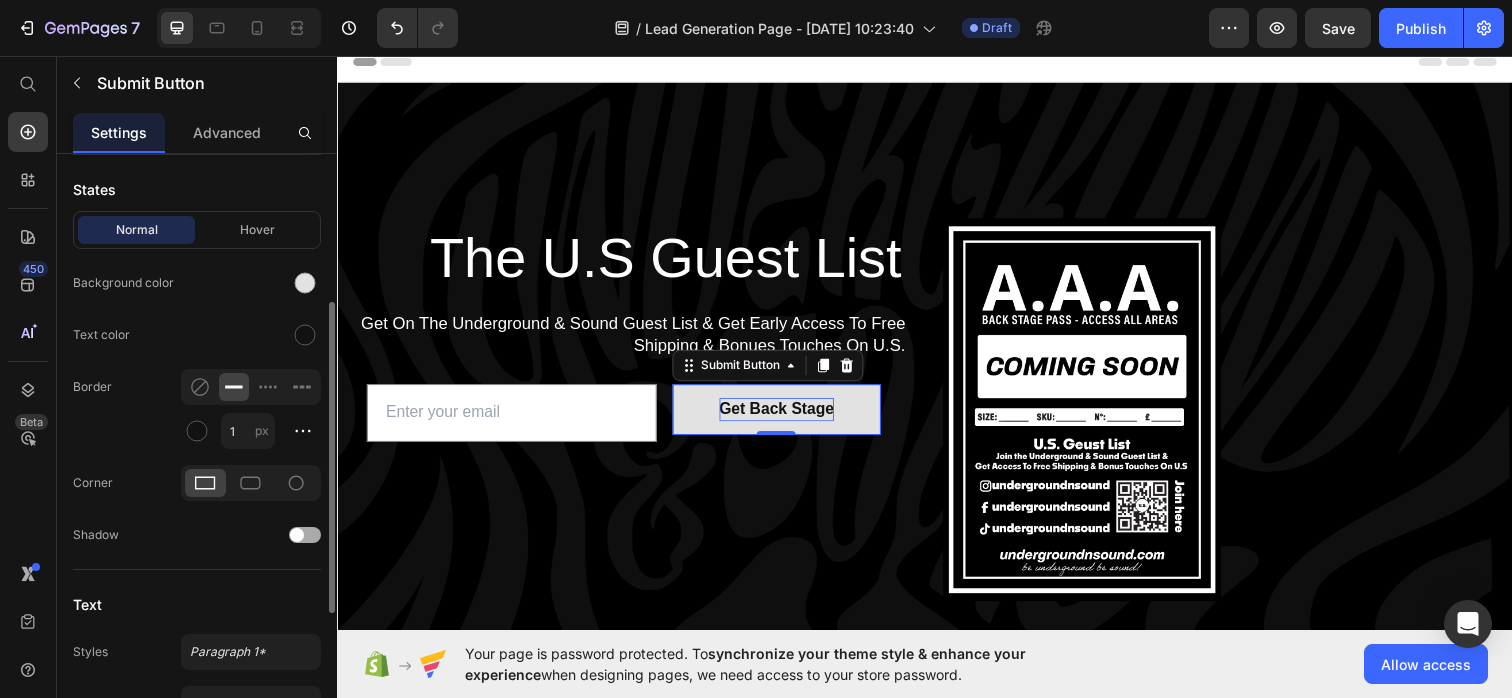 click at bounding box center [297, 535] 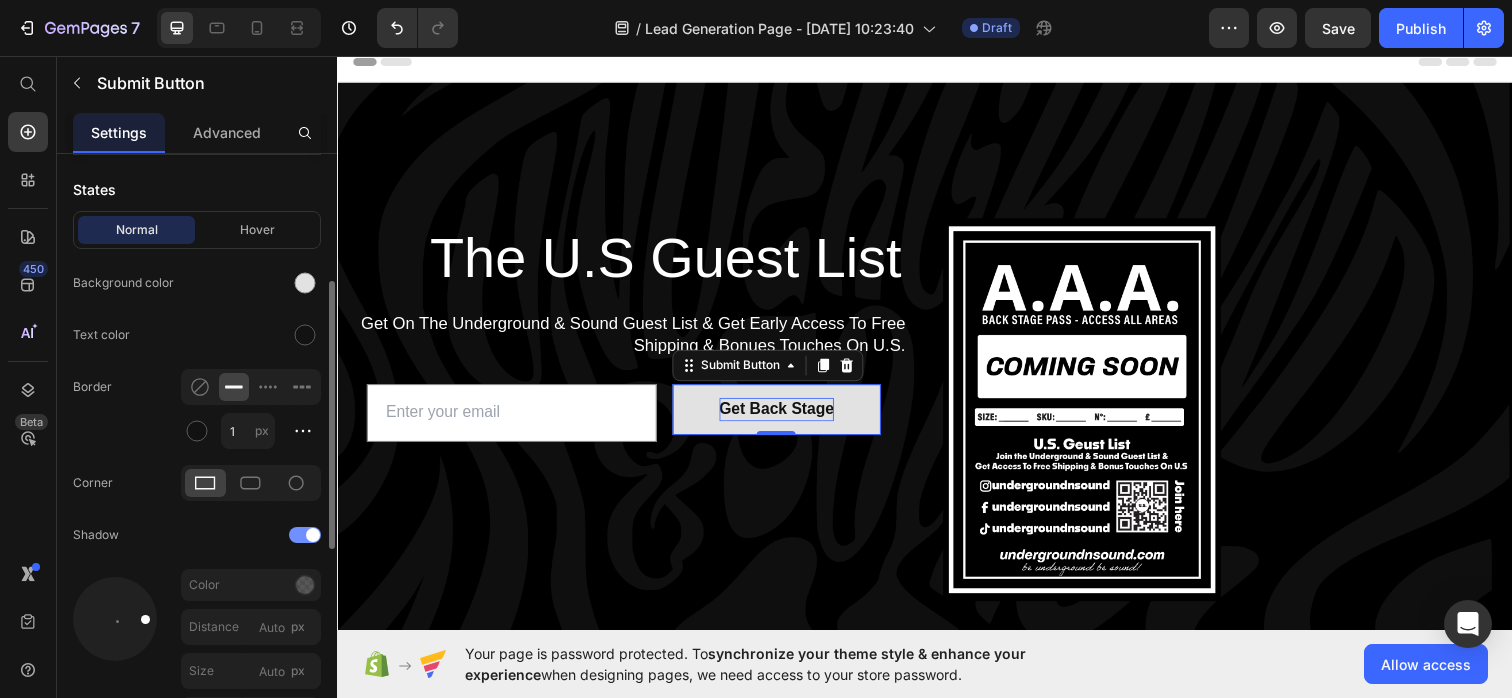 click at bounding box center [305, 535] 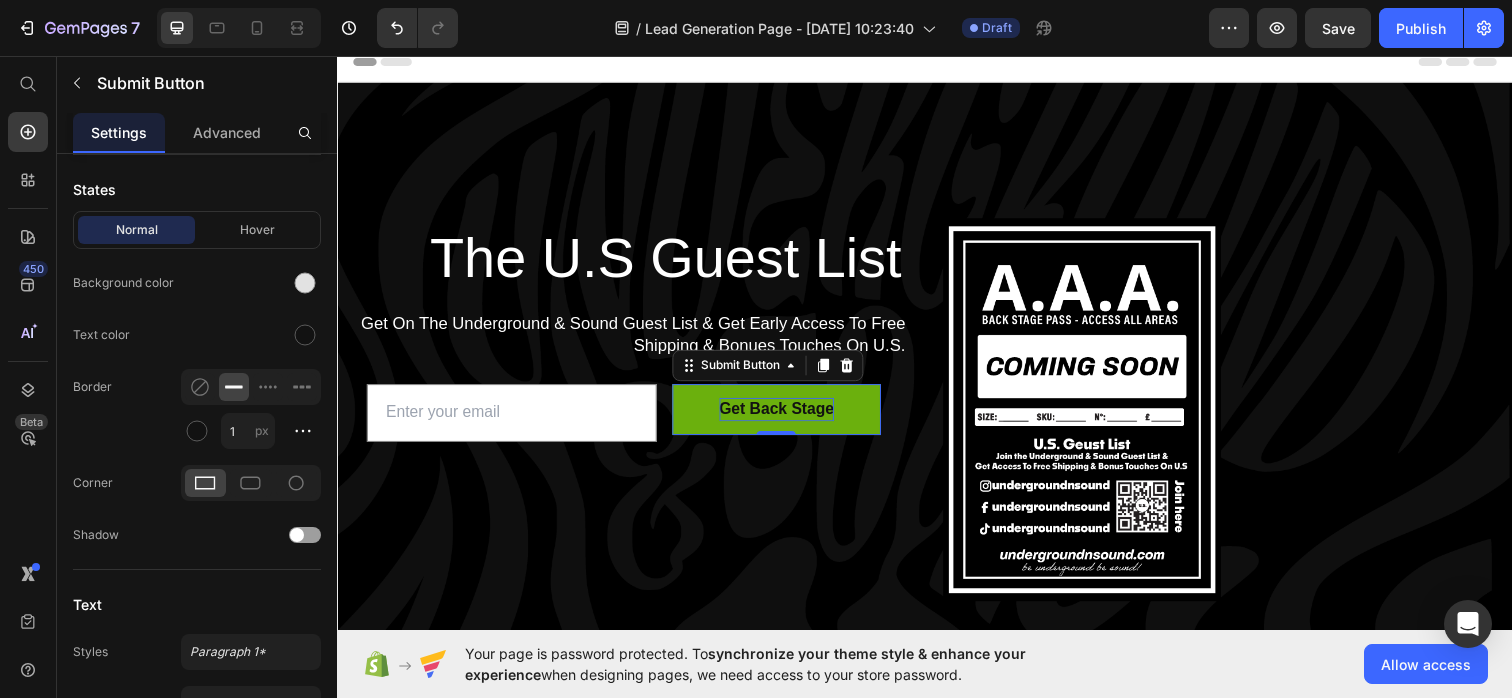 click on "Get Back Stage" at bounding box center (785, 417) 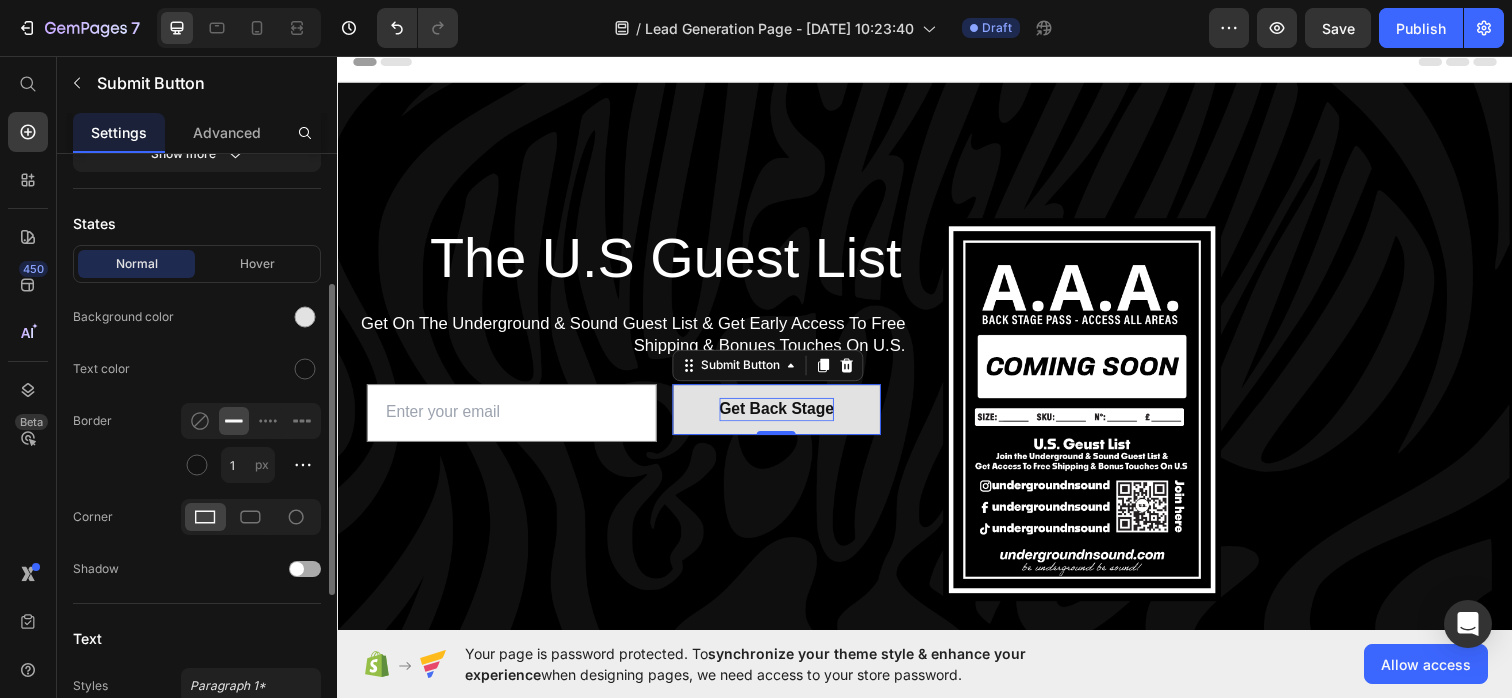 click 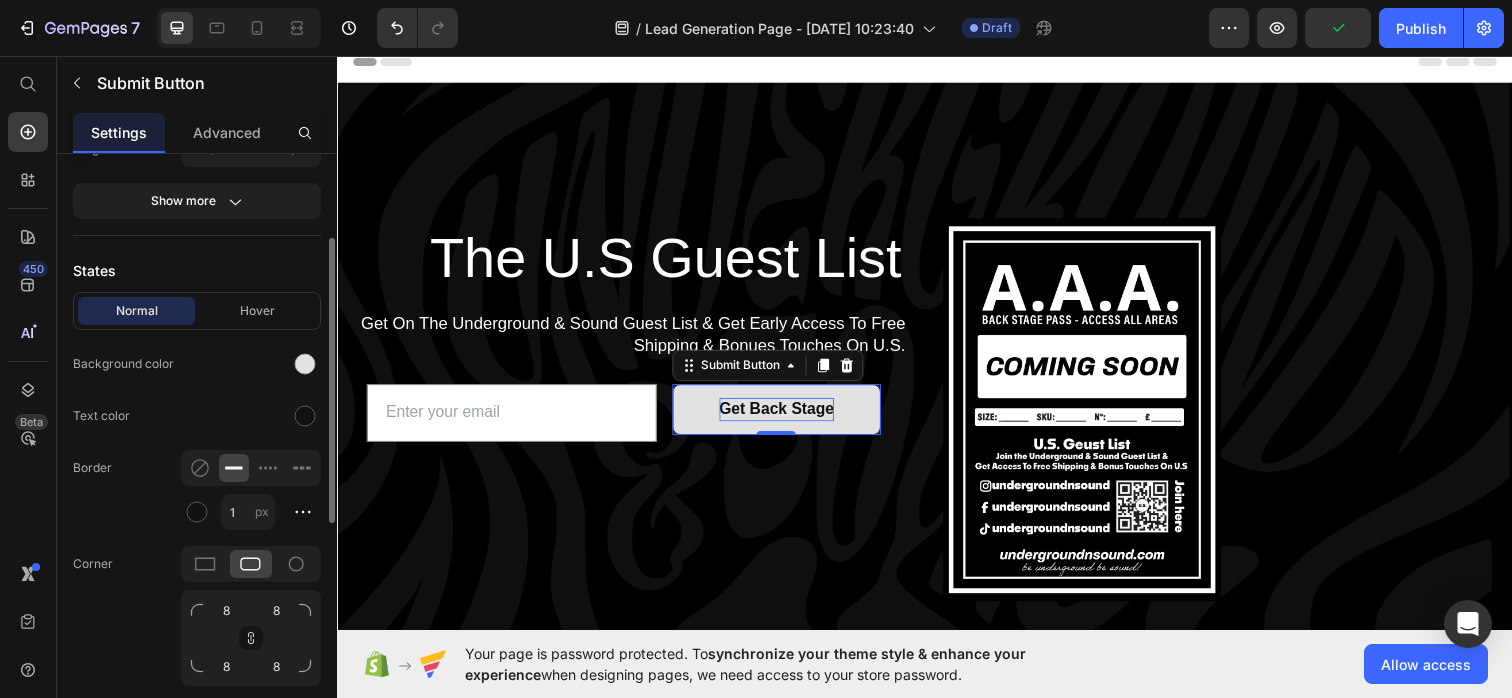 scroll, scrollTop: 233, scrollLeft: 0, axis: vertical 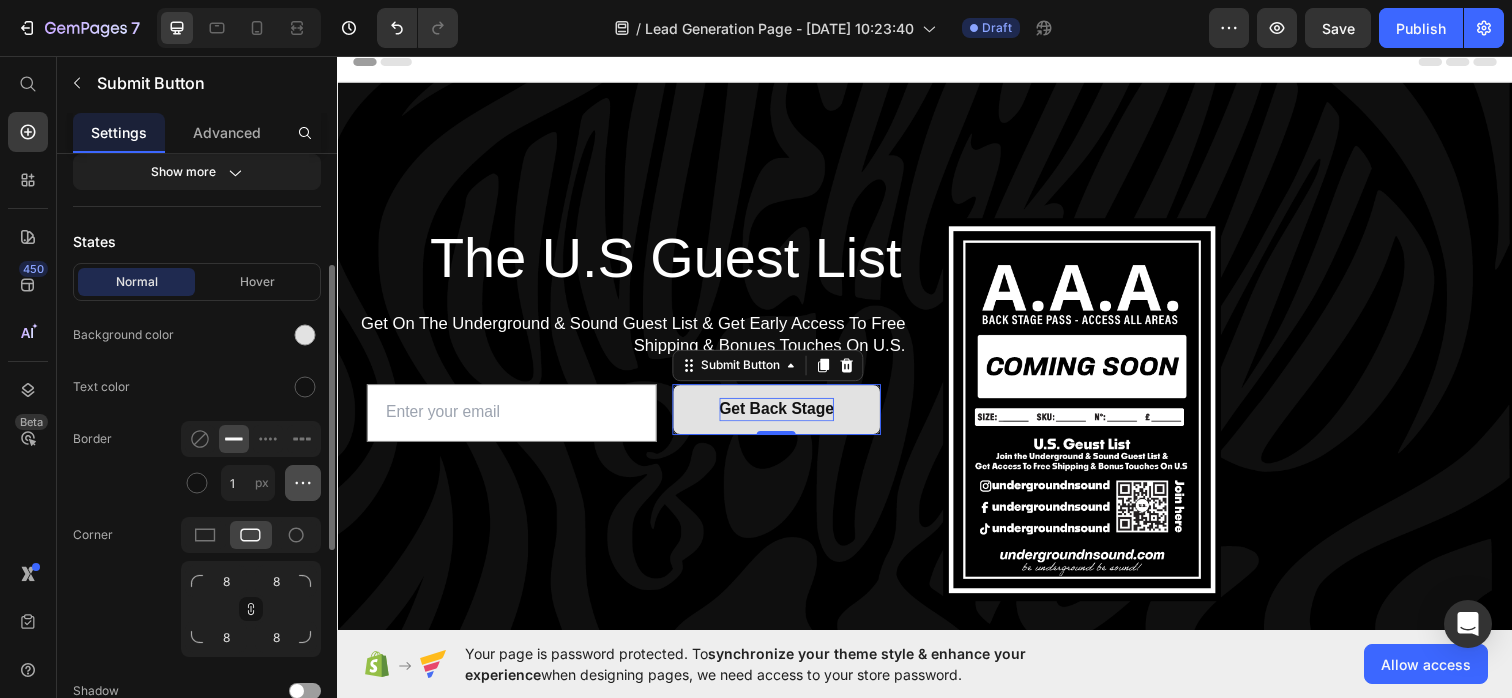 click 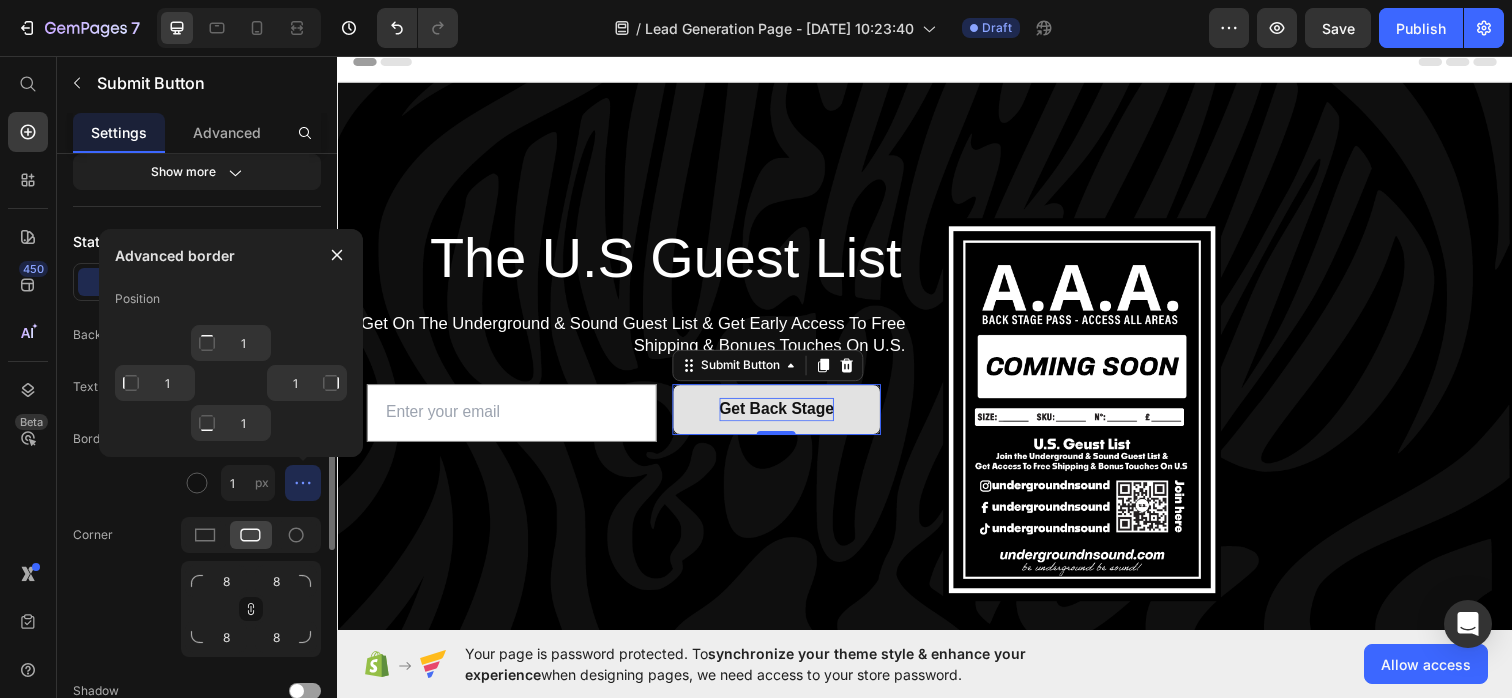 click 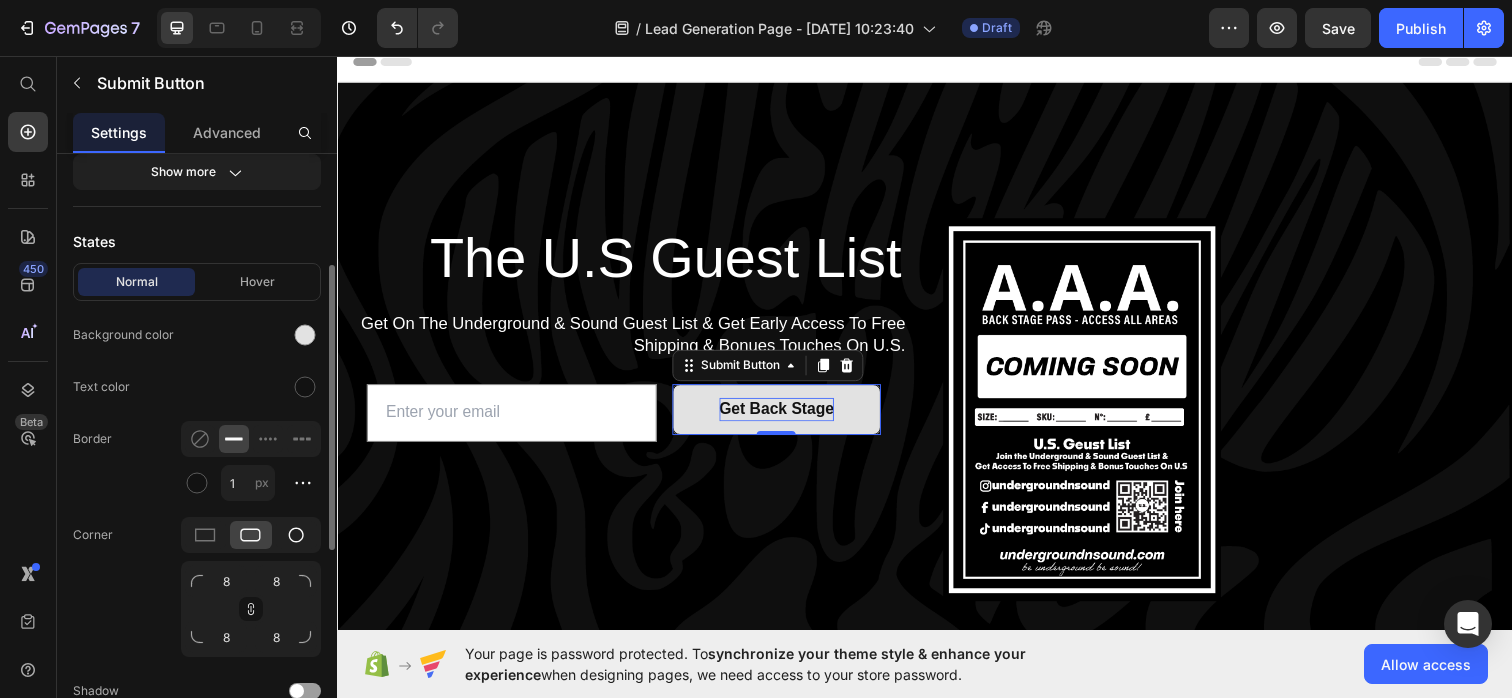 click 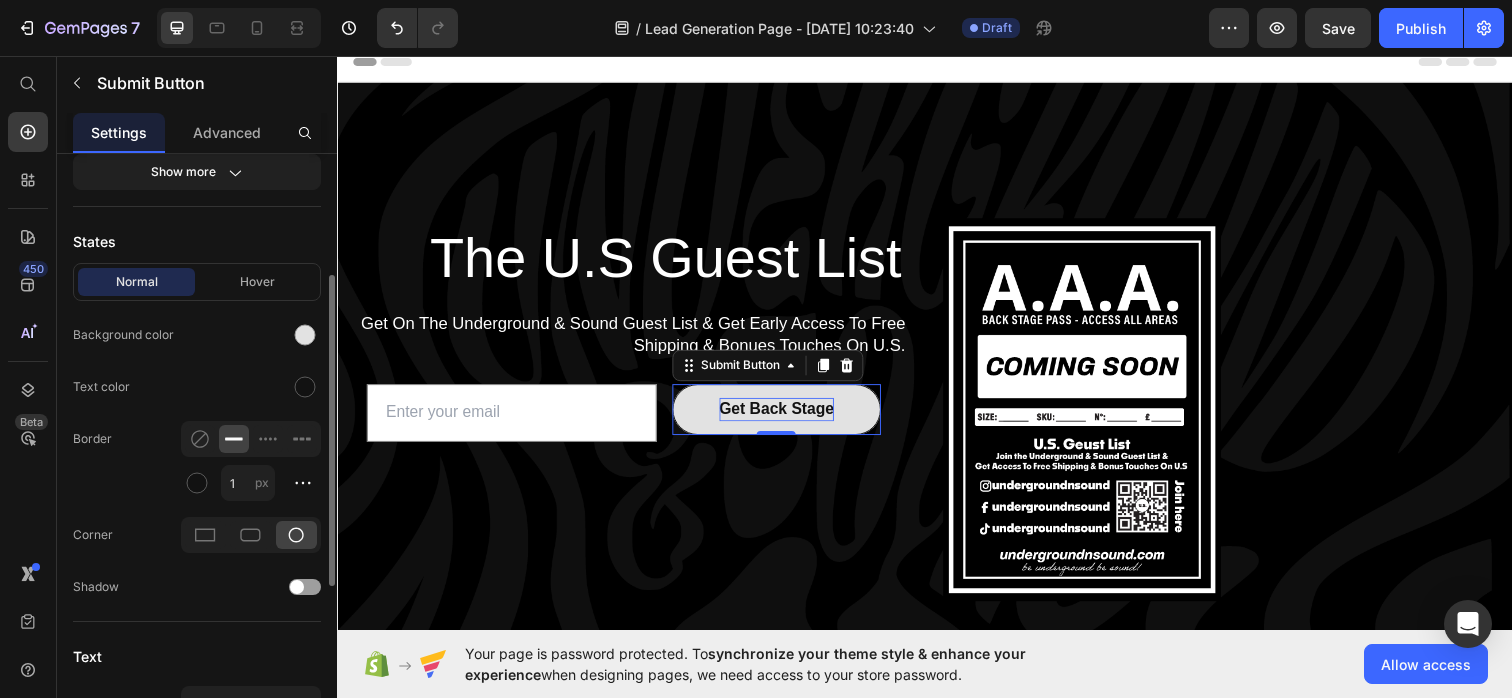 click 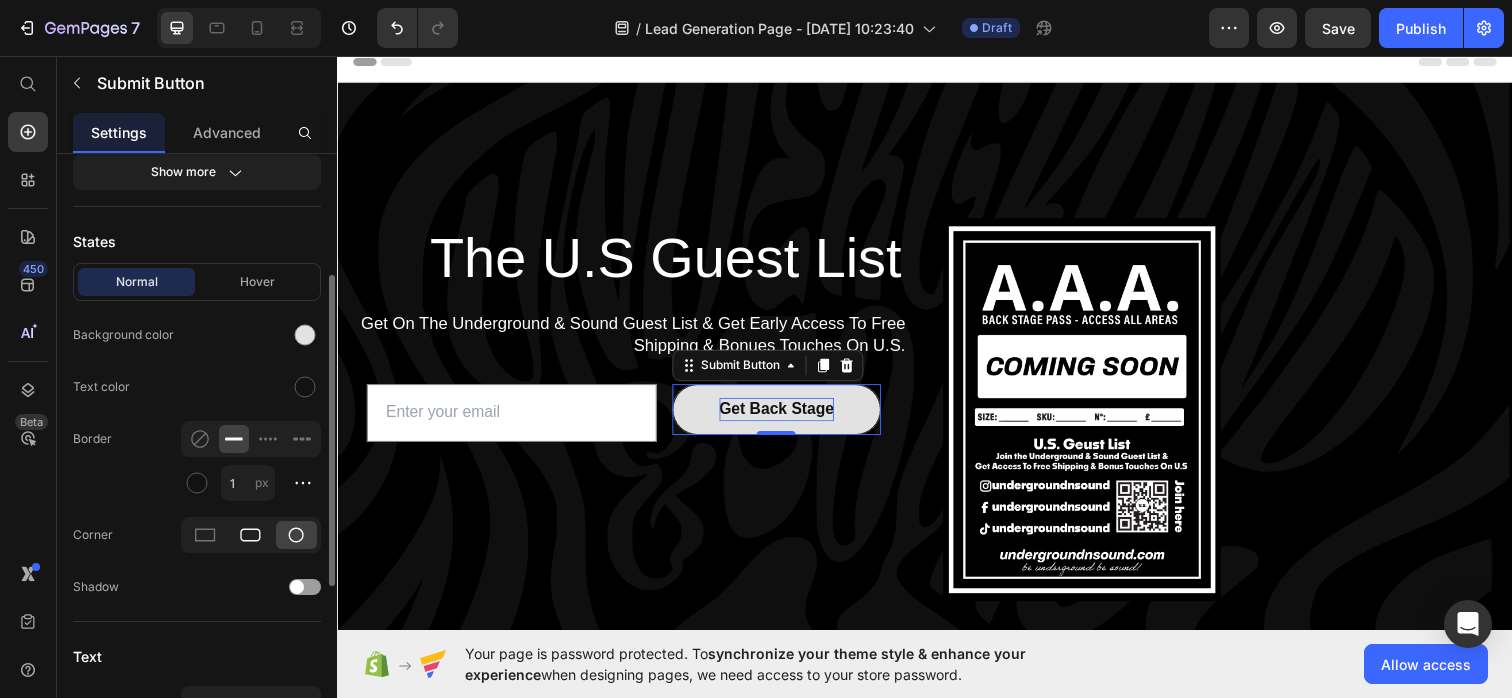 click 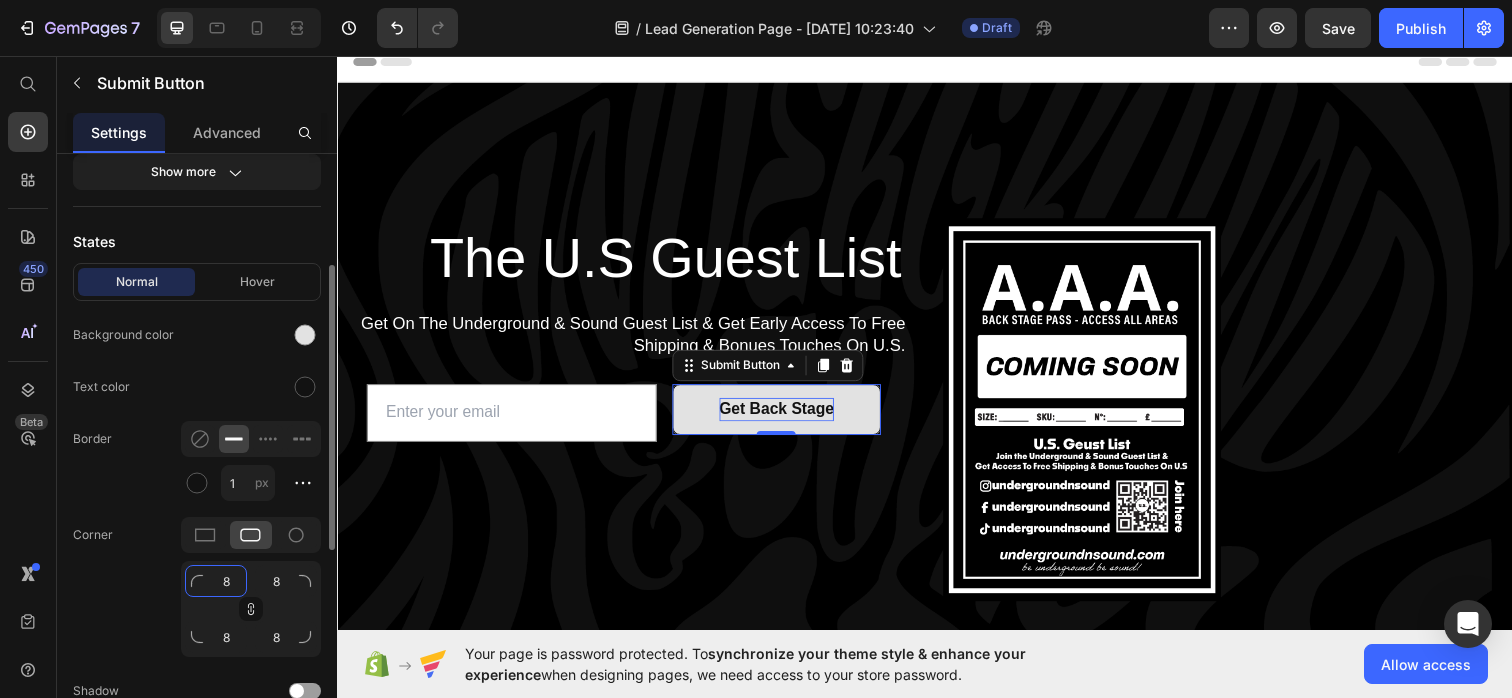 click on "8" 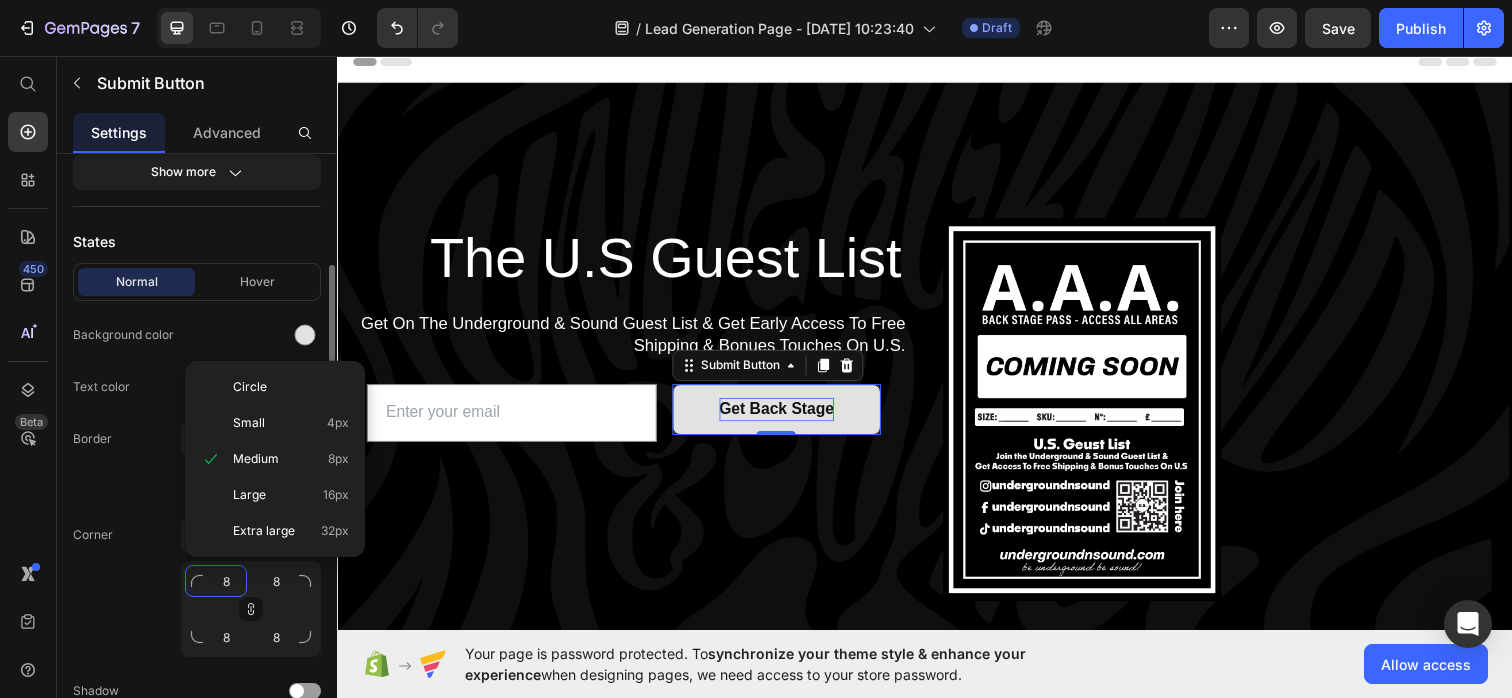 click on "8" 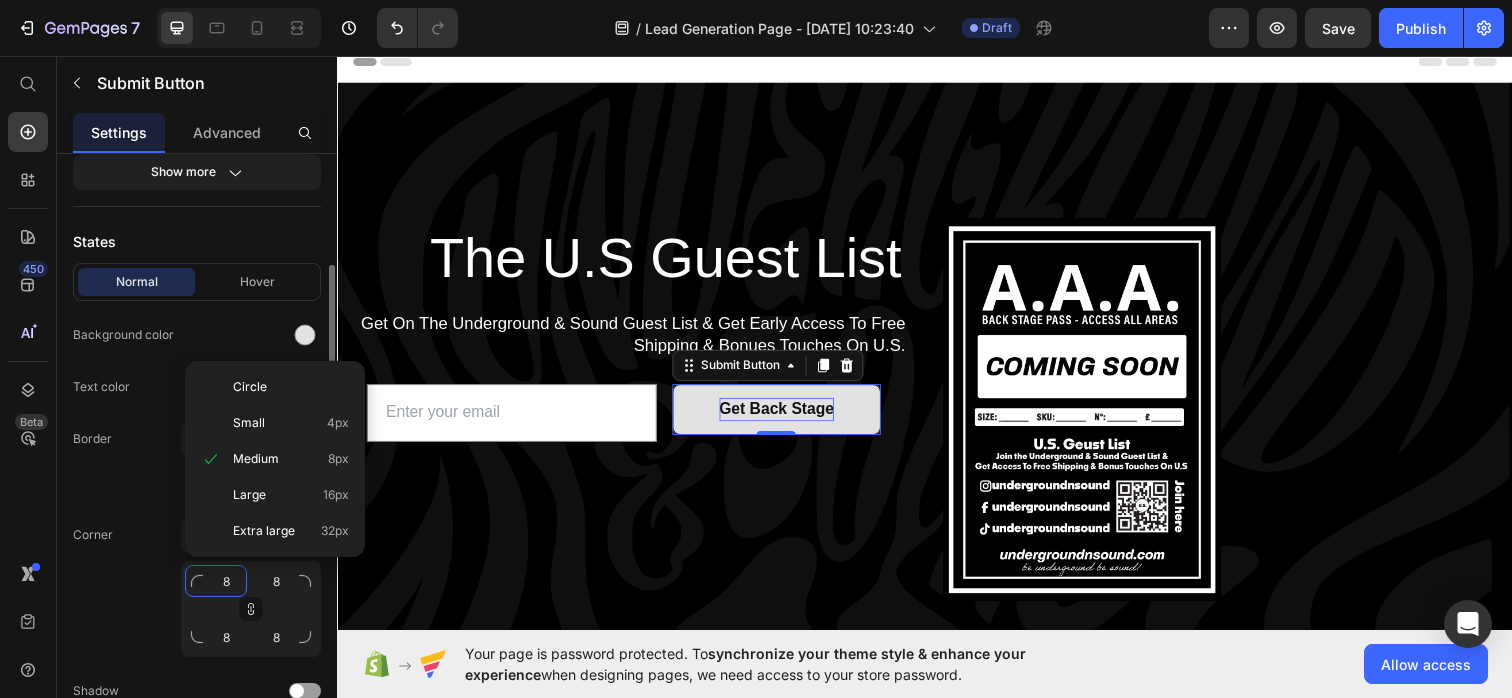 type on "1" 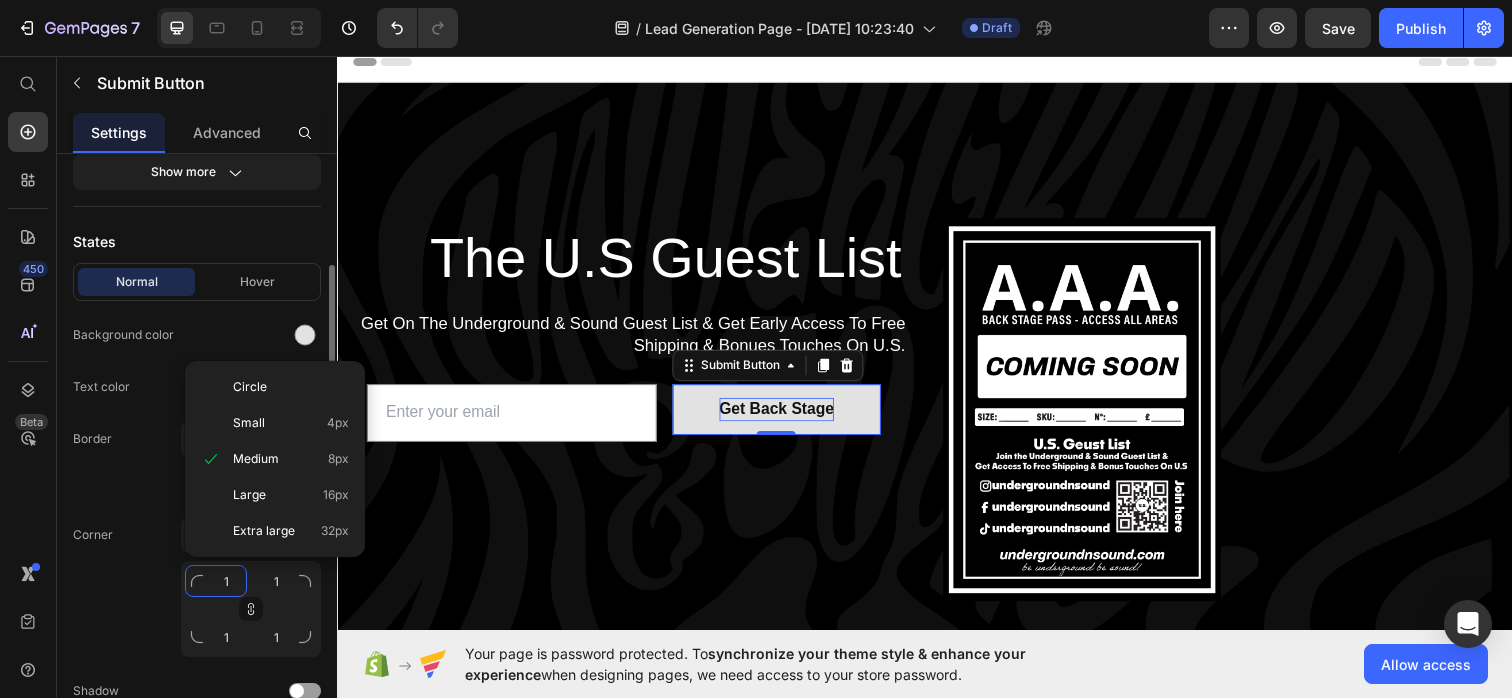type on "10" 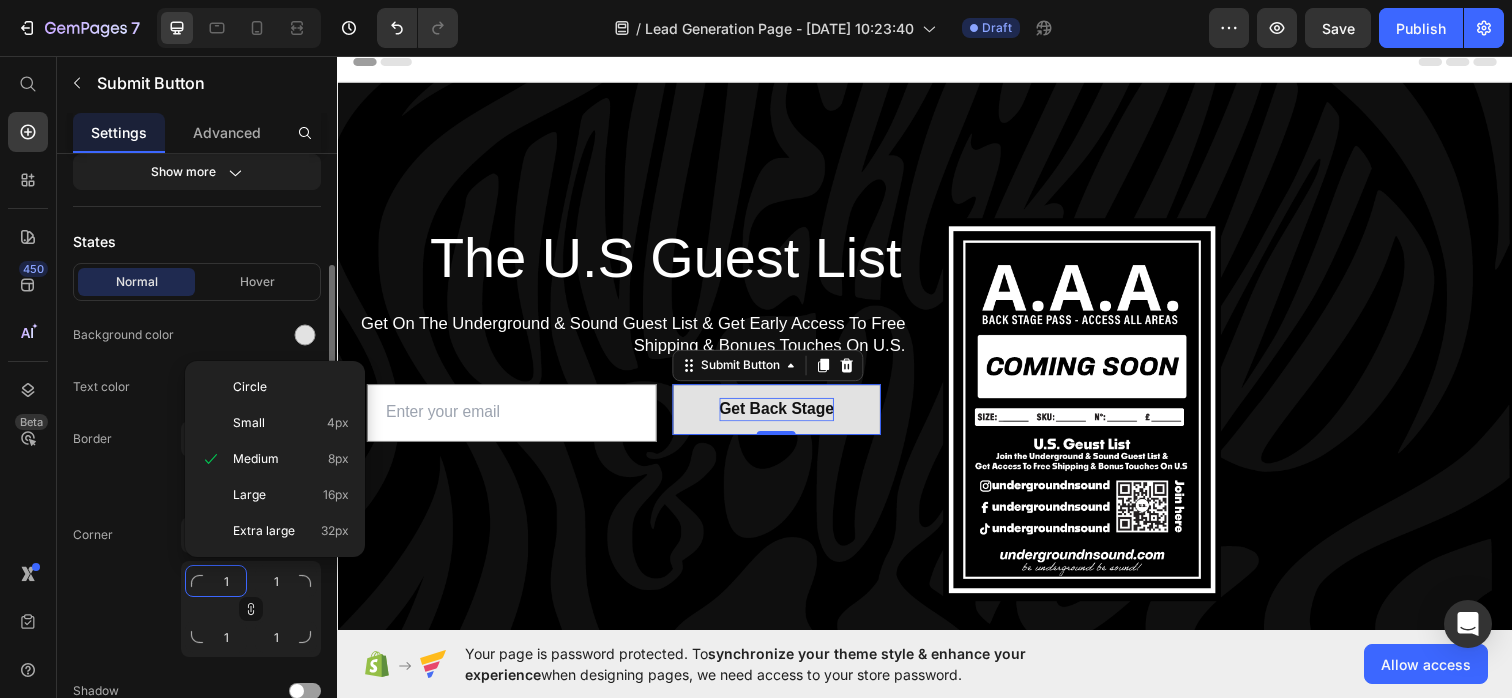 type on "10" 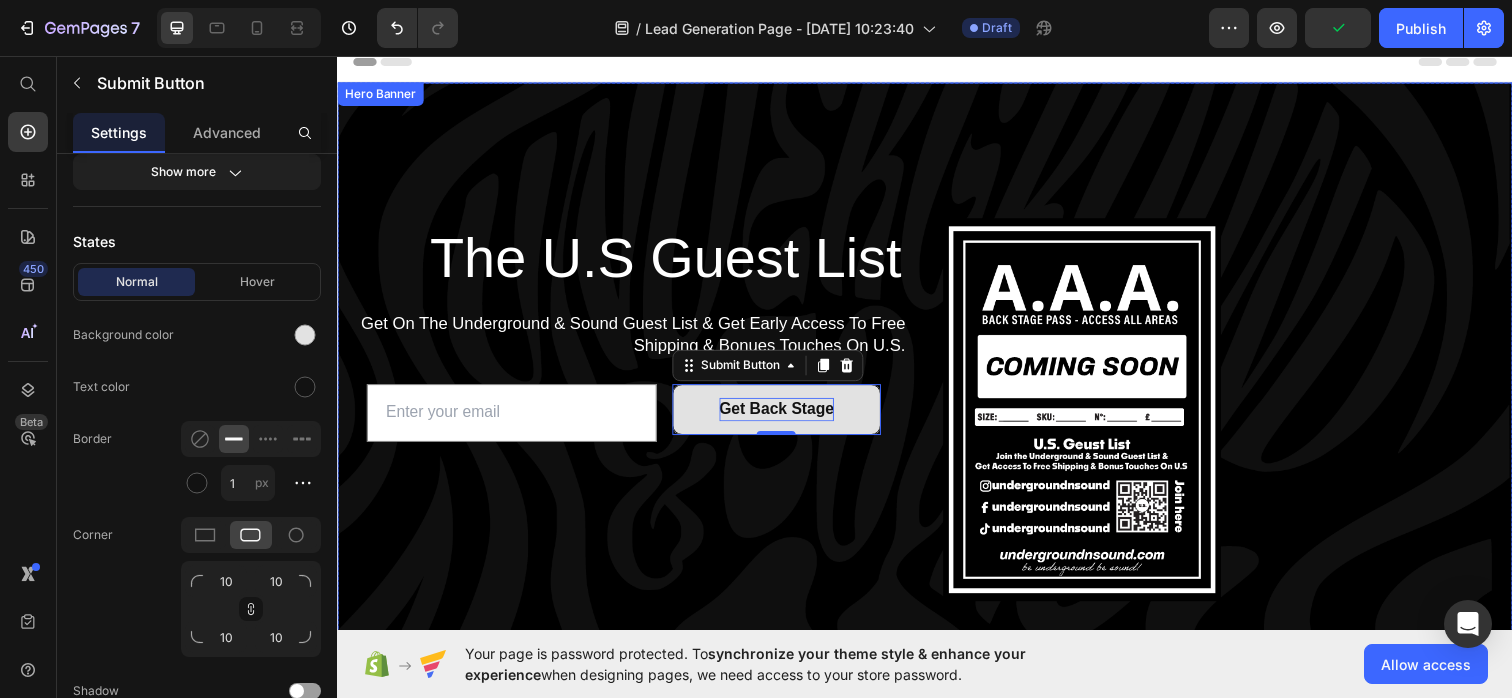 click on "The U.S Guest List  Heading Get On The Underground & Sound Guest List & Get Early Access To Free Shipping & Bonues Touches On U.S. Text block Email Field Get Back Stage Submit Button   0 Row Newsletter Row" at bounding box center [629, 417] 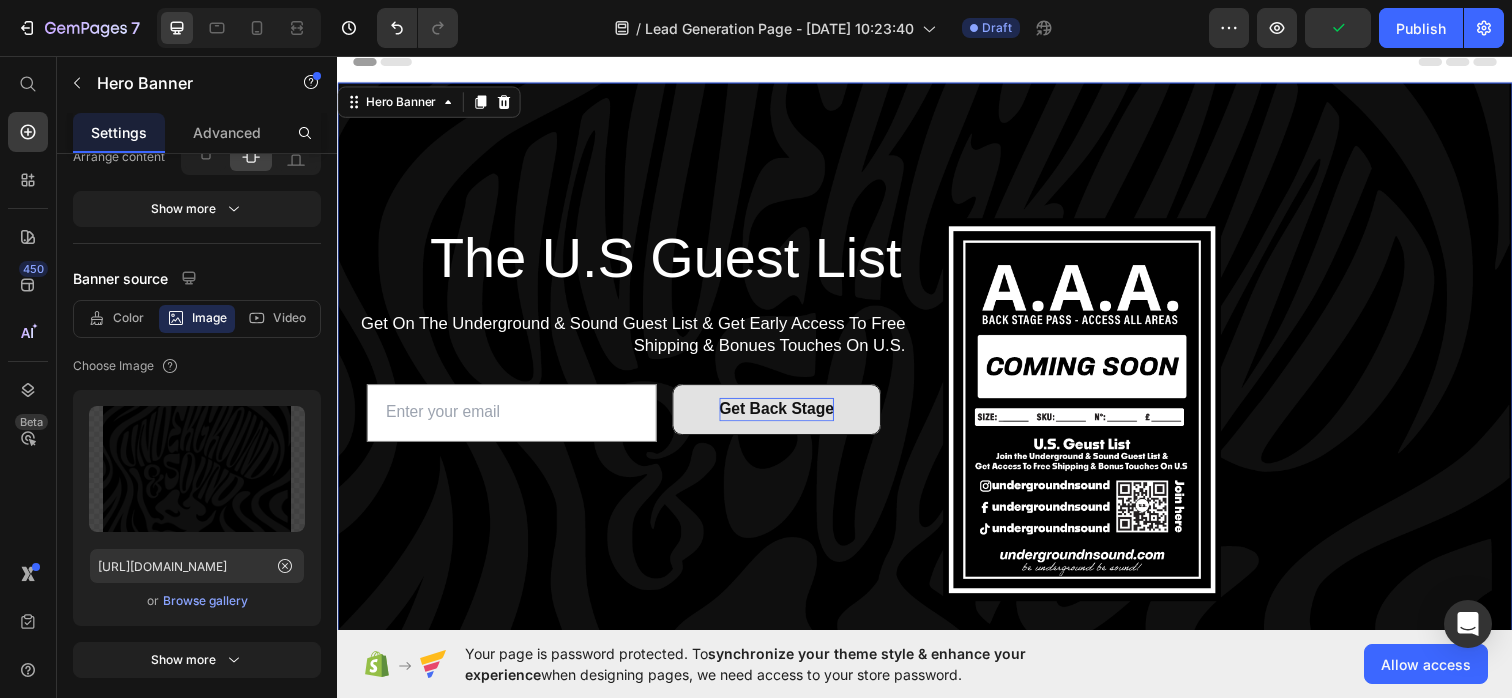 scroll, scrollTop: 0, scrollLeft: 0, axis: both 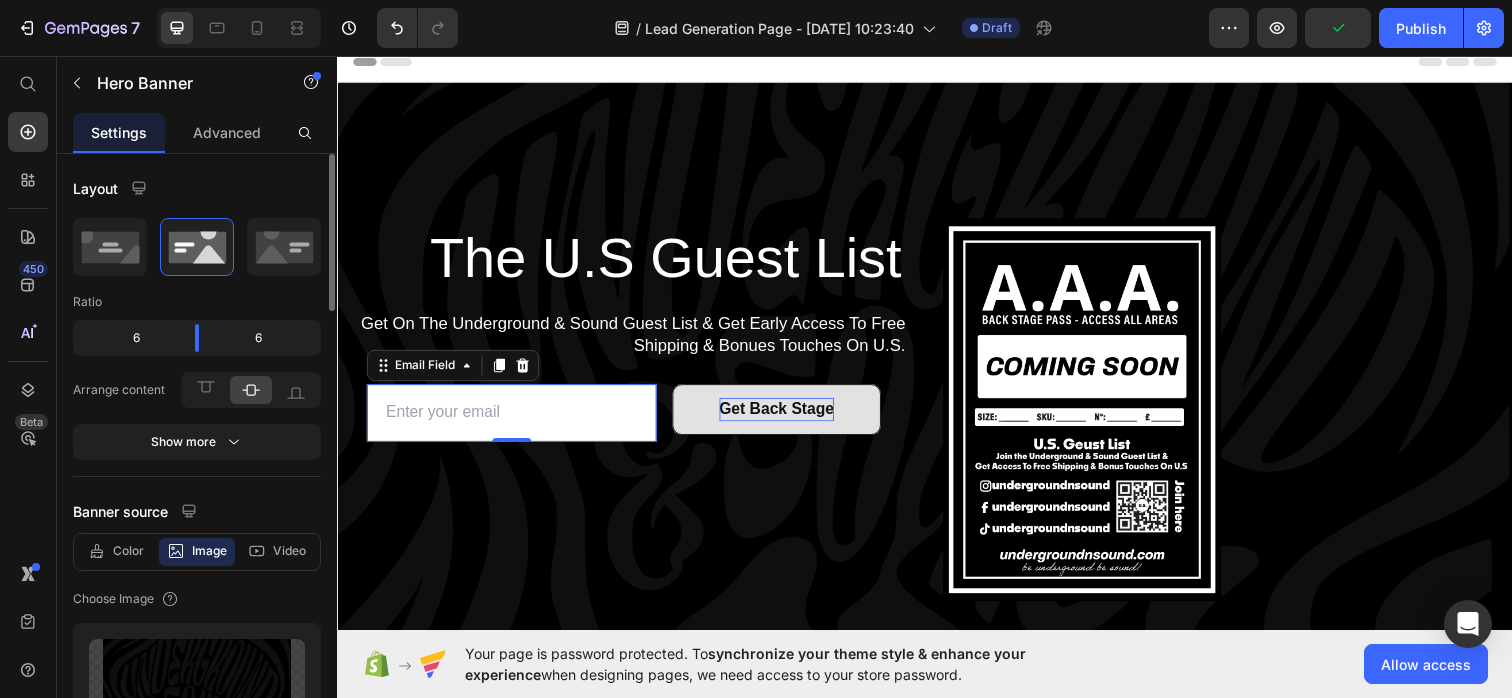 click at bounding box center (515, 420) 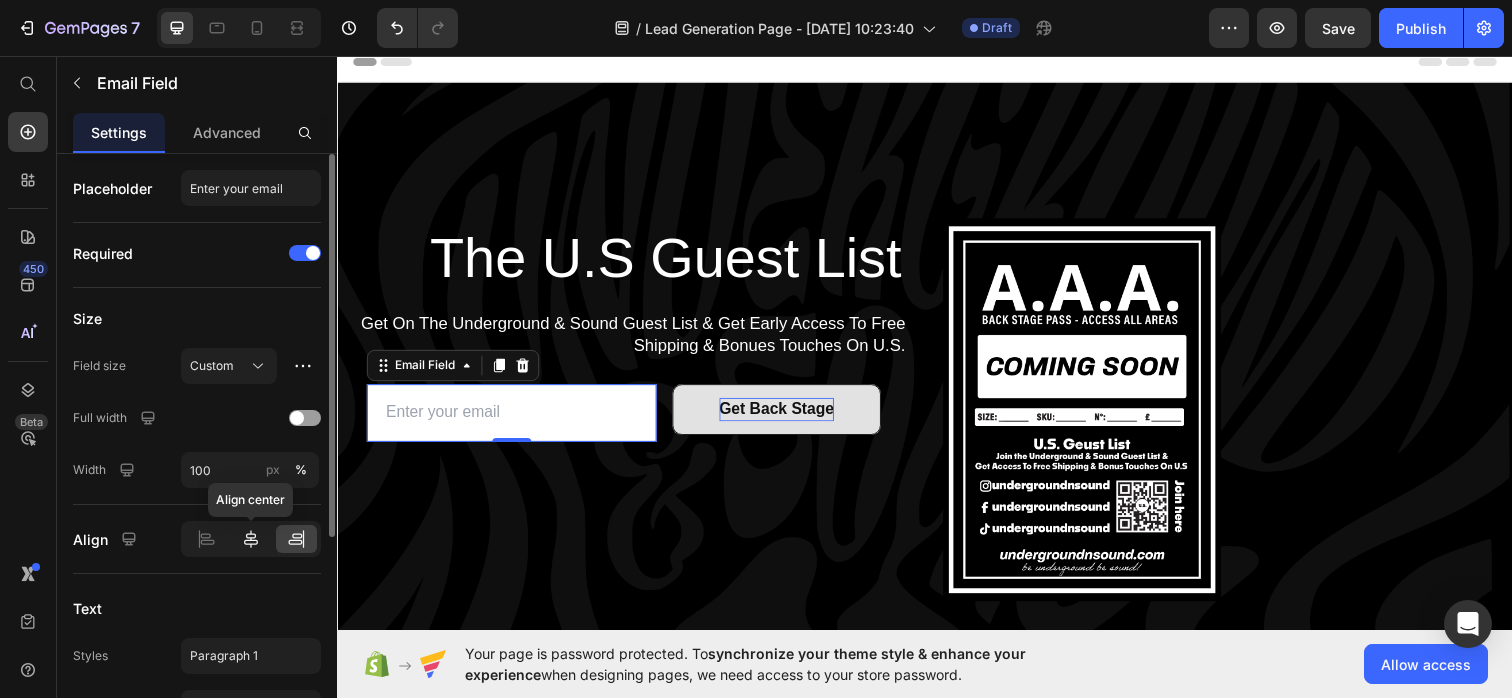 click 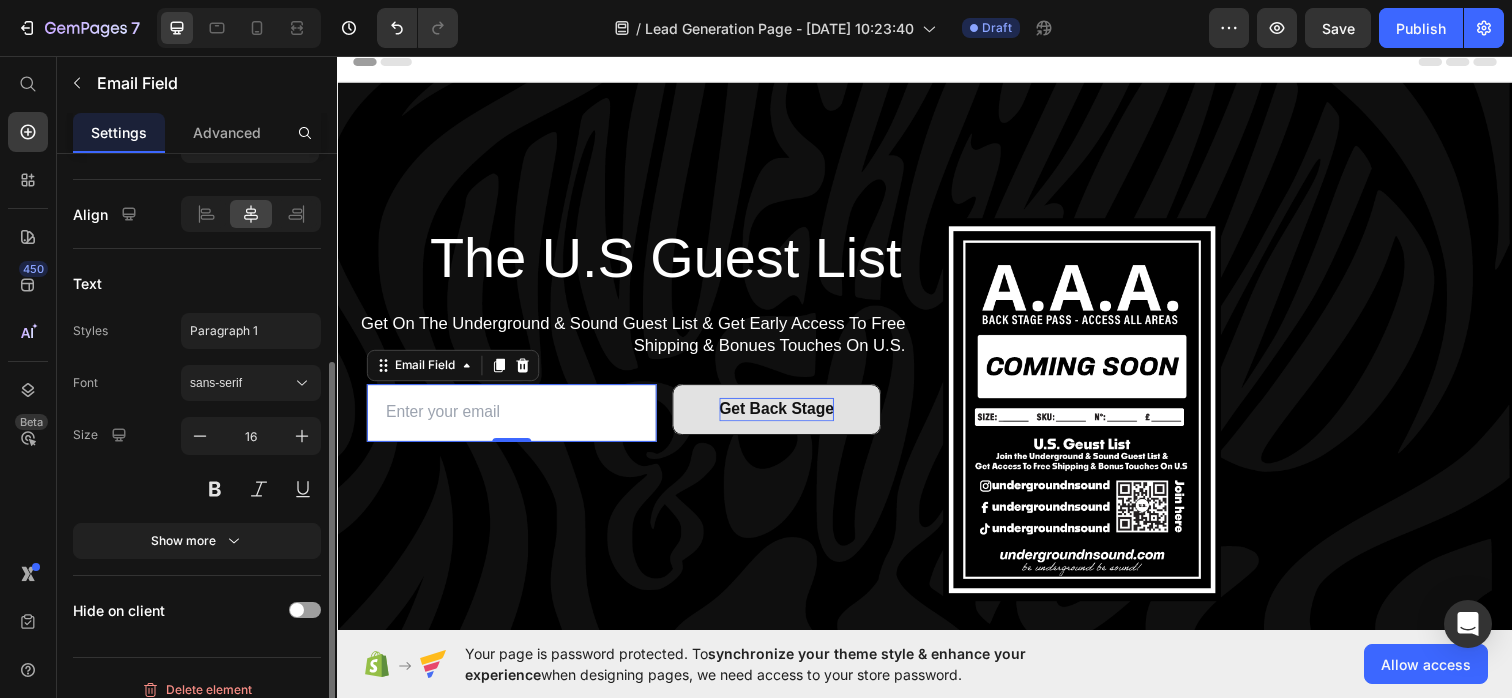 scroll, scrollTop: 342, scrollLeft: 0, axis: vertical 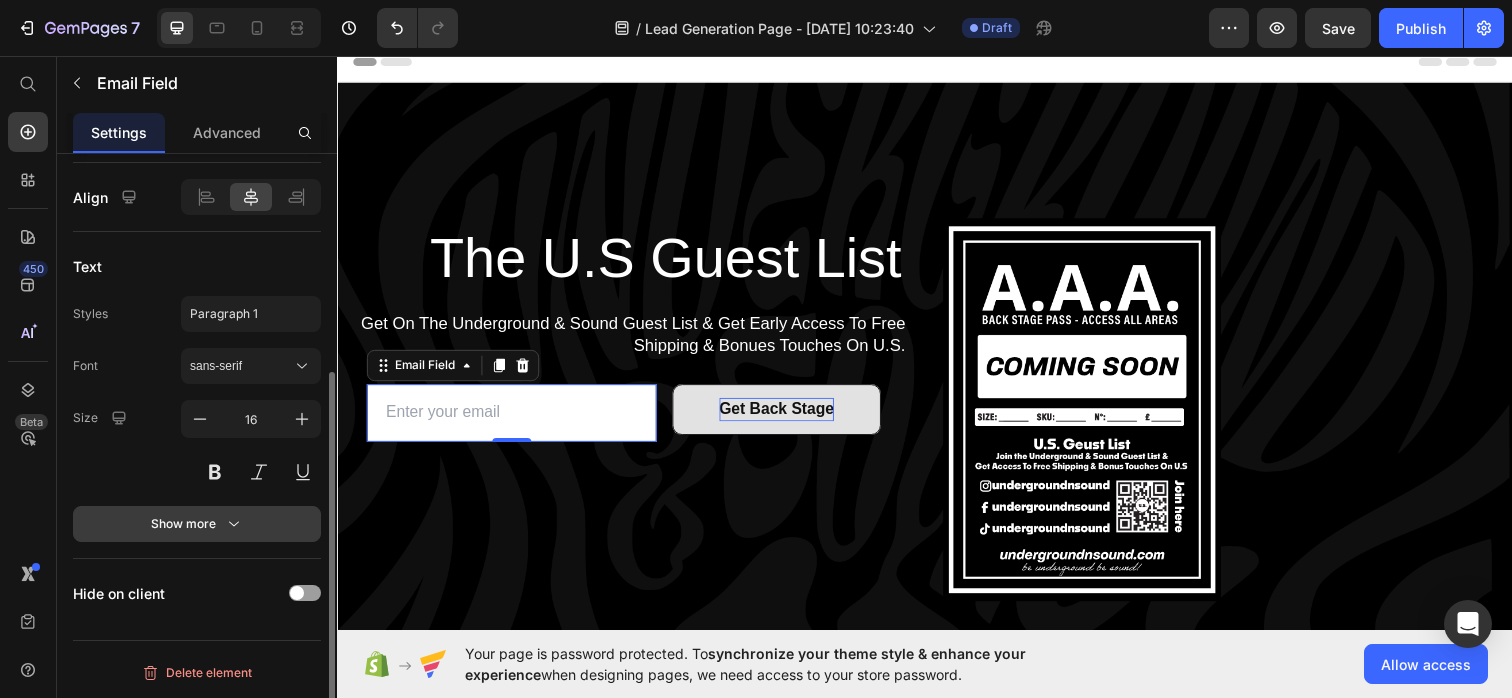 click on "Show more" at bounding box center (197, 524) 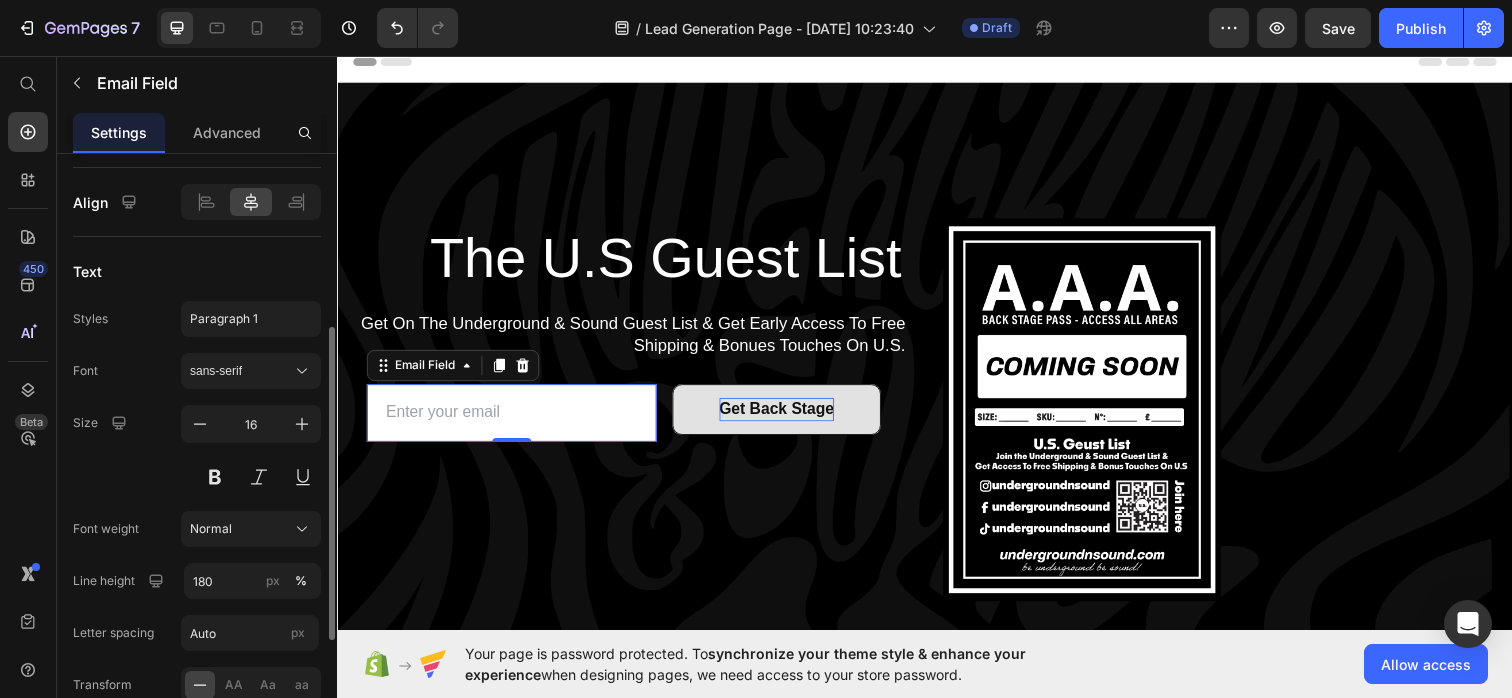 scroll, scrollTop: 335, scrollLeft: 0, axis: vertical 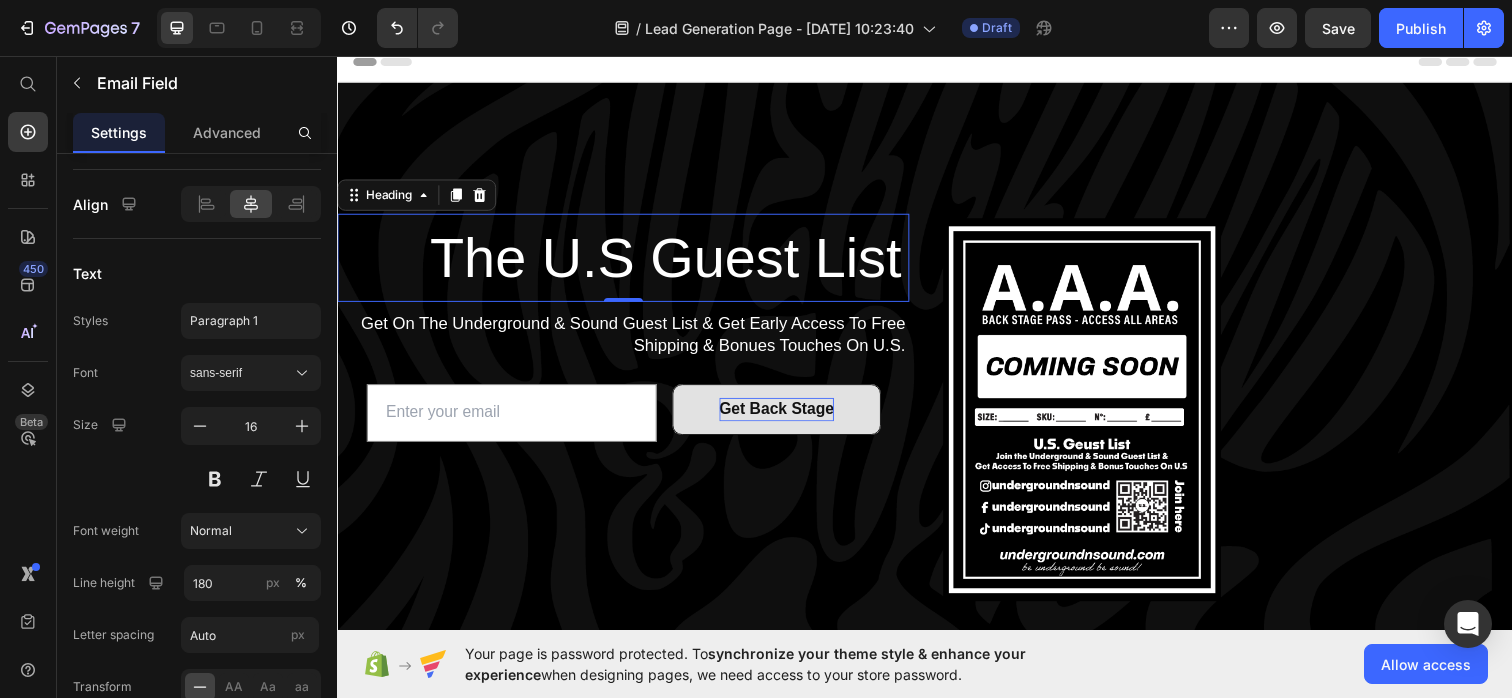 click on "The U.S Guest List" at bounding box center [629, 262] 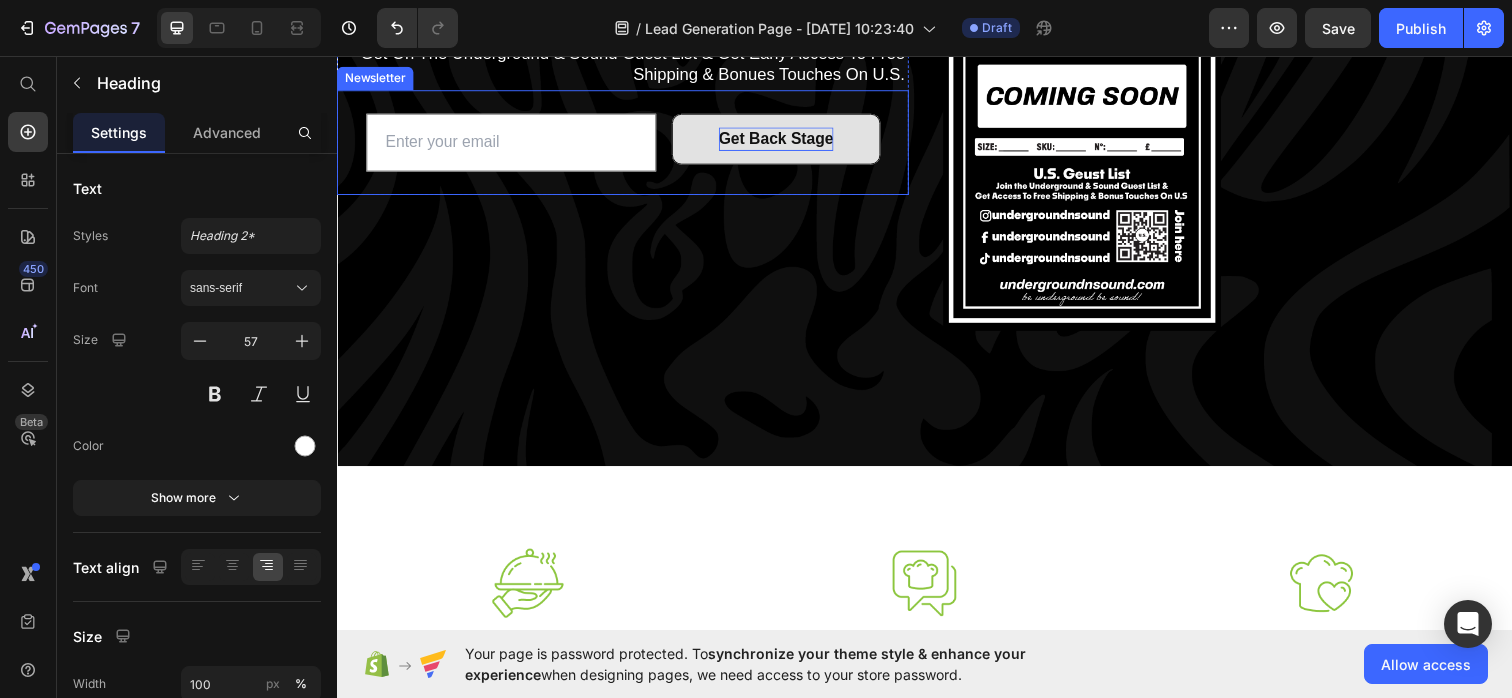 scroll, scrollTop: 282, scrollLeft: 0, axis: vertical 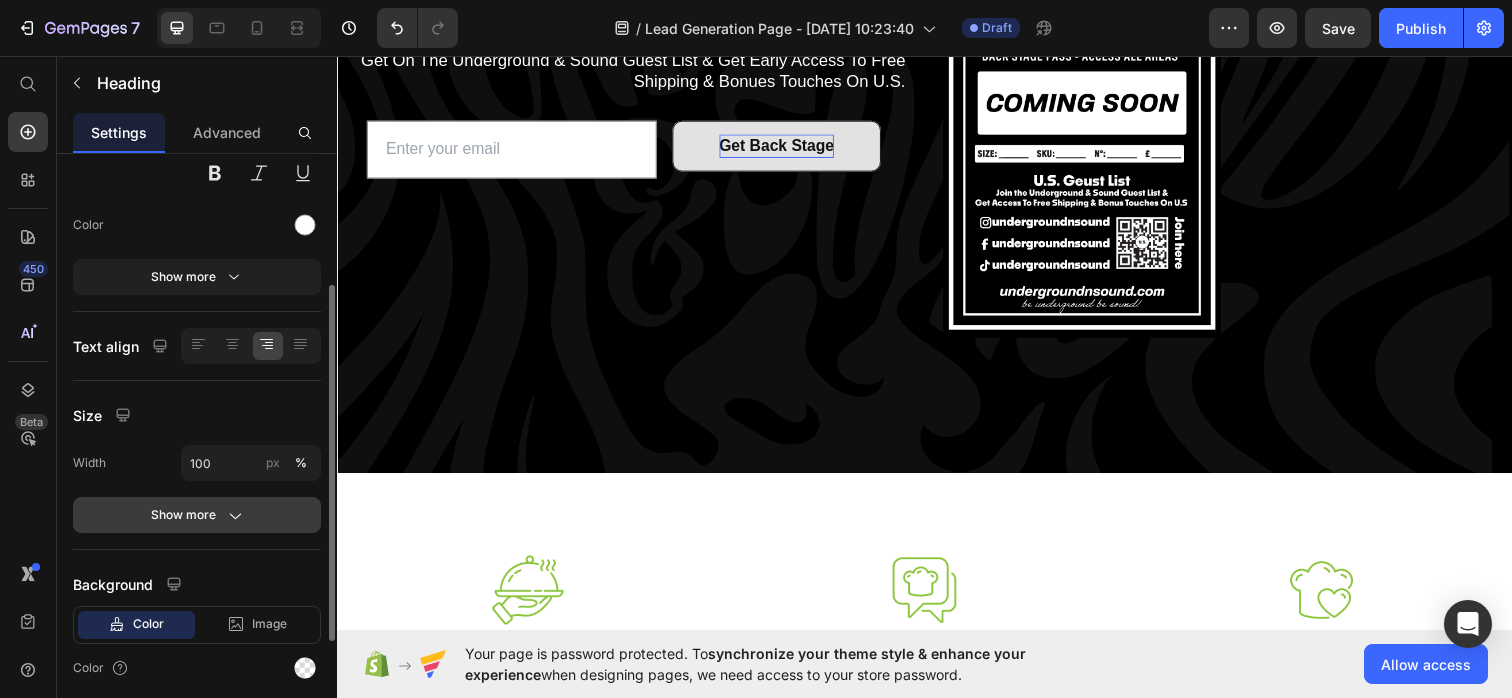 click 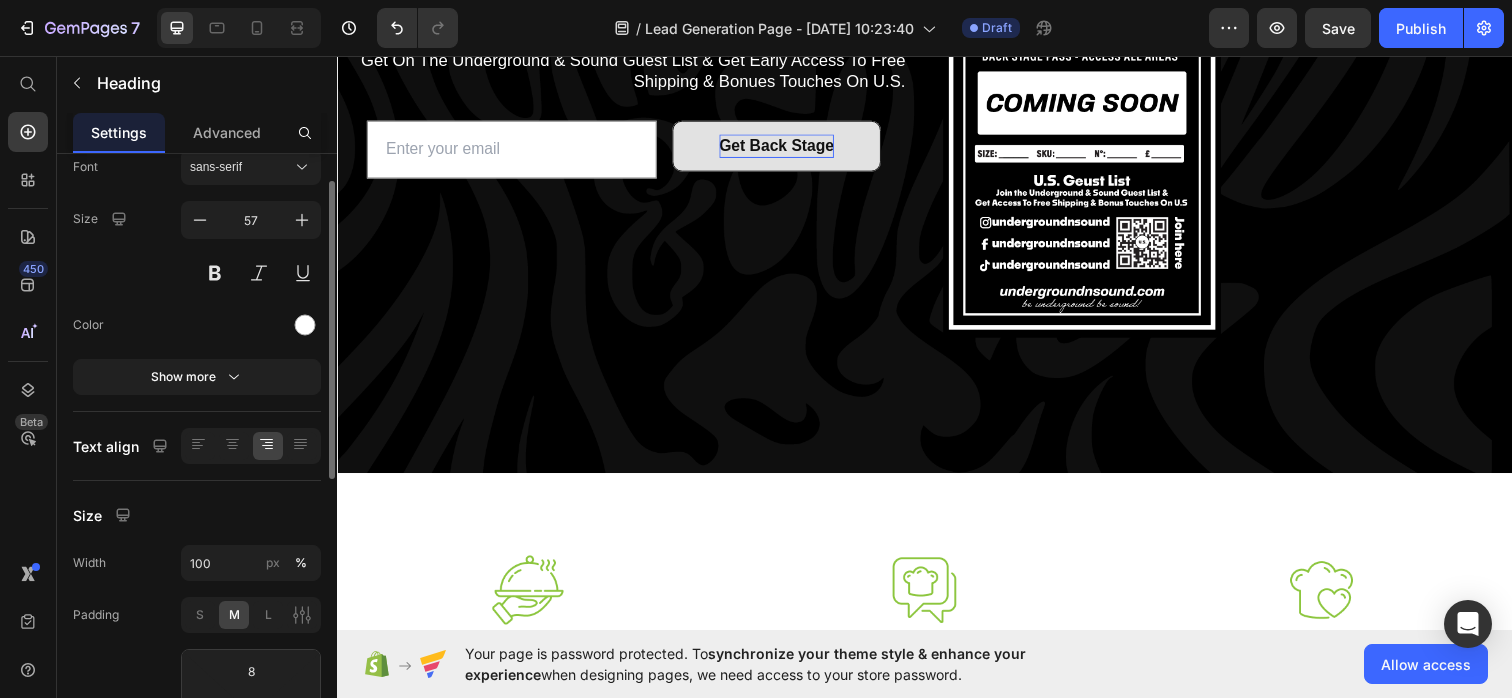 scroll, scrollTop: 94, scrollLeft: 0, axis: vertical 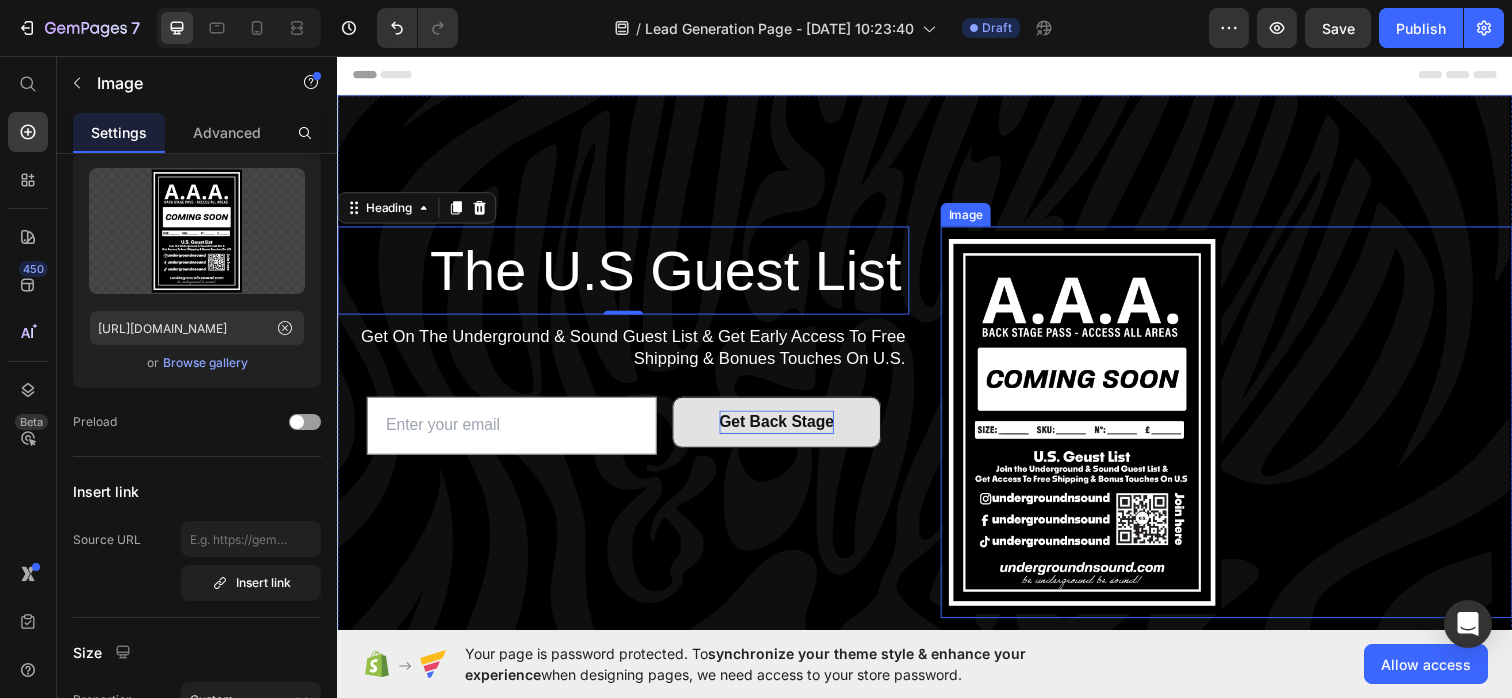click at bounding box center (1245, 430) 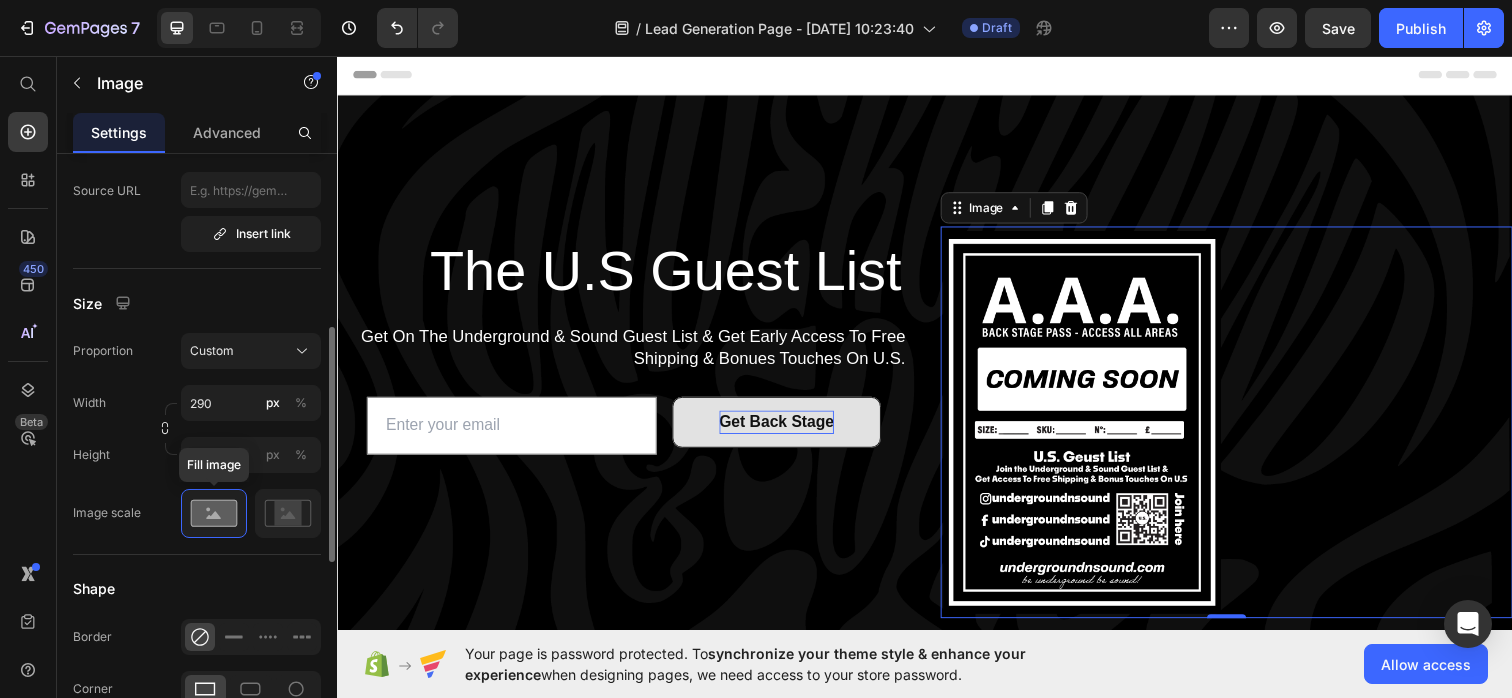 scroll, scrollTop: 440, scrollLeft: 0, axis: vertical 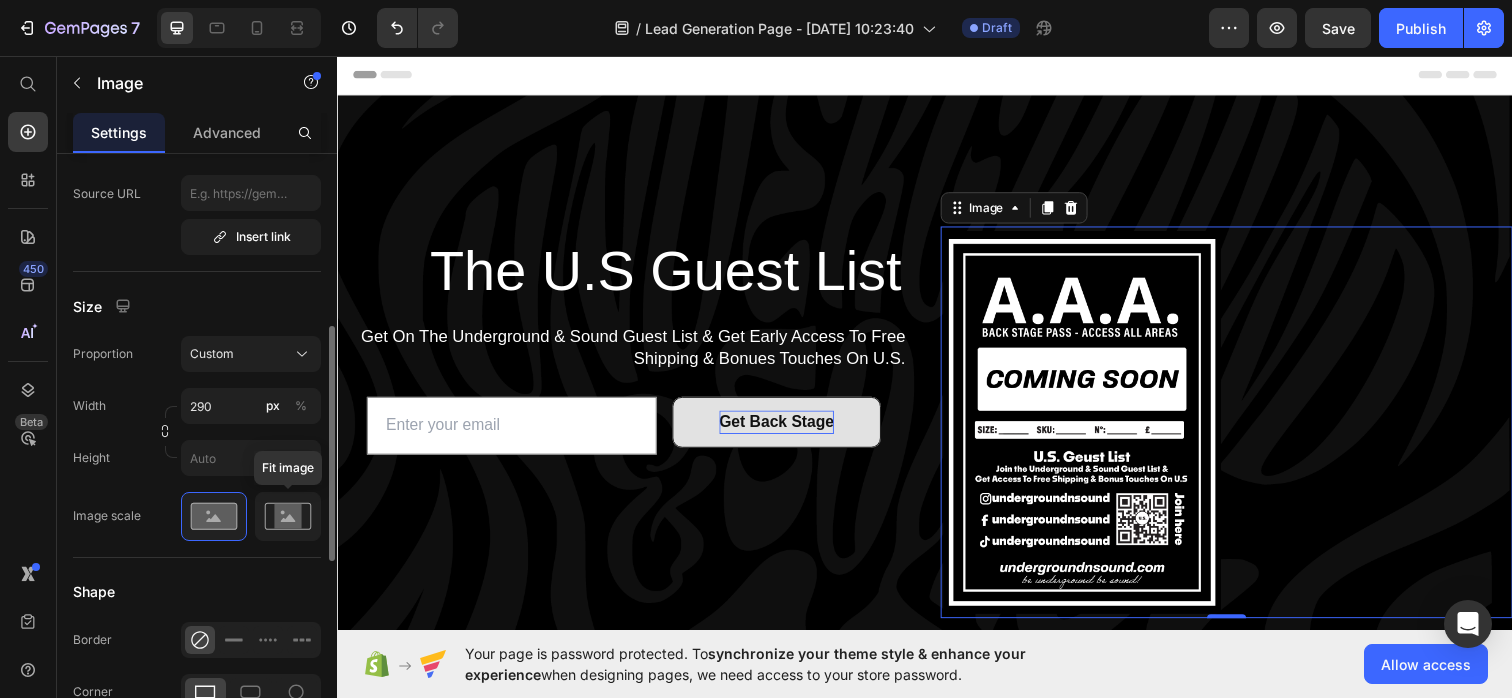 click 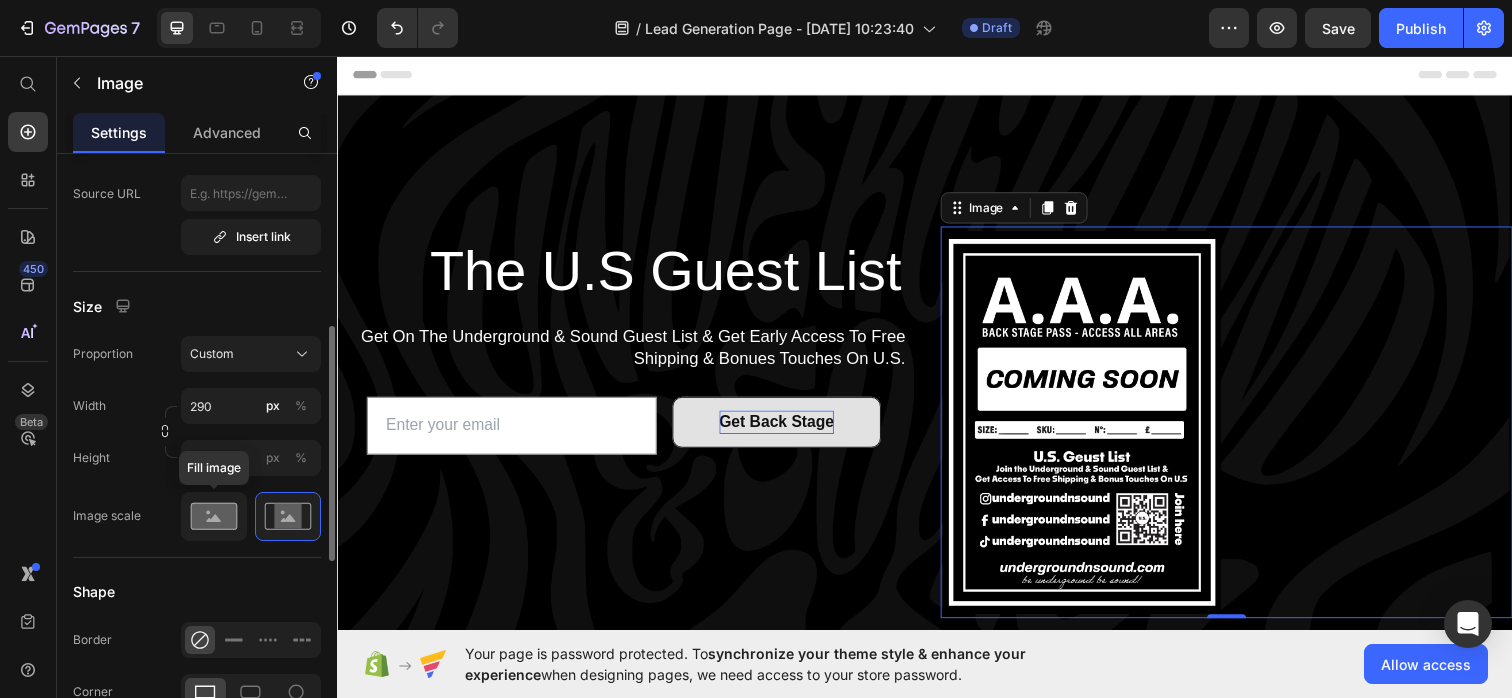 click 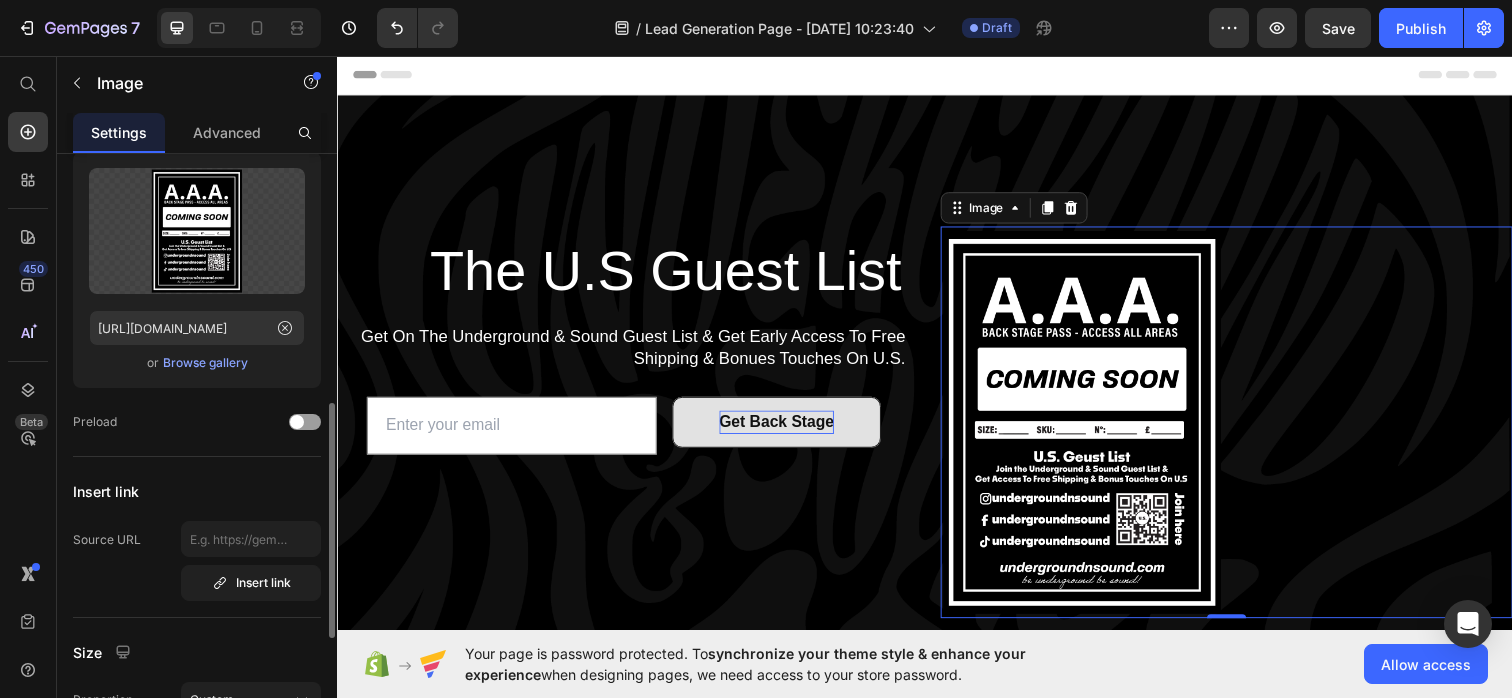 scroll, scrollTop: 0, scrollLeft: 0, axis: both 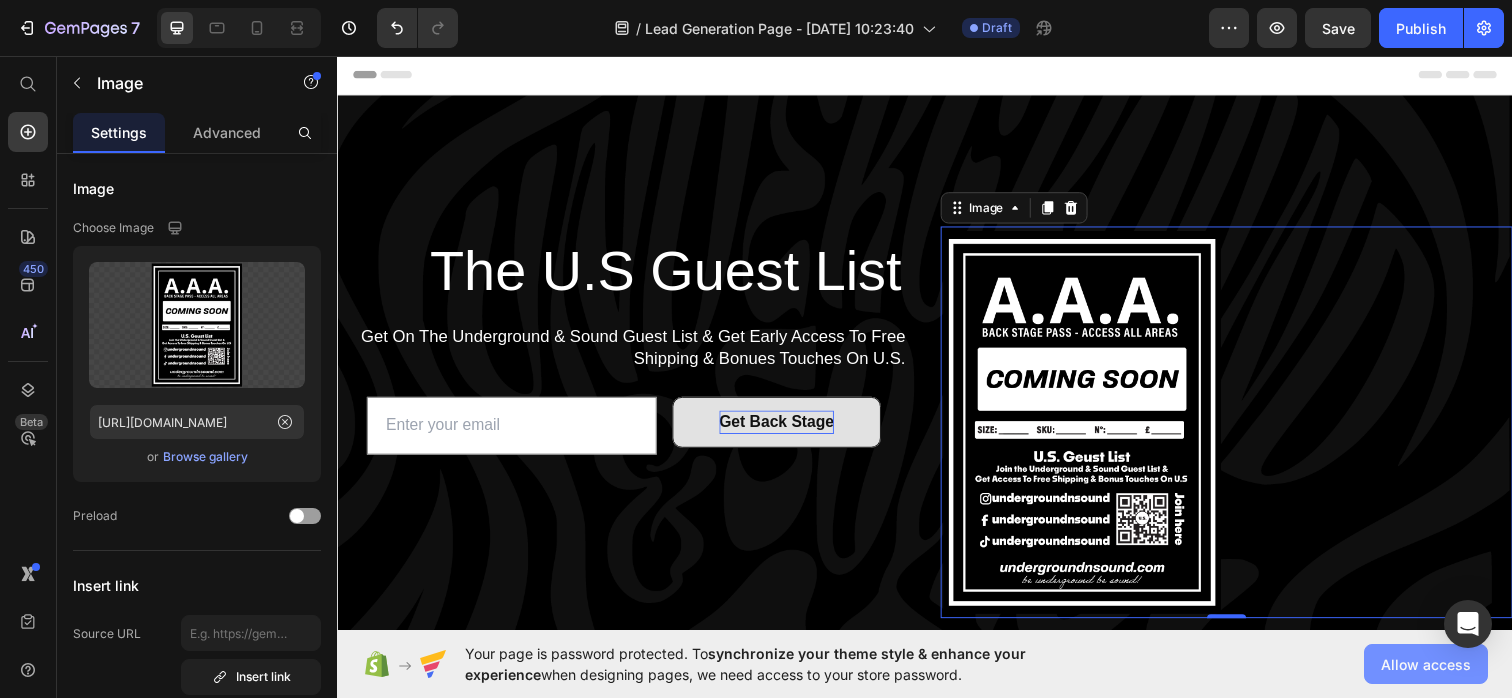 click on "Allow access" 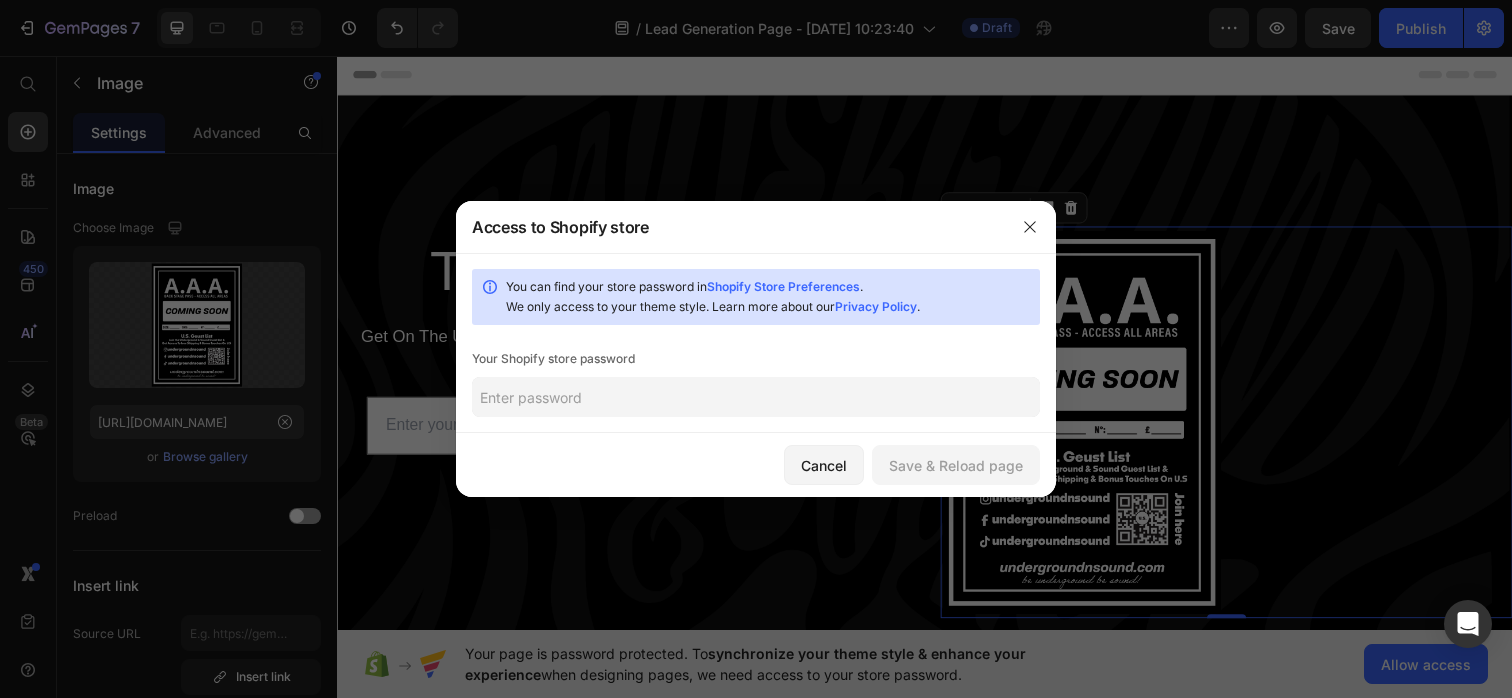 click 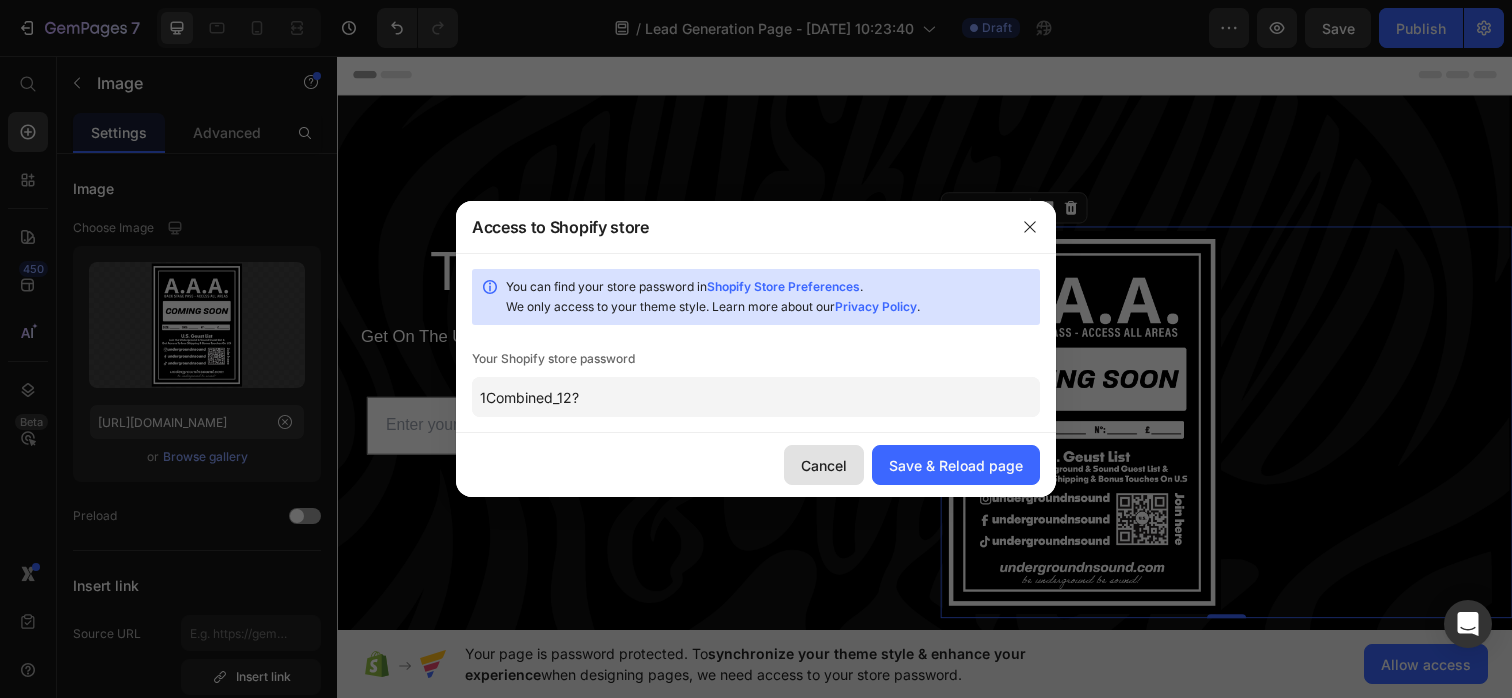 type on "1Combined_12?" 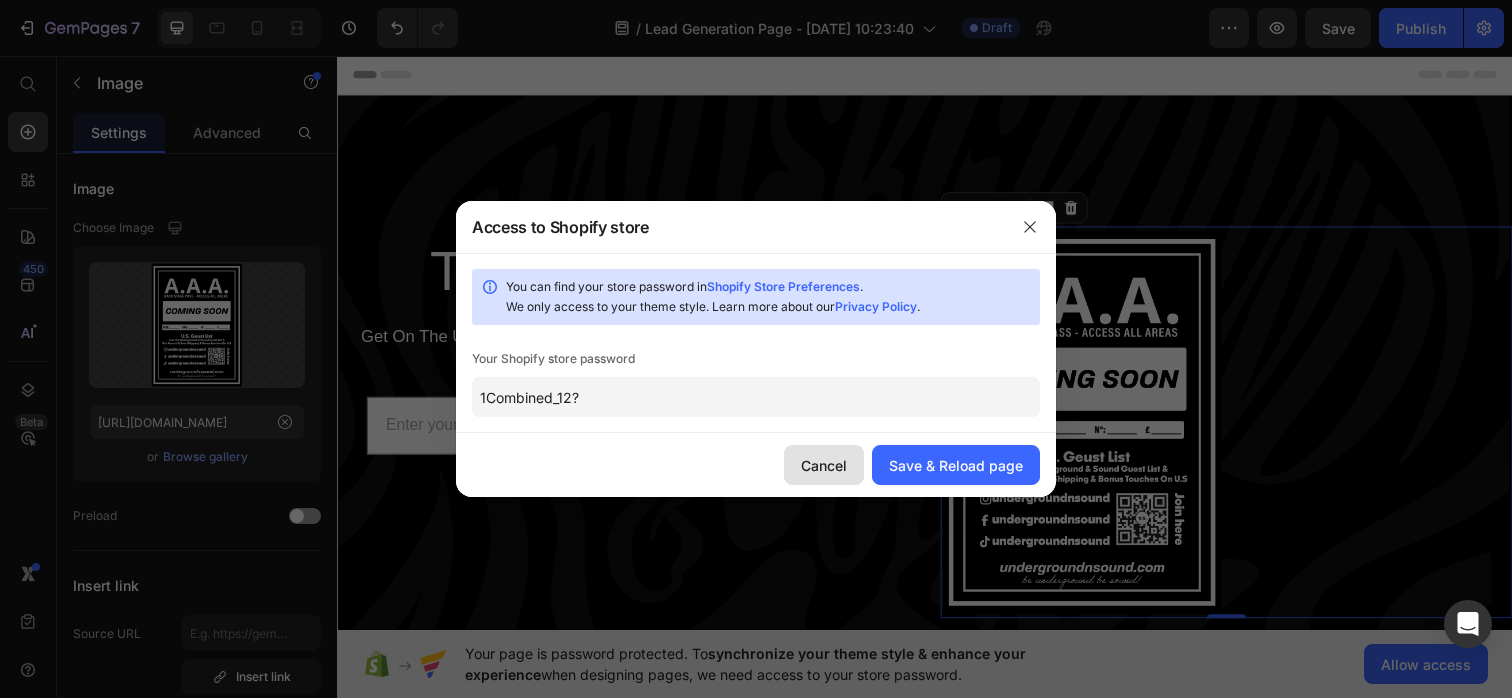 click on "Cancel" at bounding box center (824, 465) 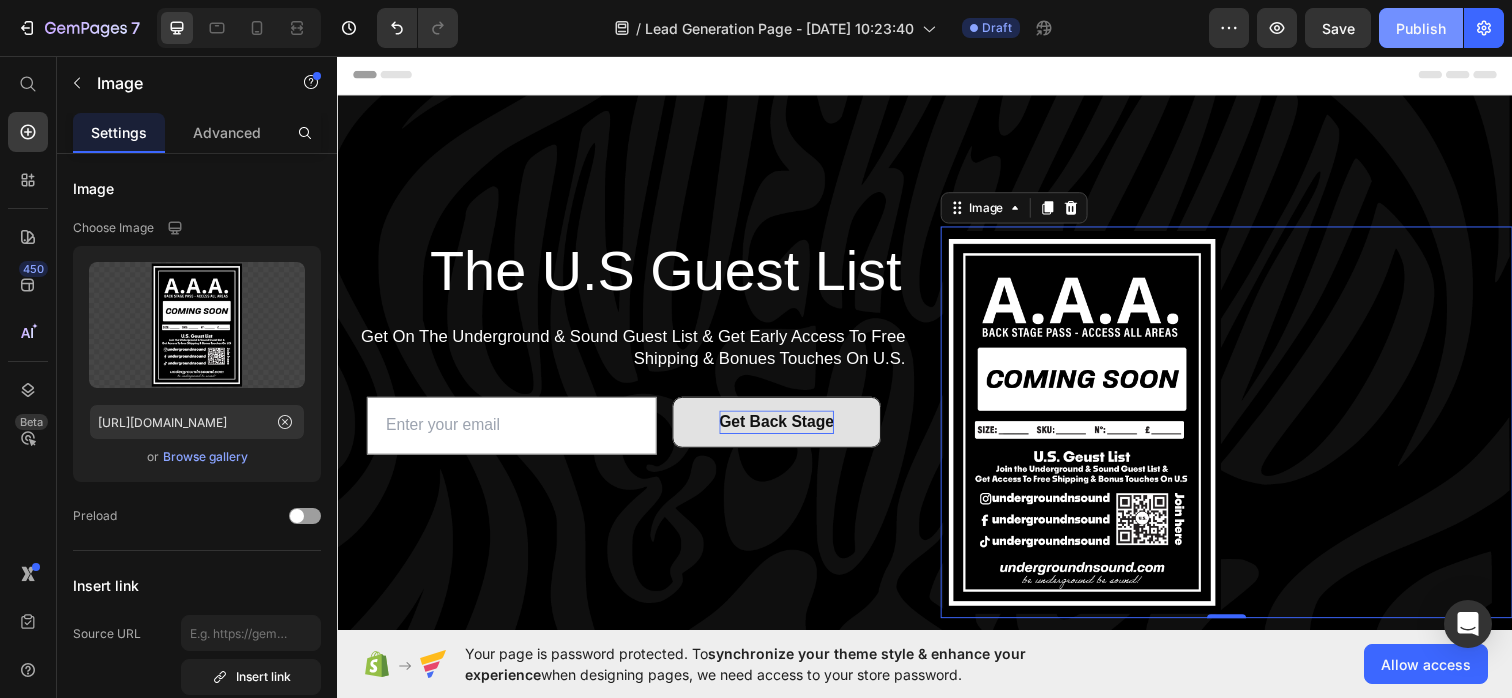 click on "Publish" at bounding box center [1421, 28] 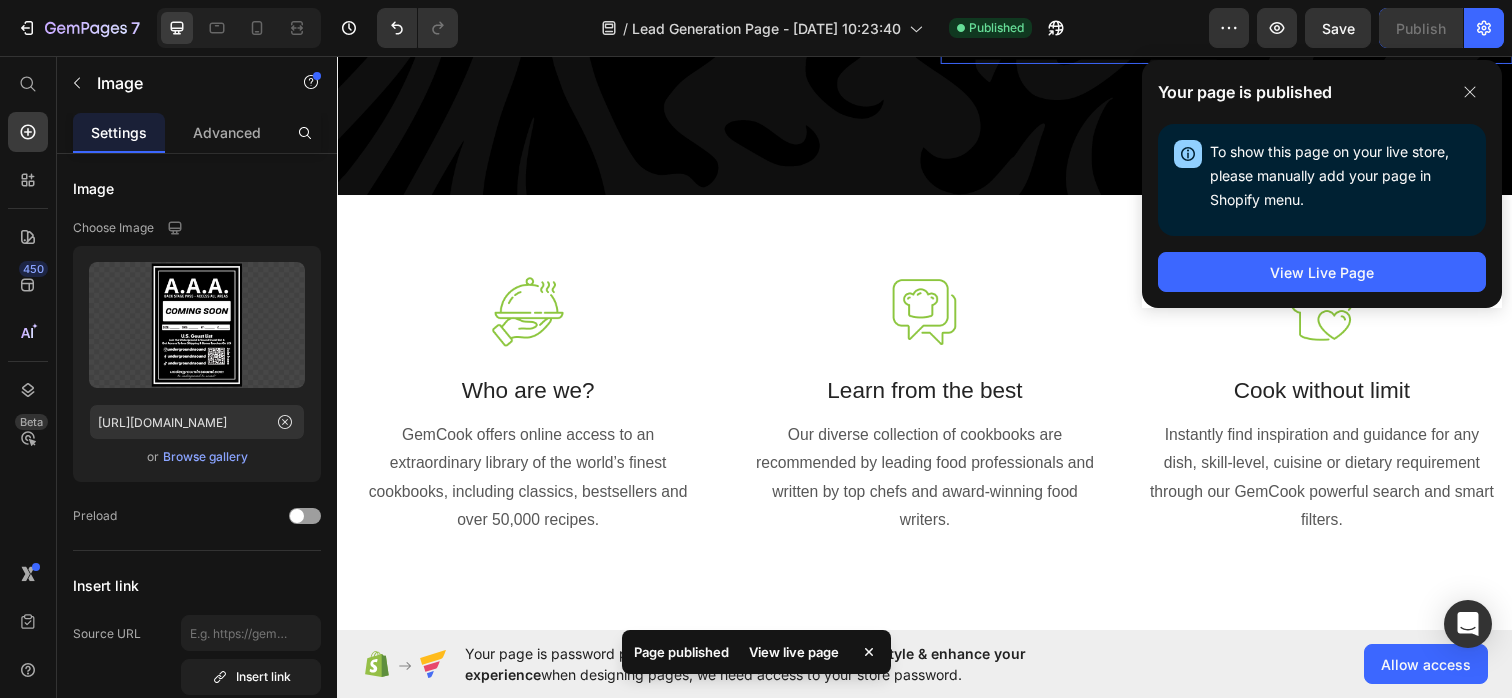 scroll, scrollTop: 610, scrollLeft: 0, axis: vertical 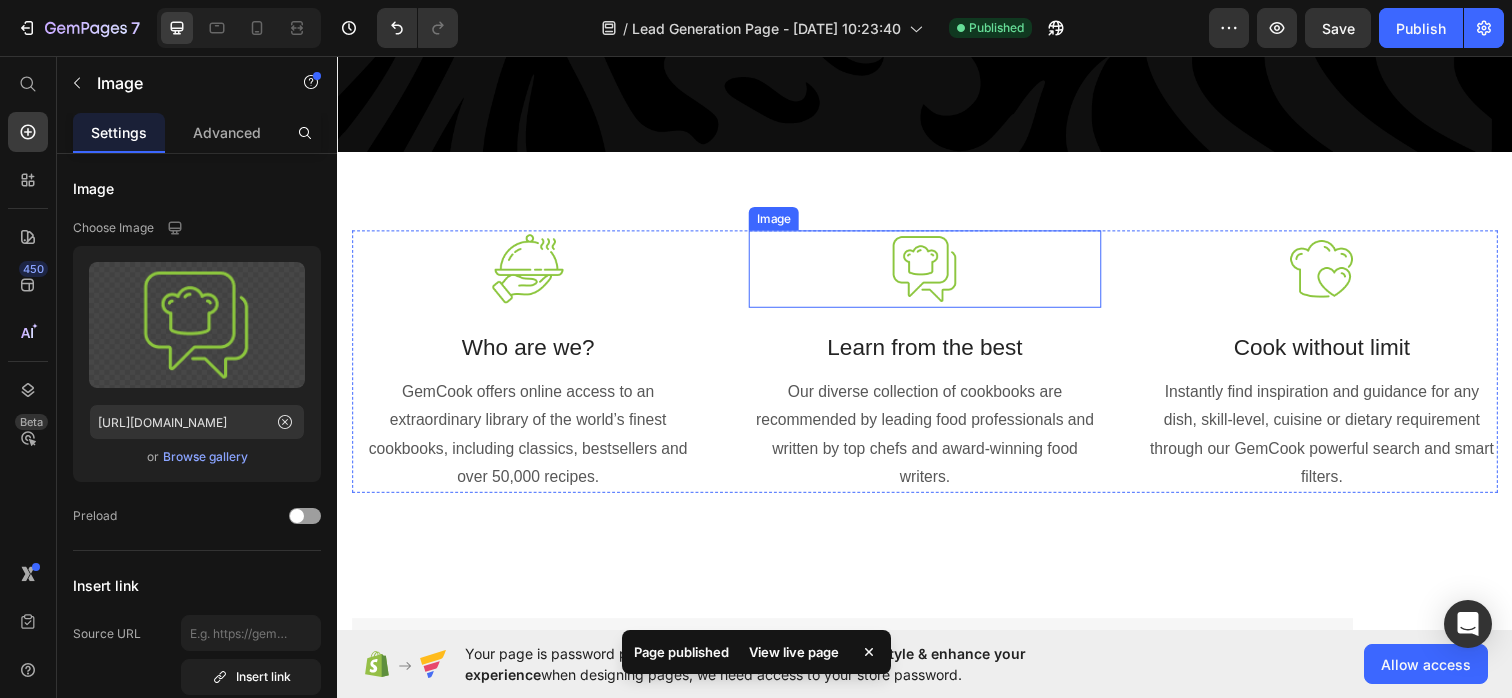 click at bounding box center (936, 273) 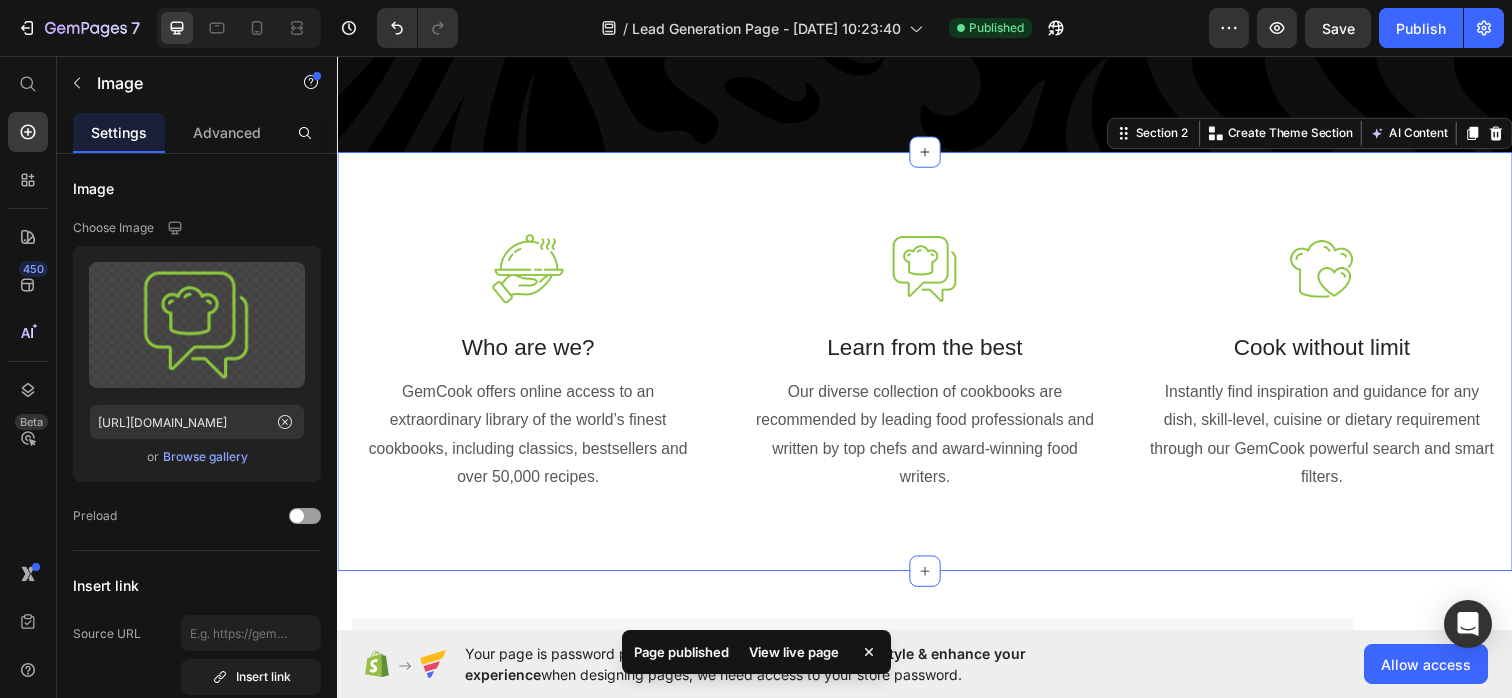 click on "Image Who are we? Text block GemCook offers online access to an extraordinary library of the world’s finest cookbooks, including classics, bestsellers and over 50,000 recipes. Text block Image Learn from the best Text block Our diverse collection of cookbooks are recommended by leading food professionals and written by top chefs and award-winning food writers. Text block Image Cook without limit Text block Instantly find inspiration and guidance for any dish, skill-level, cuisine or dietary requirement through our GemCook powerful search and smart filters. Text block Row Section 2   You can create reusable sections Create Theme Section AI Content Write with GemAI What would you like to describe here? Tone and Voice Persuasive Product Show more Generate" at bounding box center (937, 368) 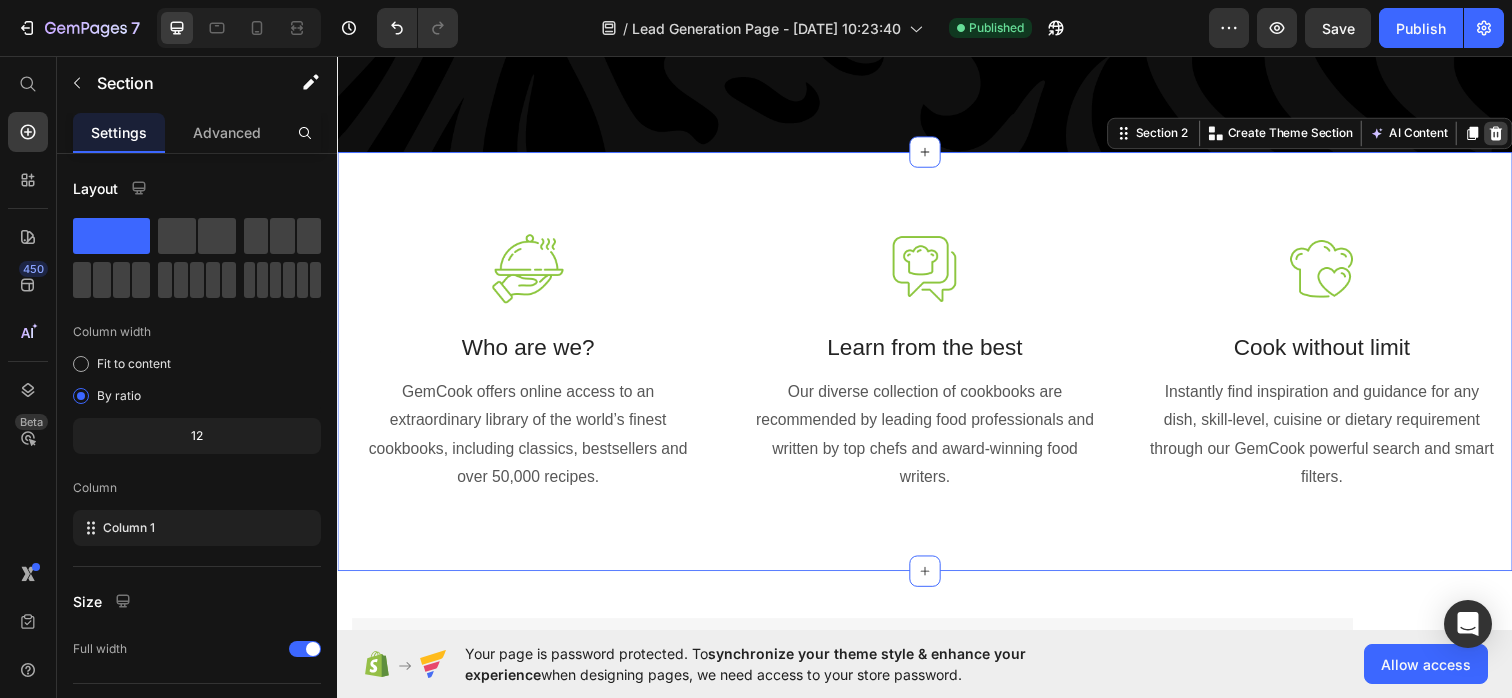 click 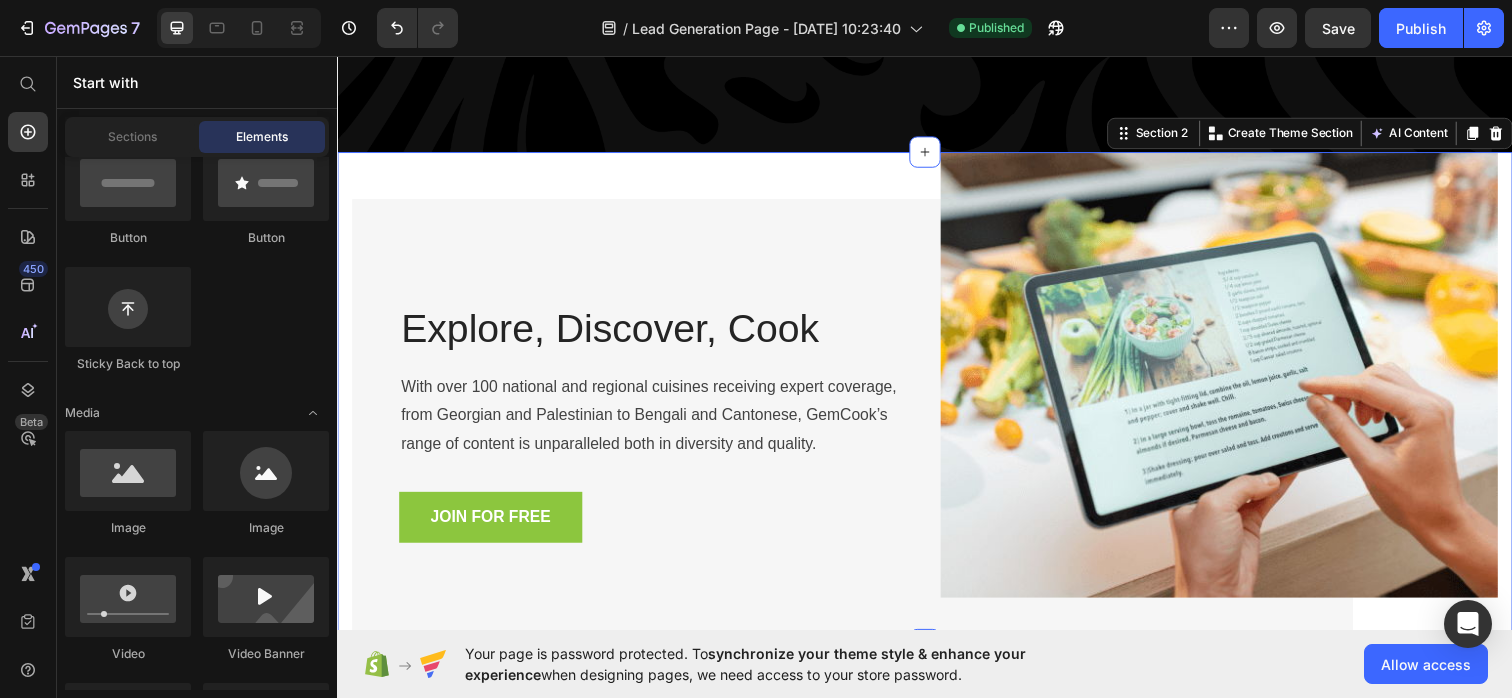 click on "Explore, Discover, Cook Heading With over 100 national and regional cuisines receiving expert coverage, from Georgian and Palestinian to Bengali and Cantonese, GemCook’s range of content is unparalleled both in diversity and quality. Text block JOIN FOR FREE Button Row Image Row Section 2   You can create reusable sections Create Theme Section AI Content Write with GemAI What would you like to describe here? Tone and Voice Persuasive Product Show more Generate" at bounding box center (937, 405) 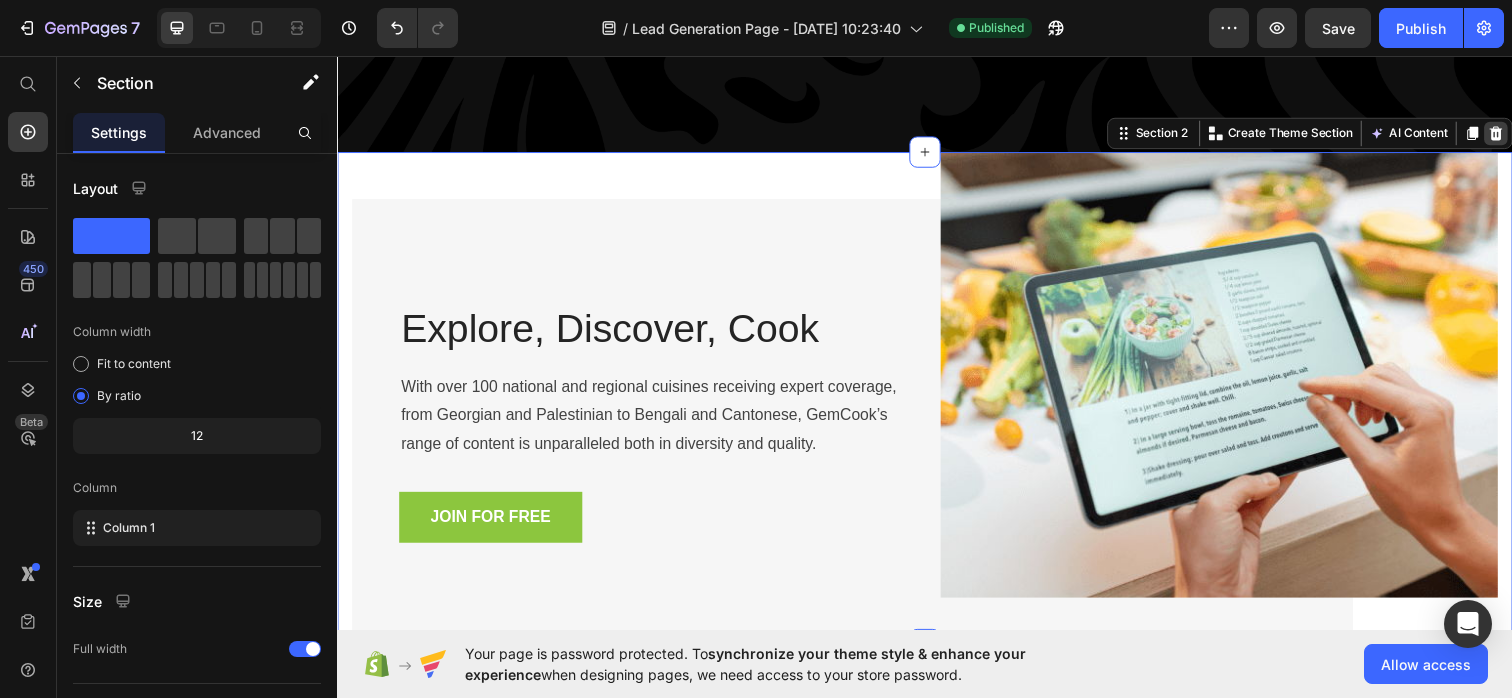 click 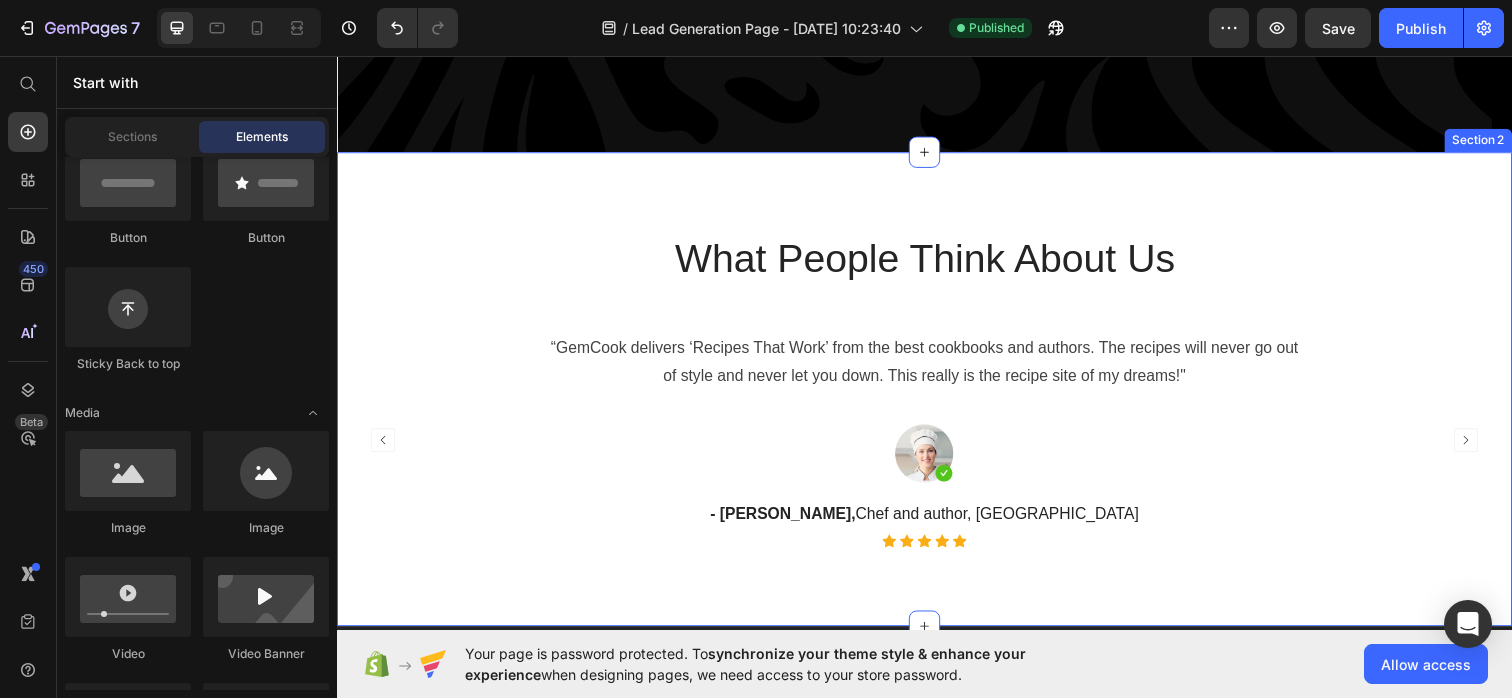 click on "What People Think About Us Heading         “GemCook delivers ‘Recipes That Work’ from the best cookbooks and authors. The recipes will never go out of style and never let you down. This really is the recipe site of my dreams!" Text block Image - [PERSON_NAME],  Chef and author, London Text block                Icon                Icon                Icon                Icon                Icon Icon List Hoz Row “An extraordinary set of cooks, historians, restaurateurs, over many generations housed under one roof. The variety of books available in their entirety is amazing!" Text block Image -  [PERSON_NAME],  Chef proprietor, Paris Text block                Icon                Icon                Icon                Icon                Icon Icon List Hoz Row         Carousel Row Section 2" at bounding box center (937, 396) 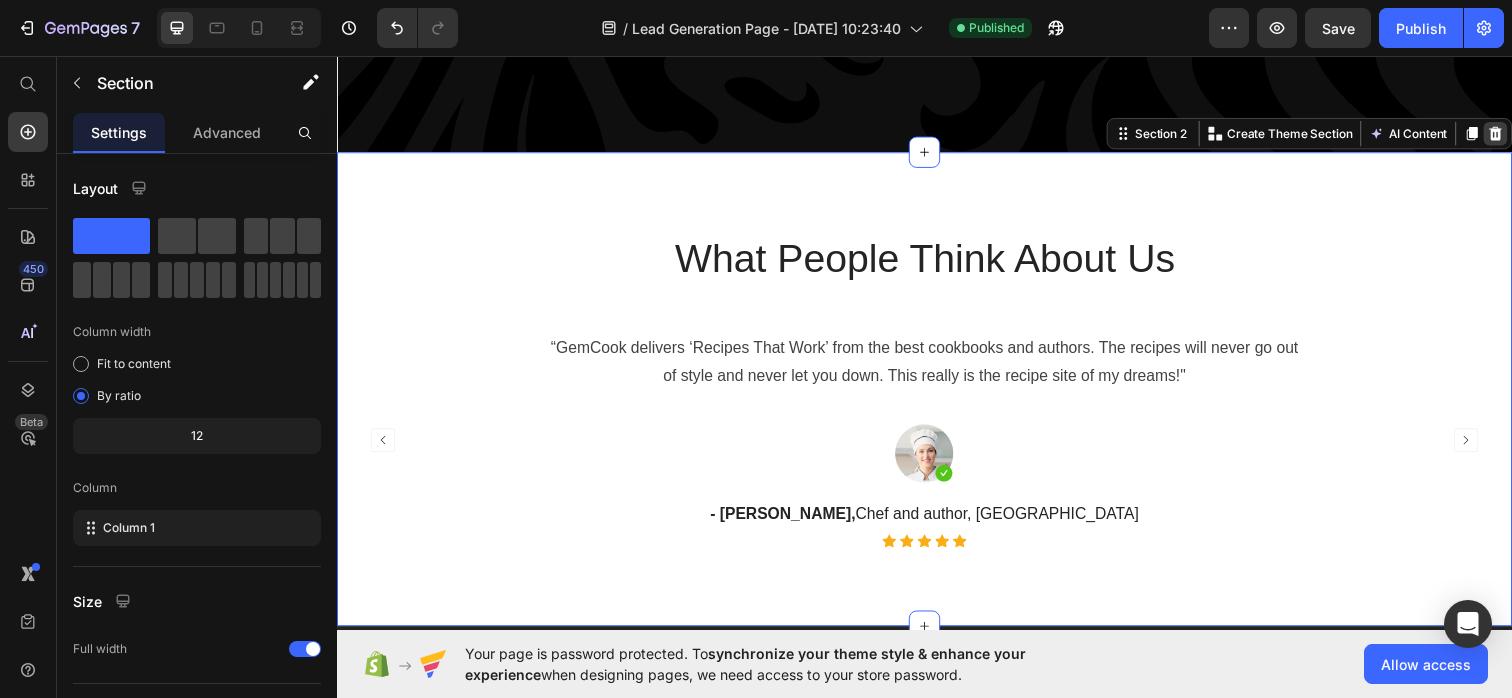 click 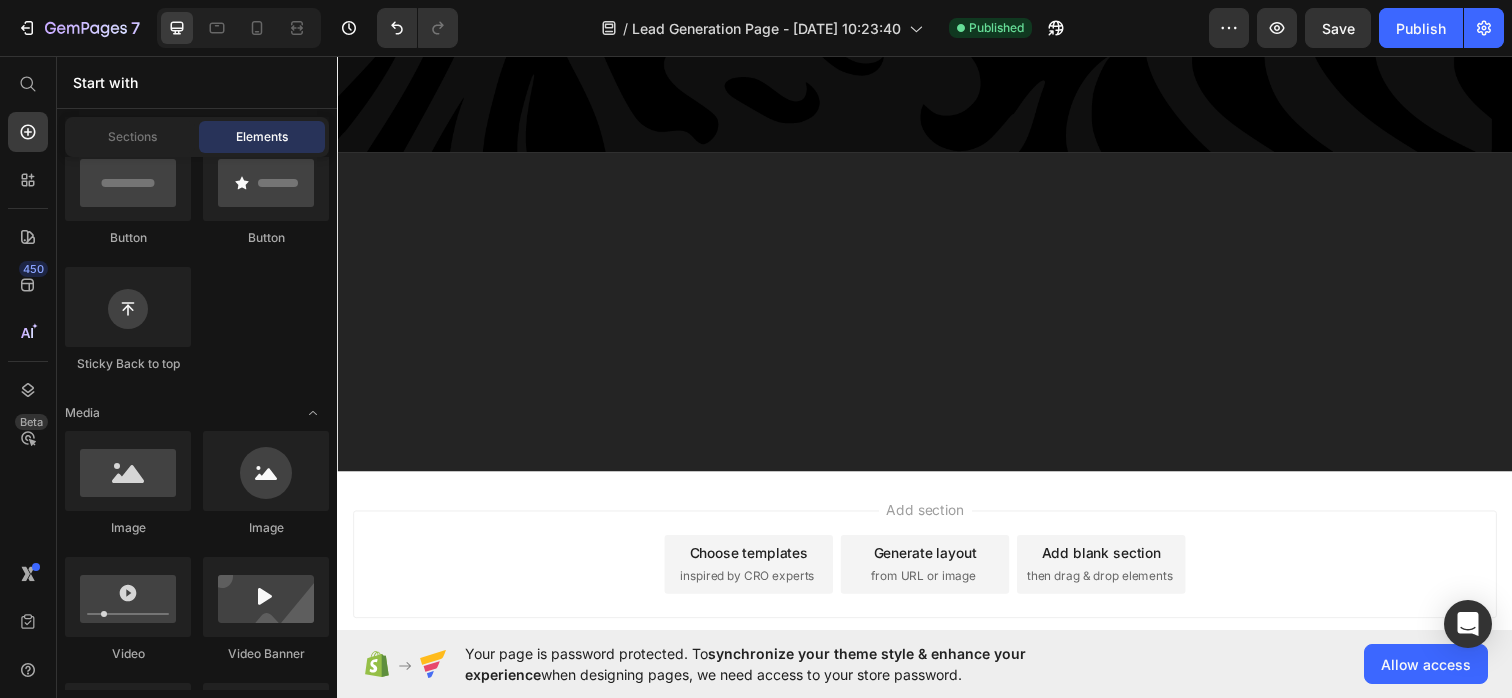 click at bounding box center [937, 317] 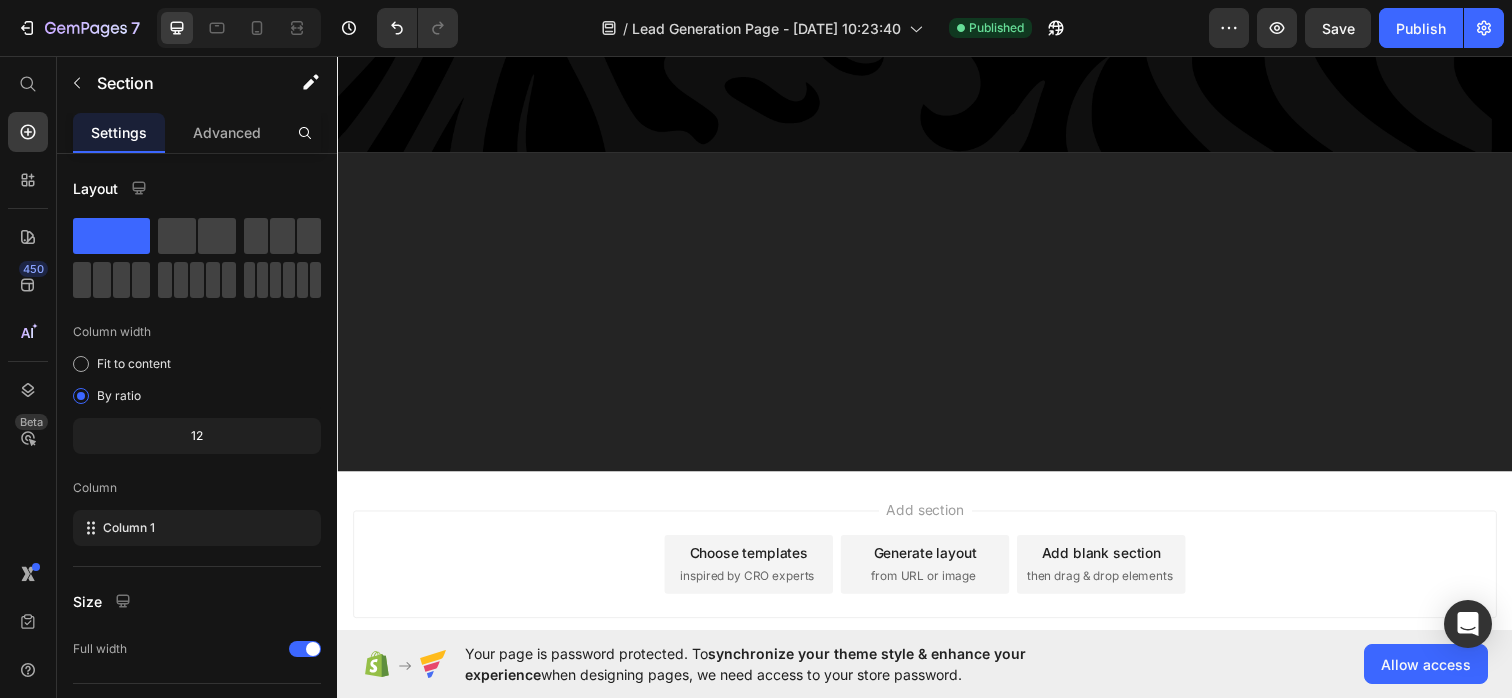click on "Add section Choose templates inspired by CRO experts Generate layout from URL or image Add blank section then drag & drop elements" at bounding box center (937, 603) 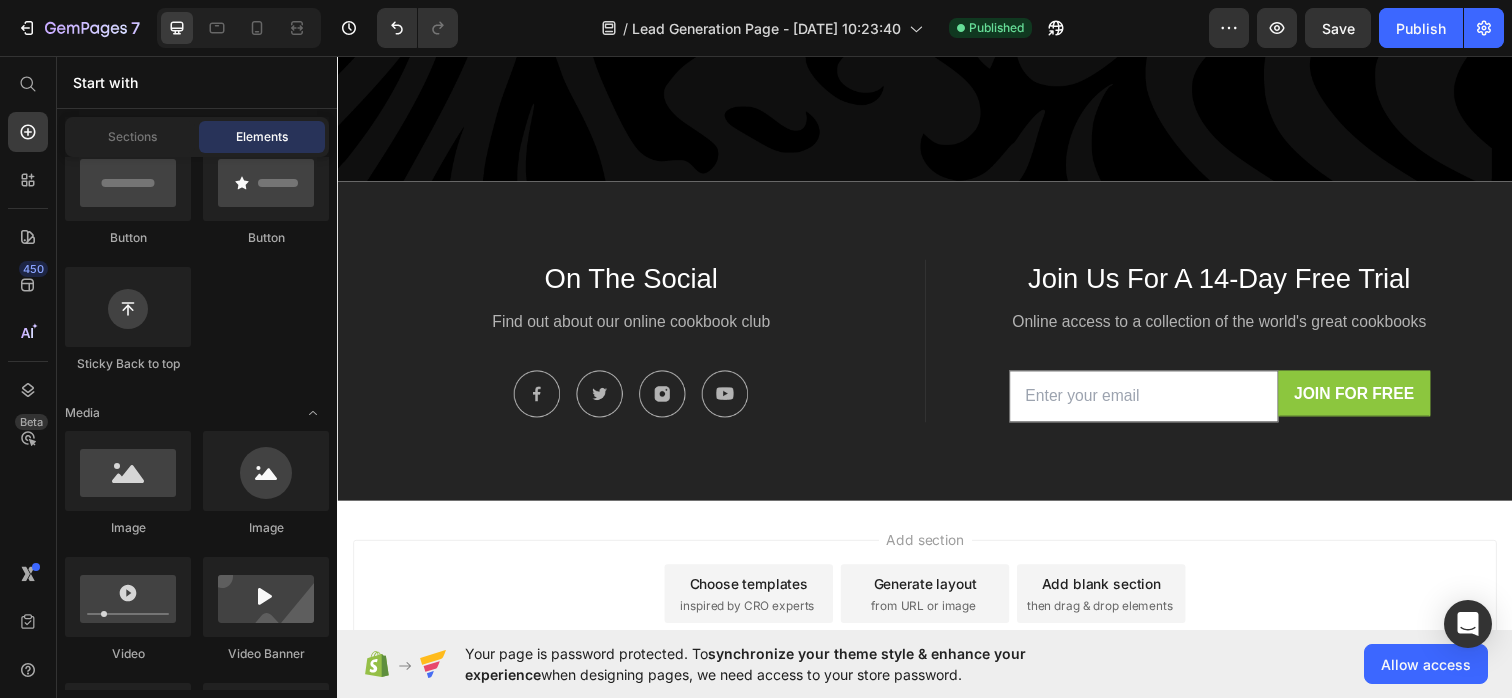 scroll, scrollTop: 569, scrollLeft: 0, axis: vertical 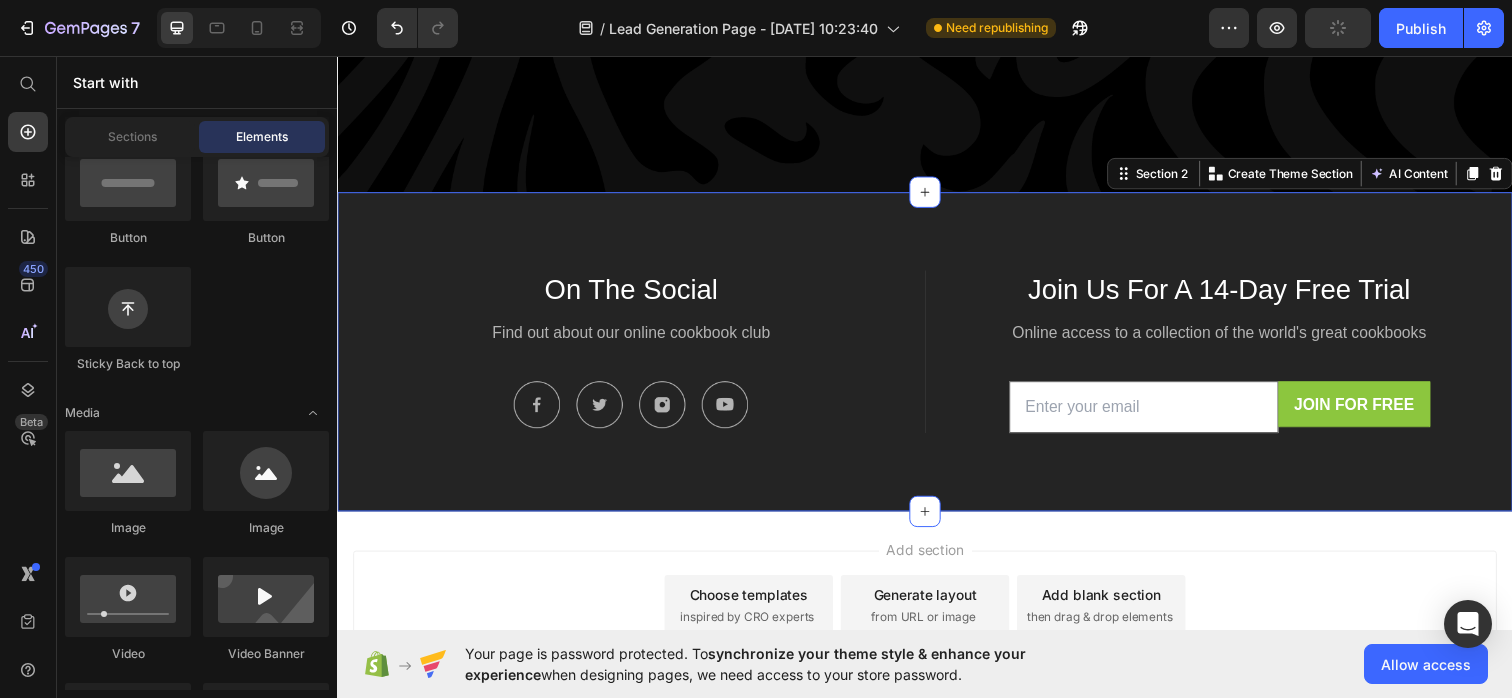 click on "On The Social Text block Find out about our online cookbook club Text block Image Image Image Image Icon List Hoz                Title Line Join Us For A 14-Day Free Trial Text block Online access to a collection of the world's great cookbooks Text block Email Field JOIN FOR FREE Submit Button Row Newsletter Row Row Section 2   You can create reusable sections Create Theme Section AI Content Write with GemAI What would you like to describe here? Tone and Voice Persuasive Product Show more Generate" at bounding box center [937, 358] 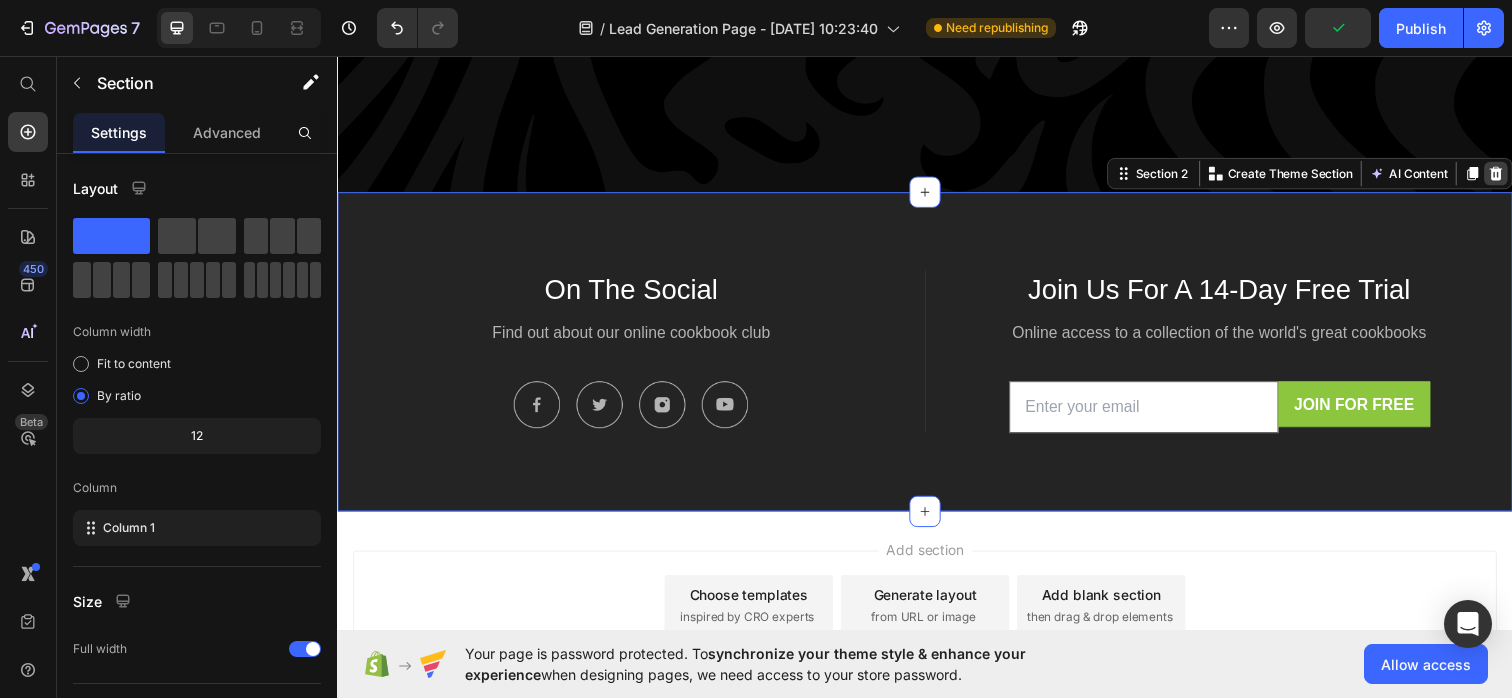 click 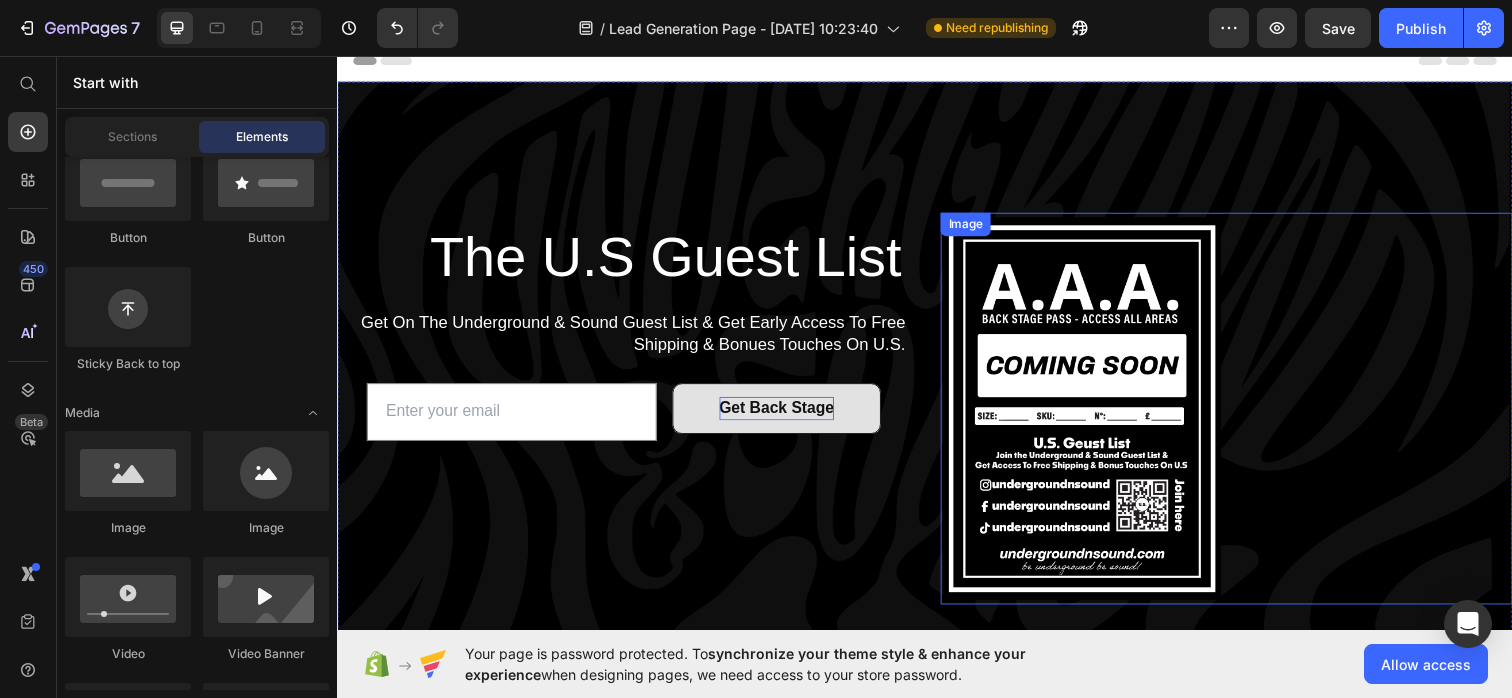 scroll, scrollTop: 0, scrollLeft: 0, axis: both 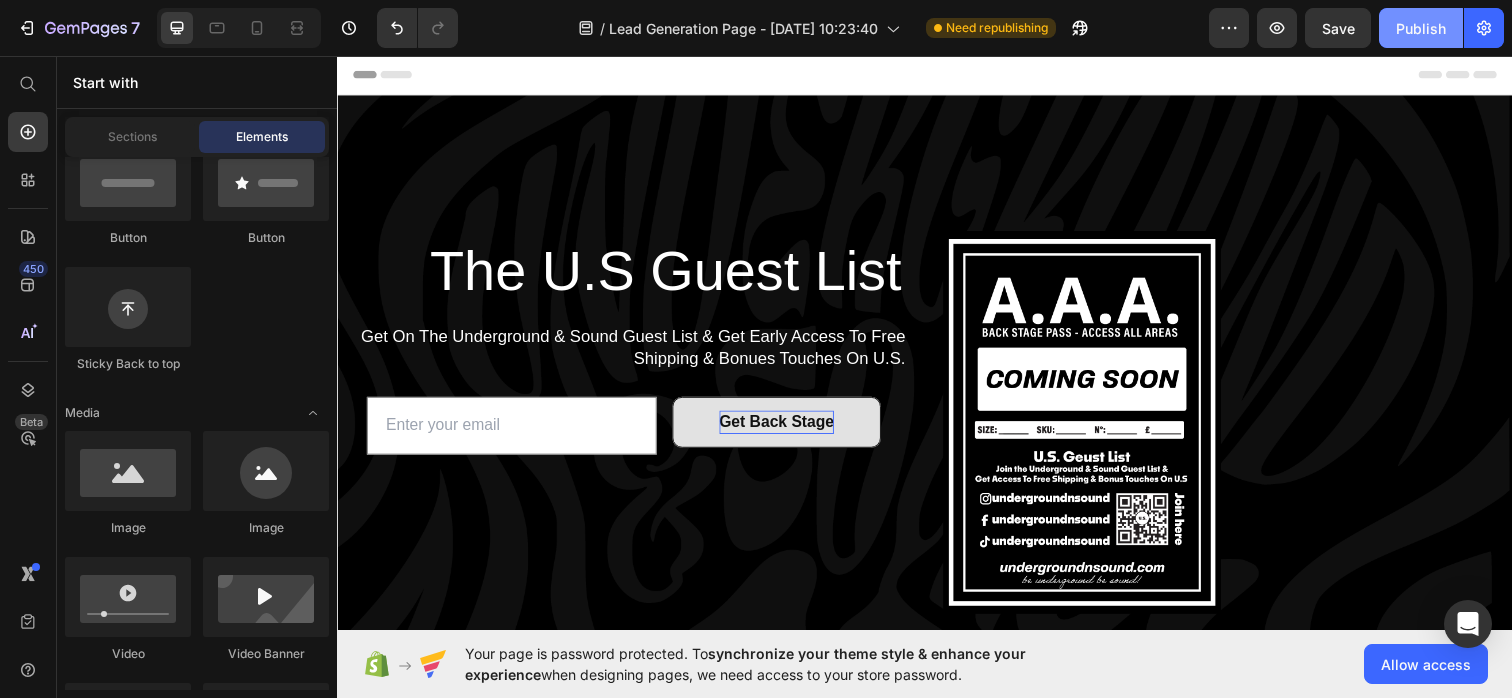 click on "Publish" at bounding box center [1421, 28] 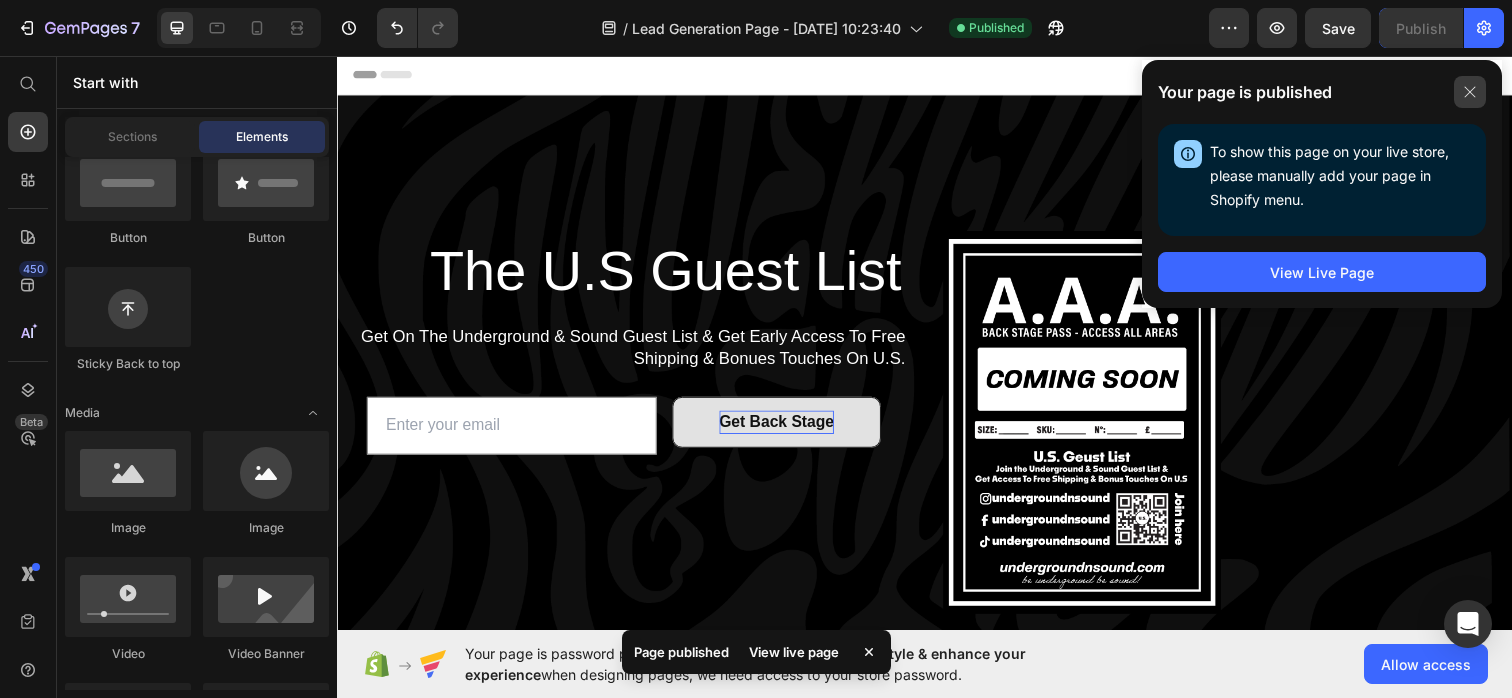 click 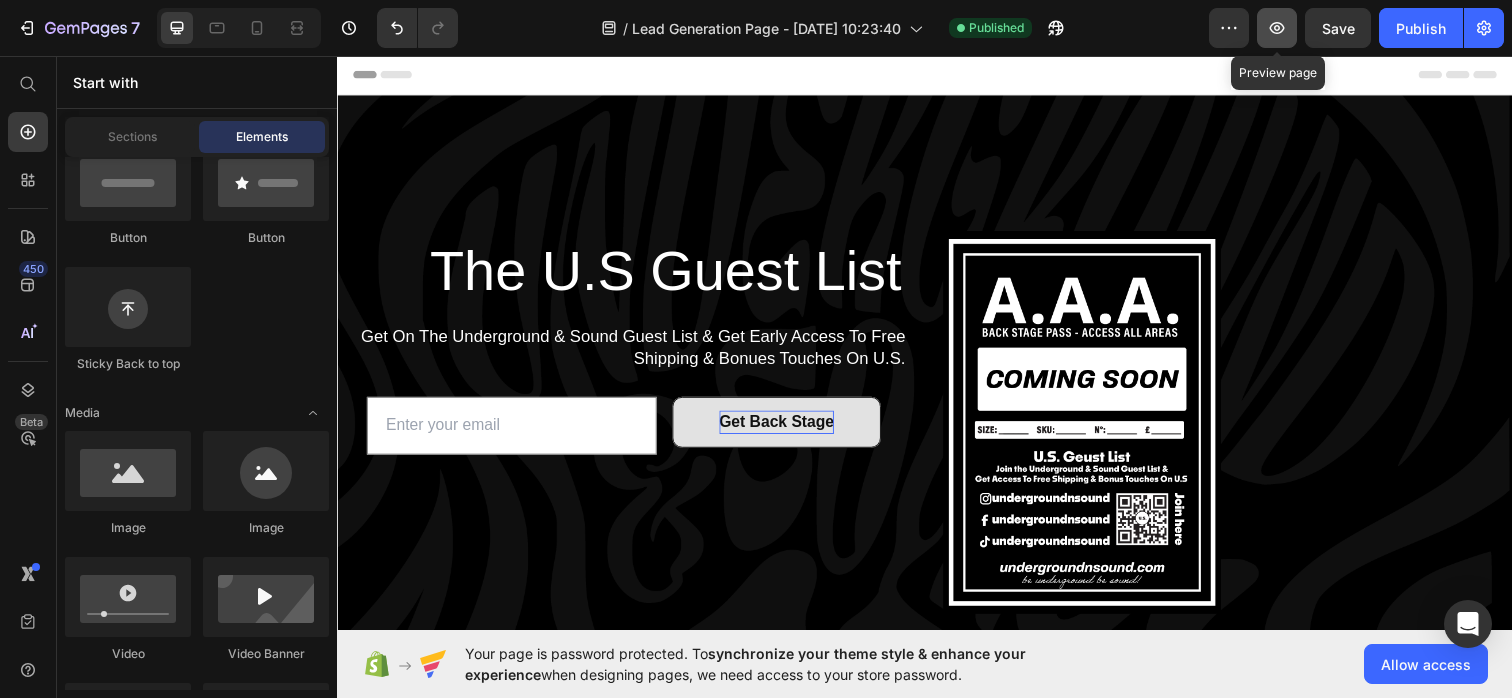 click 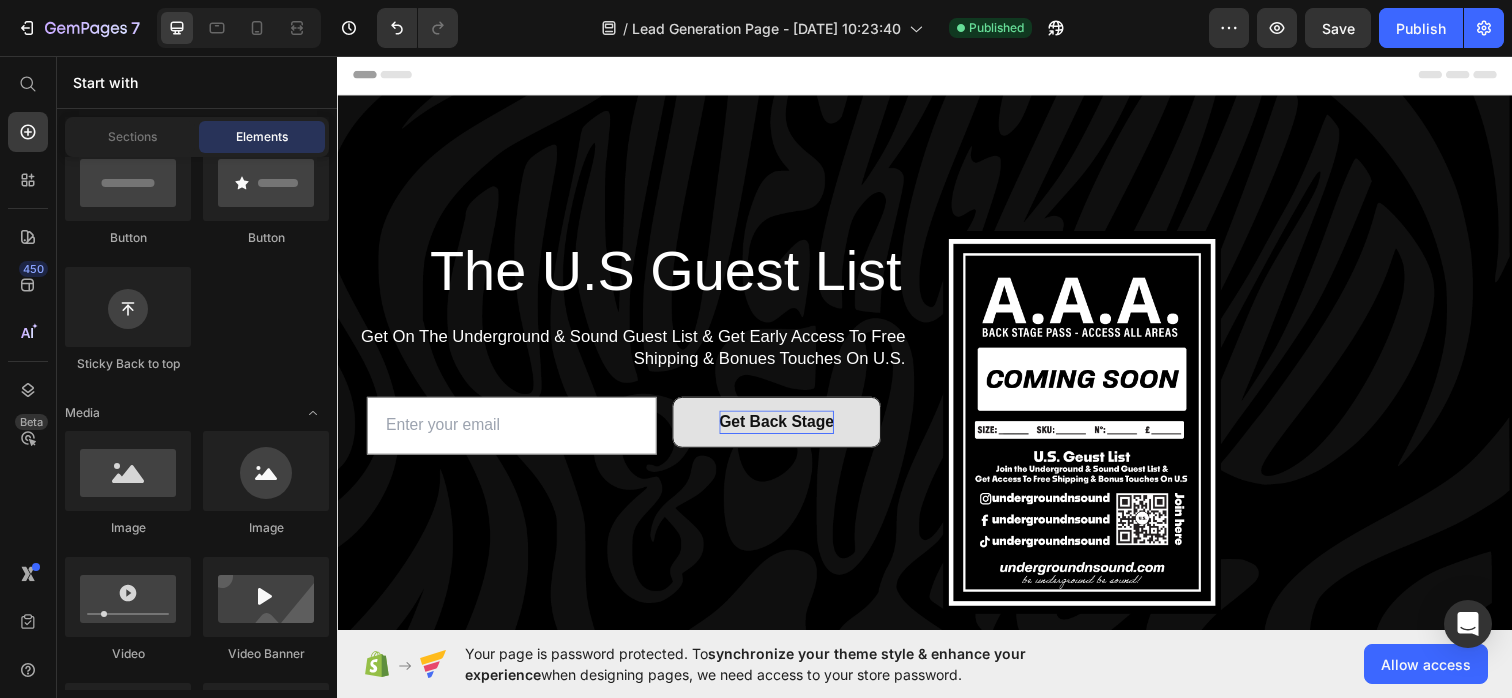click on "Header" at bounding box center (937, 75) 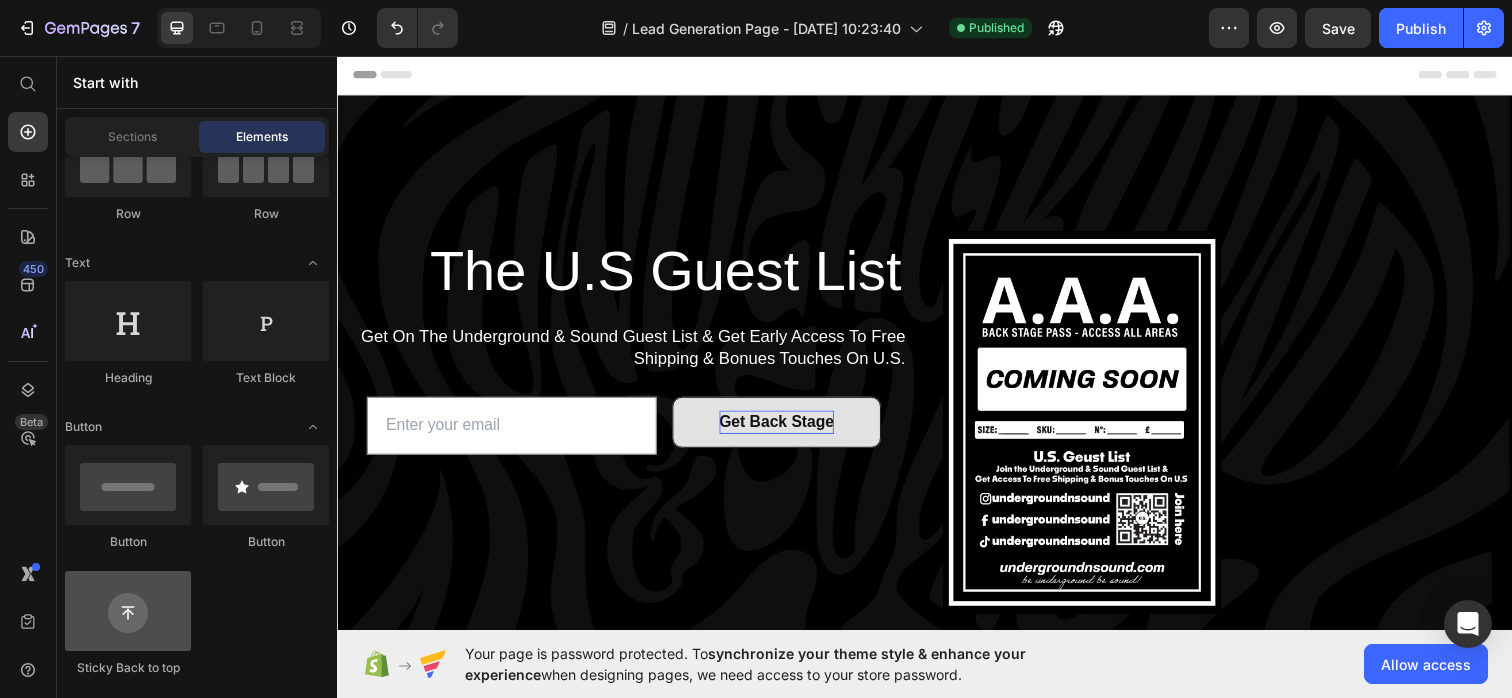 scroll, scrollTop: 0, scrollLeft: 0, axis: both 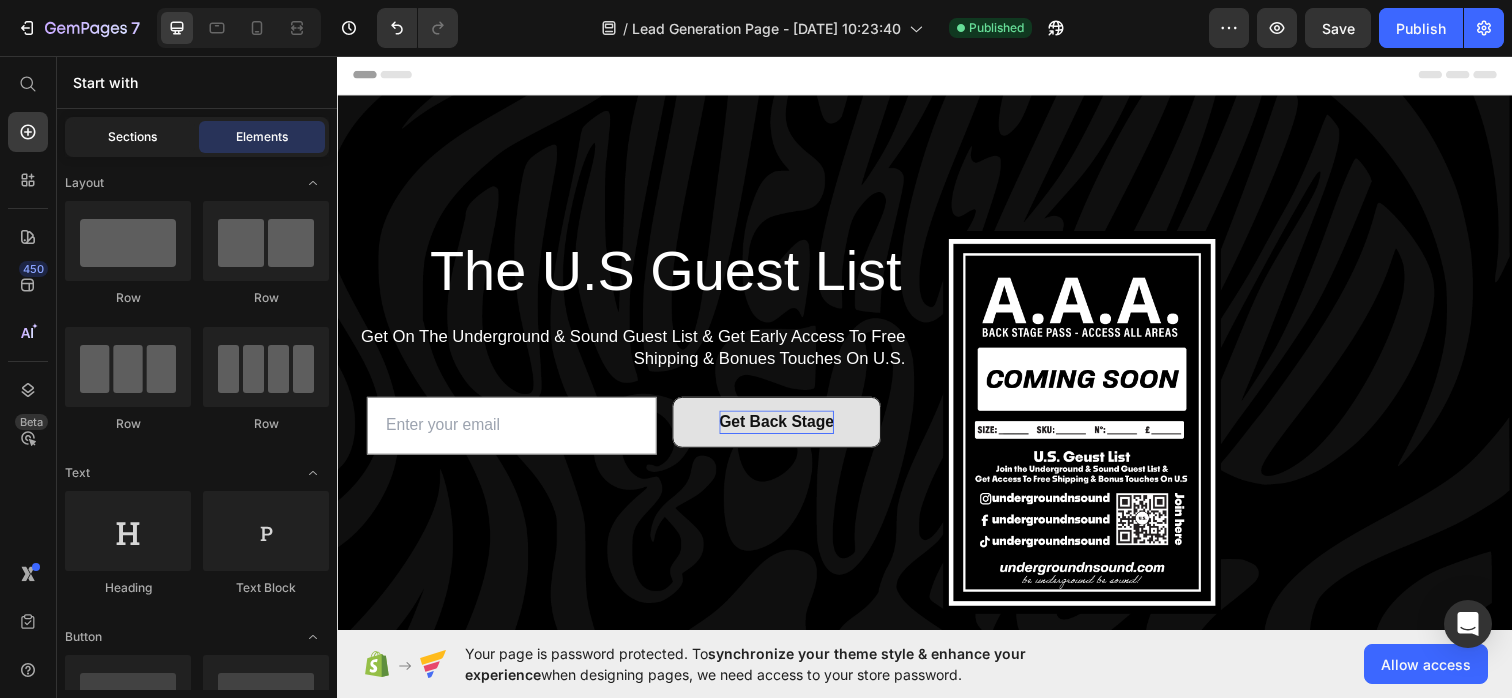 click on "Sections" at bounding box center (132, 137) 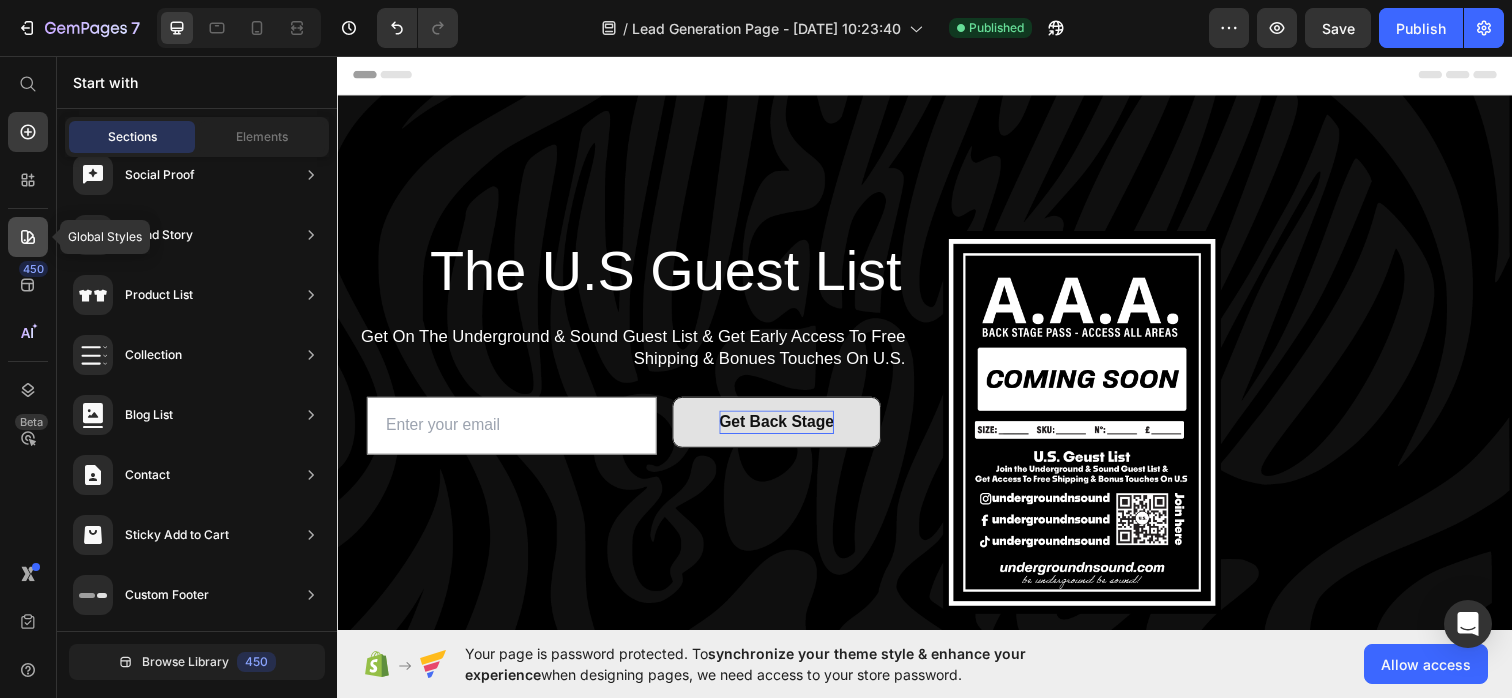 click 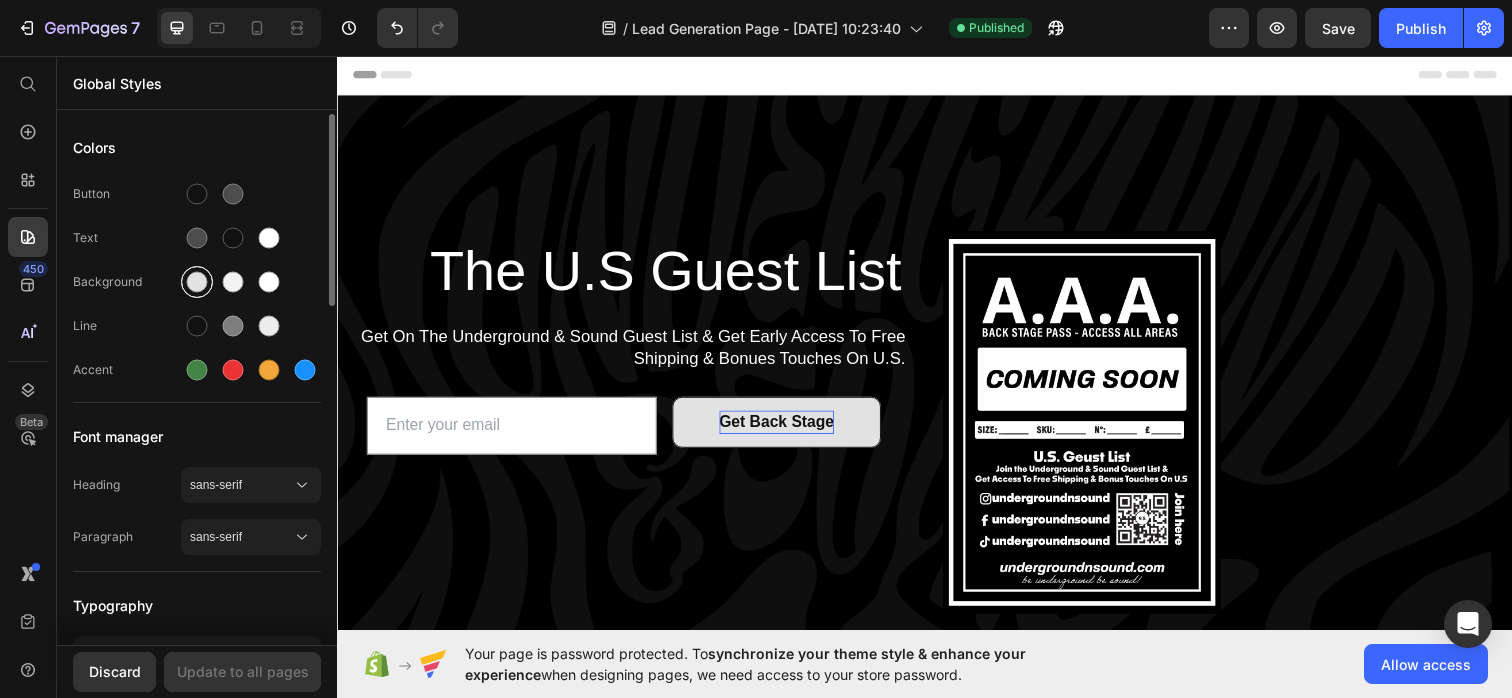 click at bounding box center (197, 282) 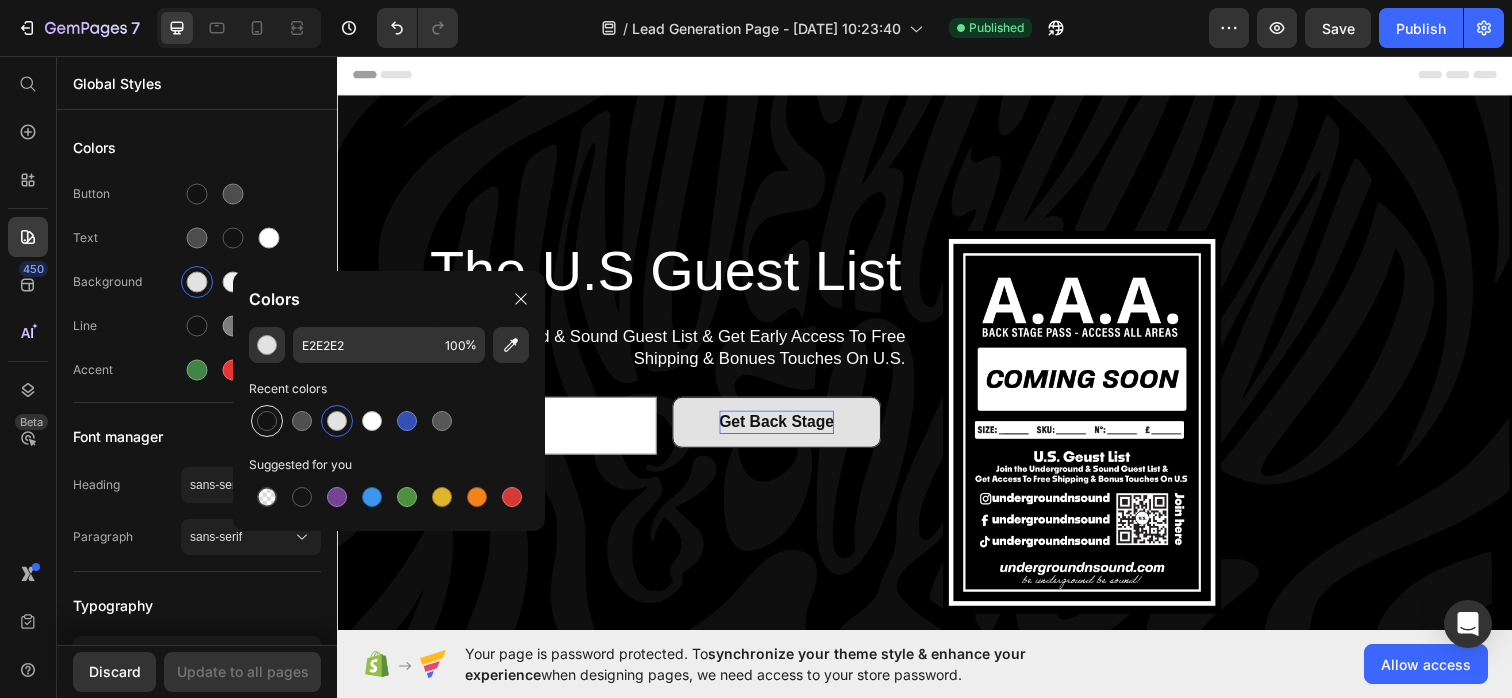 click at bounding box center (267, 421) 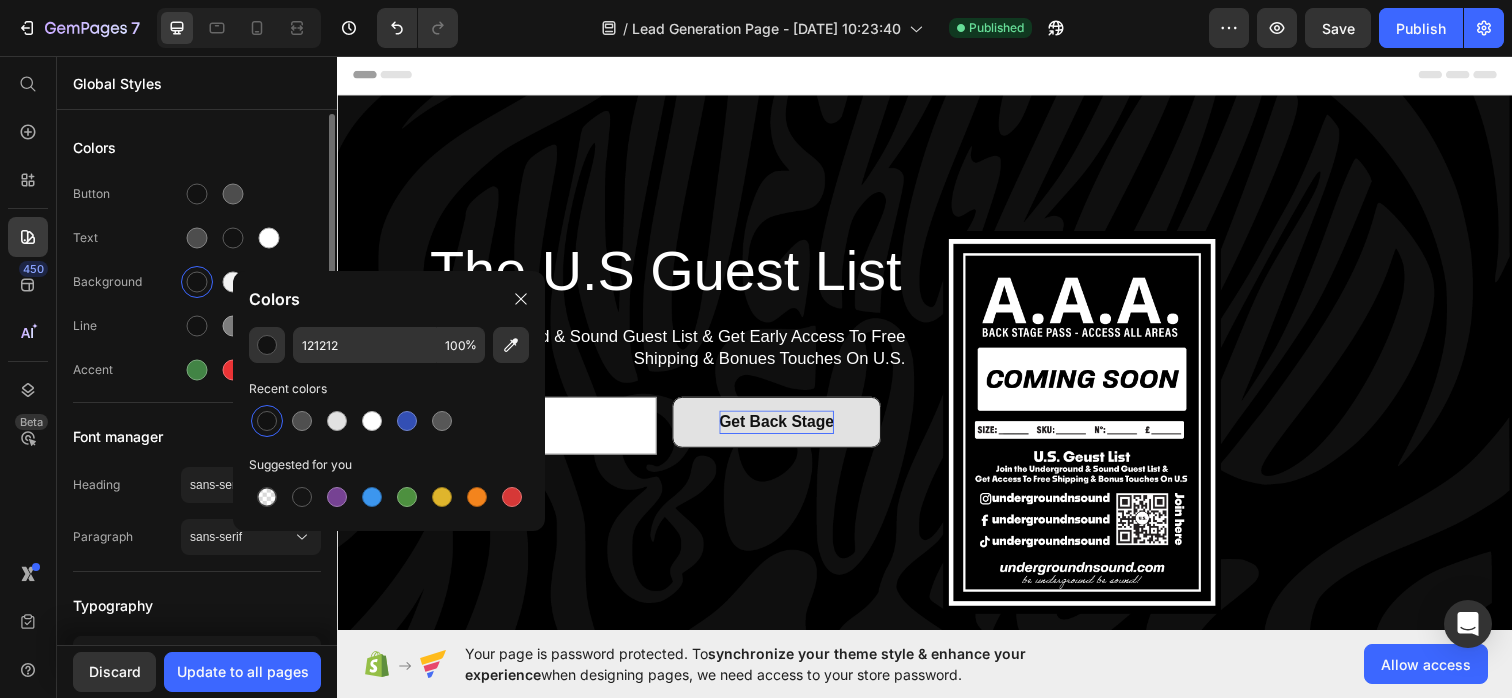 click on "Font manager" at bounding box center [197, 437] 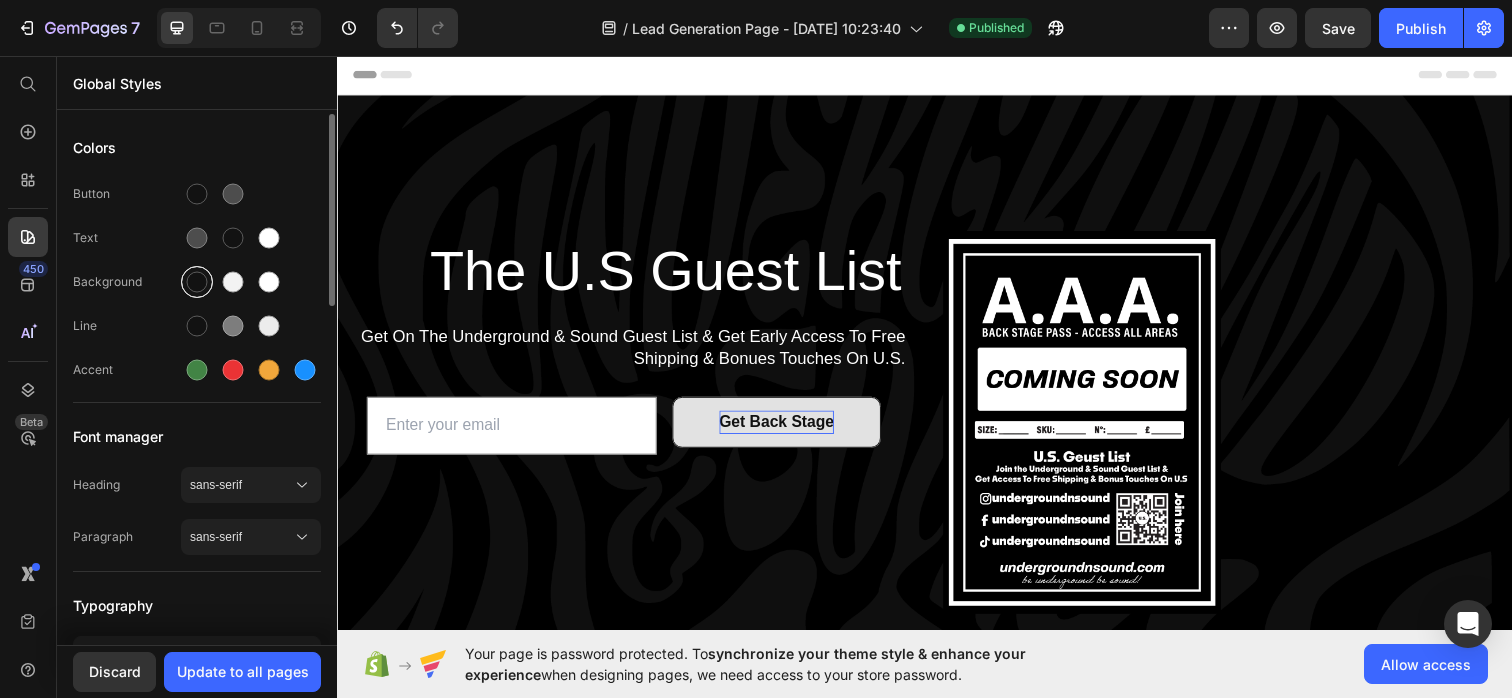 click at bounding box center (197, 282) 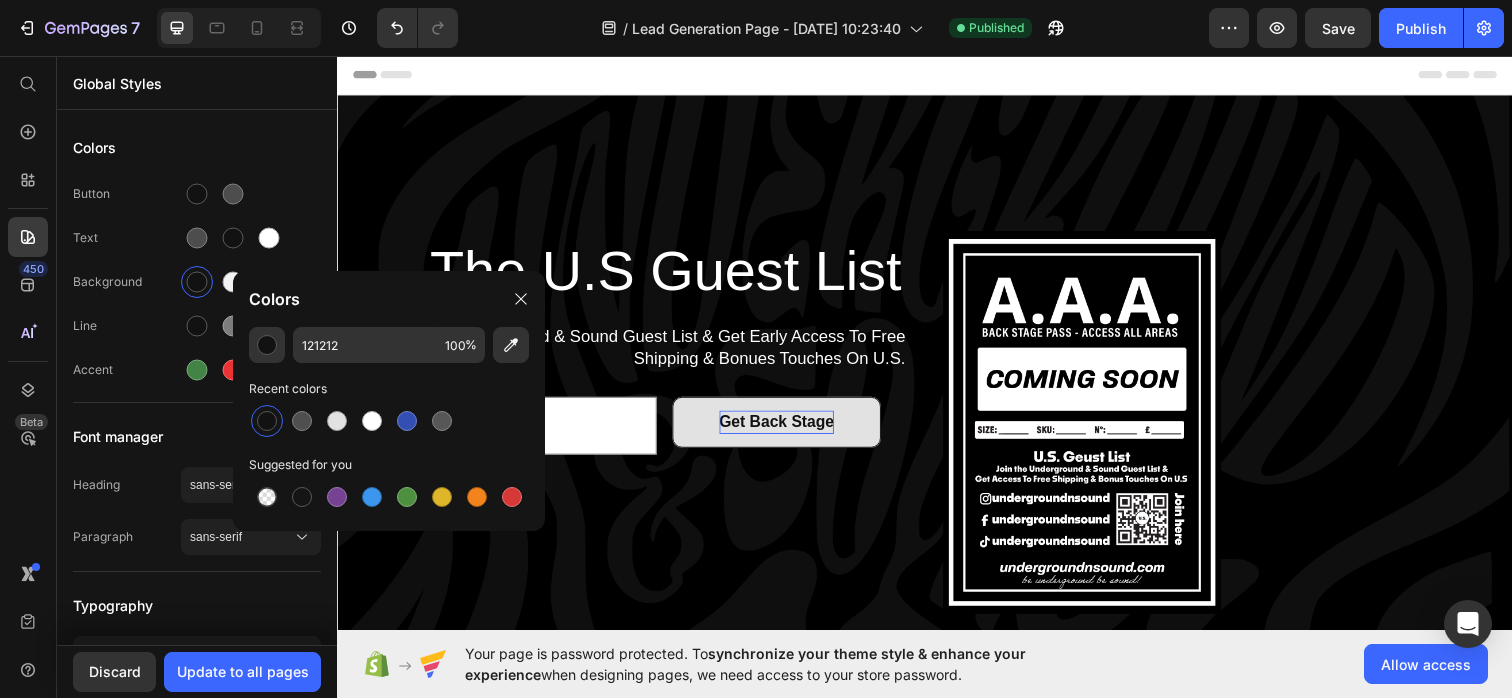 click at bounding box center (267, 421) 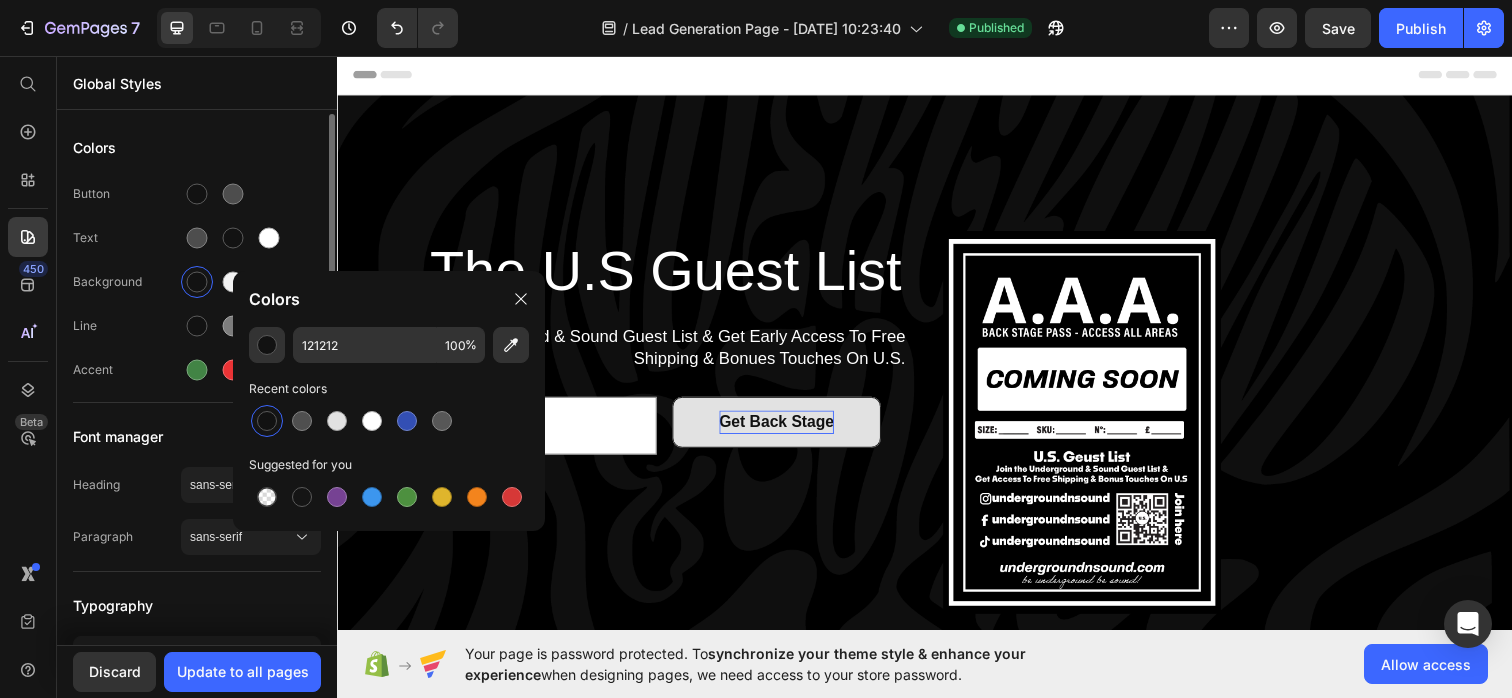 click on "Colors Button Text Background Line Accent Font manager Heading sans-serif Paragraph sans-serif Typography Heading 1 52px Heading 2 46px Heading 3 41px Show more Spacing Spacing 1  (xxs) 2px Spacing 2  (xs) 4px Spacing 3  (s) 8px Show more Default row width Row width  1200px Page padding  16px Corners Small 3 px Medium 6 px Large 16 px" at bounding box center (197, 846) 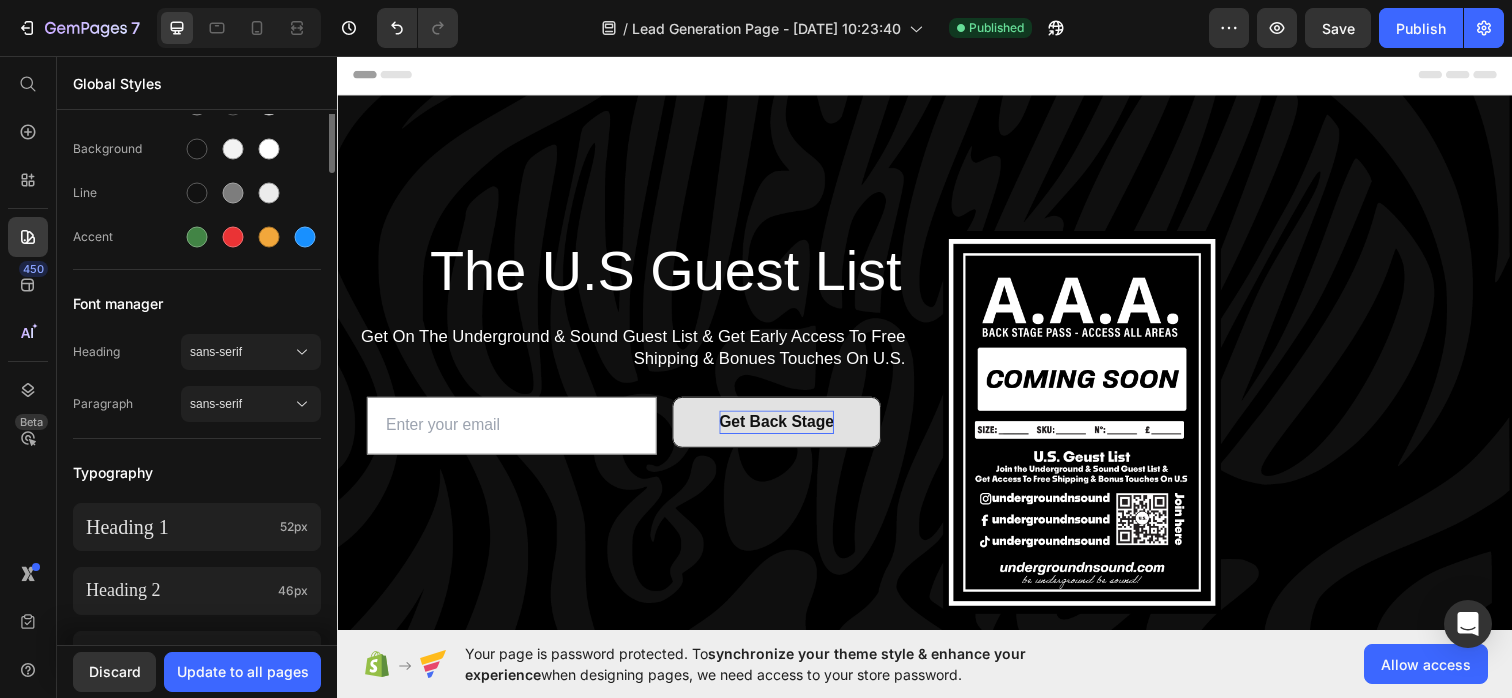 scroll, scrollTop: 0, scrollLeft: 0, axis: both 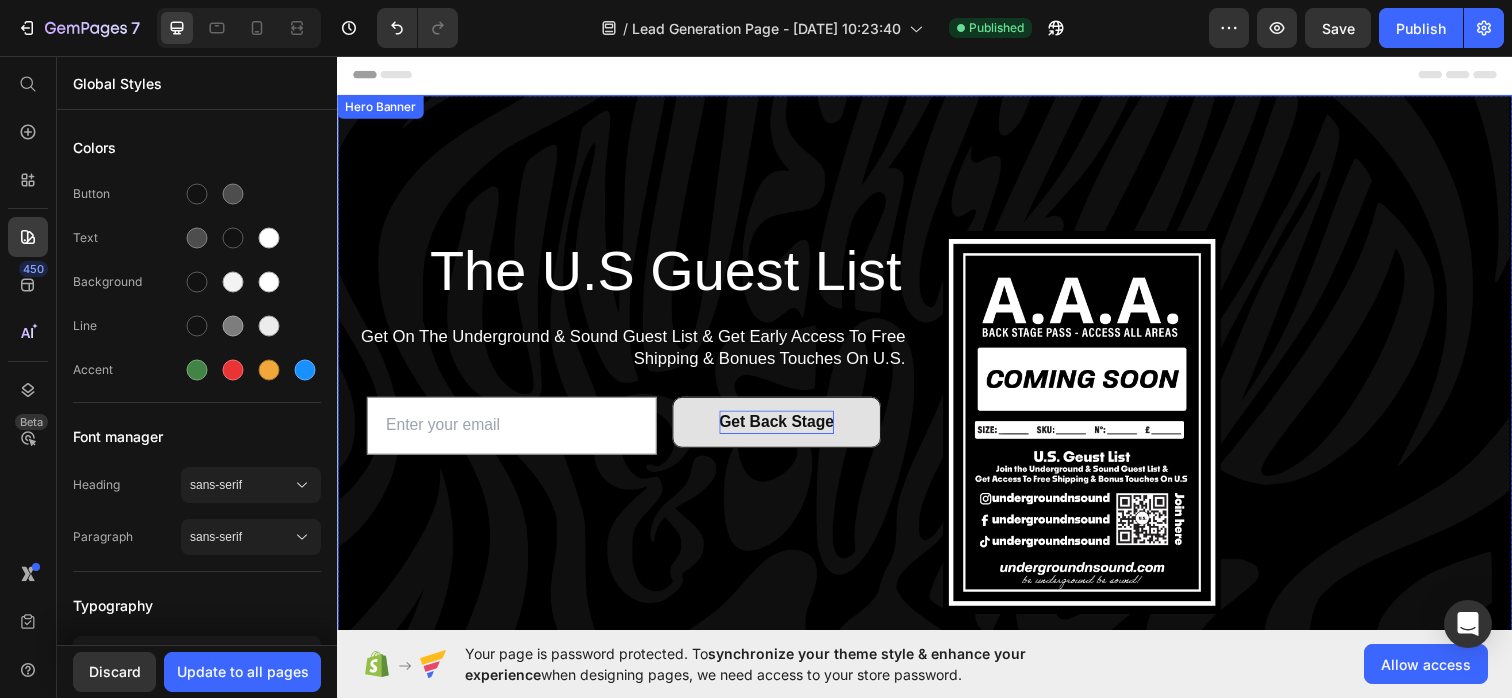 click at bounding box center (937, 430) 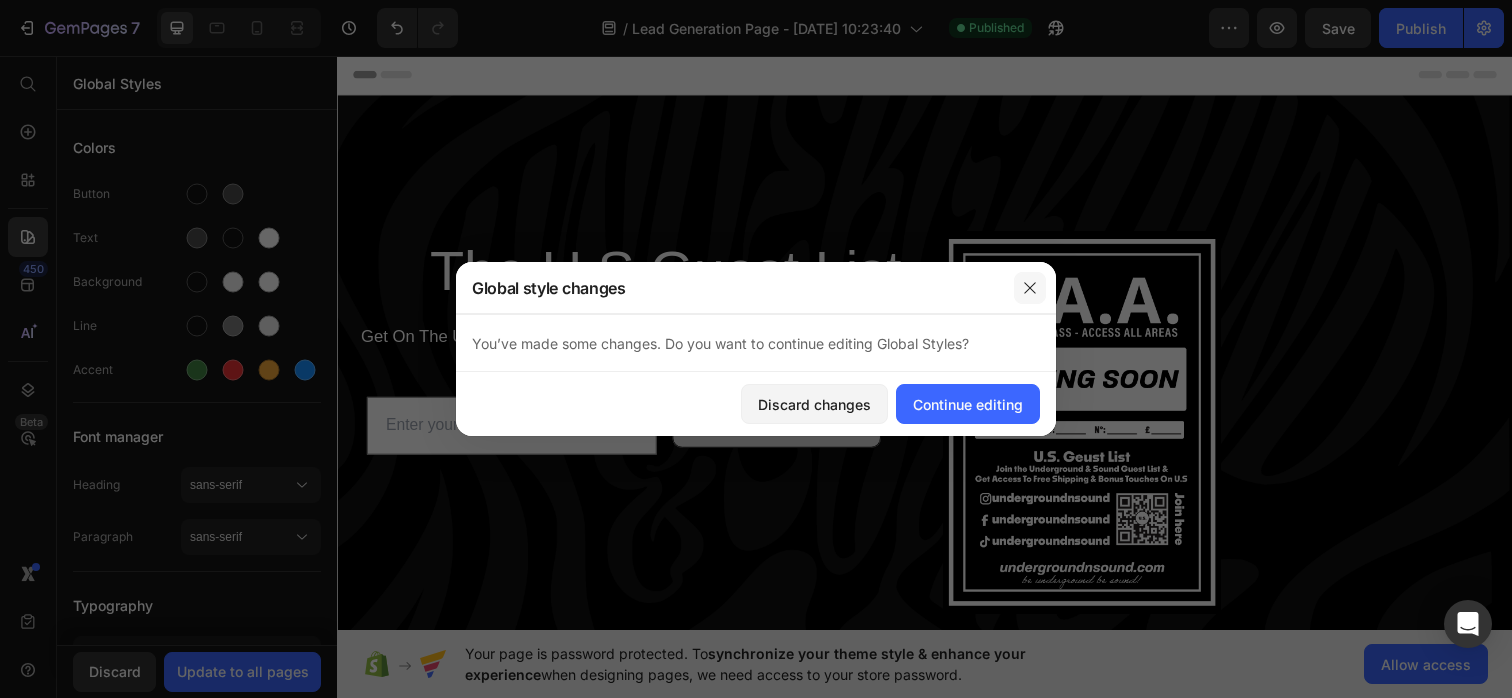 click 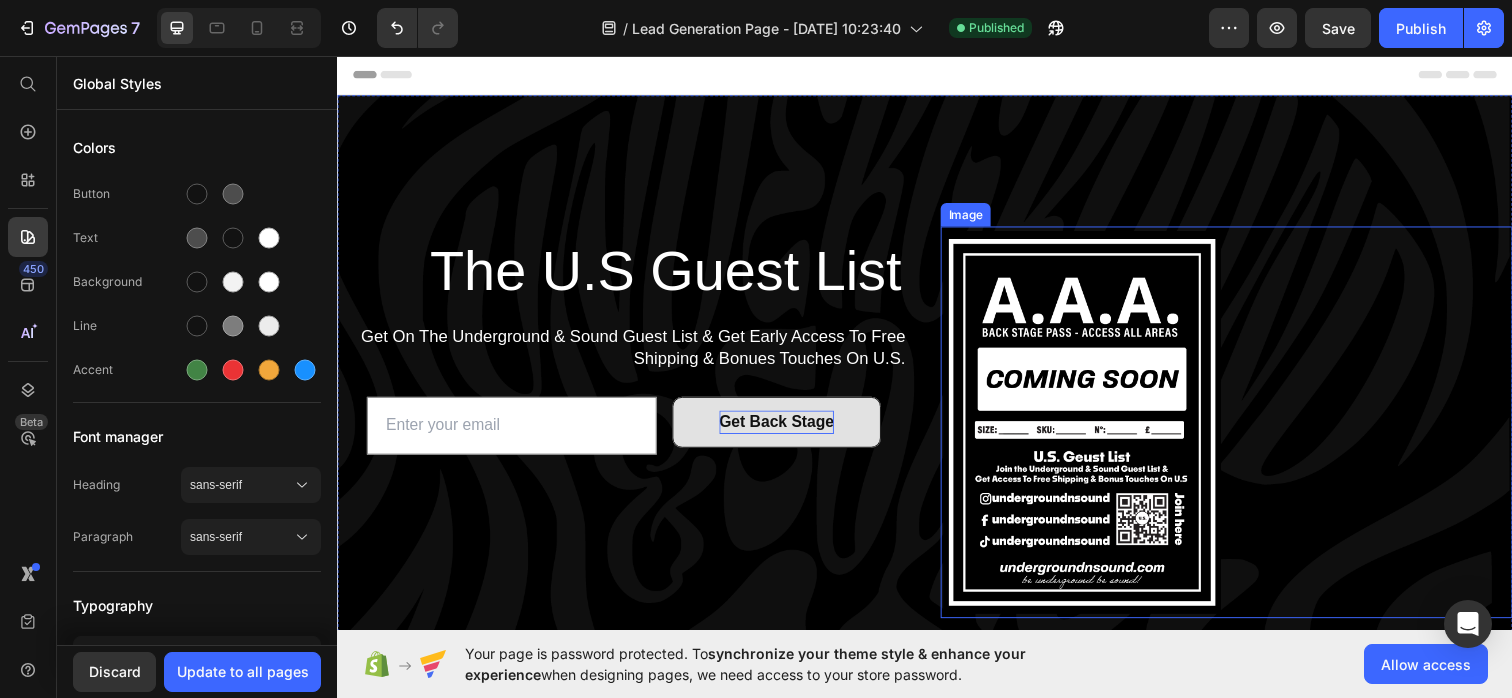 click at bounding box center [1245, 430] 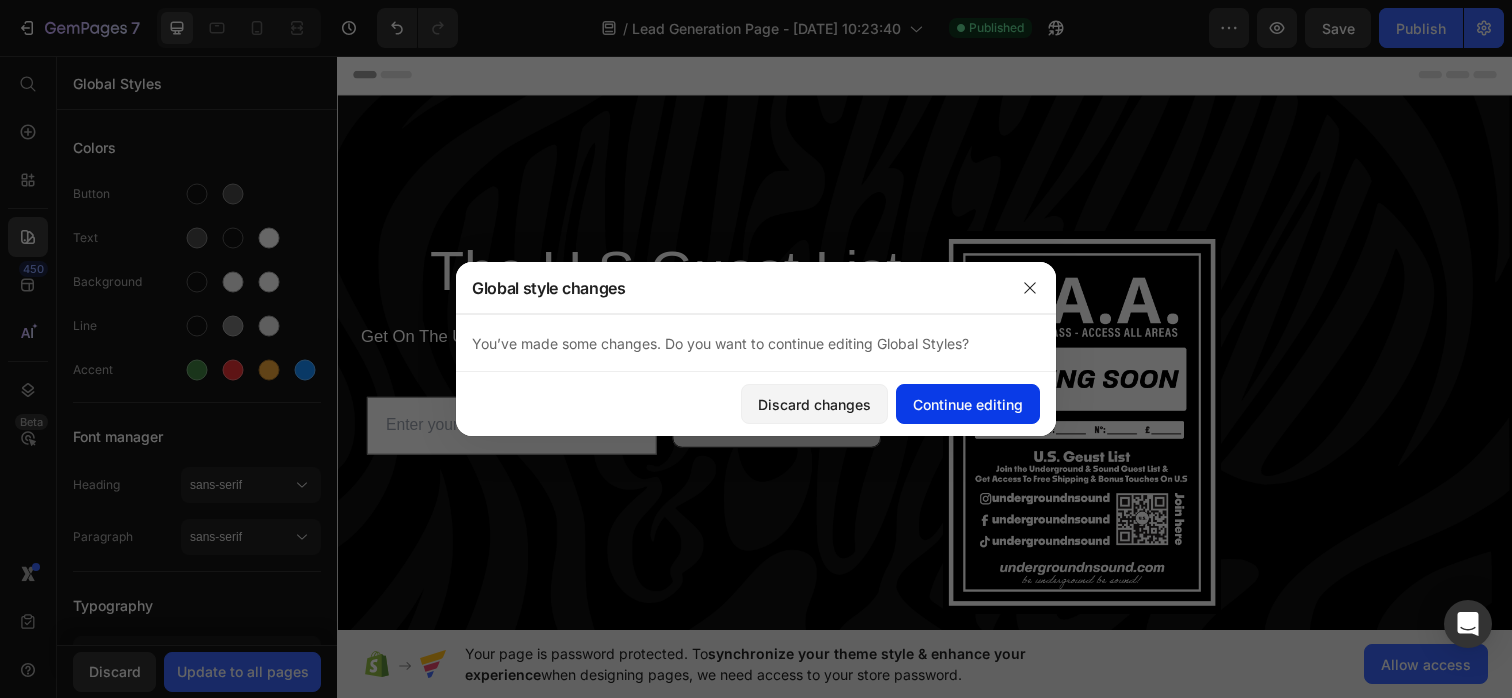 click on "Continue editing" at bounding box center (968, 404) 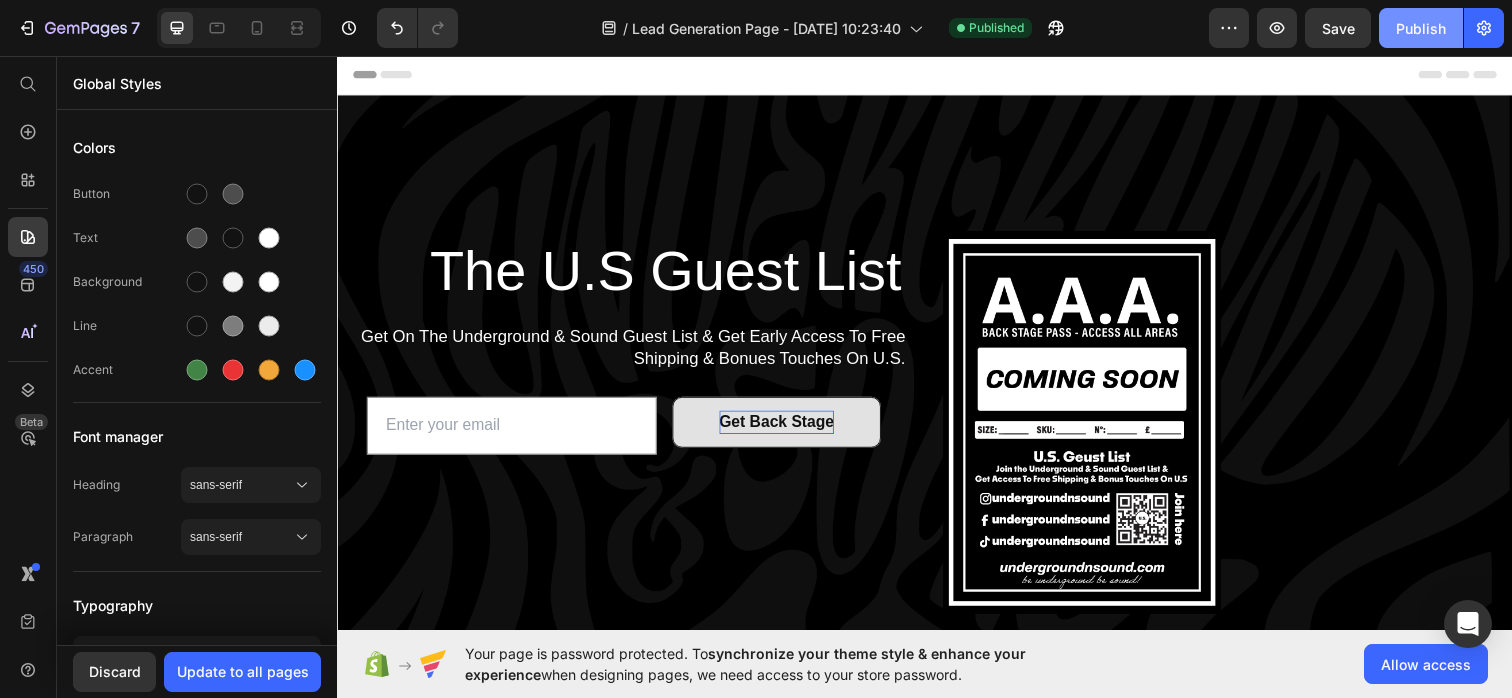 click on "Publish" at bounding box center (1421, 28) 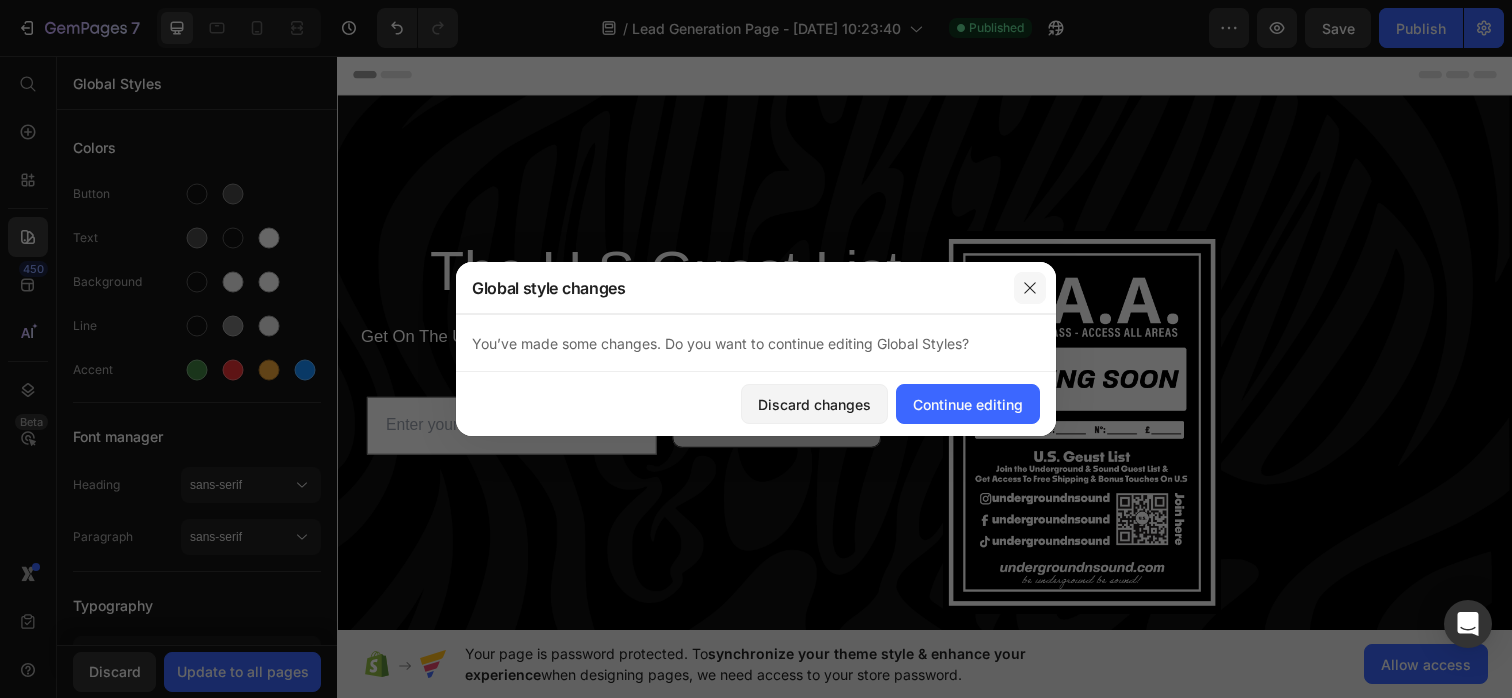 click 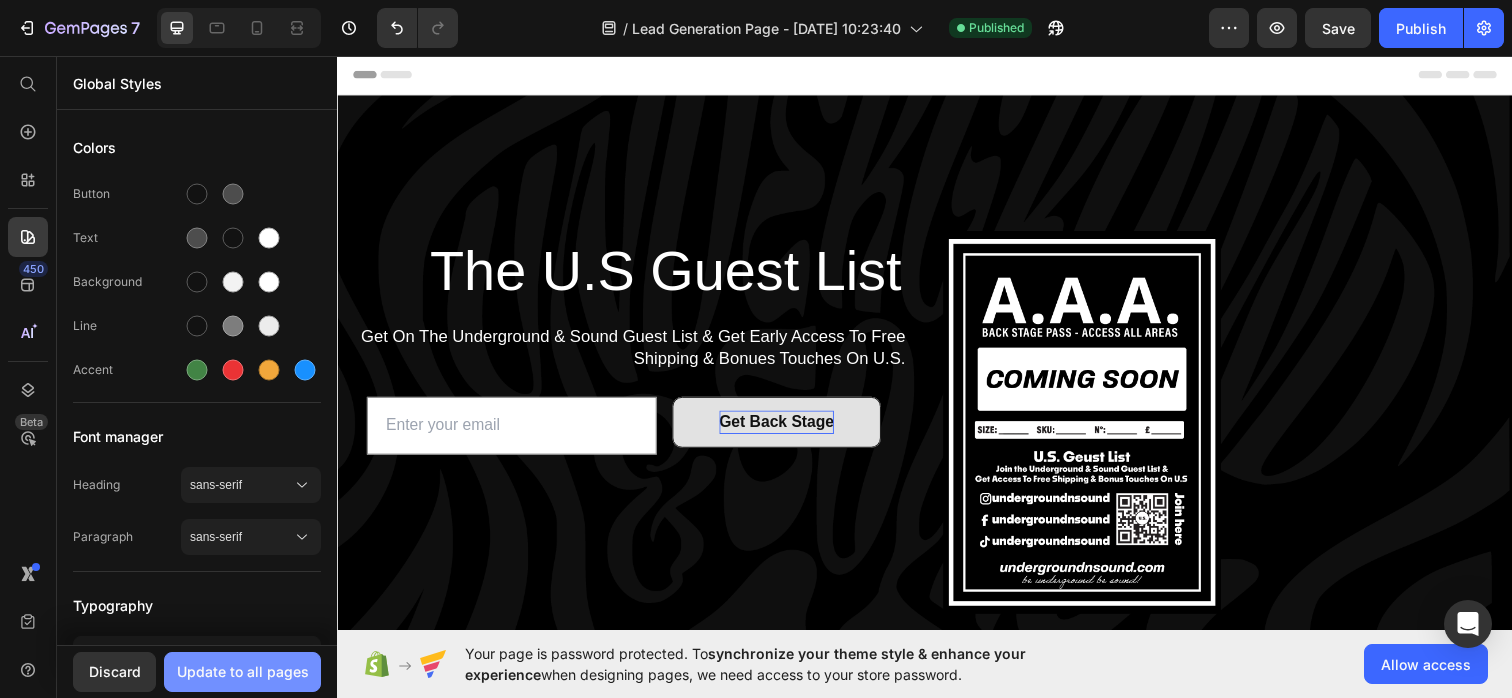 click on "Update to all pages" at bounding box center (243, 671) 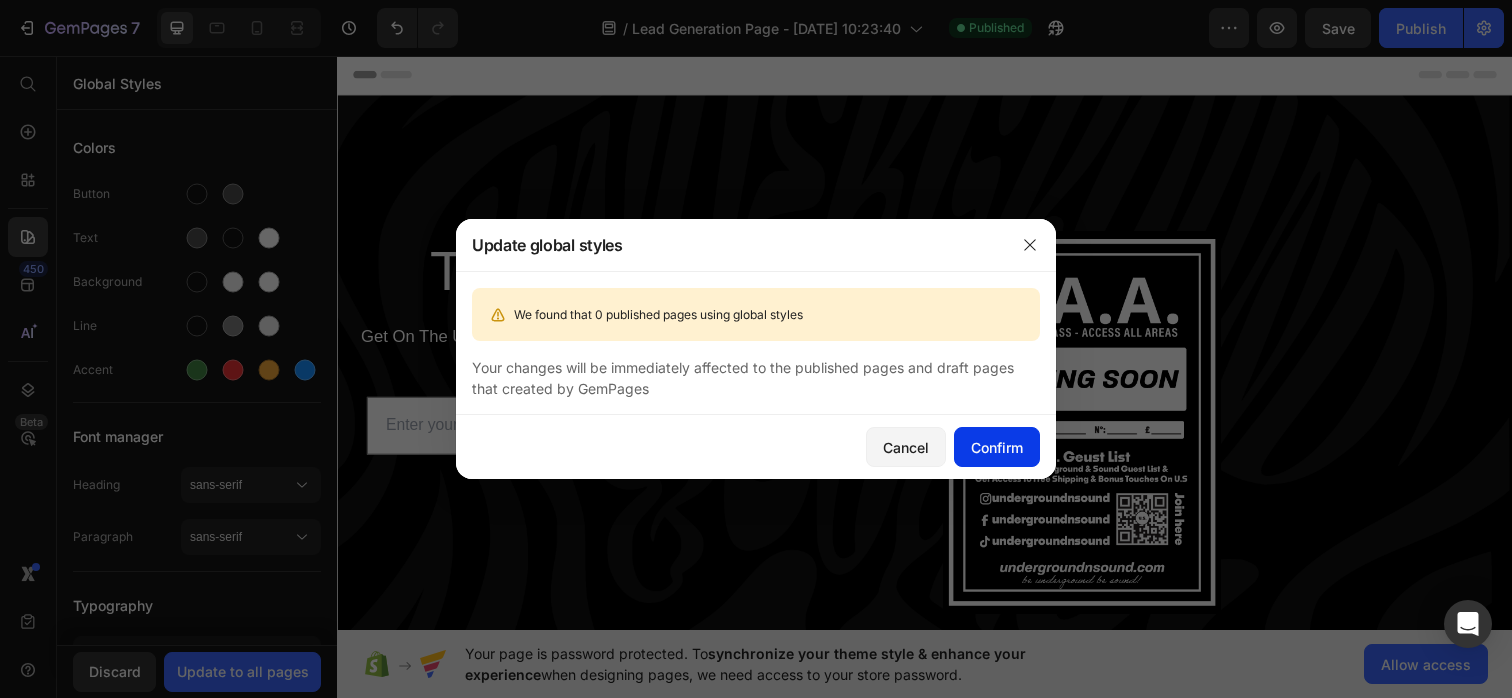 click on "Confirm" at bounding box center [997, 447] 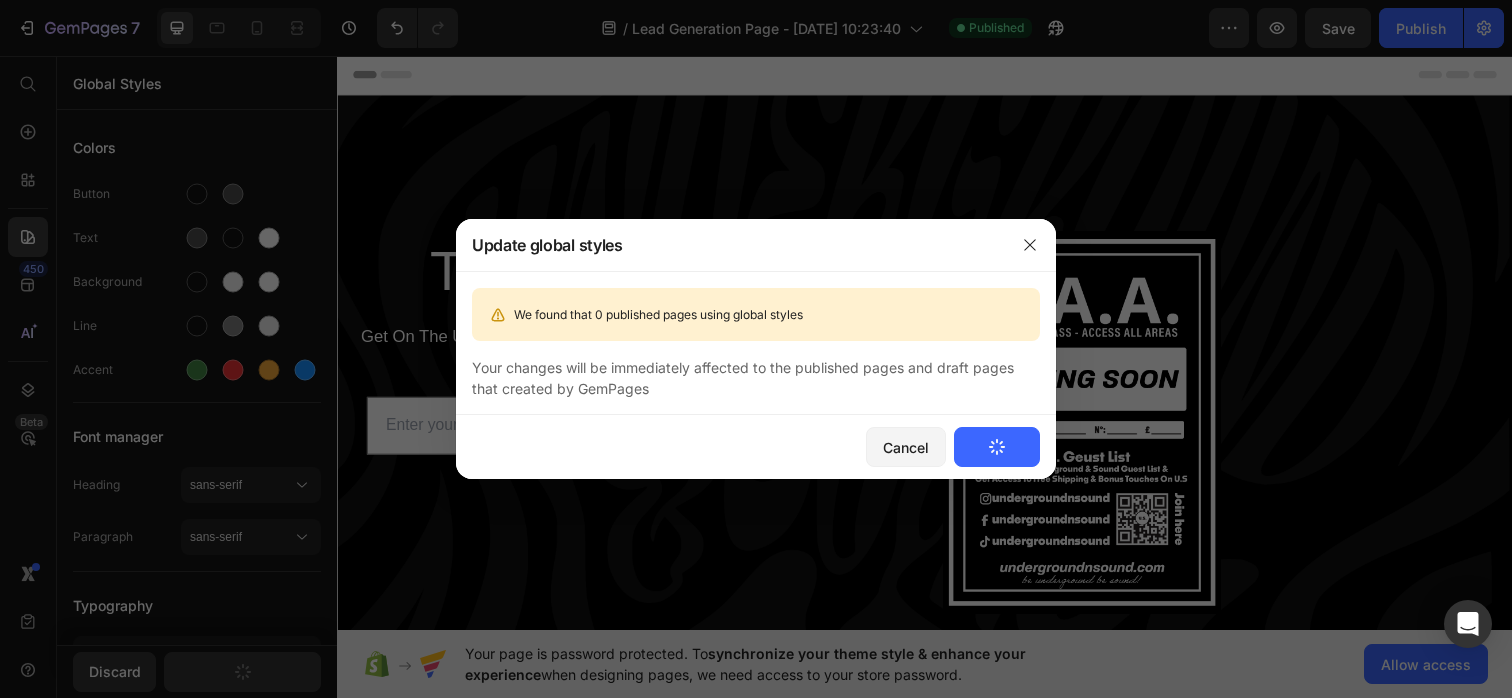 click on "Confirm" 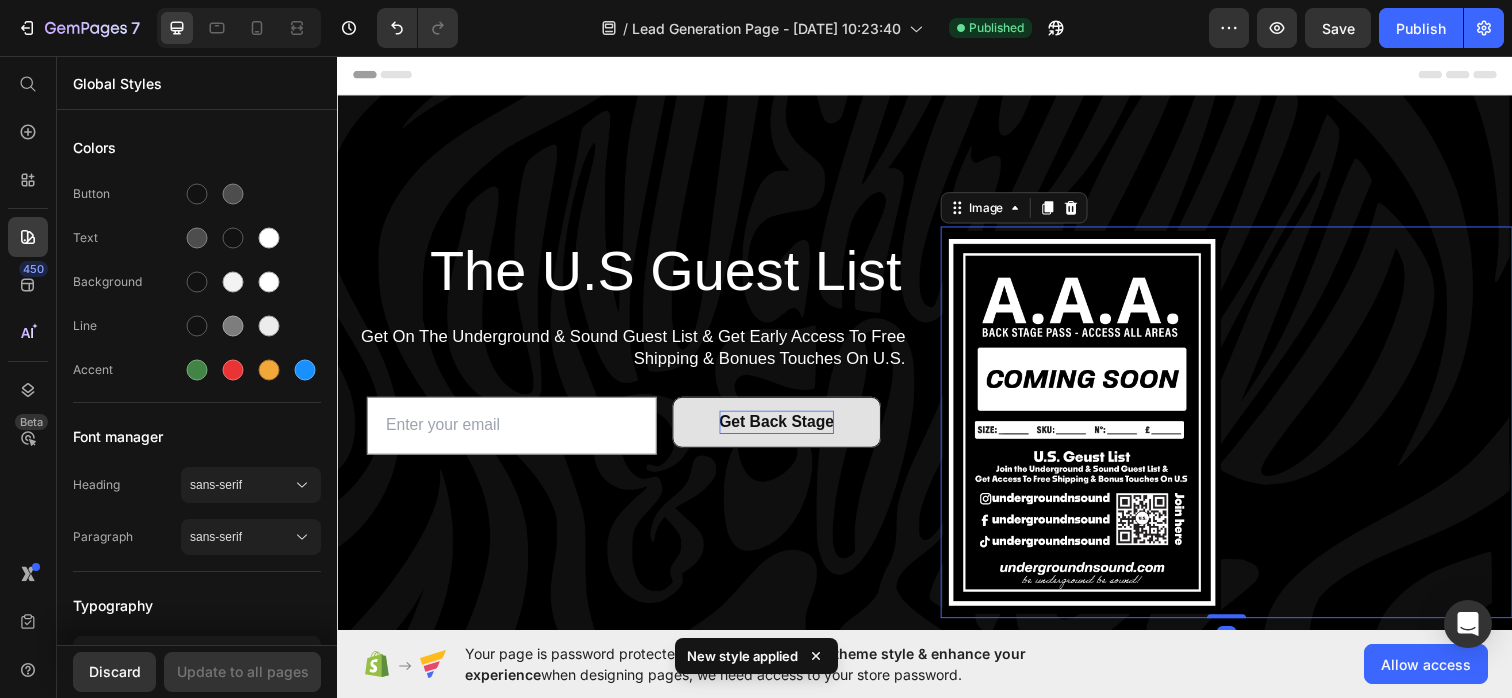 click at bounding box center [1245, 430] 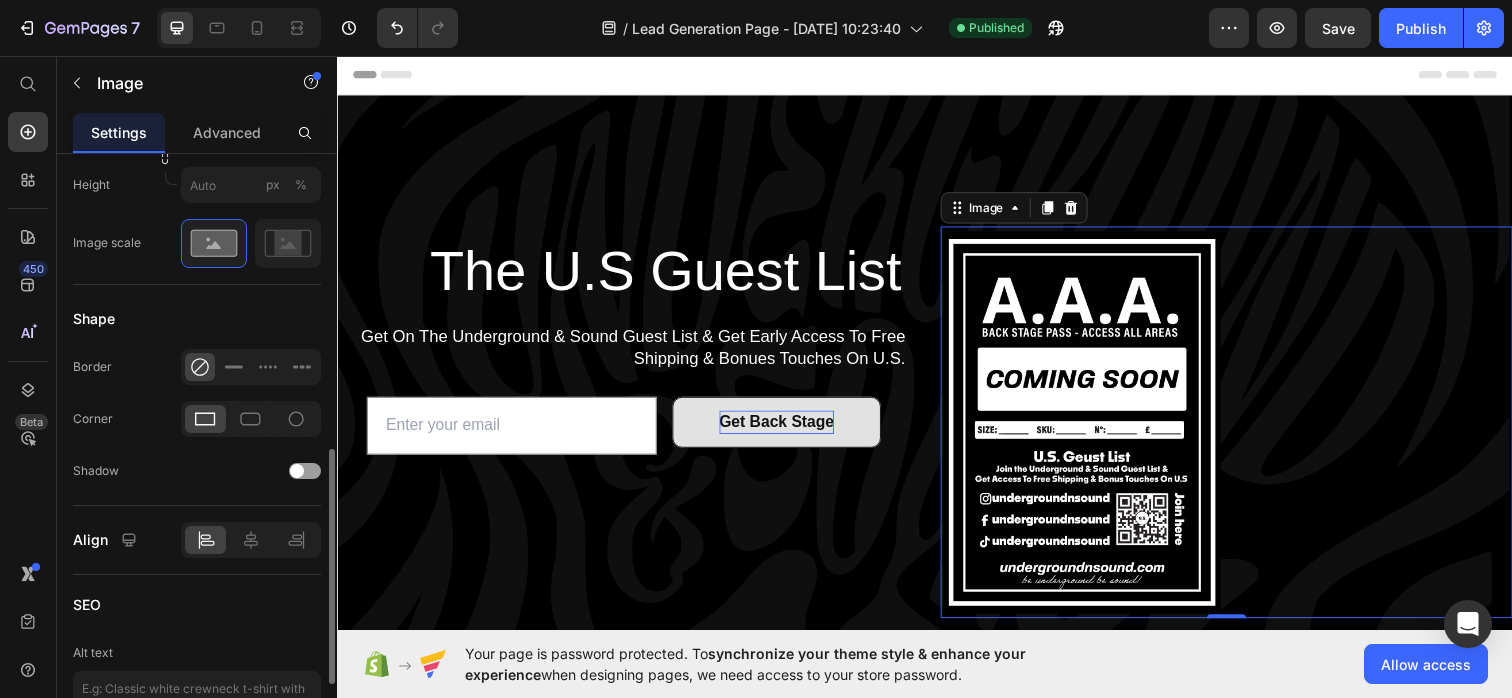scroll, scrollTop: 725, scrollLeft: 0, axis: vertical 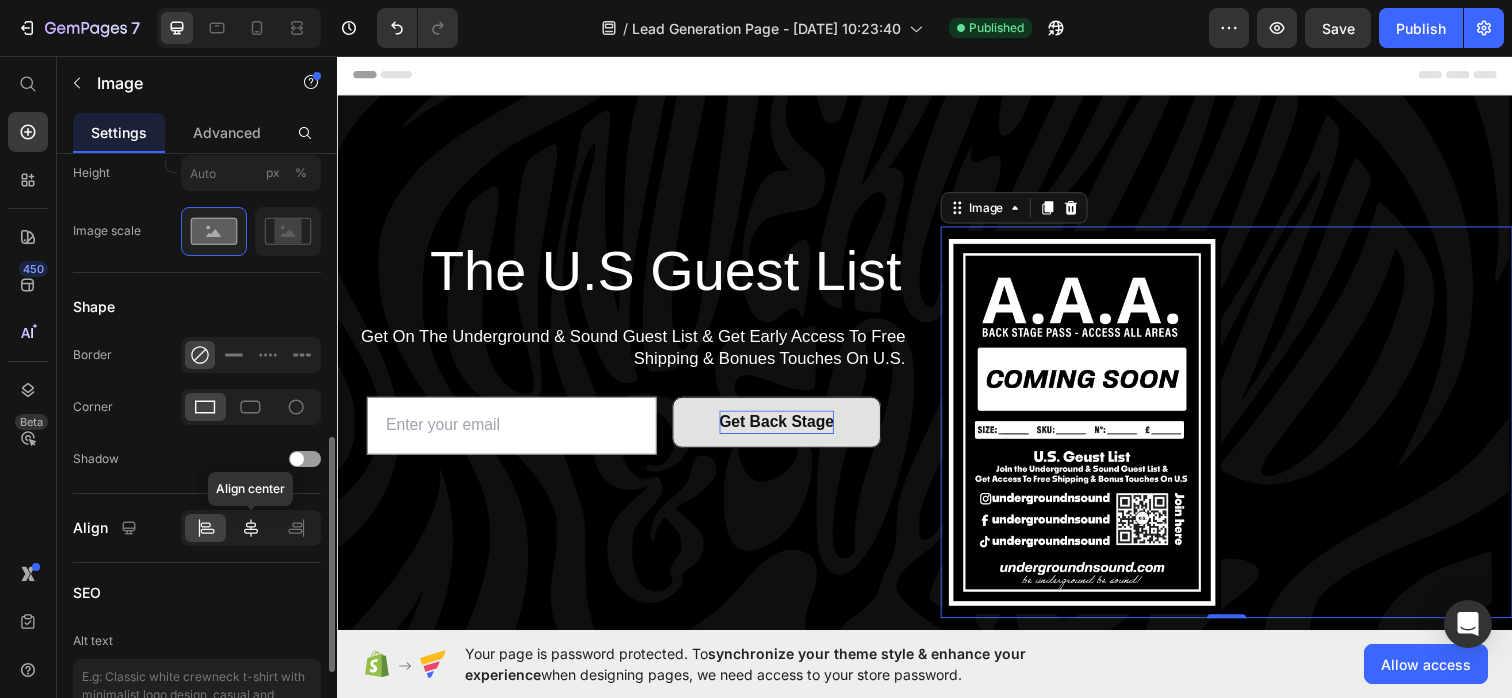 click 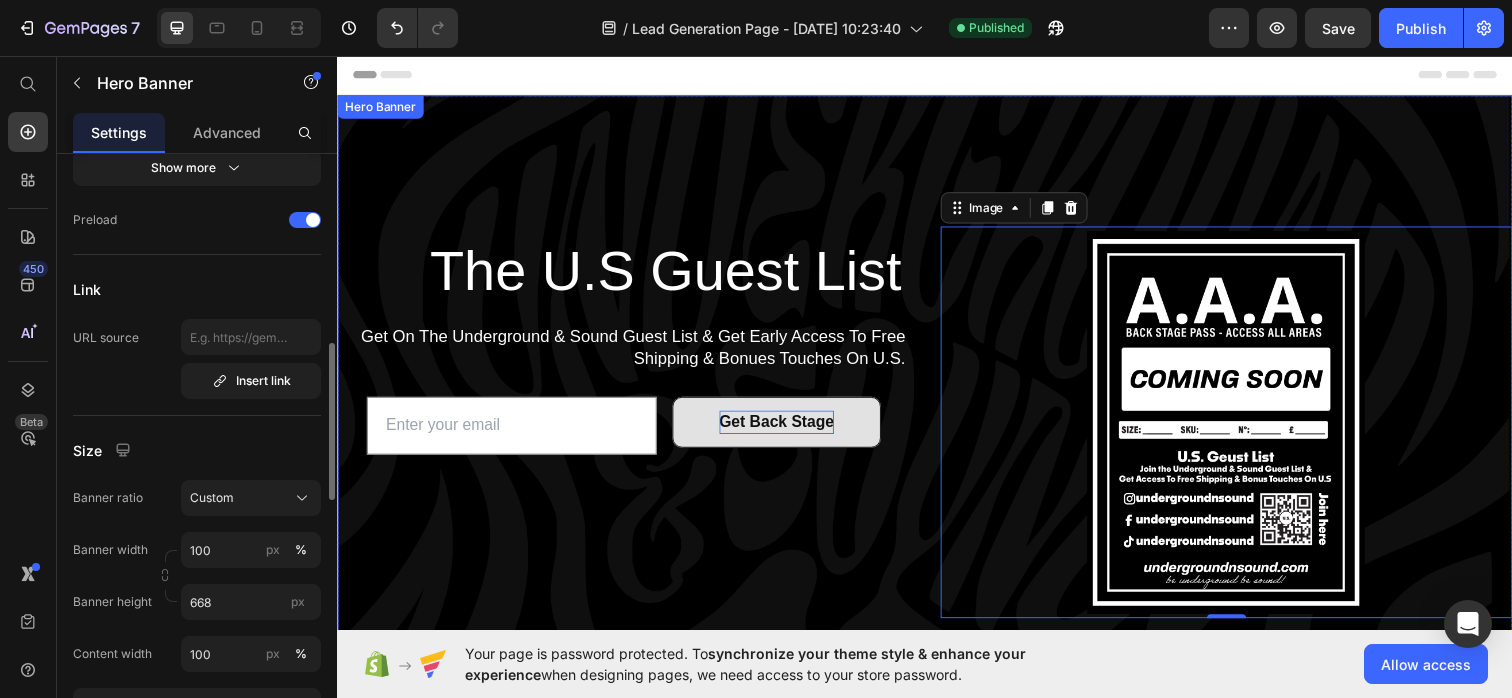 click at bounding box center [937, 430] 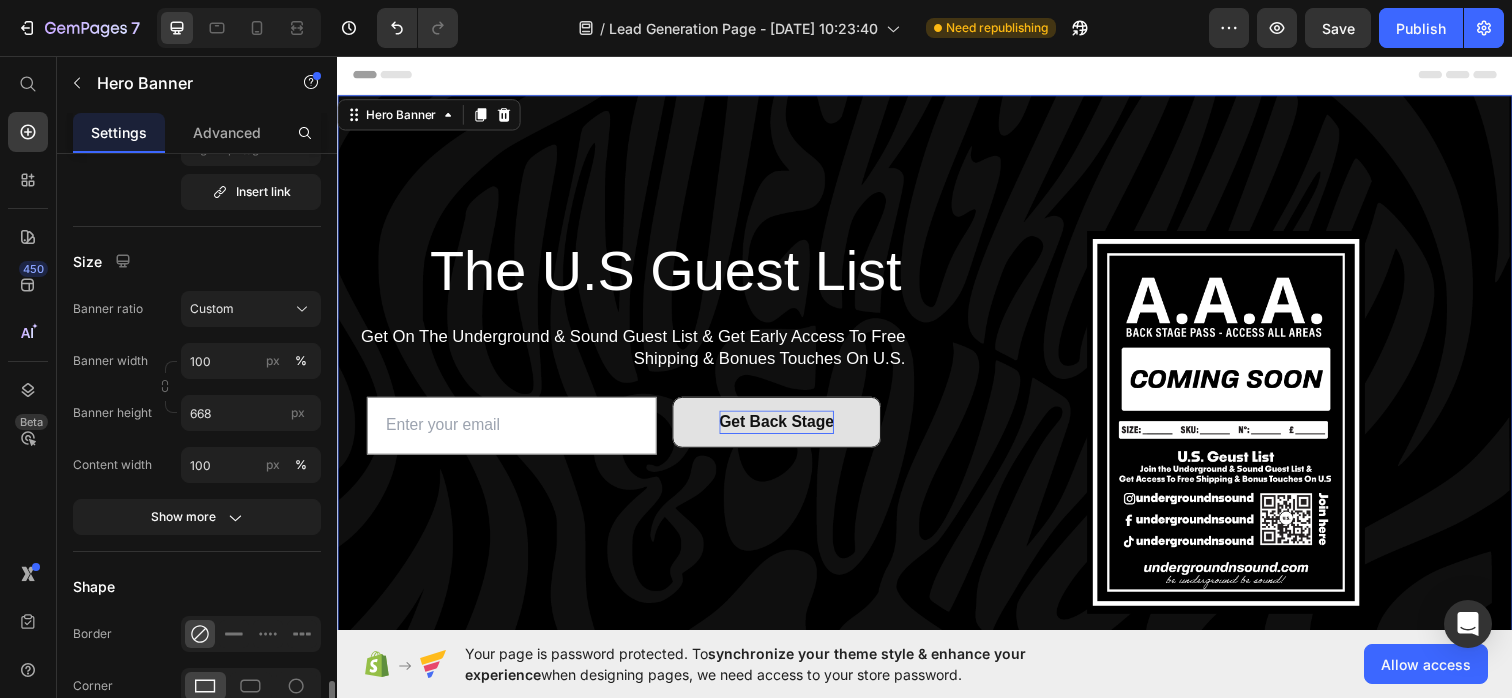 scroll, scrollTop: 573, scrollLeft: 0, axis: vertical 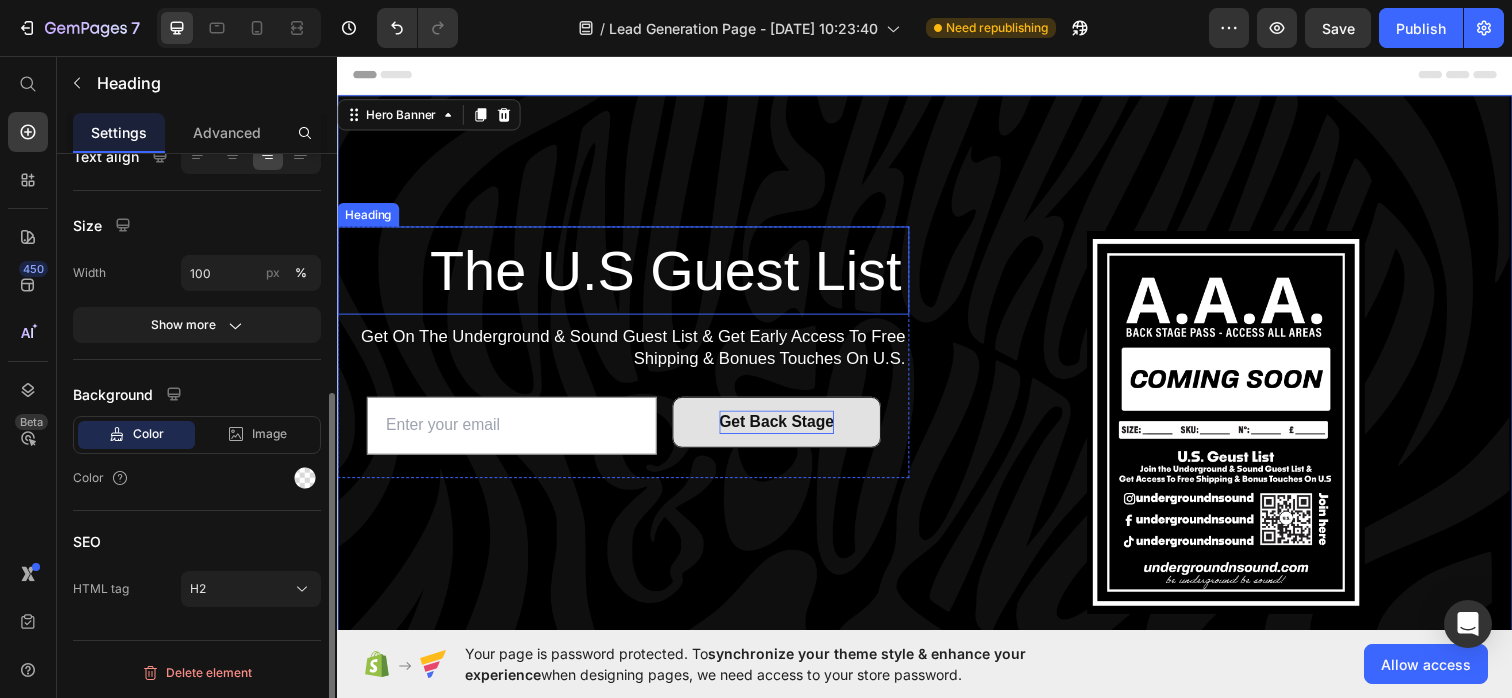 click on "The U.S Guest List" at bounding box center [629, 275] 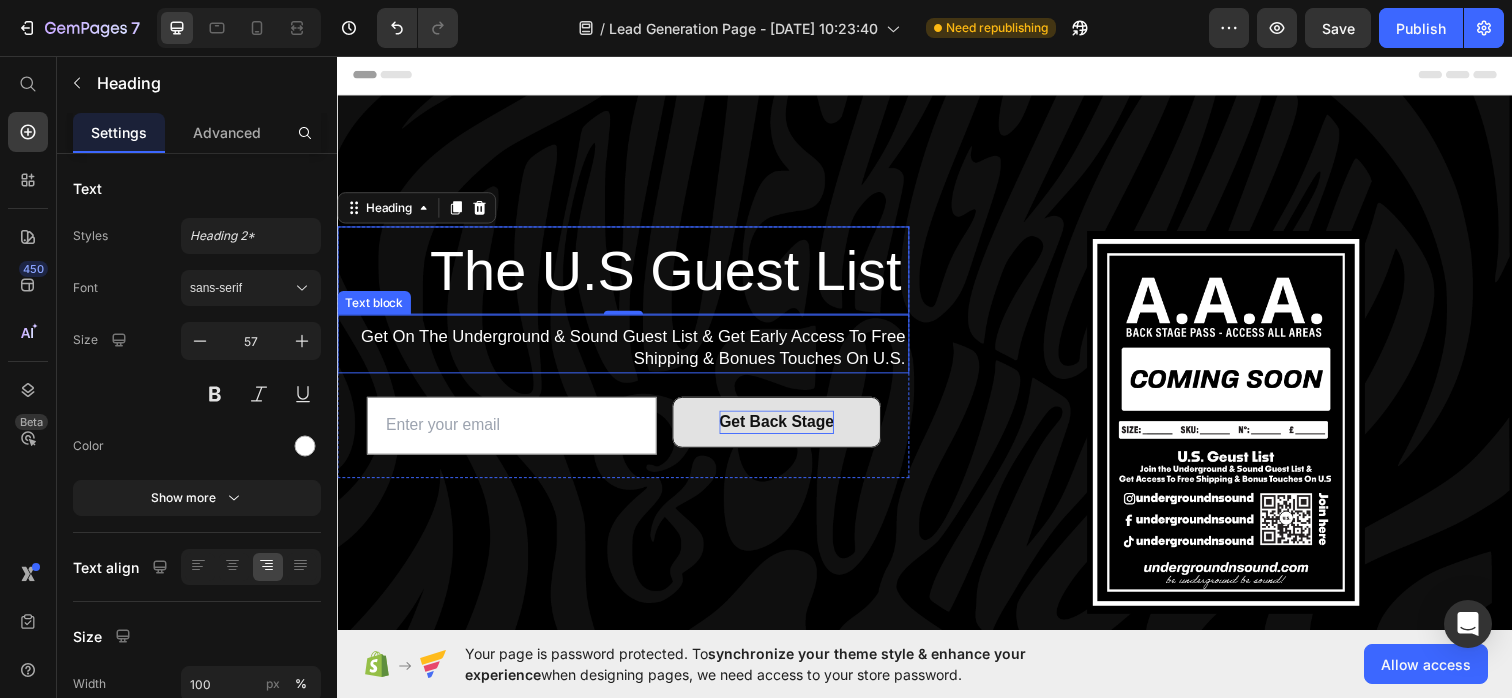 click on "Get On The Underground & Sound Guest List & Get Early Access To Free Shipping & Bonues Touches On U.S." at bounding box center [629, 354] 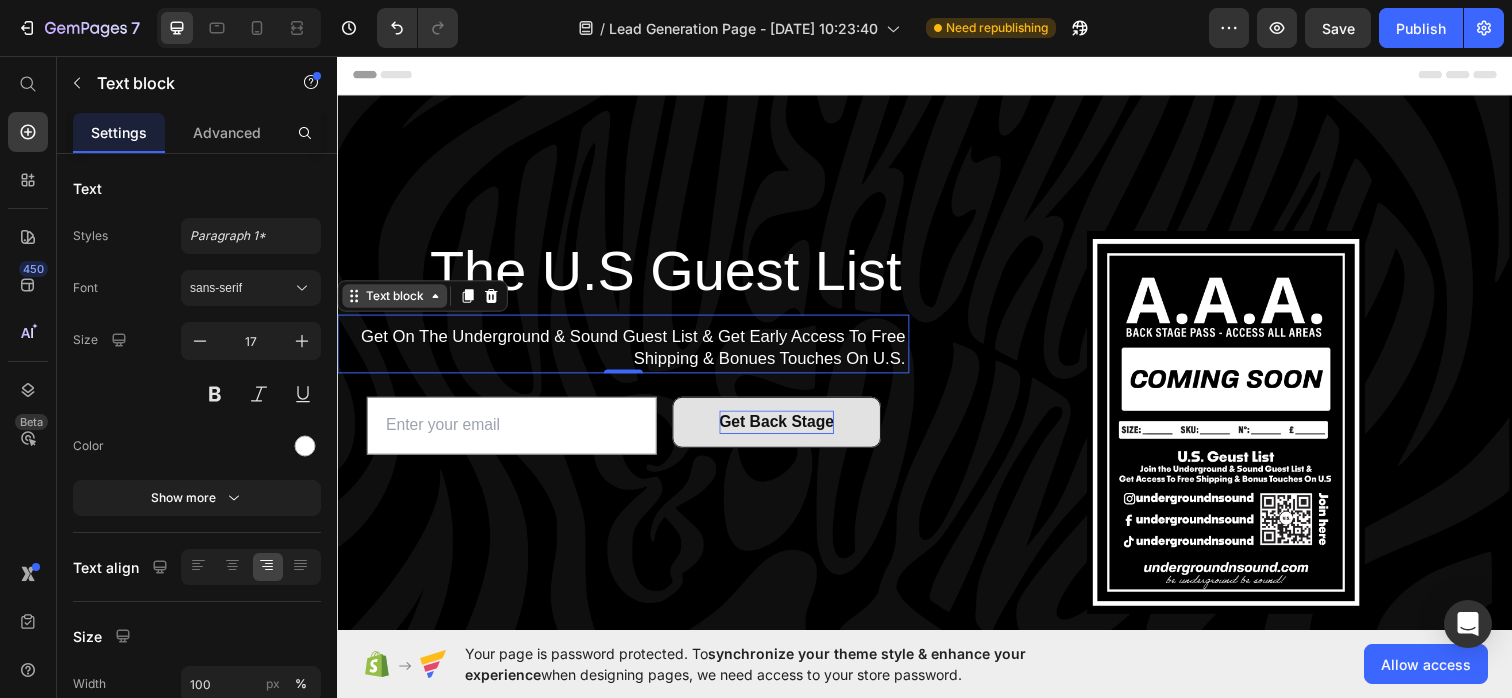 click 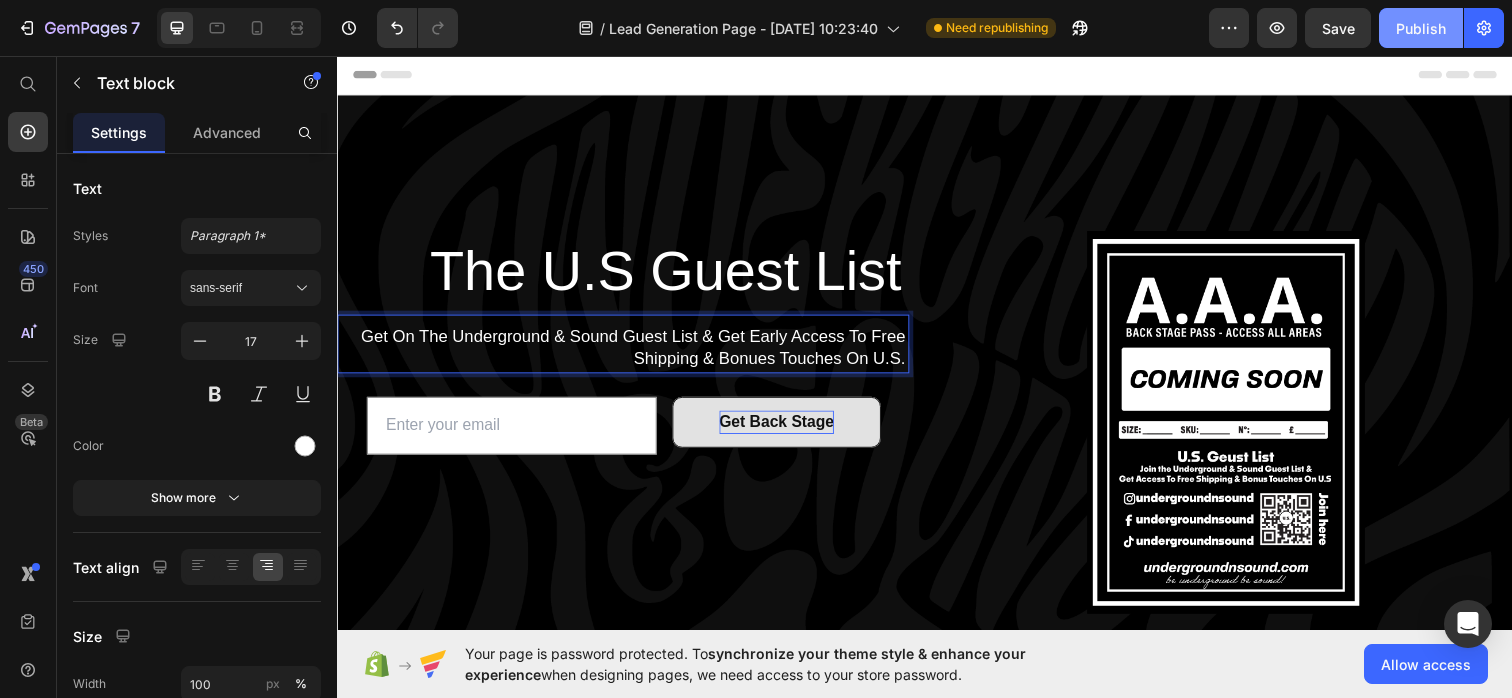 click on "Publish" at bounding box center (1421, 28) 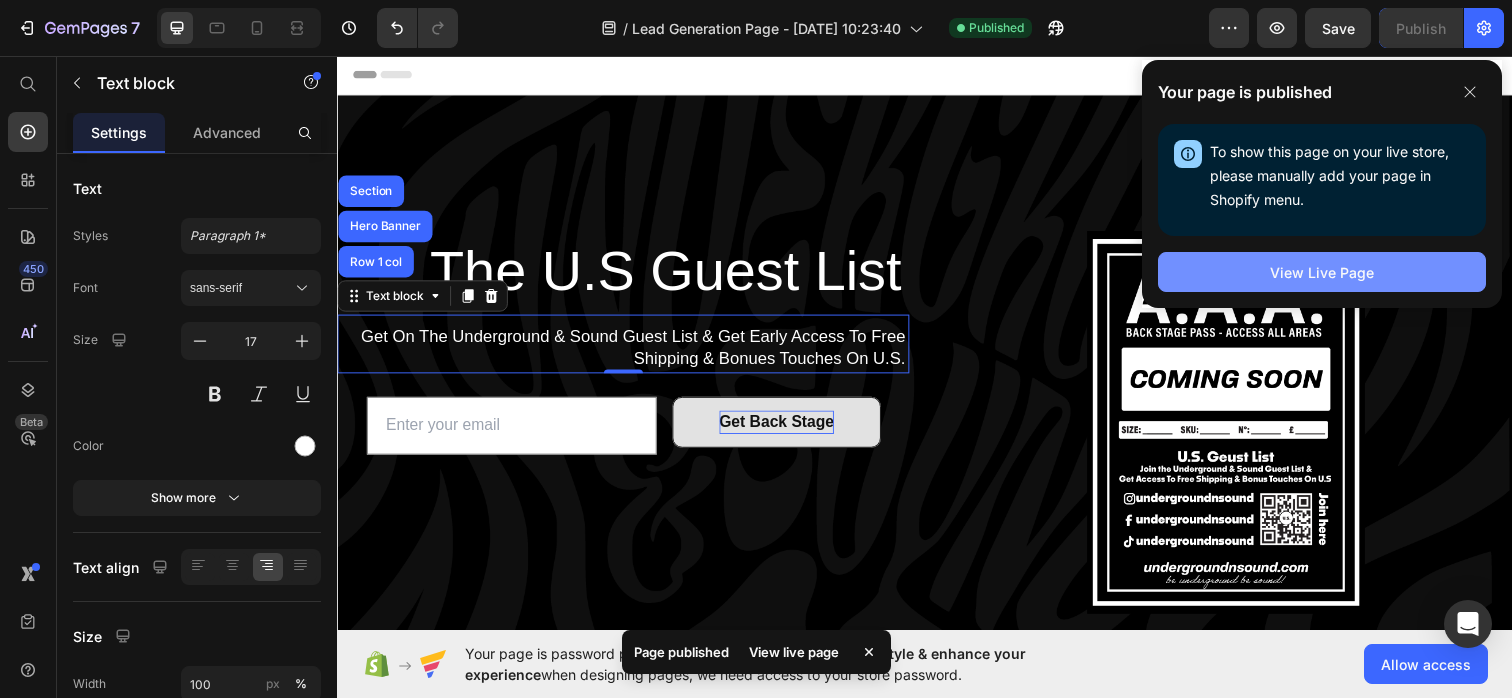 click on "View Live Page" at bounding box center [1322, 272] 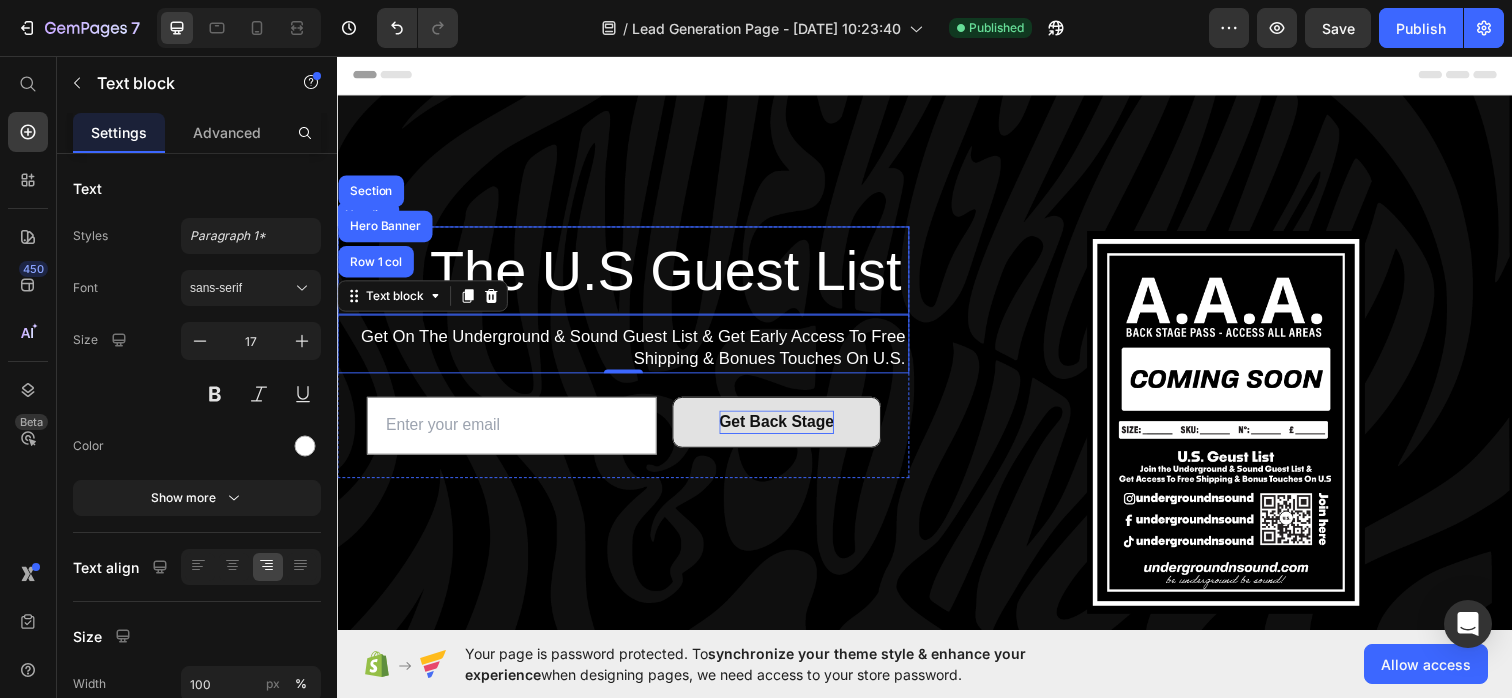 click on "The U.S Guest List" at bounding box center (629, 275) 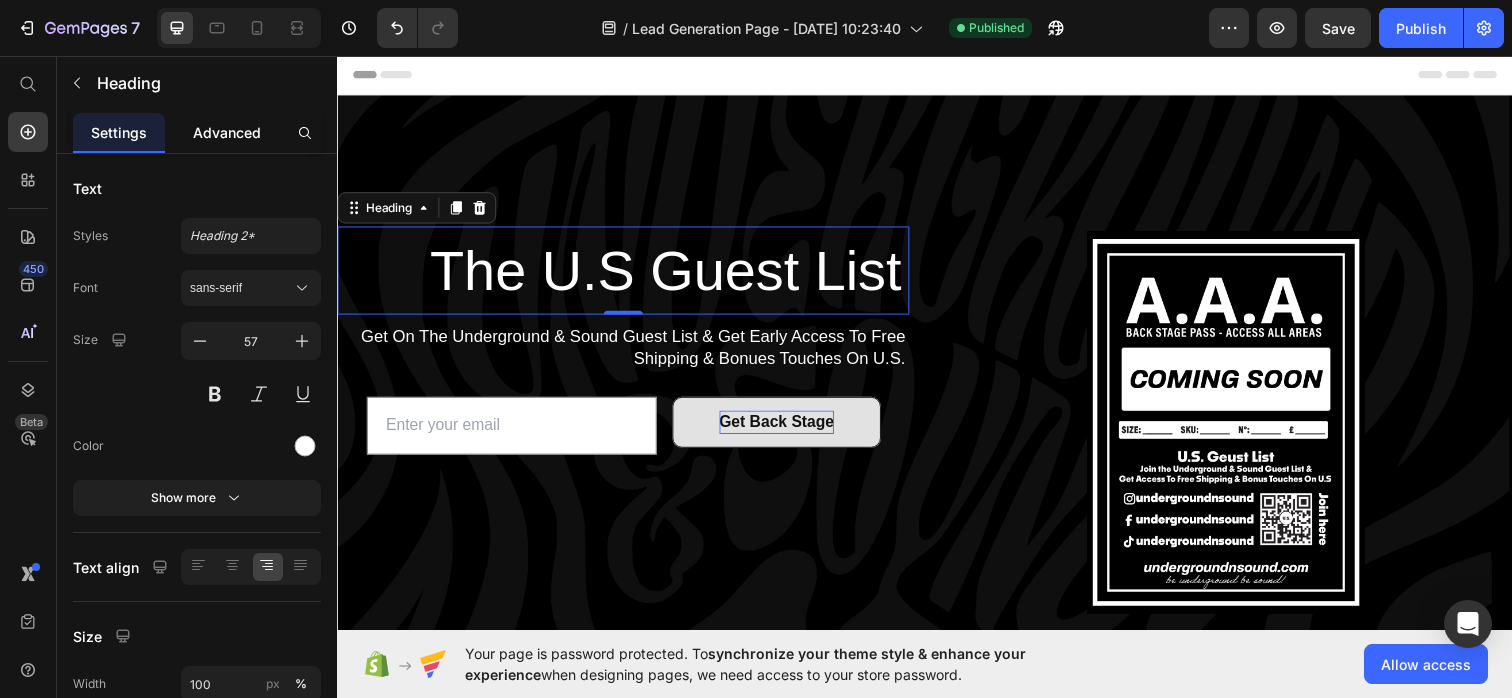 click on "Advanced" at bounding box center (227, 132) 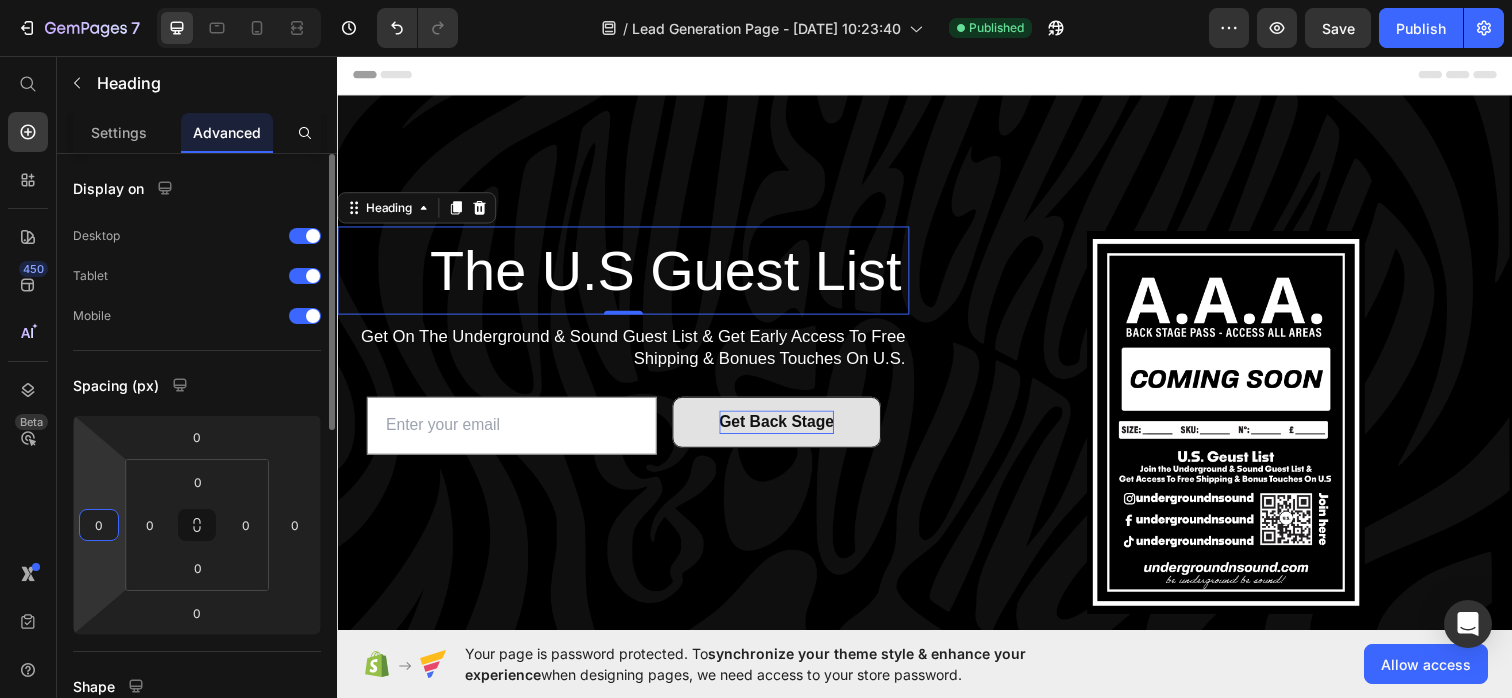 click on "0" at bounding box center [99, 525] 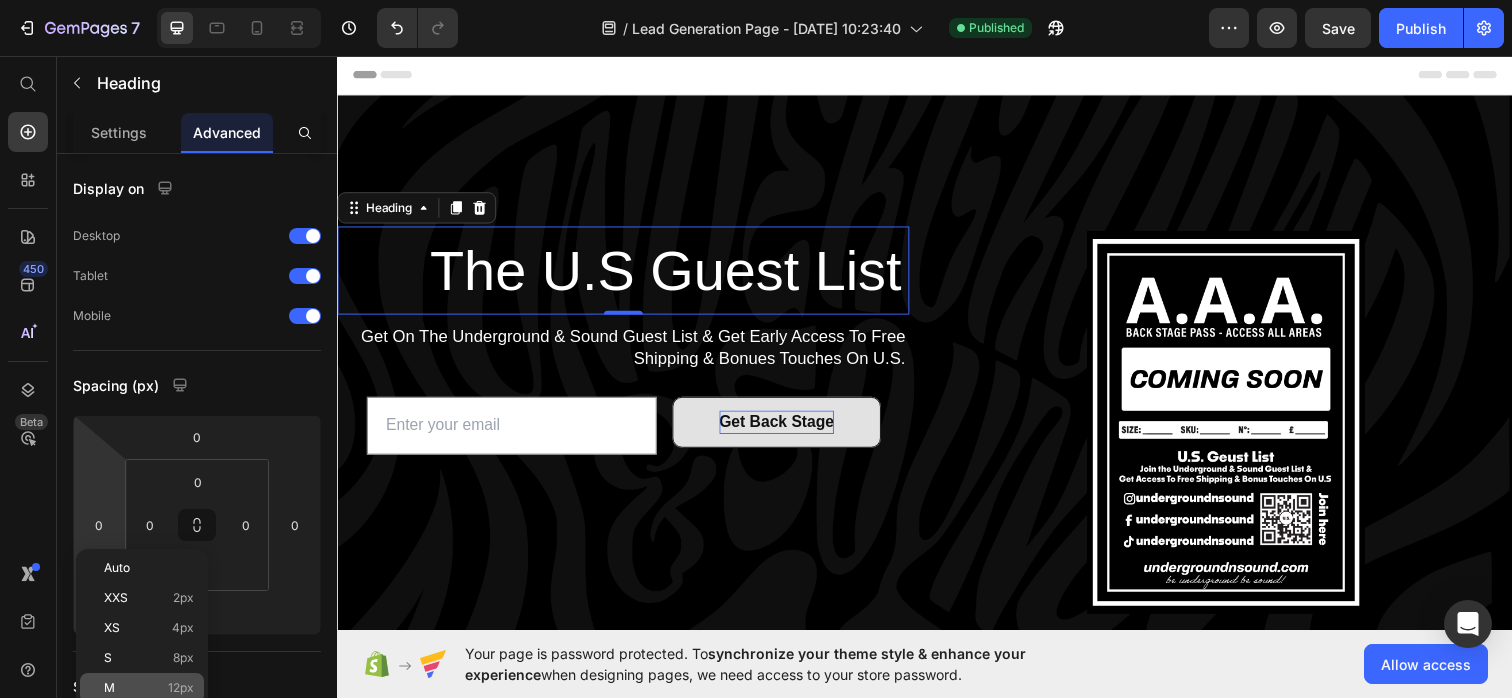 click on "M 12px" at bounding box center [149, 688] 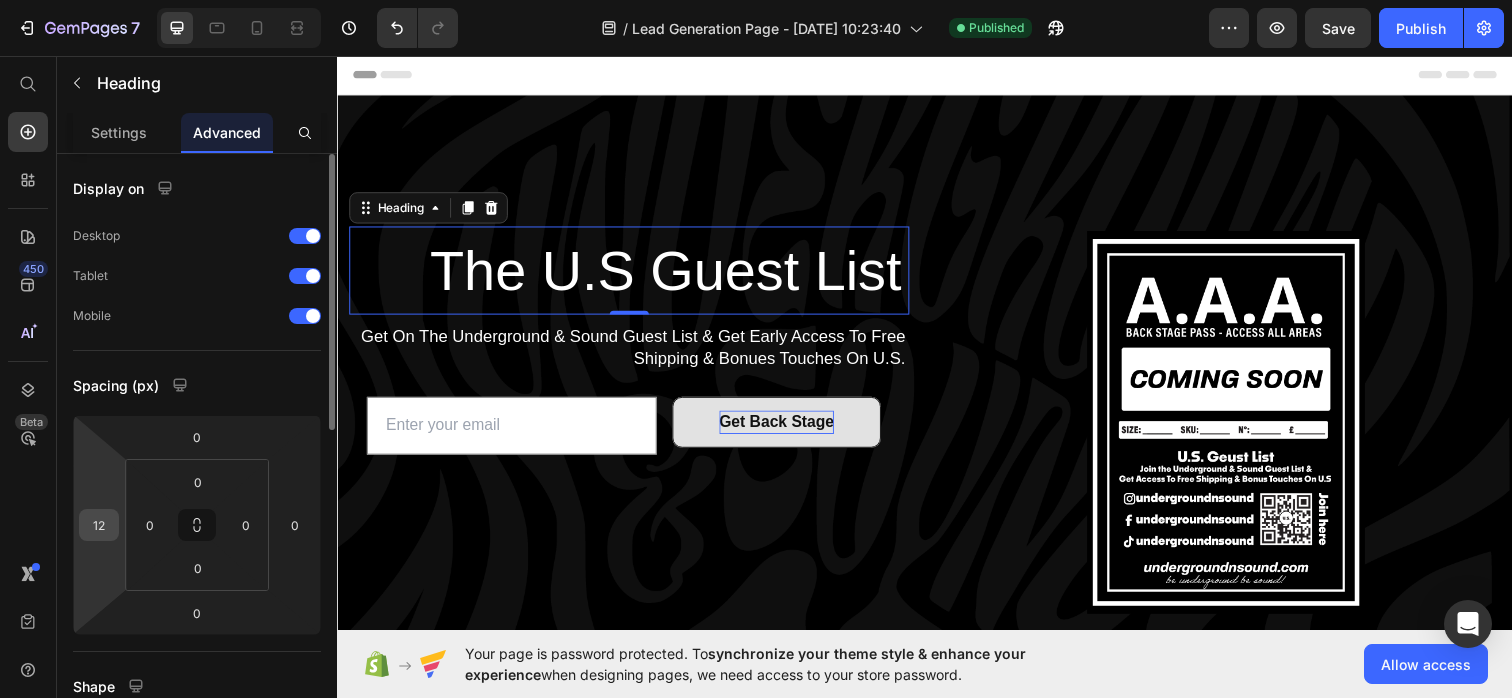 click on "12" at bounding box center (99, 525) 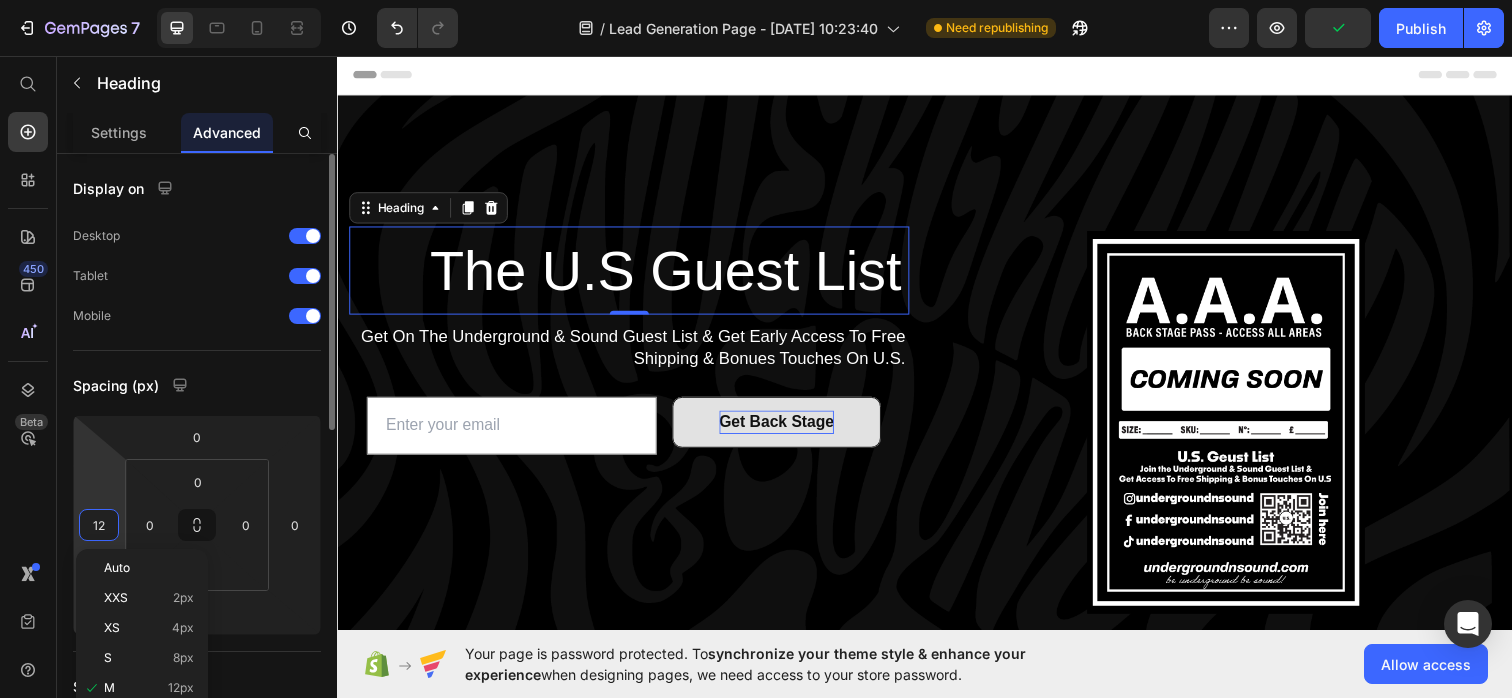 click on "12" at bounding box center (99, 525) 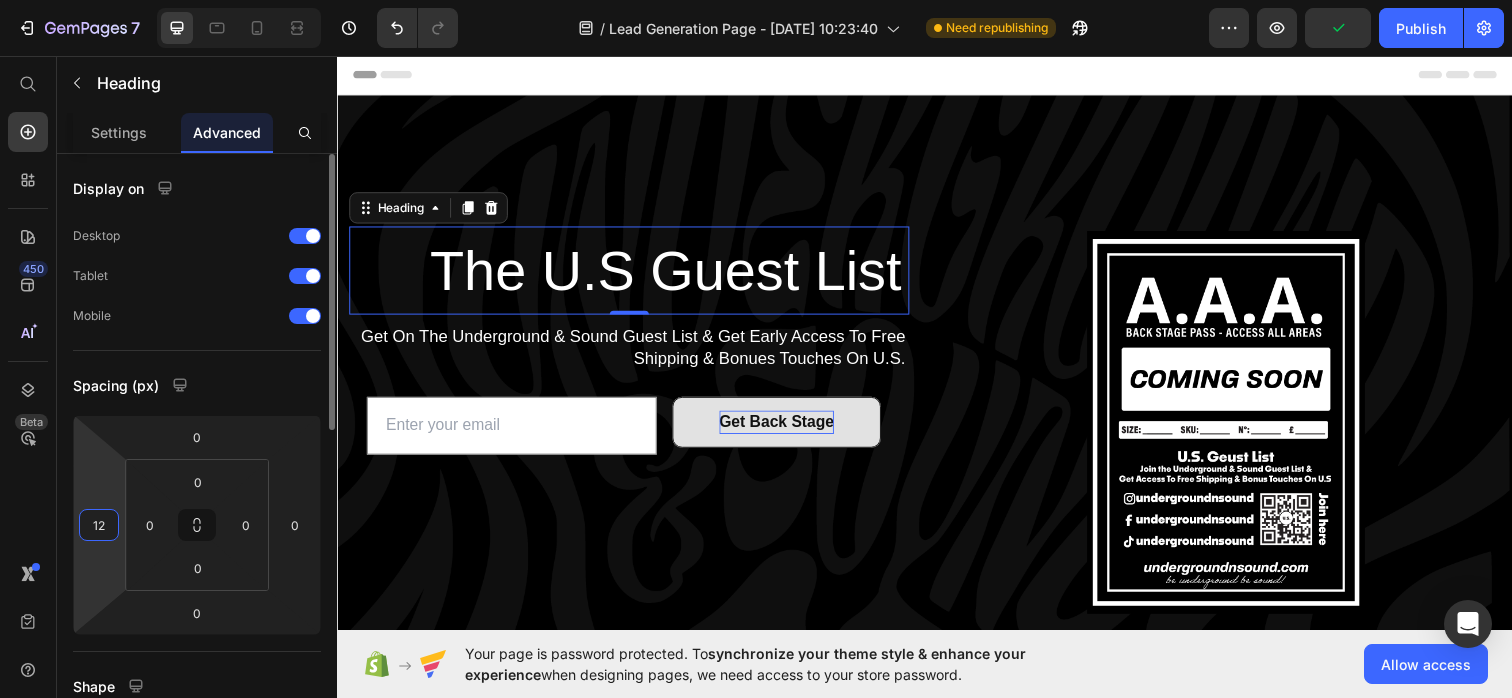 click on "12" at bounding box center (99, 525) 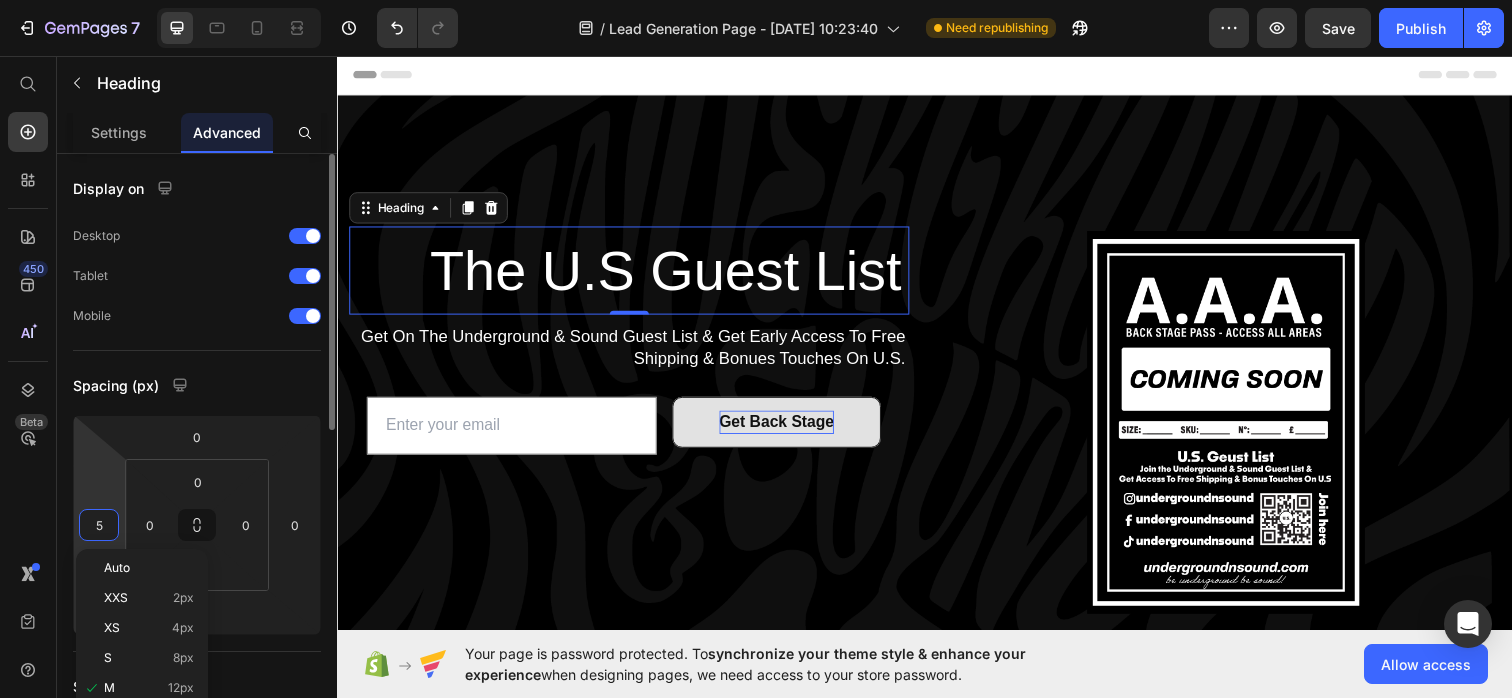 type on "50" 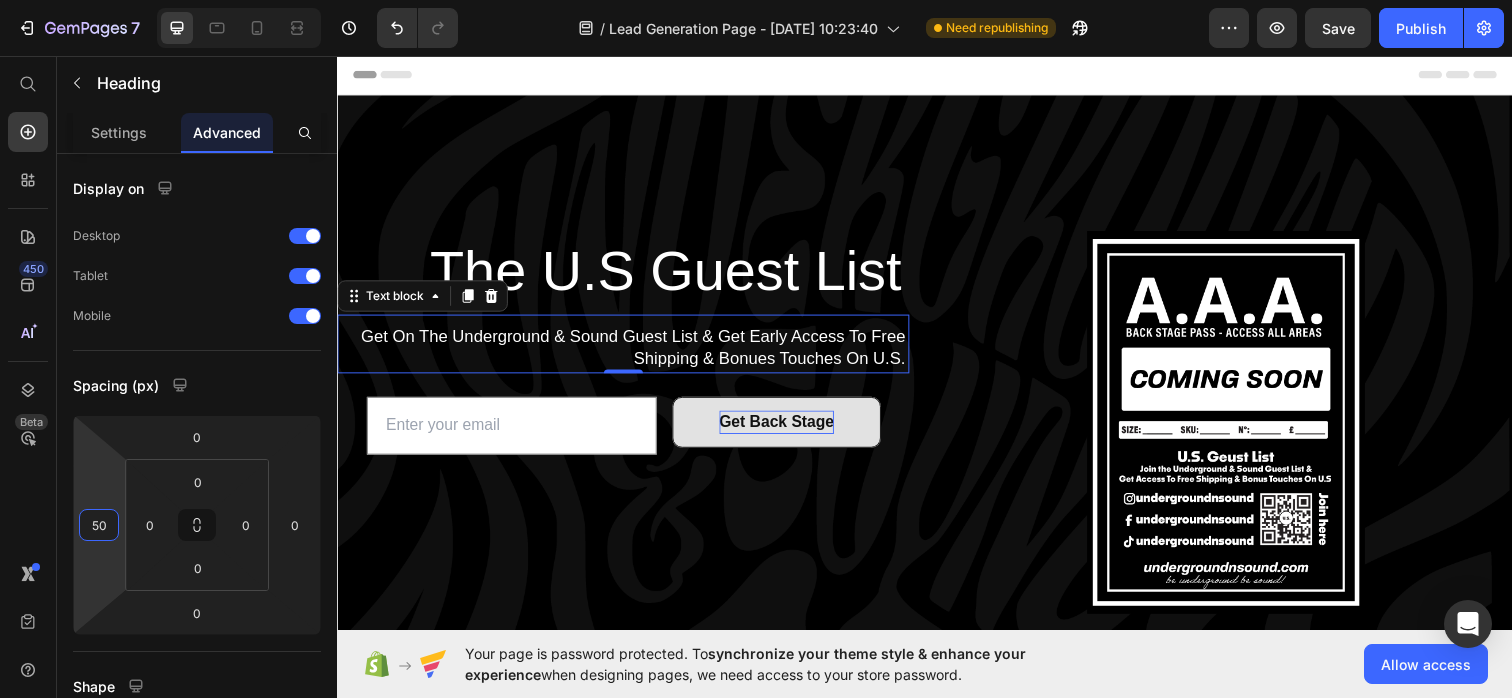 click on "Get On The Underground & Sound Guest List & Get Early Access To Free Shipping & Bonues Touches On U.S." at bounding box center [629, 354] 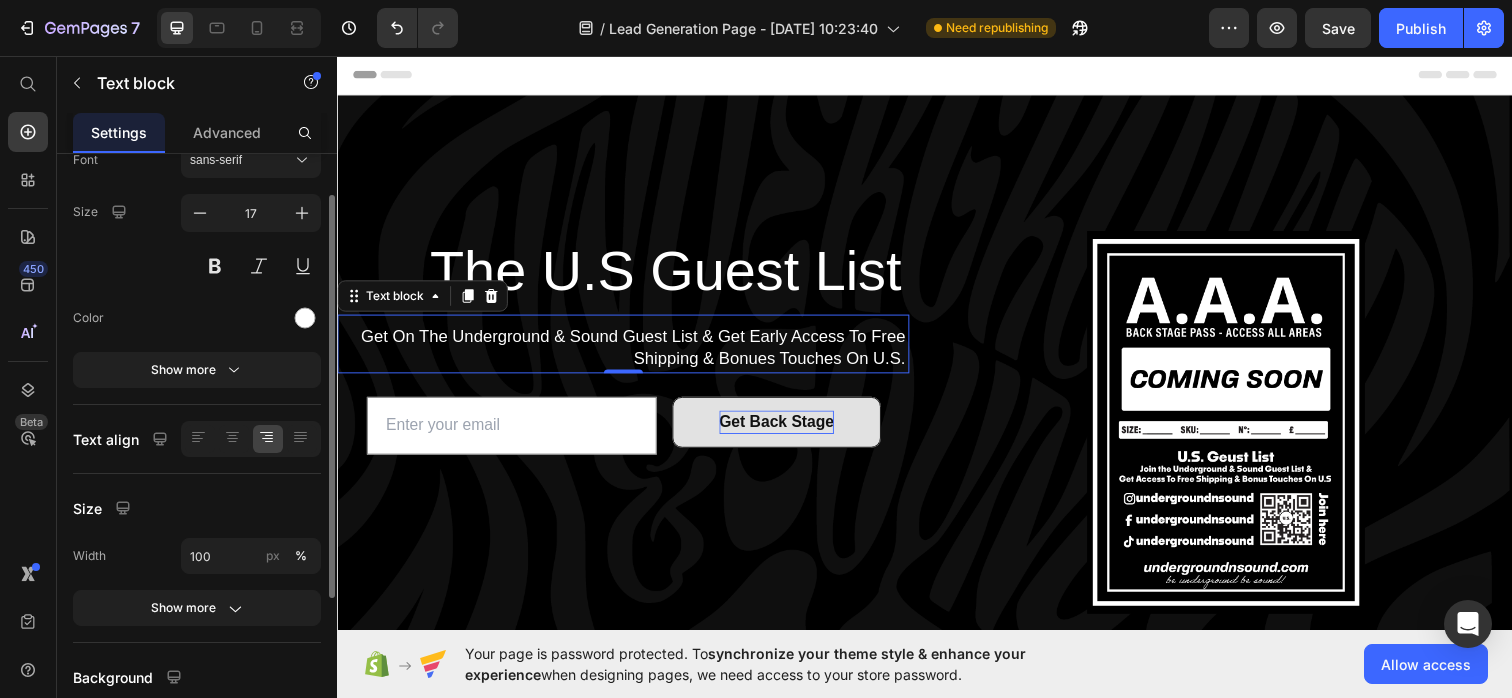 scroll, scrollTop: 177, scrollLeft: 0, axis: vertical 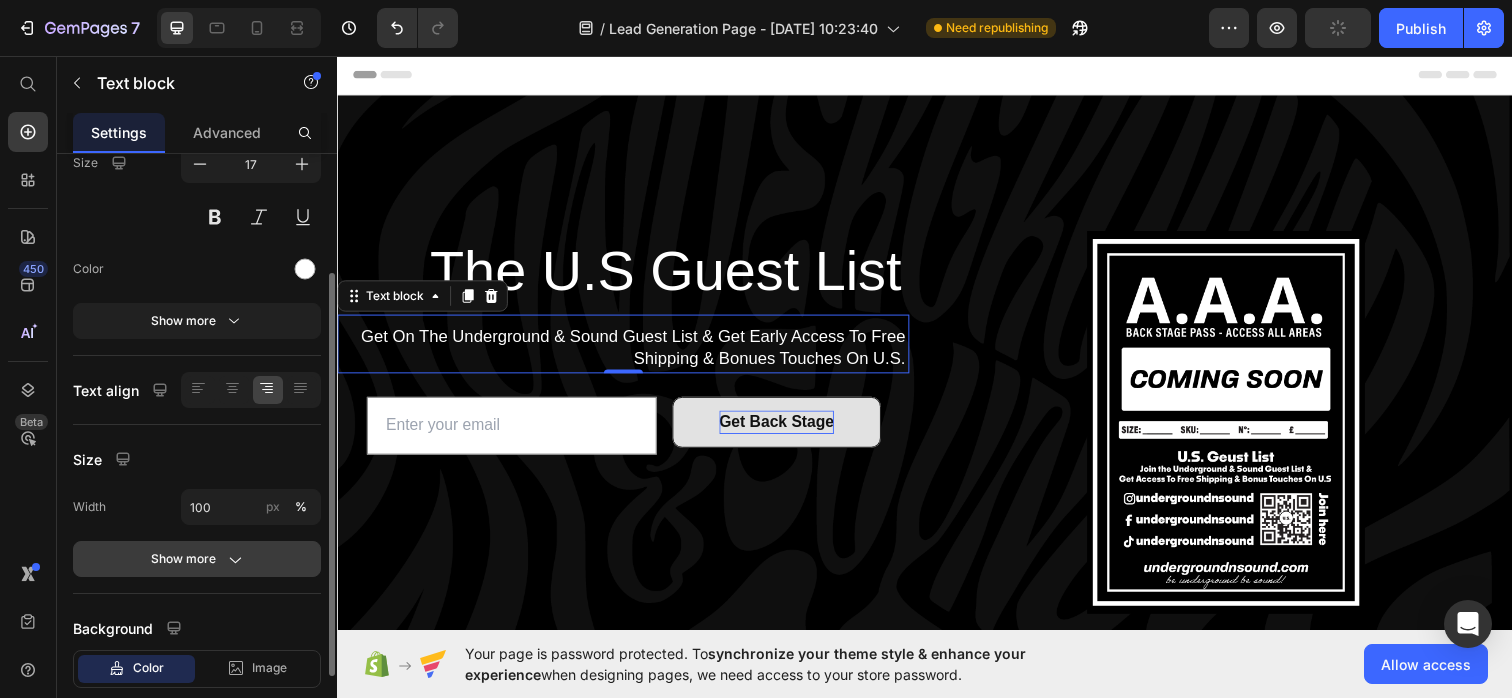 click 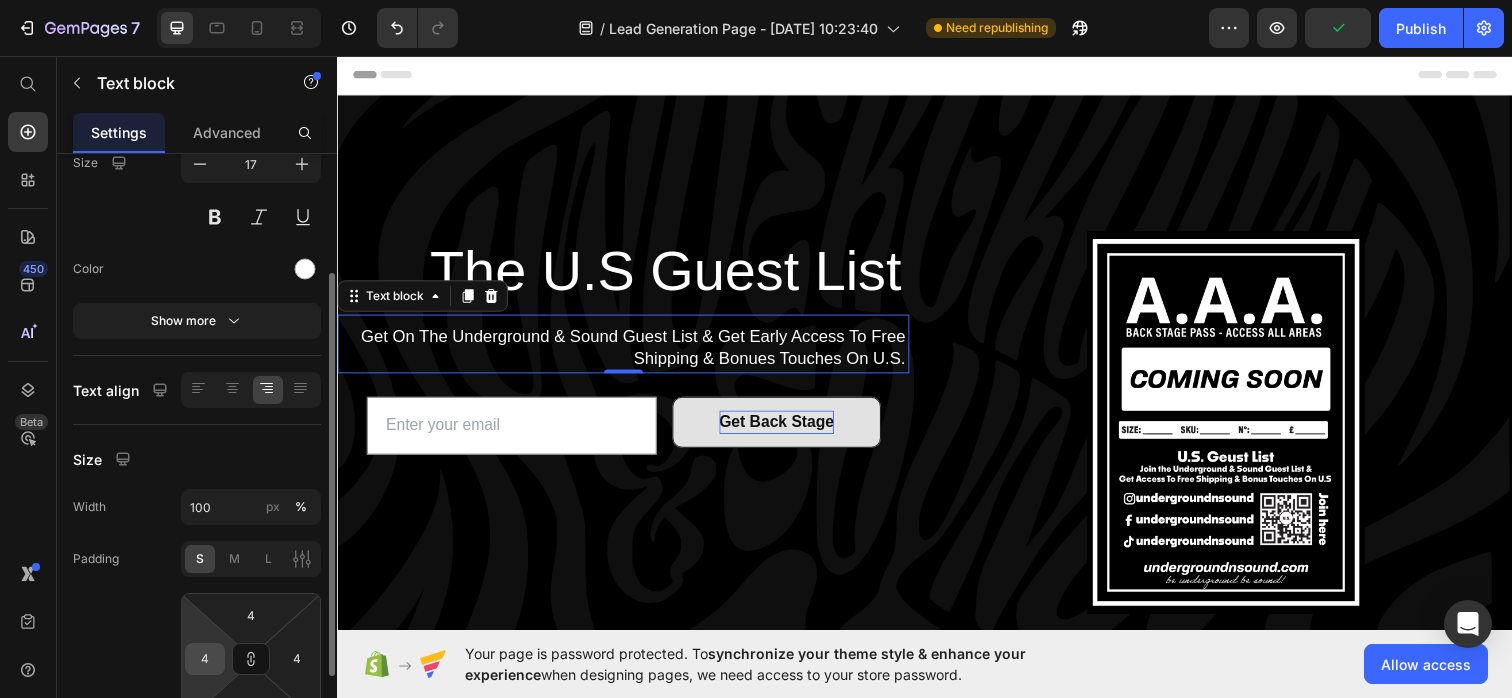 click on "4" at bounding box center (205, 659) 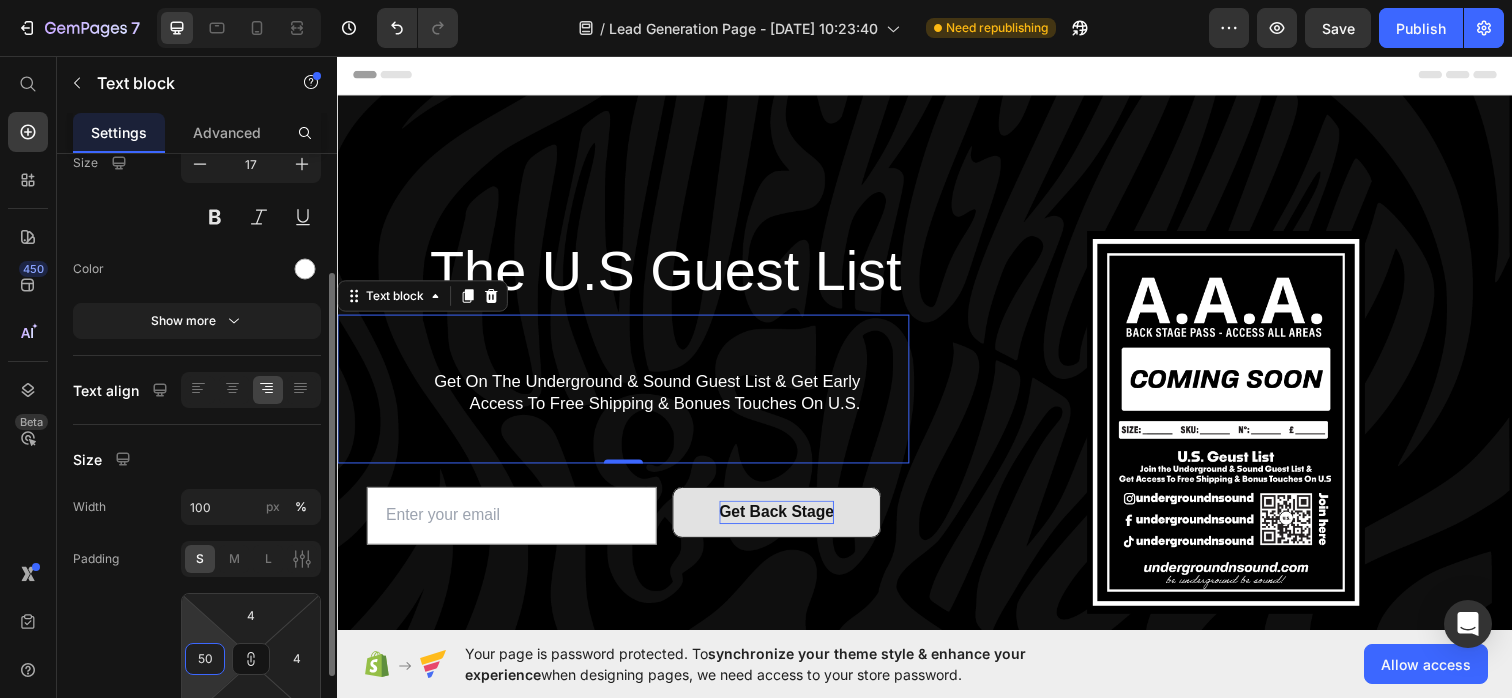 type on "5" 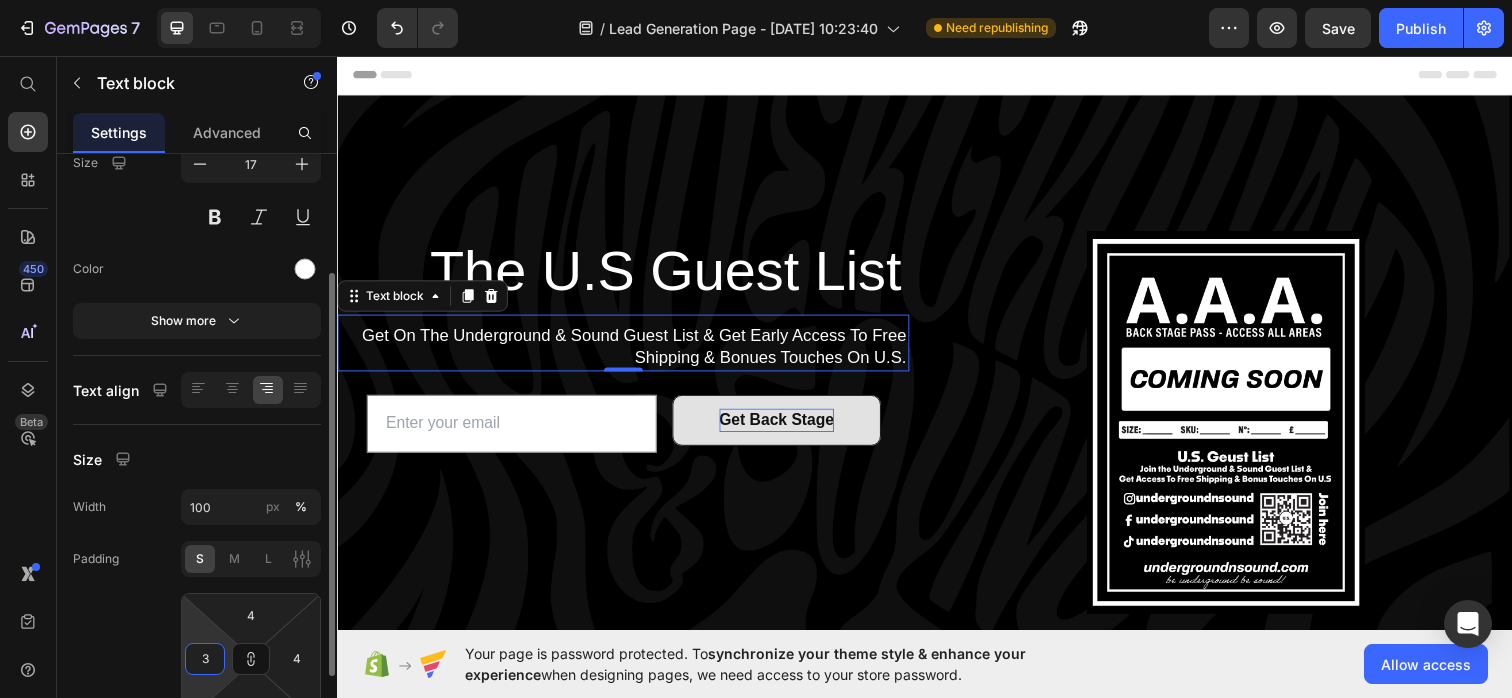 type on "30" 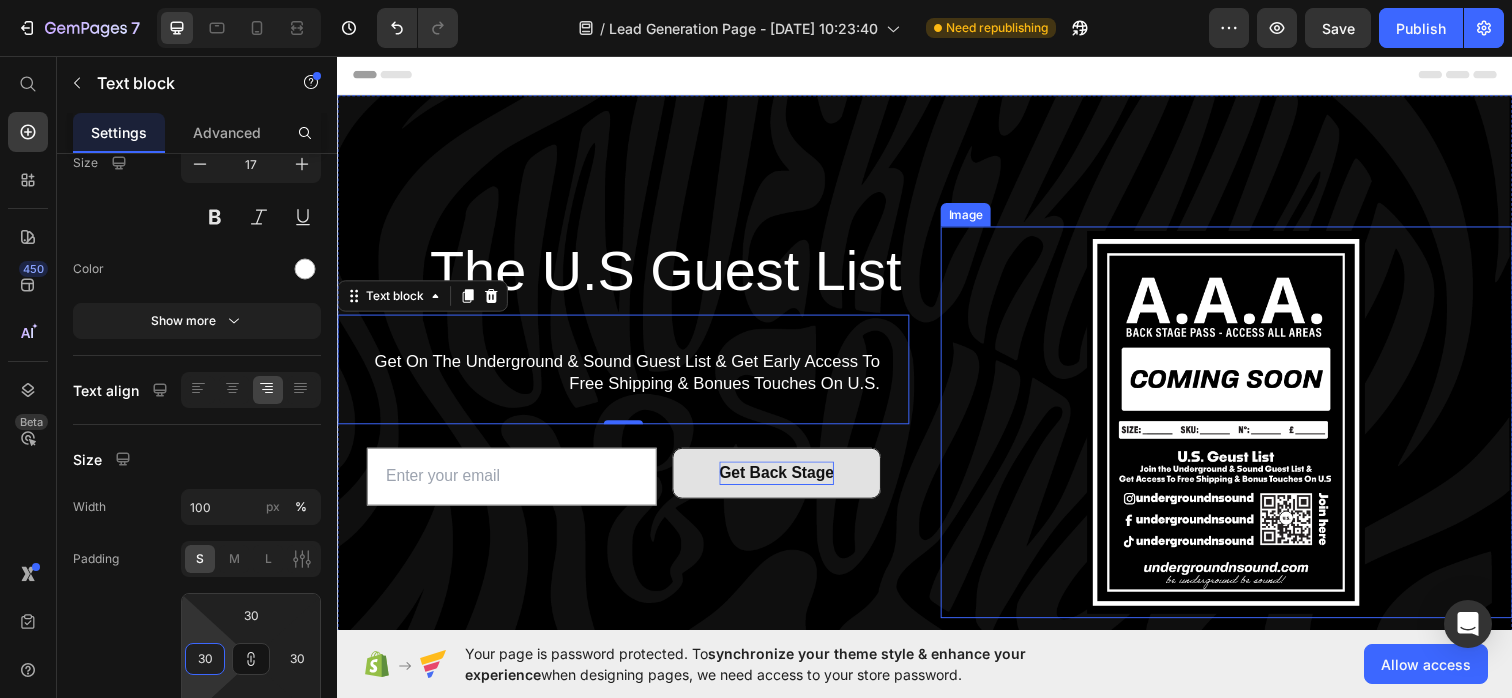 click at bounding box center [1245, 430] 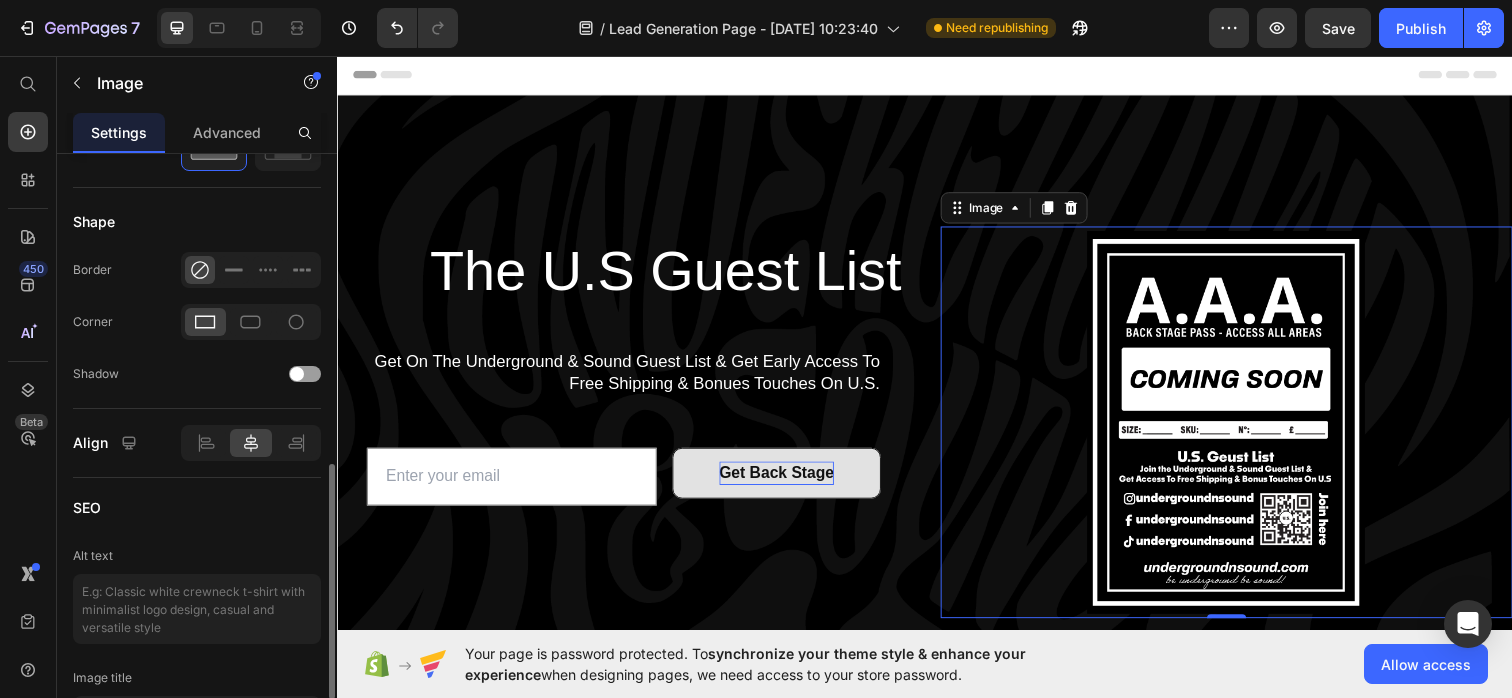 scroll, scrollTop: 819, scrollLeft: 0, axis: vertical 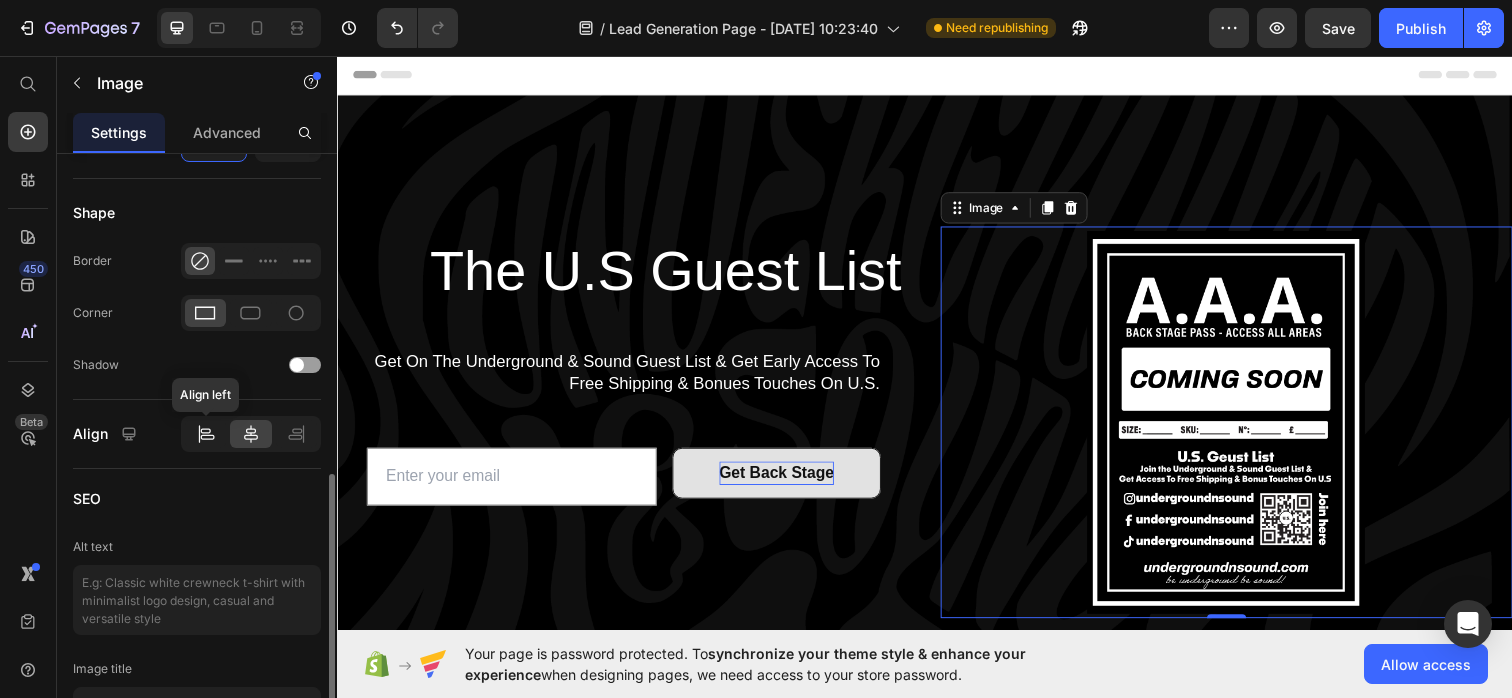 click 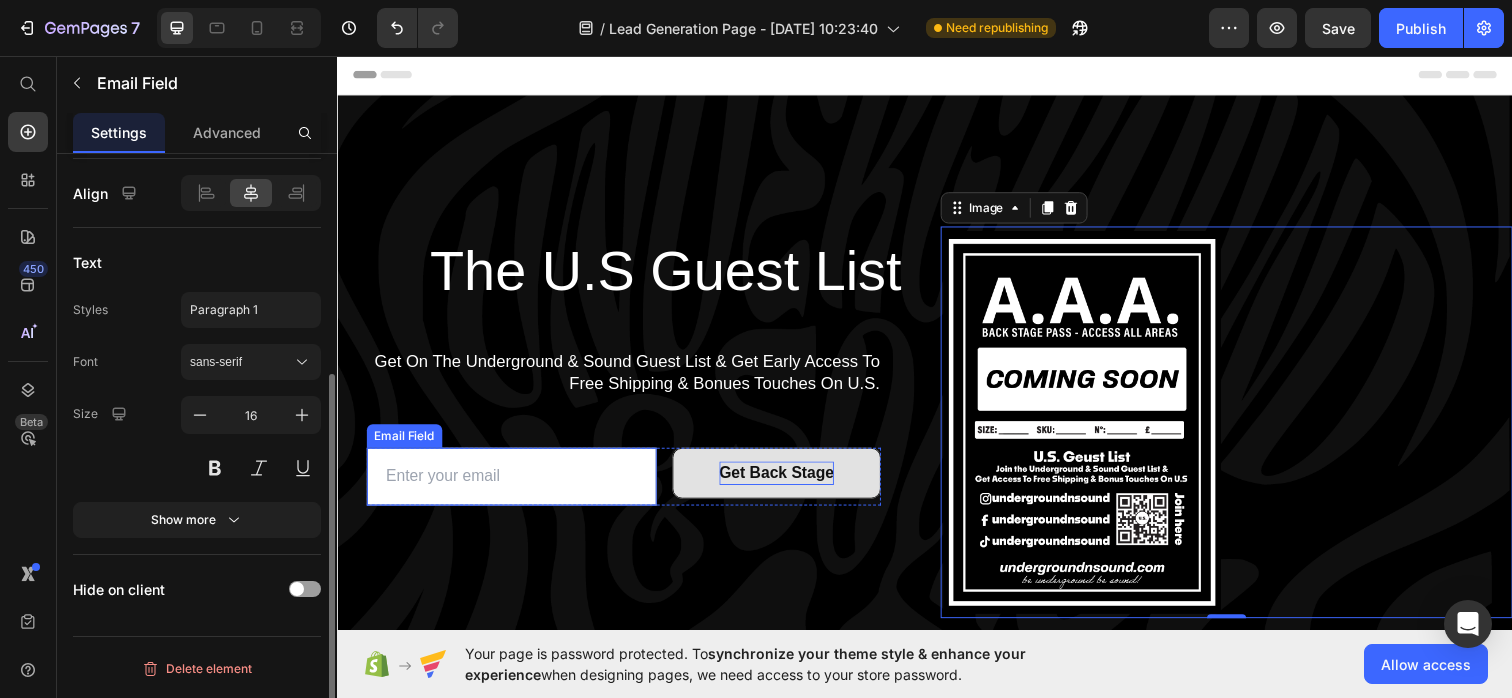 scroll, scrollTop: 0, scrollLeft: 0, axis: both 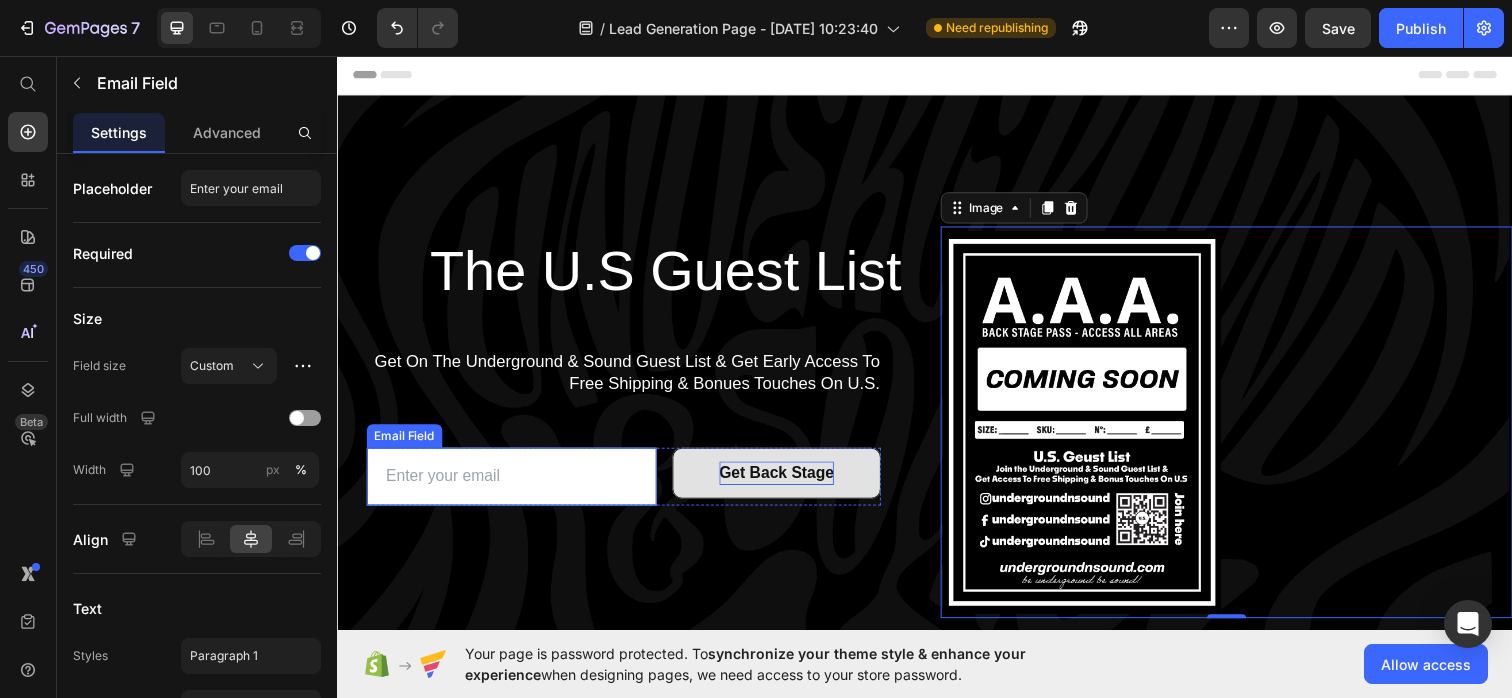 click at bounding box center [515, 485] 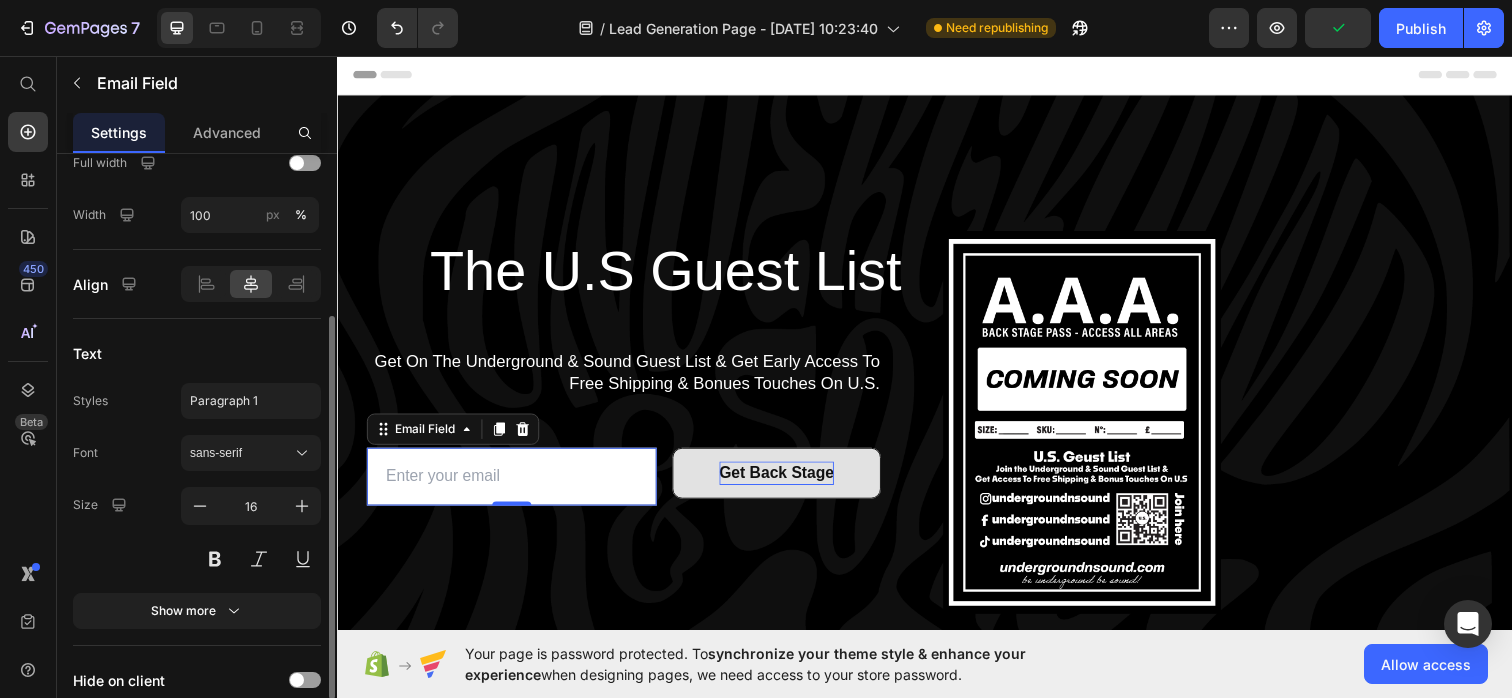 scroll, scrollTop: 252, scrollLeft: 0, axis: vertical 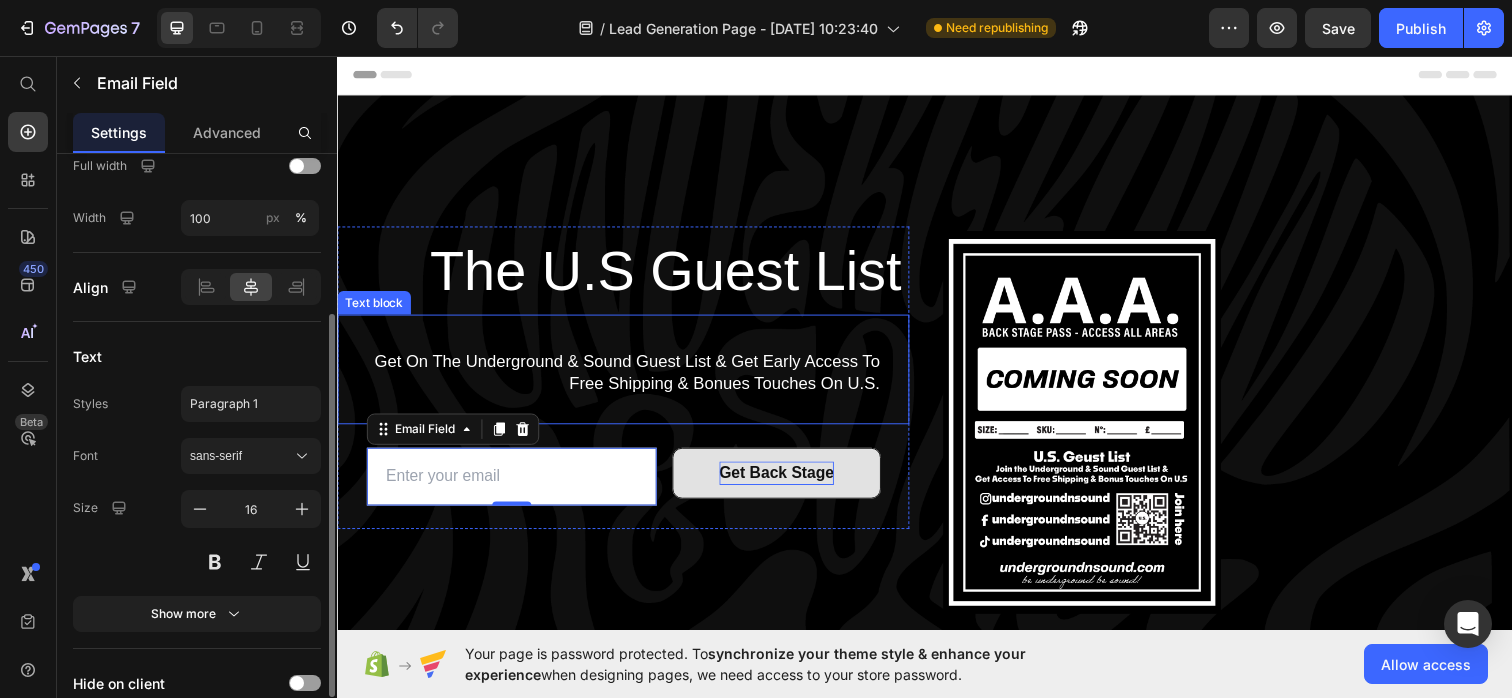 click on "Get On The Underground & Sound Guest List & Get Early Access To Free Shipping & Bonues Touches On U.S." at bounding box center (629, 380) 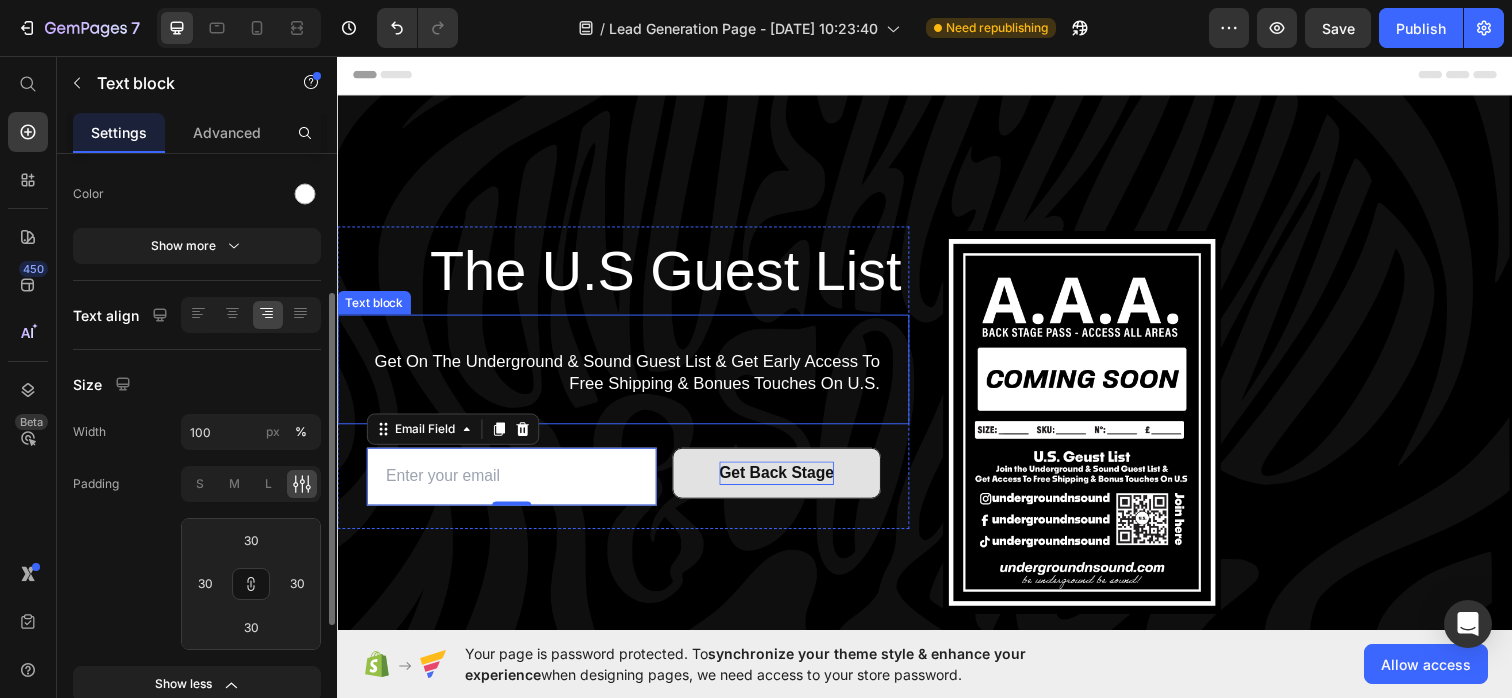 scroll, scrollTop: 0, scrollLeft: 0, axis: both 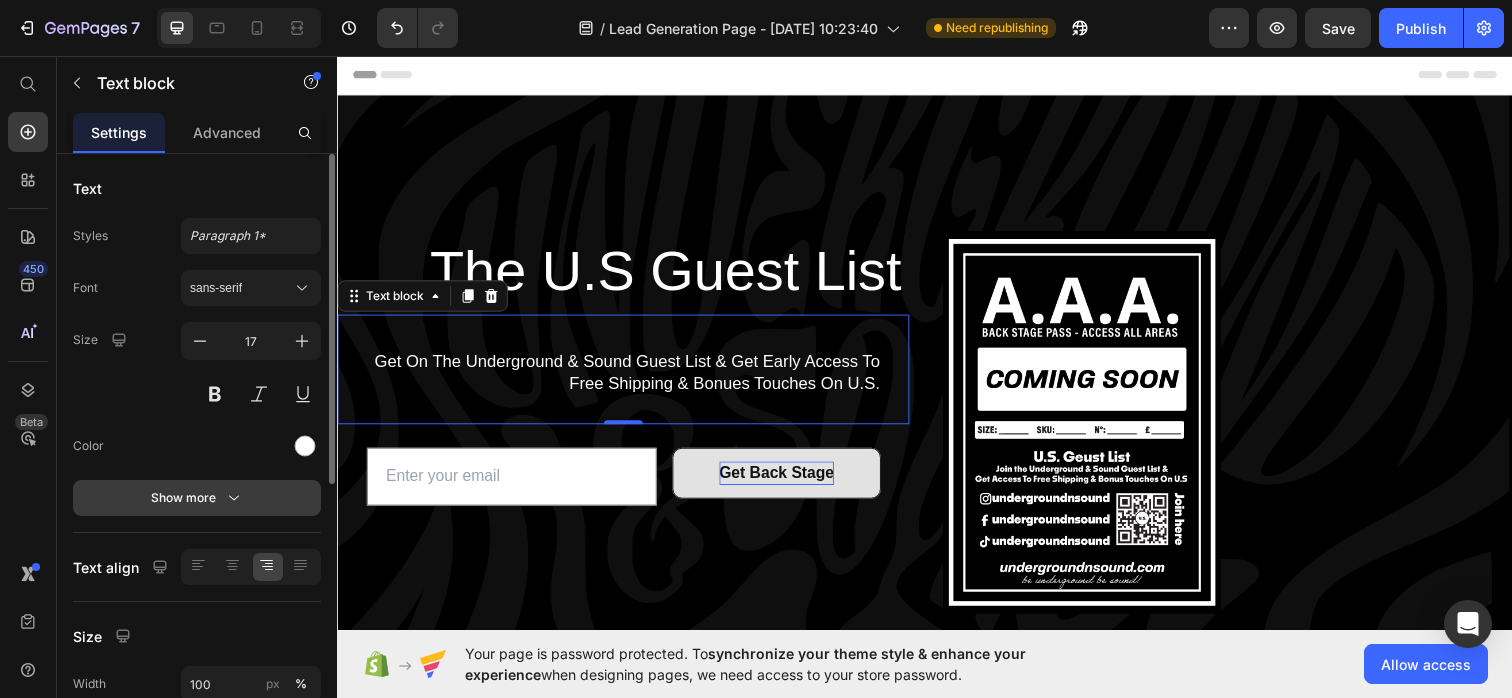 click 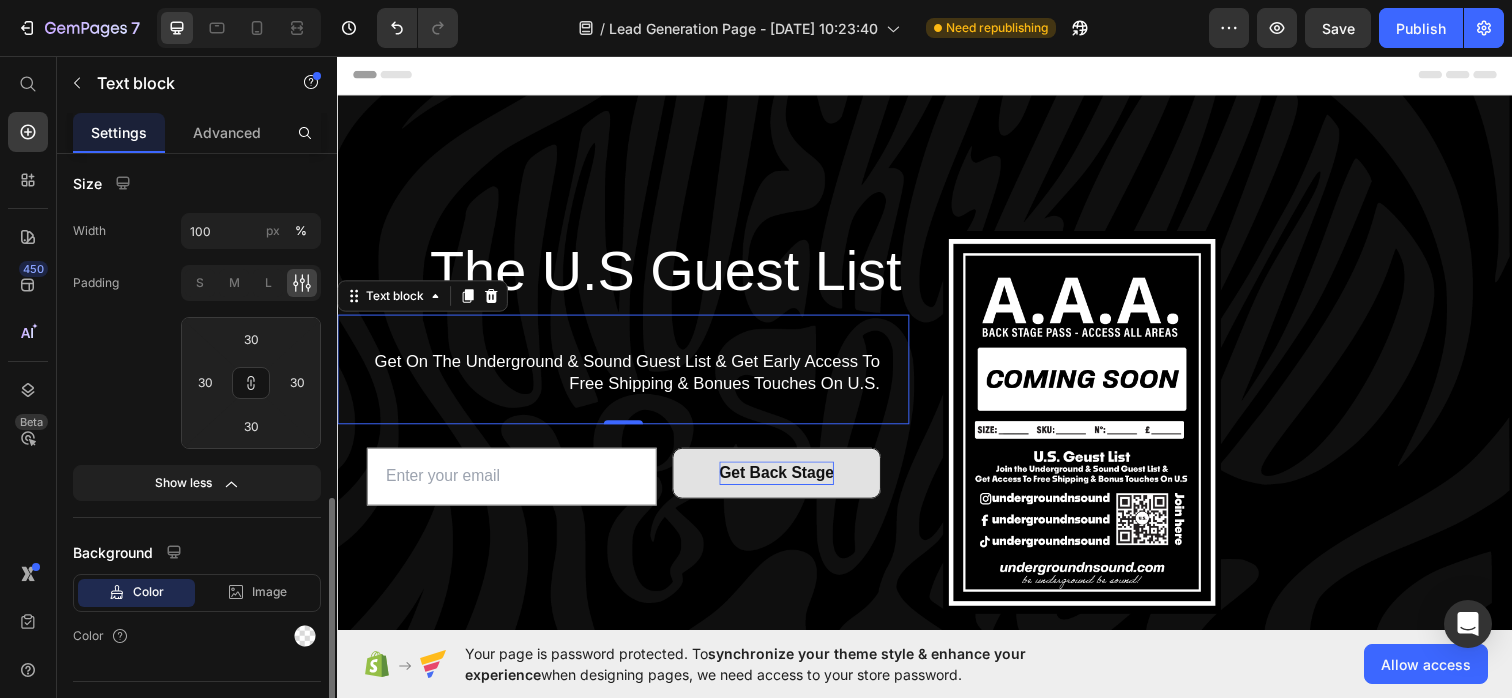 scroll, scrollTop: 754, scrollLeft: 0, axis: vertical 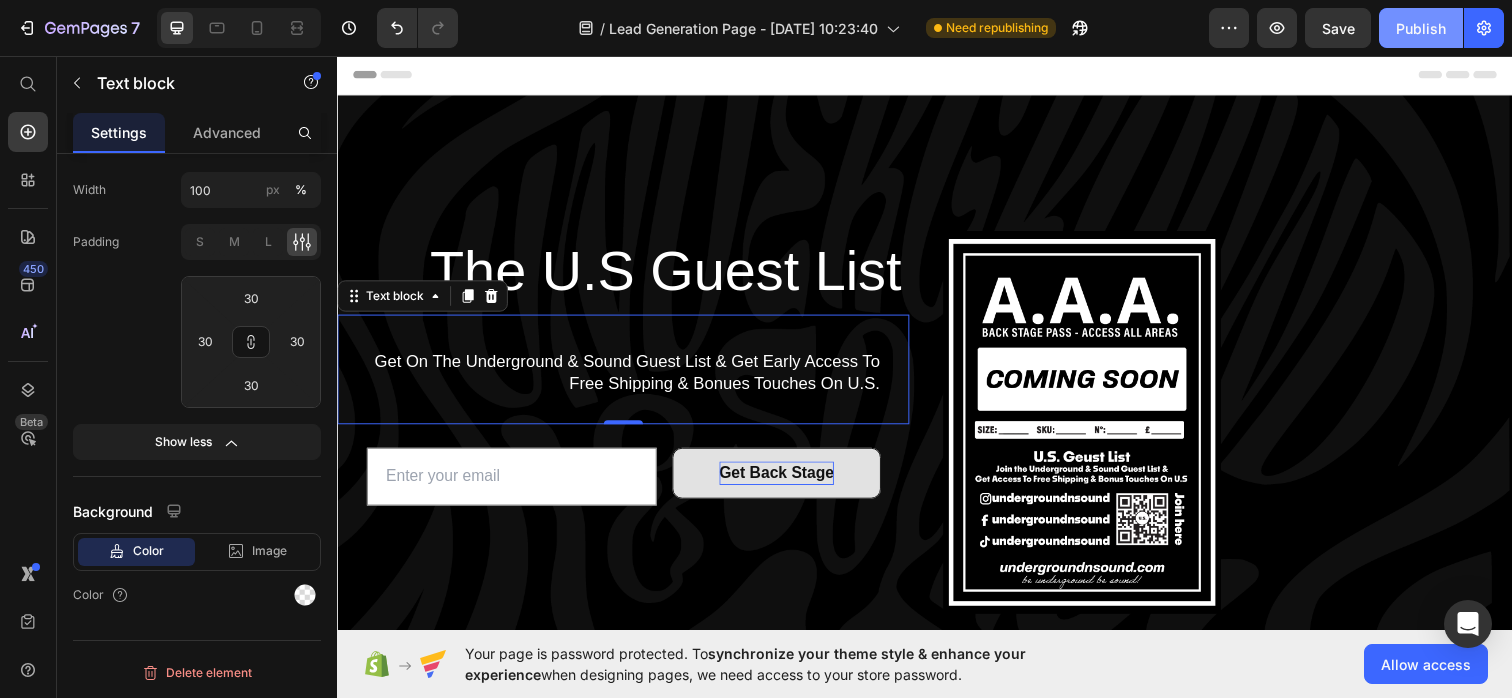 click on "Publish" 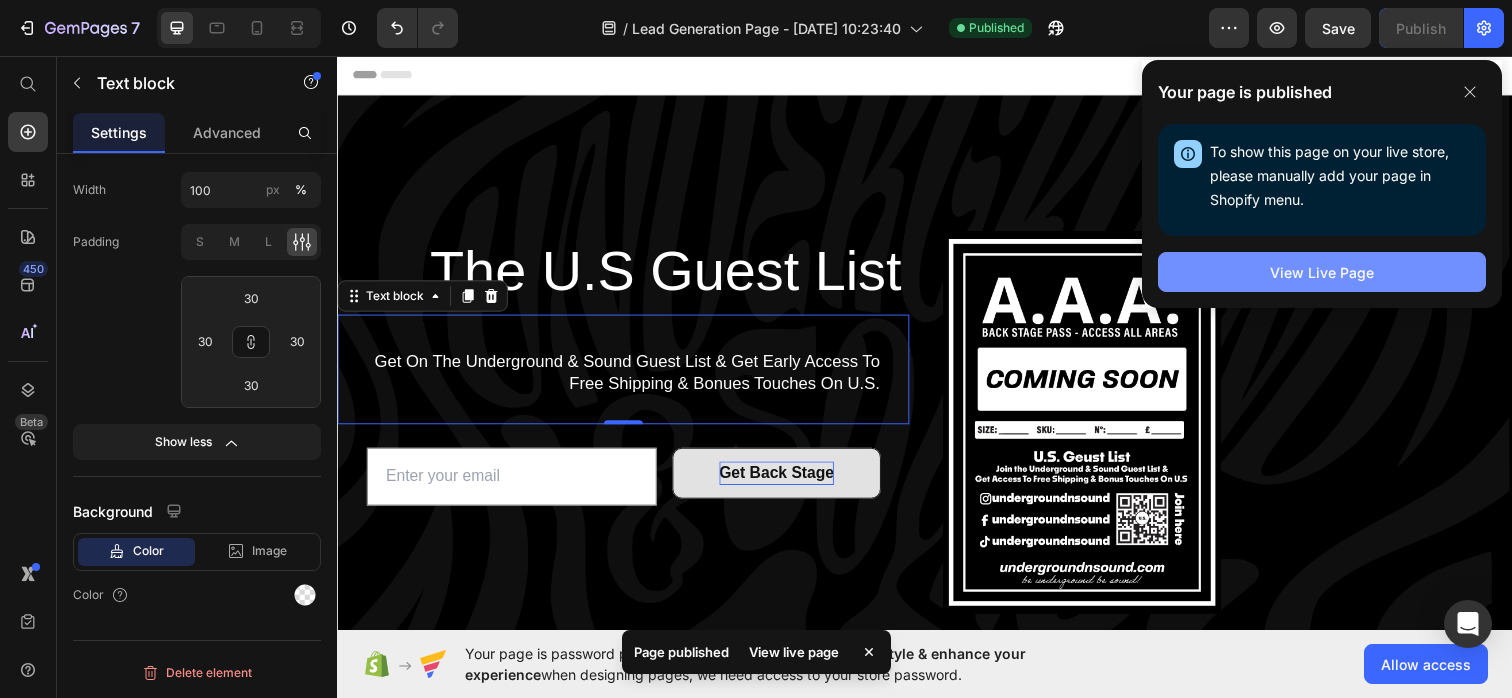 click on "View Live Page" at bounding box center (1322, 272) 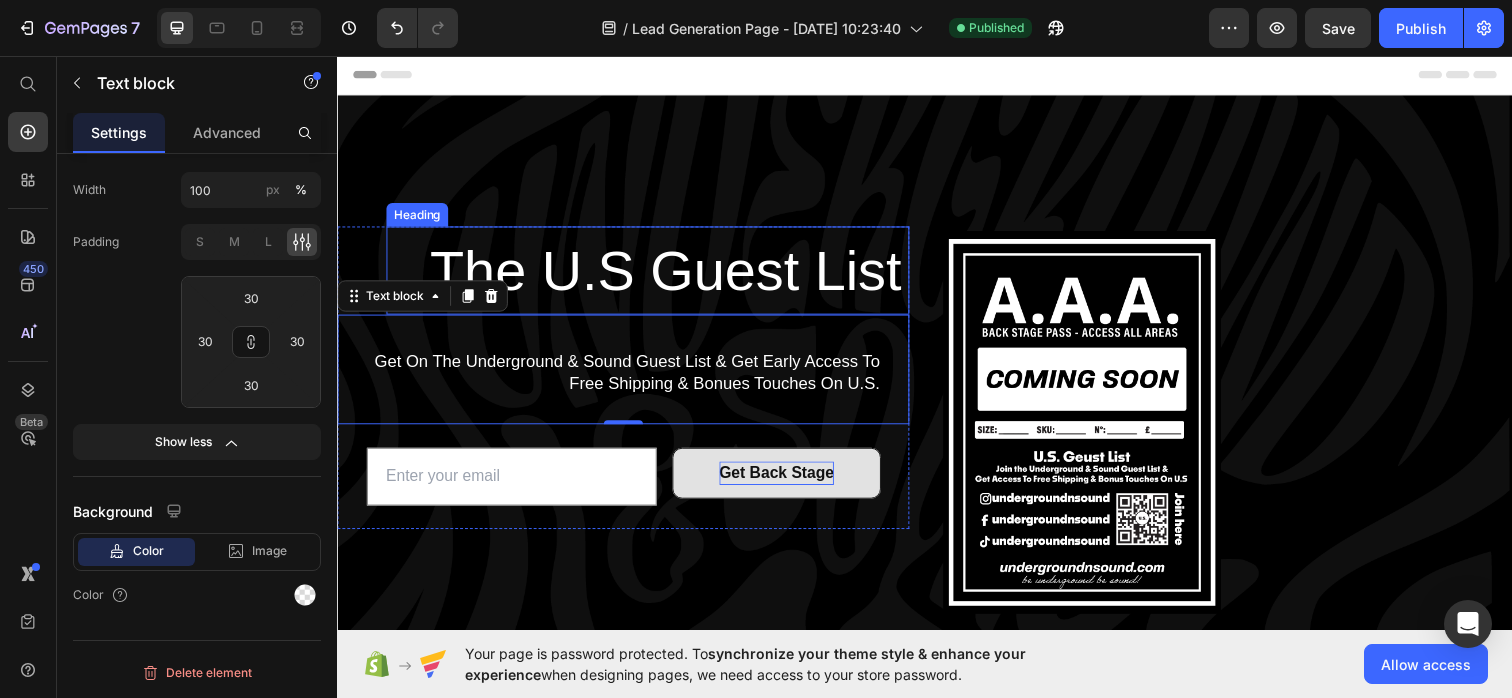 click on "The U.S Guest List" at bounding box center (654, 275) 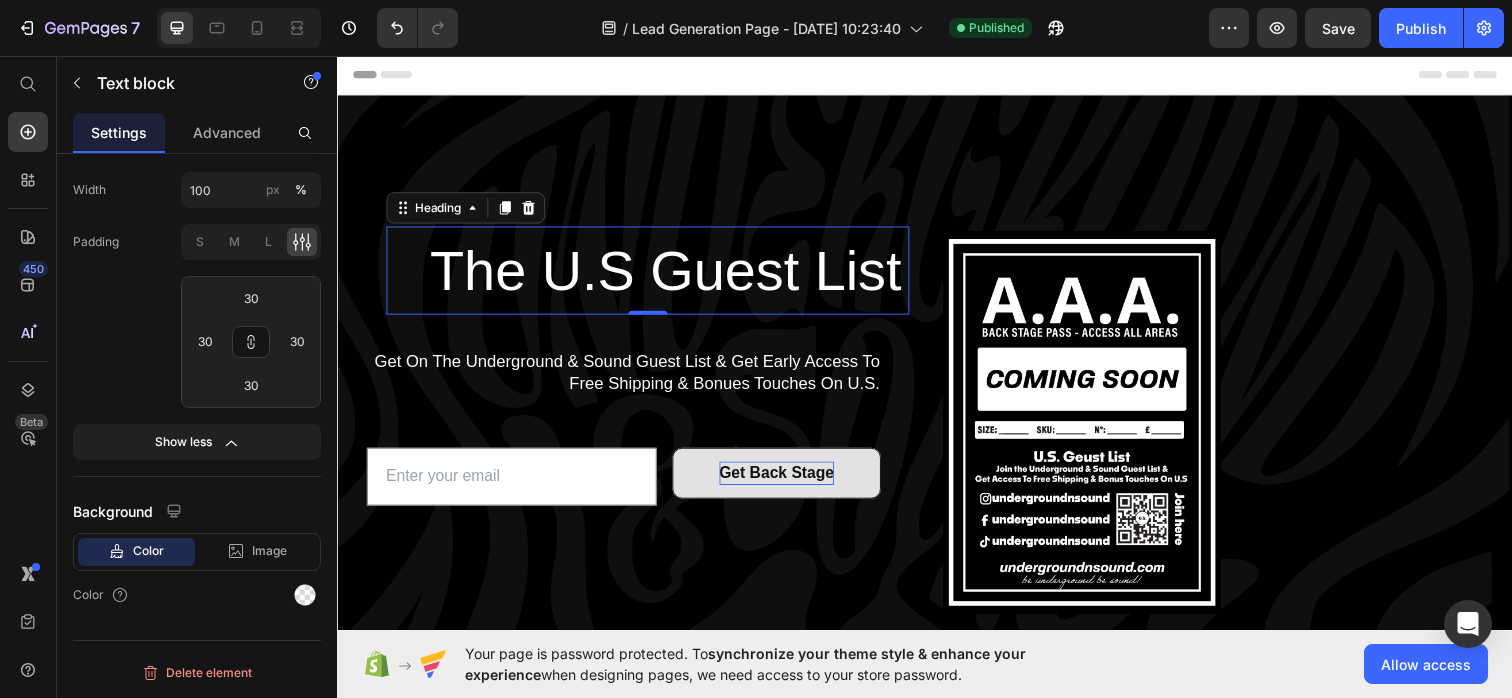 scroll, scrollTop: 0, scrollLeft: 0, axis: both 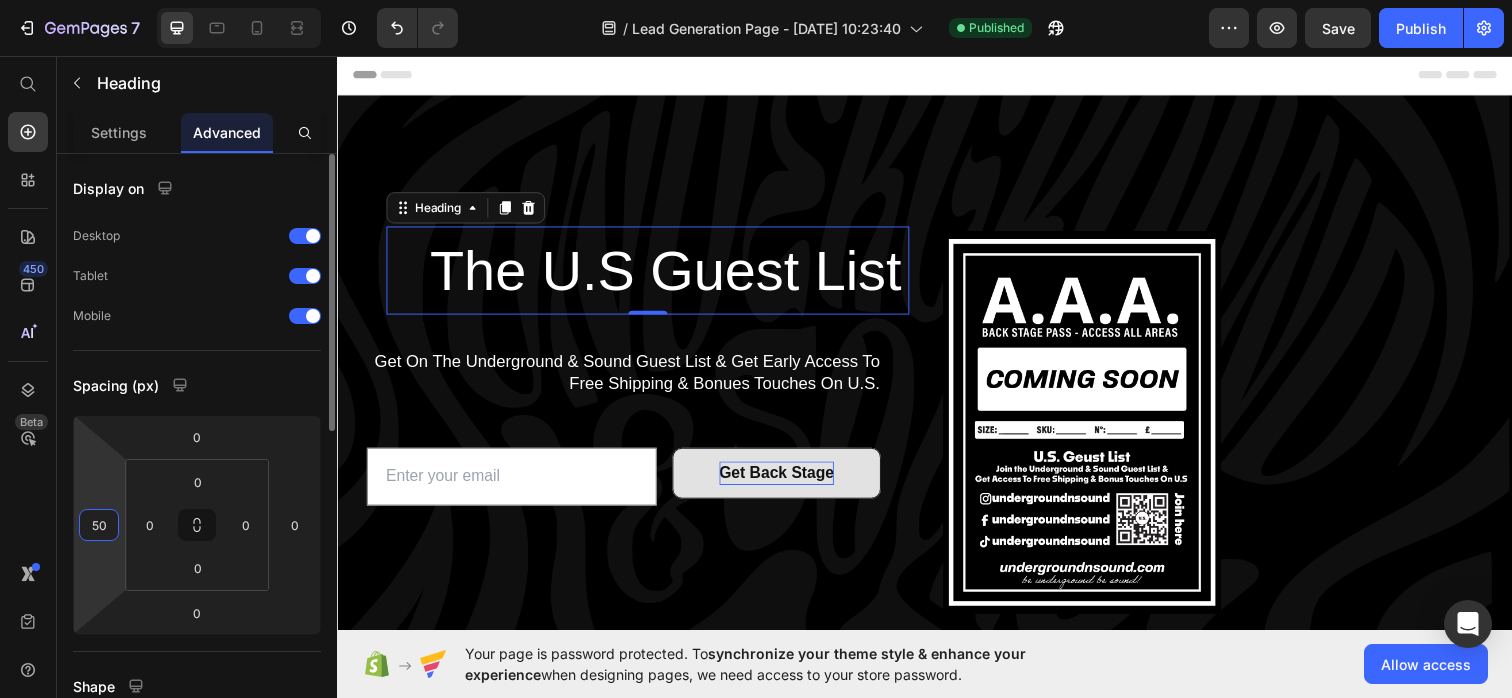 click on "50" at bounding box center (99, 525) 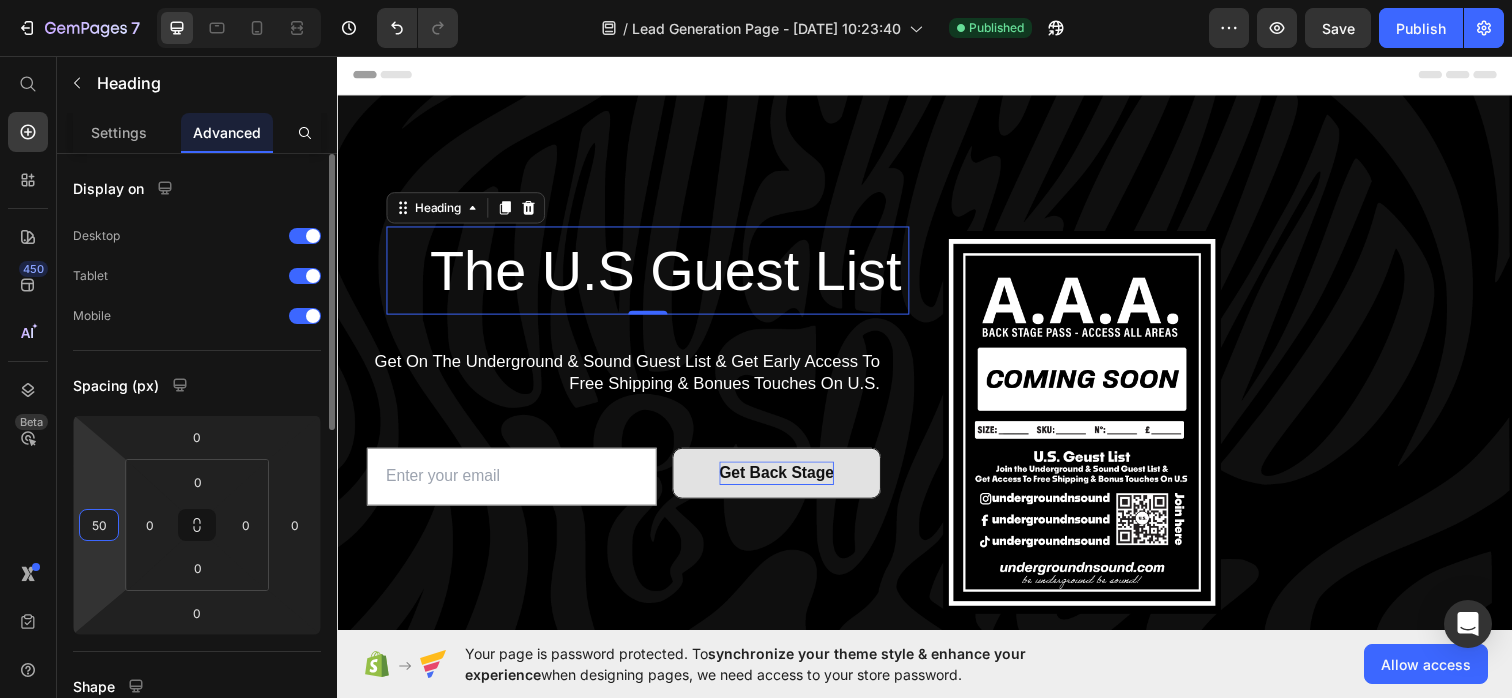 click on "50" at bounding box center (99, 525) 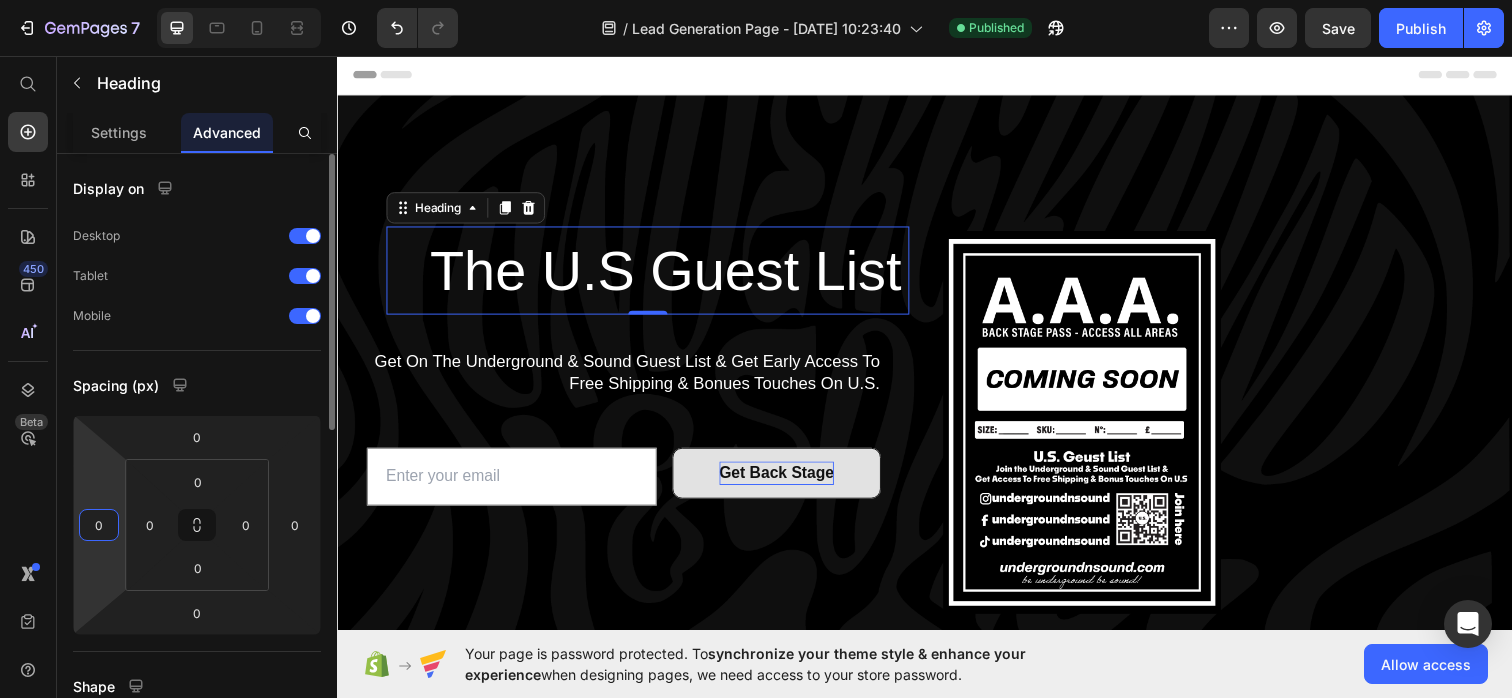 type on "0" 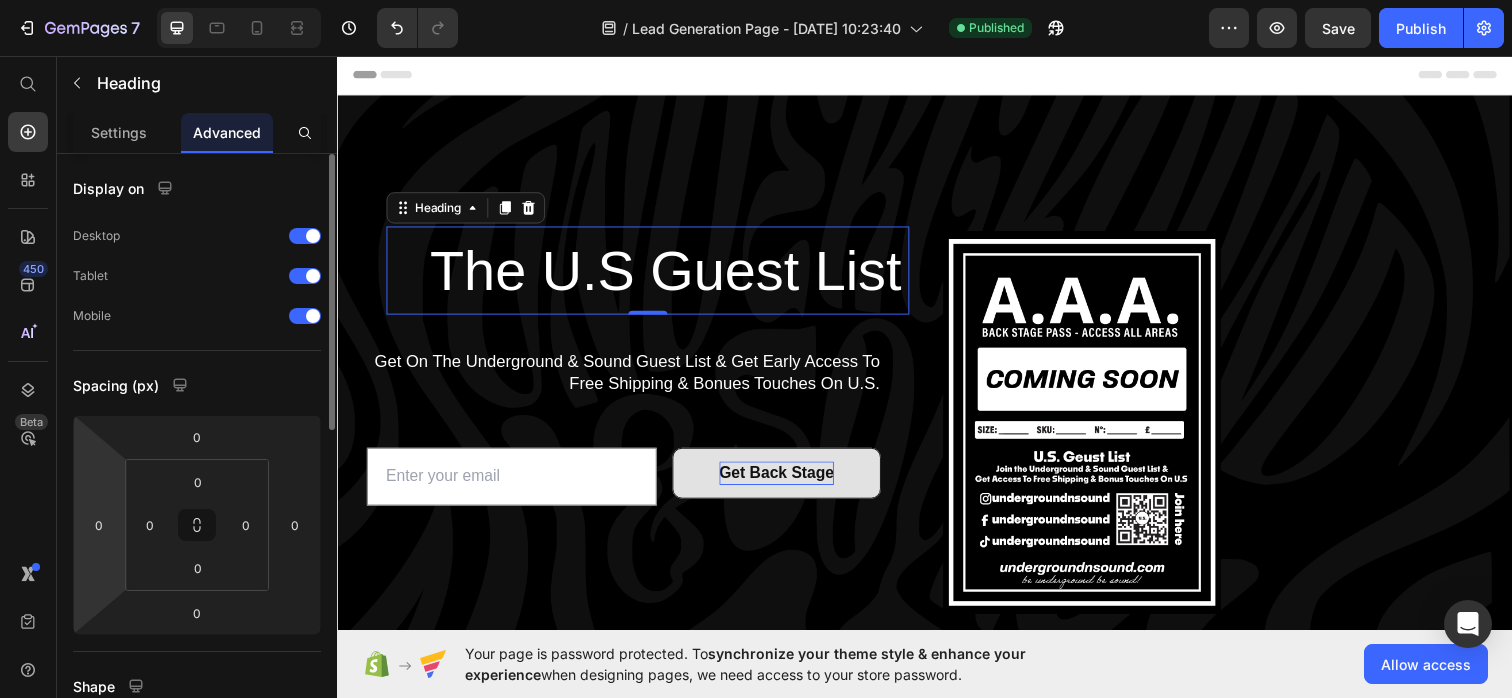 click on "Display on Desktop Tablet Mobile Spacing (px) [PHONE_NUMBER] Shape Border Corner Shadow Position Opacity 100 % Animation Upgrade to Build plan  to unlock Animation & other premium features. Interaction Upgrade to Optimize plan  to unlock Interaction & other premium features. CSS class" at bounding box center (197, 757) 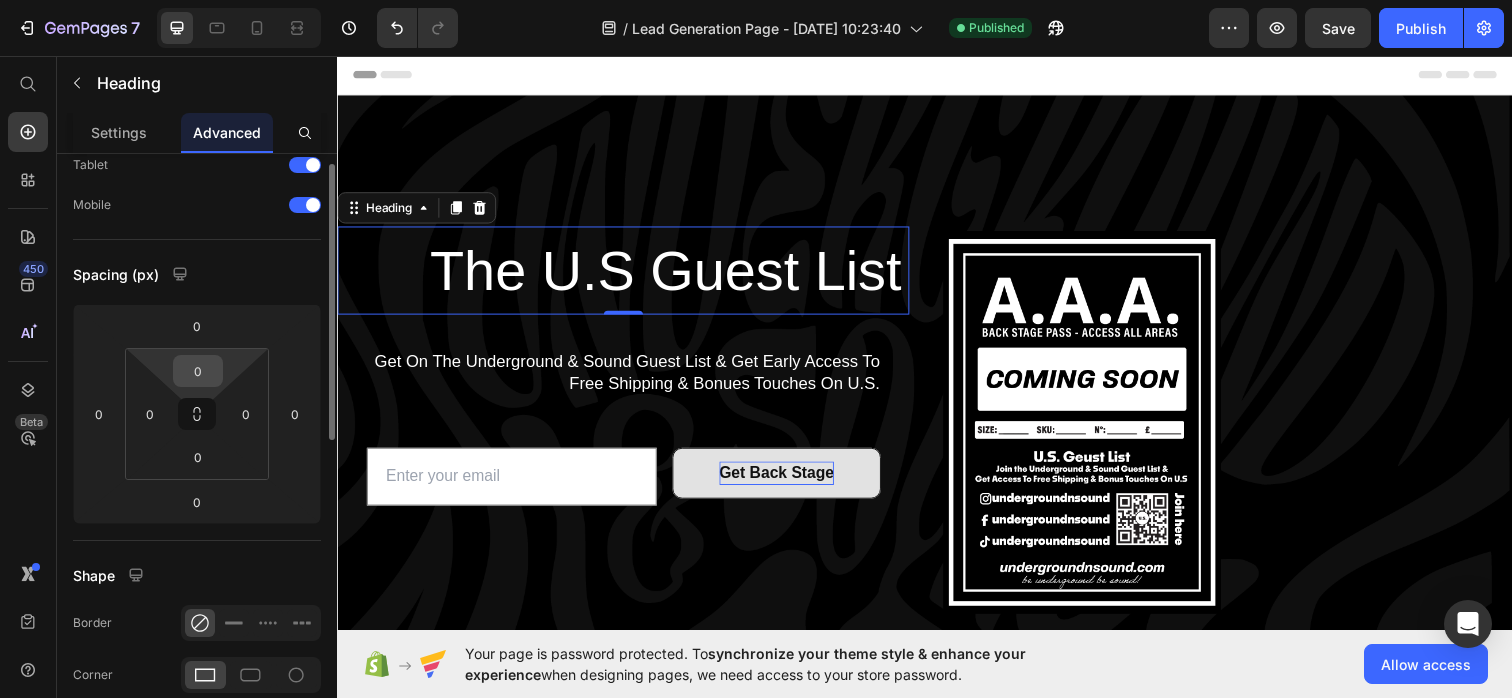 scroll, scrollTop: 0, scrollLeft: 0, axis: both 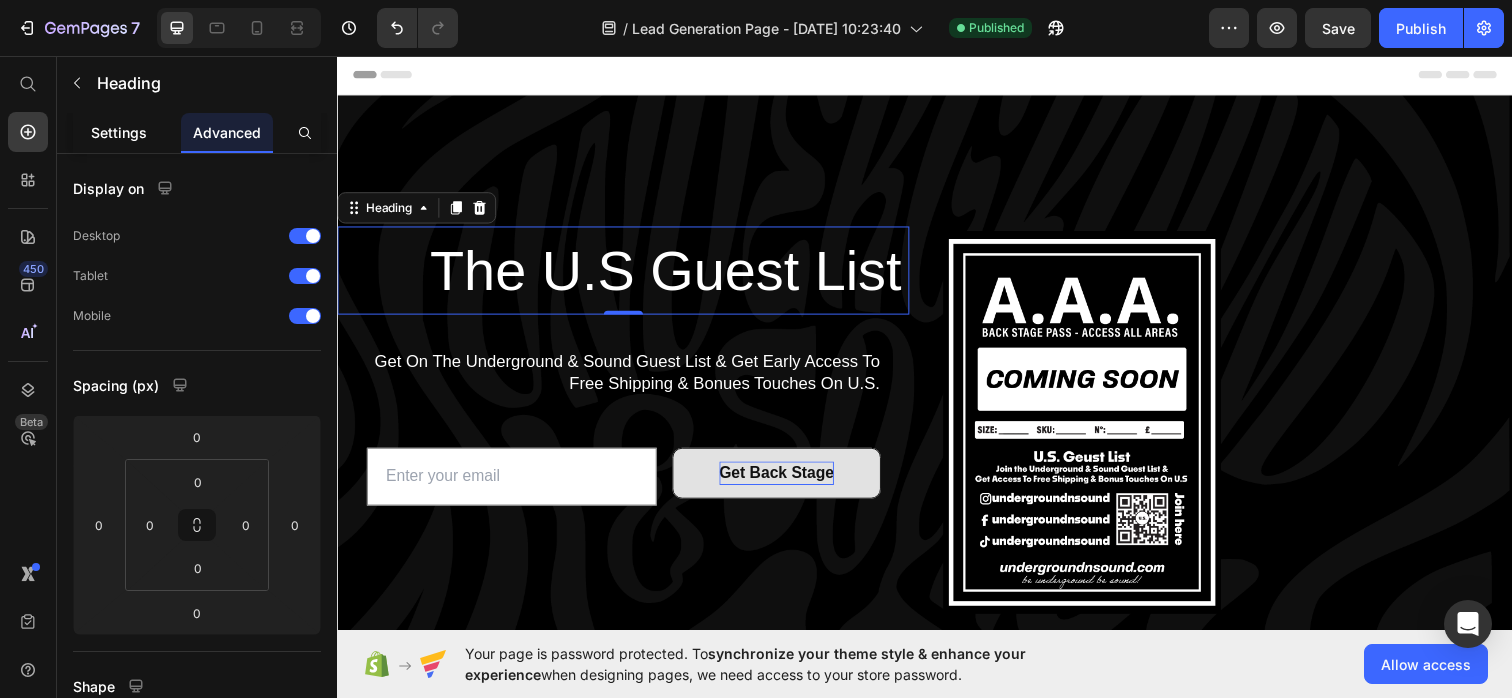 click on "Settings" at bounding box center (119, 132) 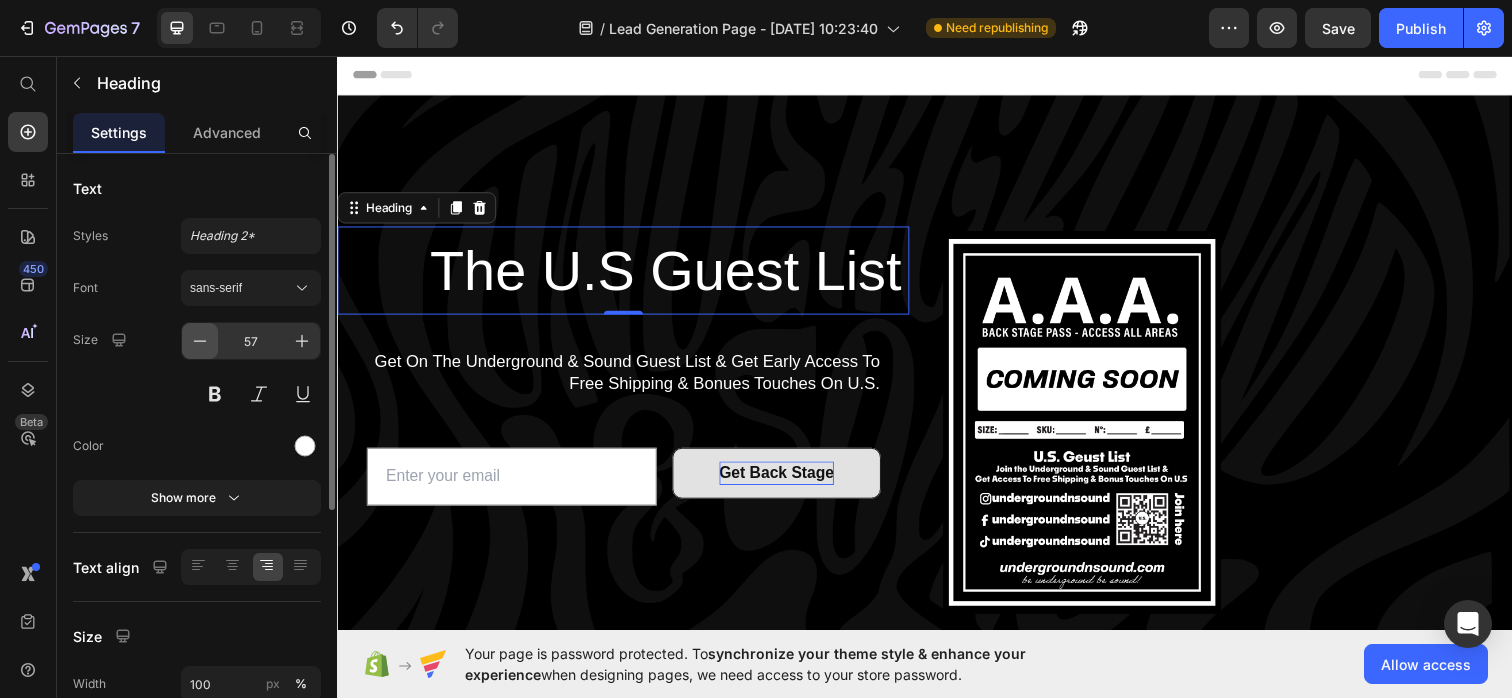 click 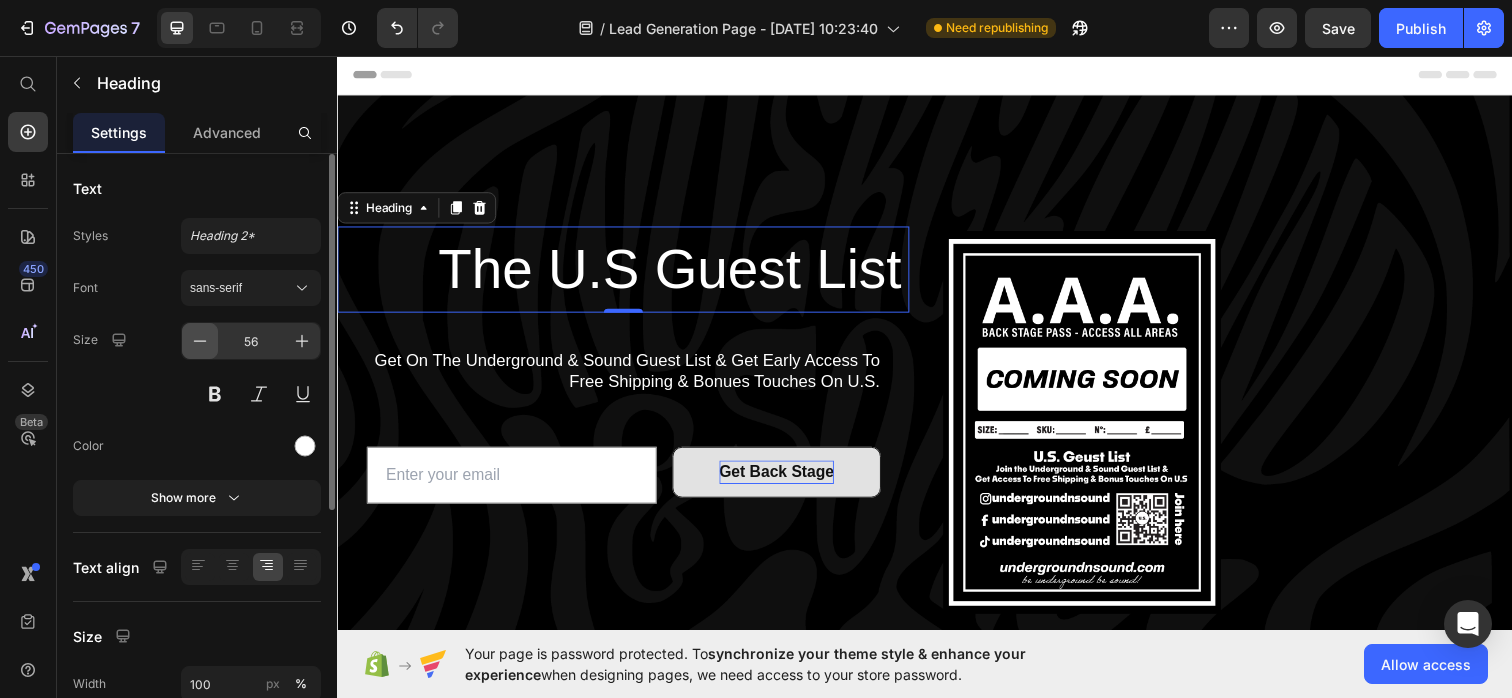 click 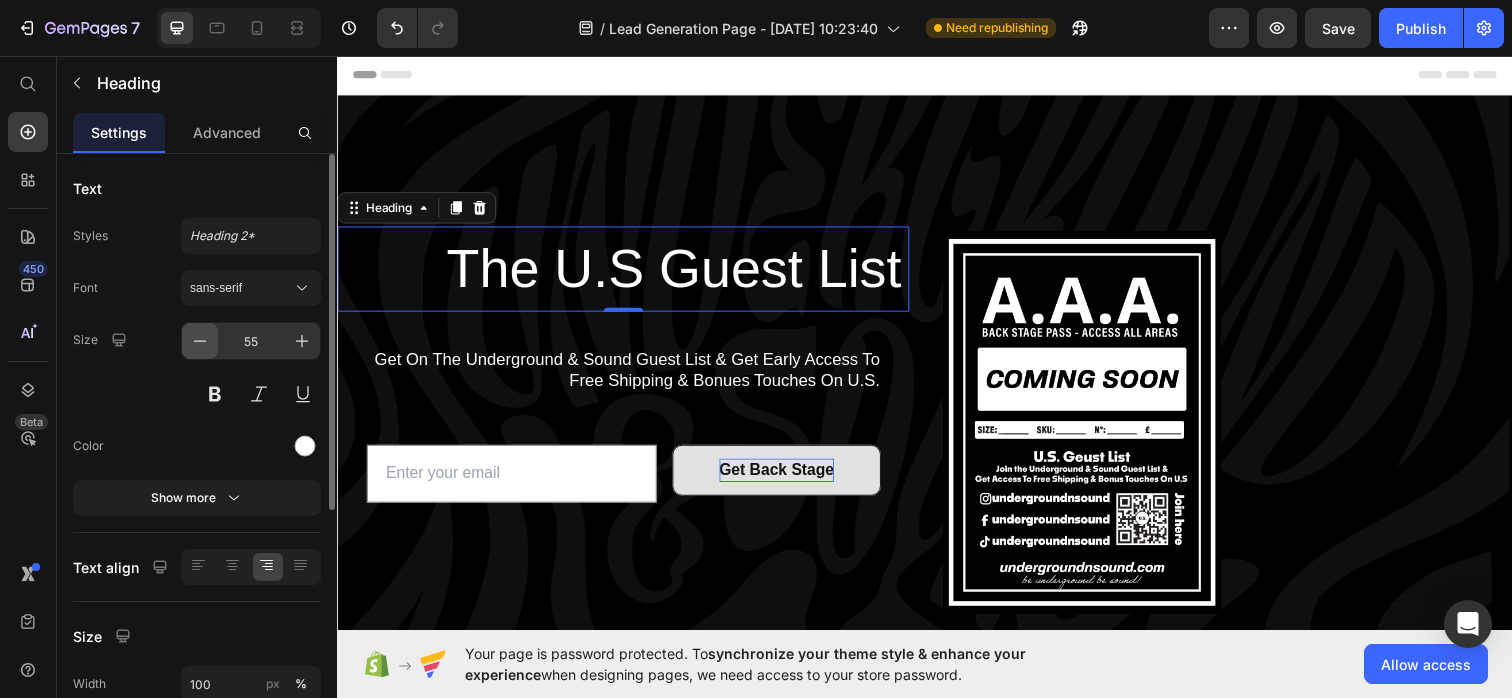 click 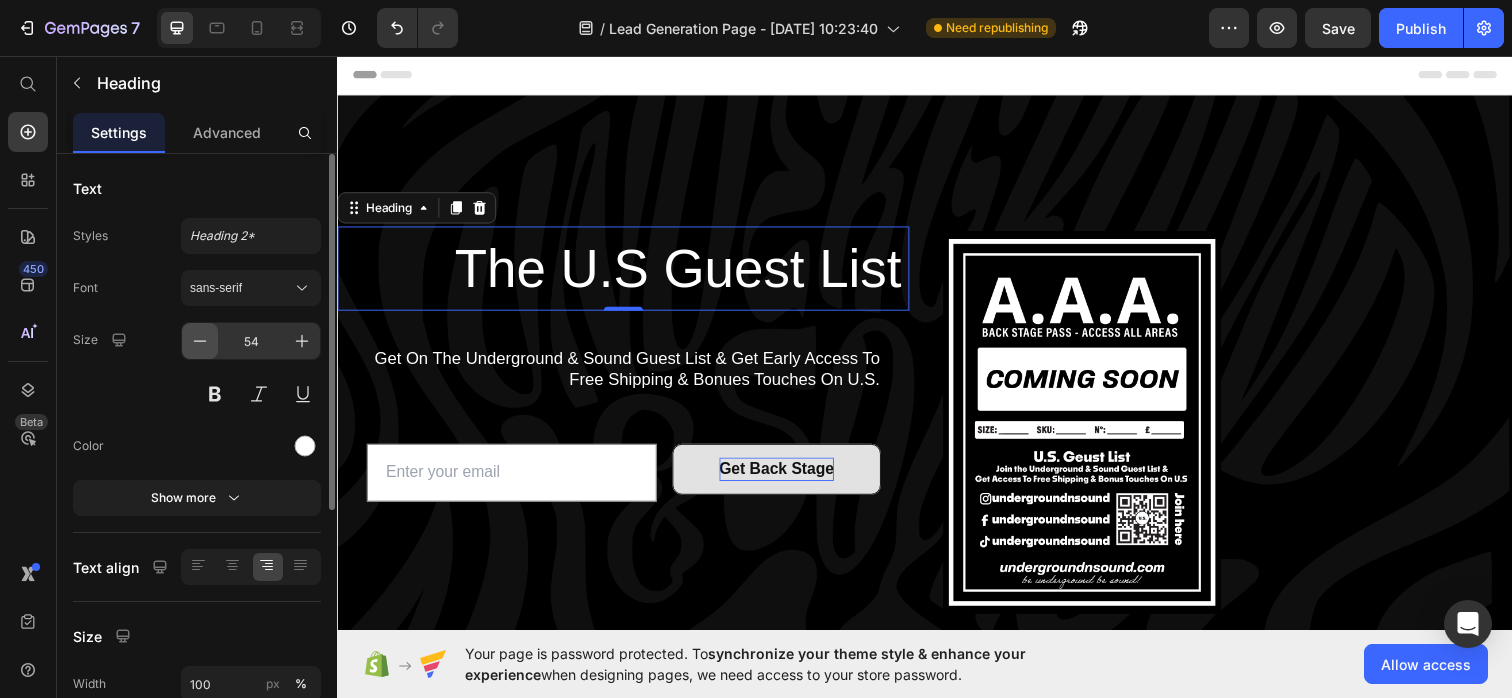 click 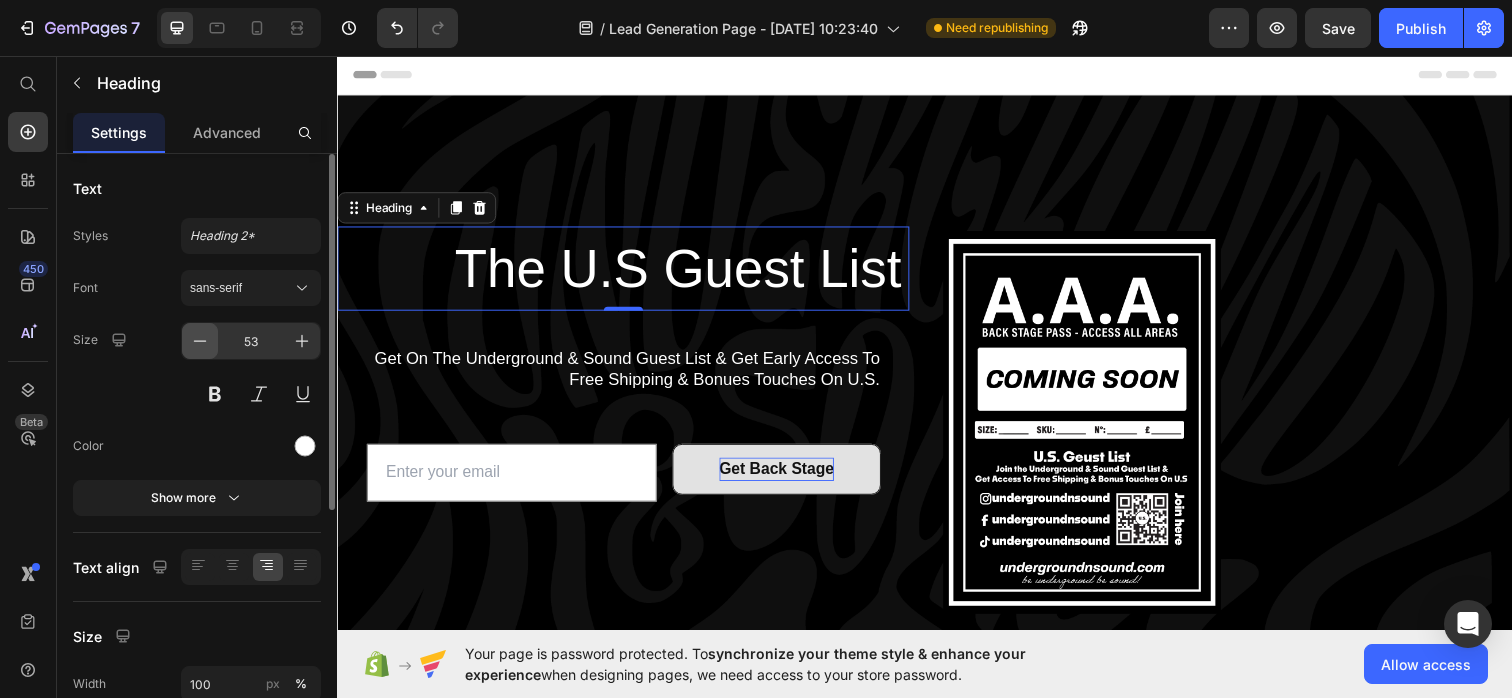 click 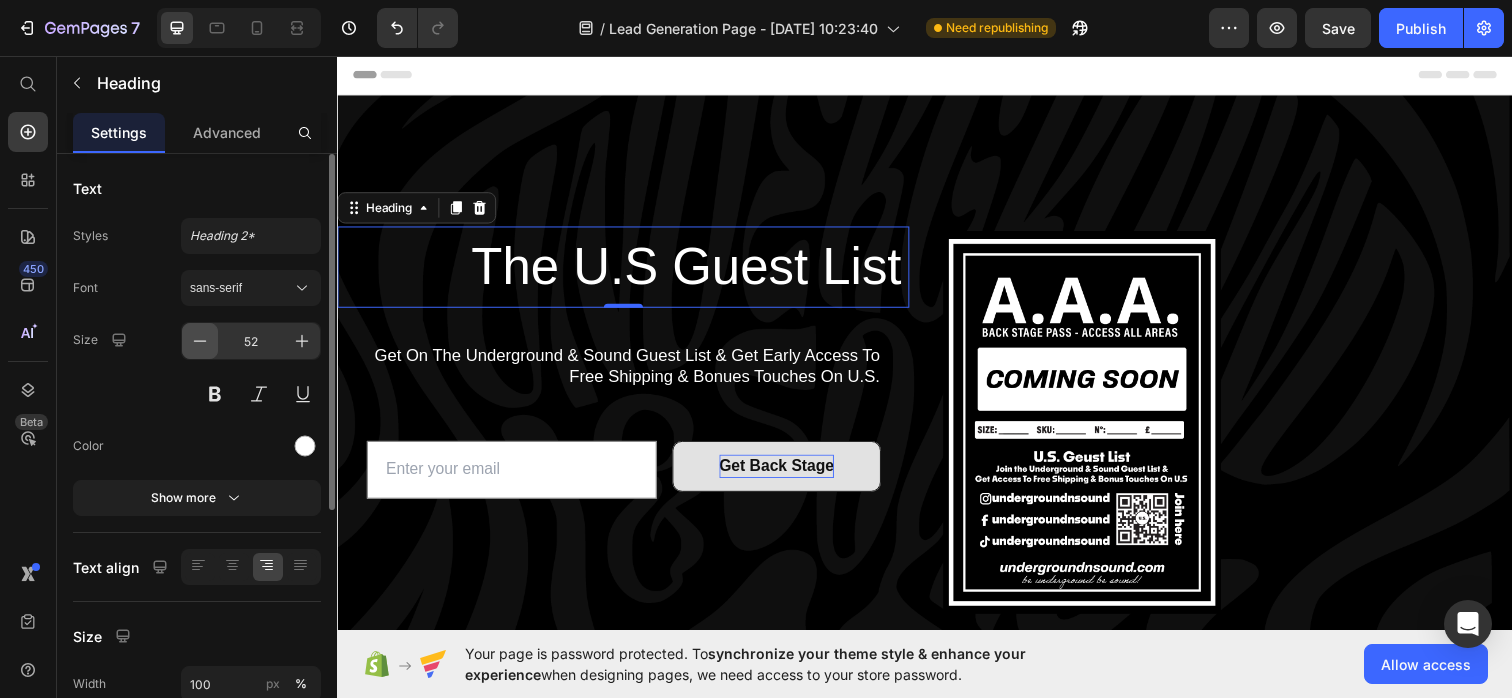 click 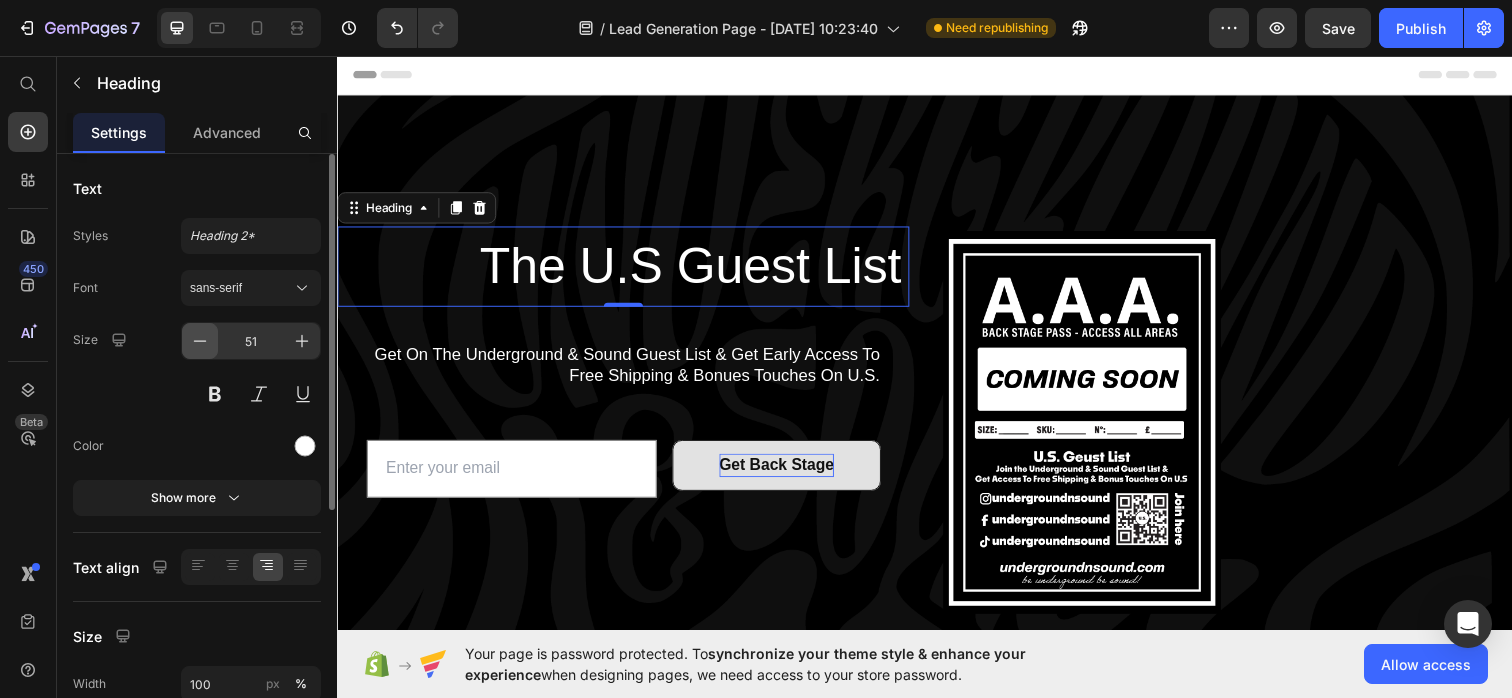click 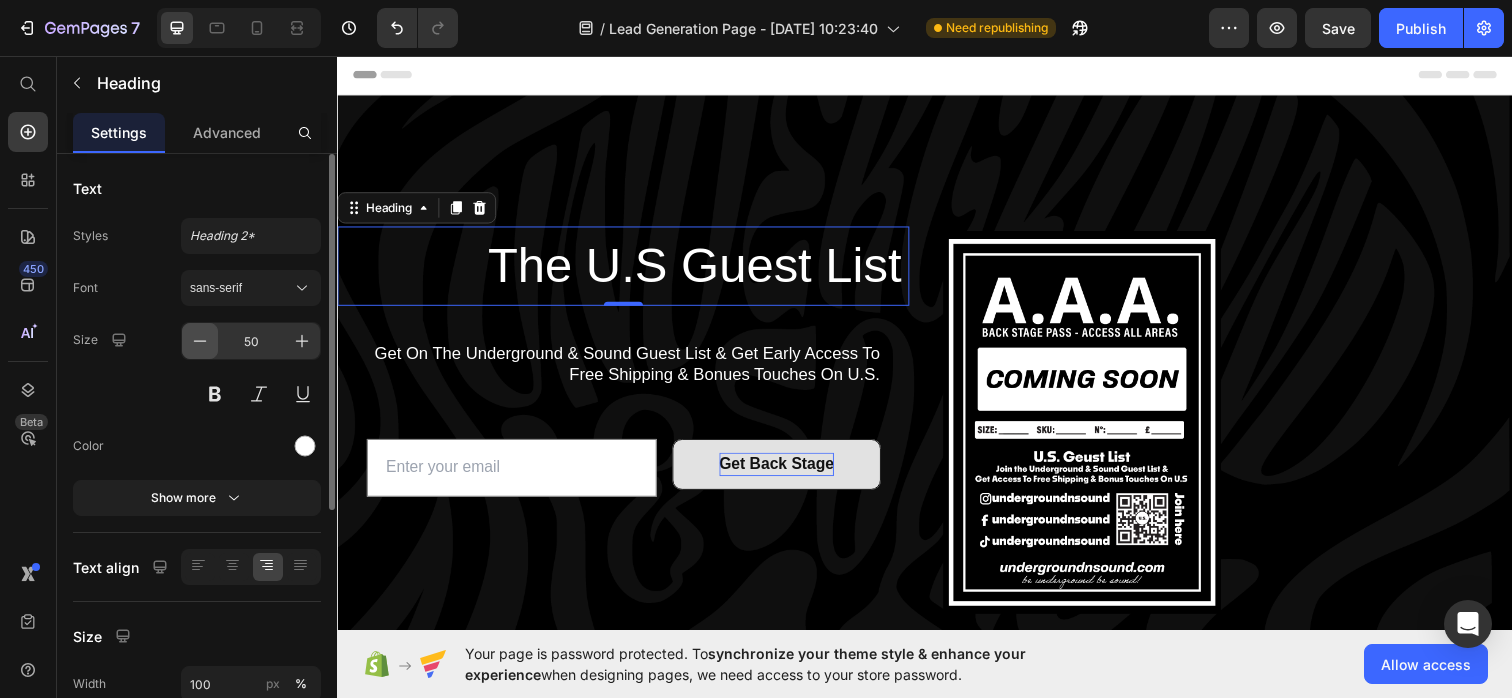 click 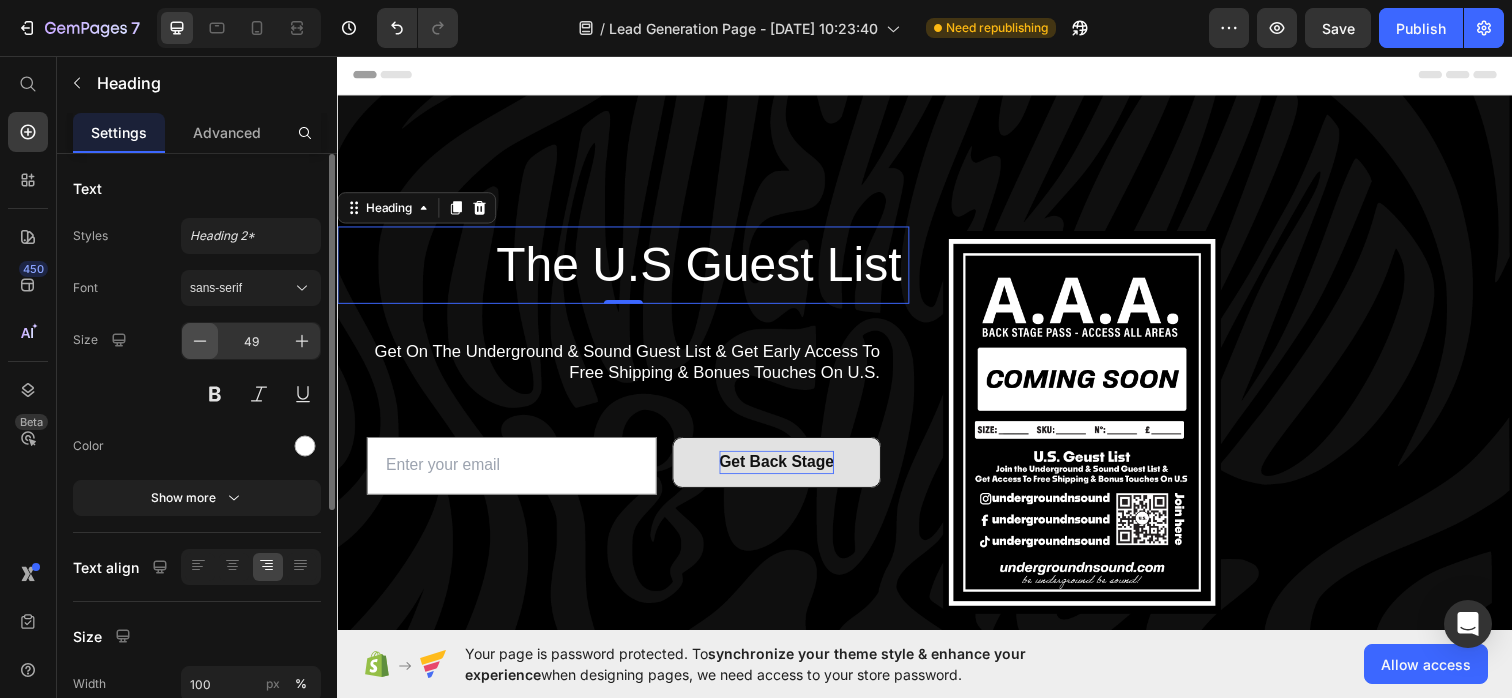 click 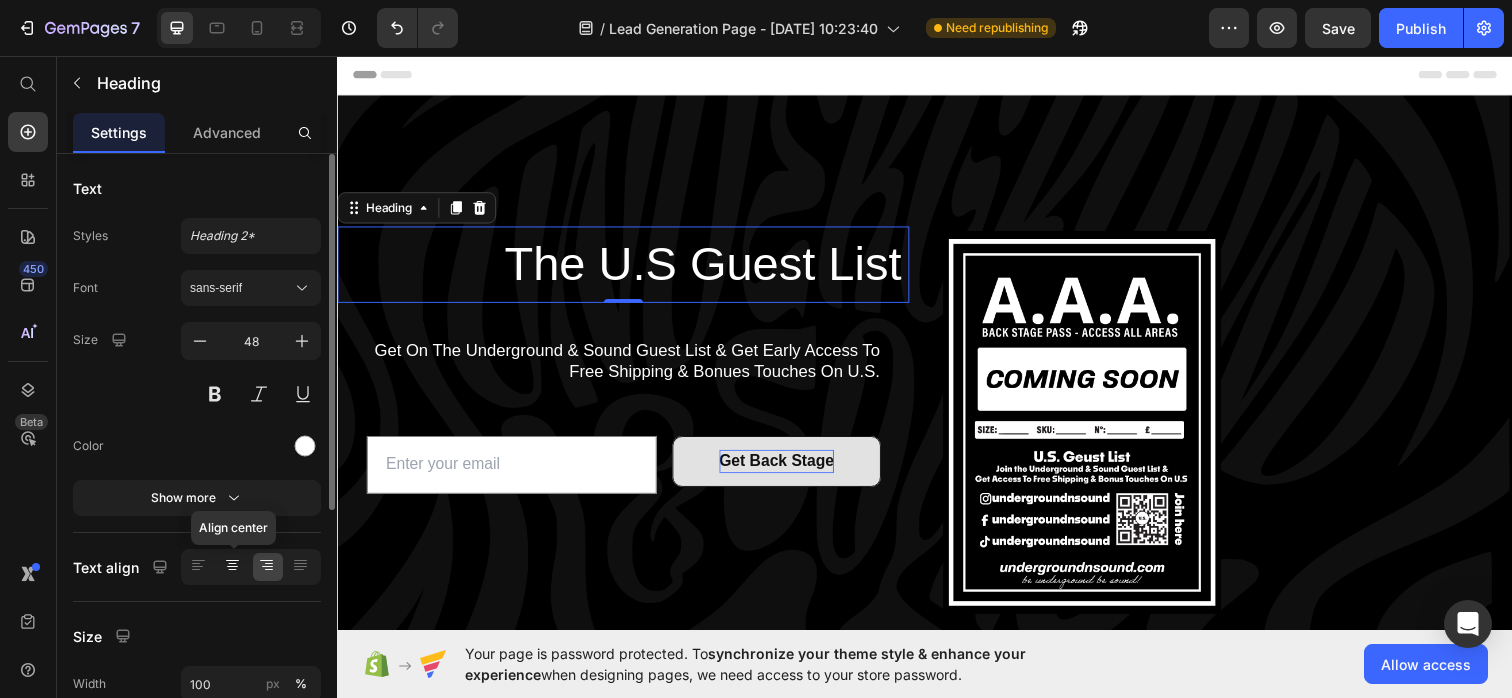 click 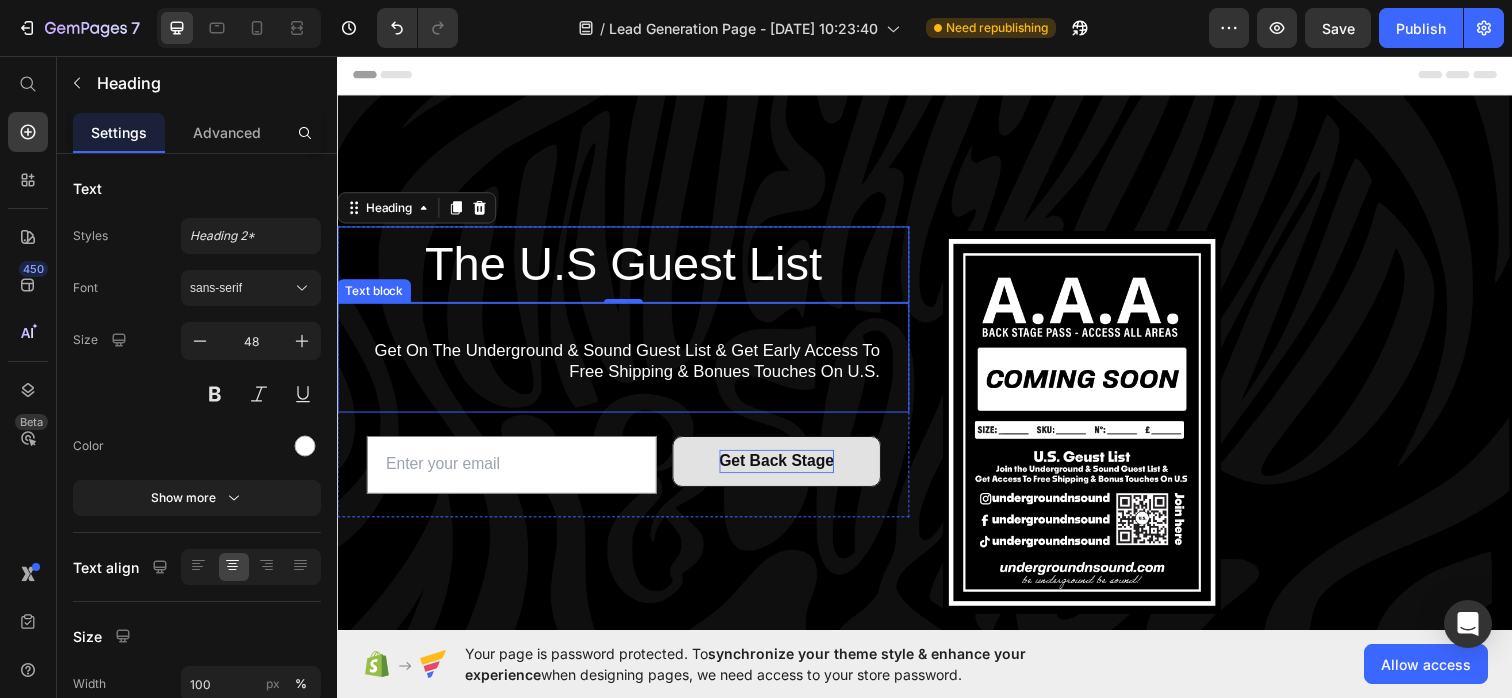 click on "Get On The Underground & Sound Guest List & Get Early Access To Free Shipping & Bonues Touches On U.S." at bounding box center (629, 368) 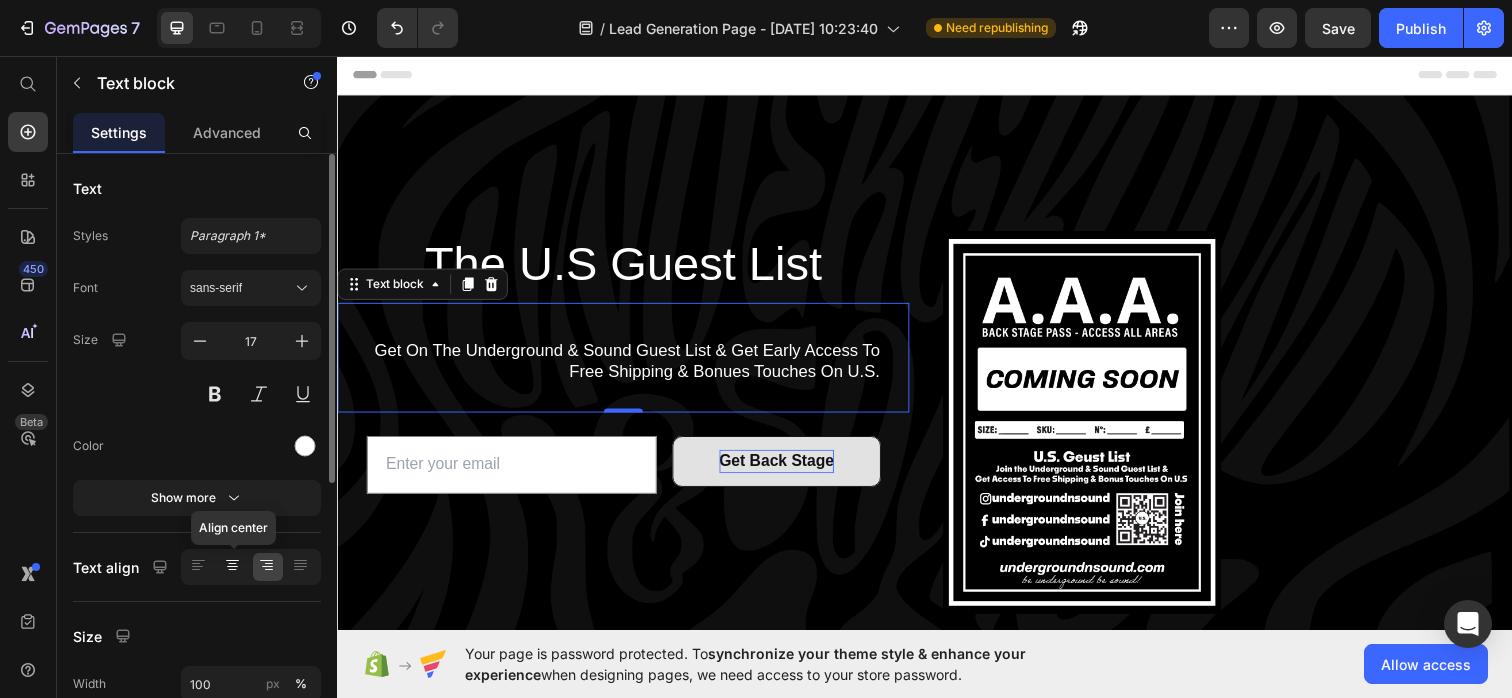 click 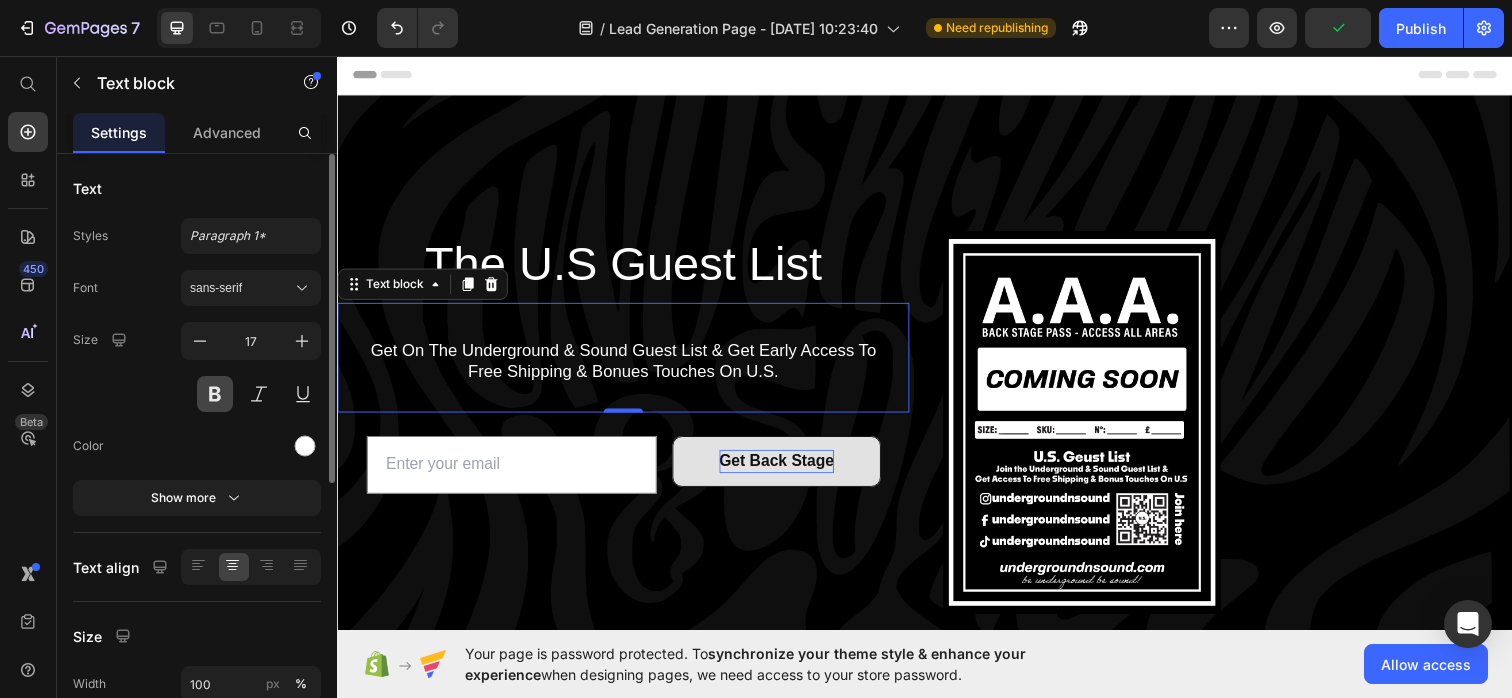 click at bounding box center (215, 394) 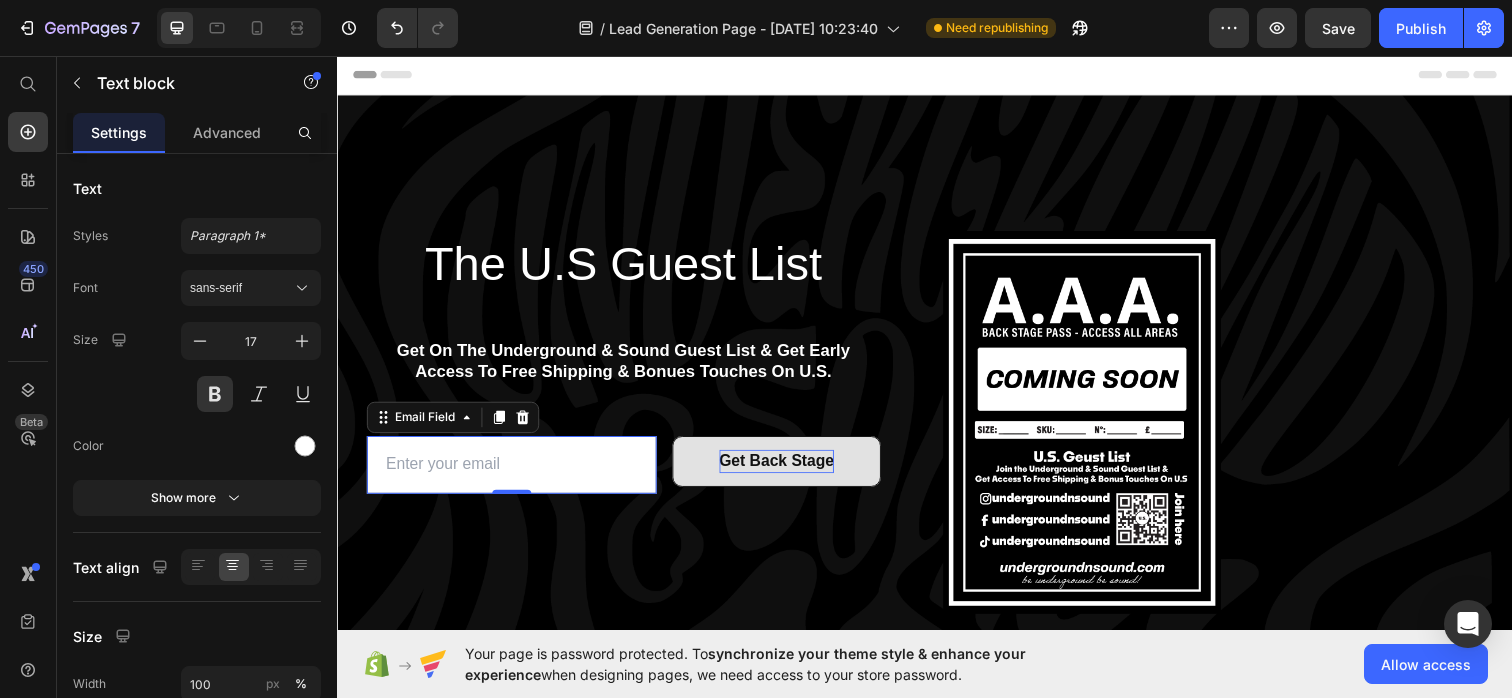 click at bounding box center (515, 473) 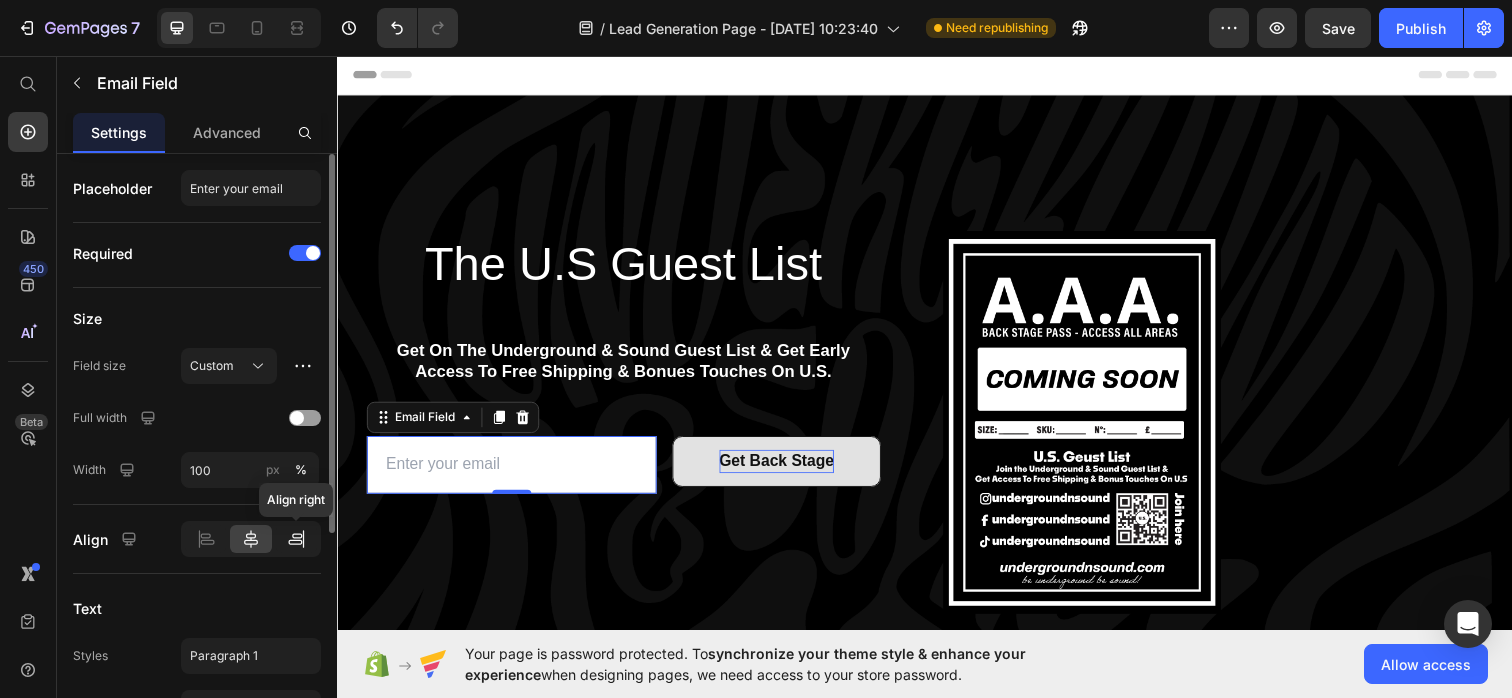 click 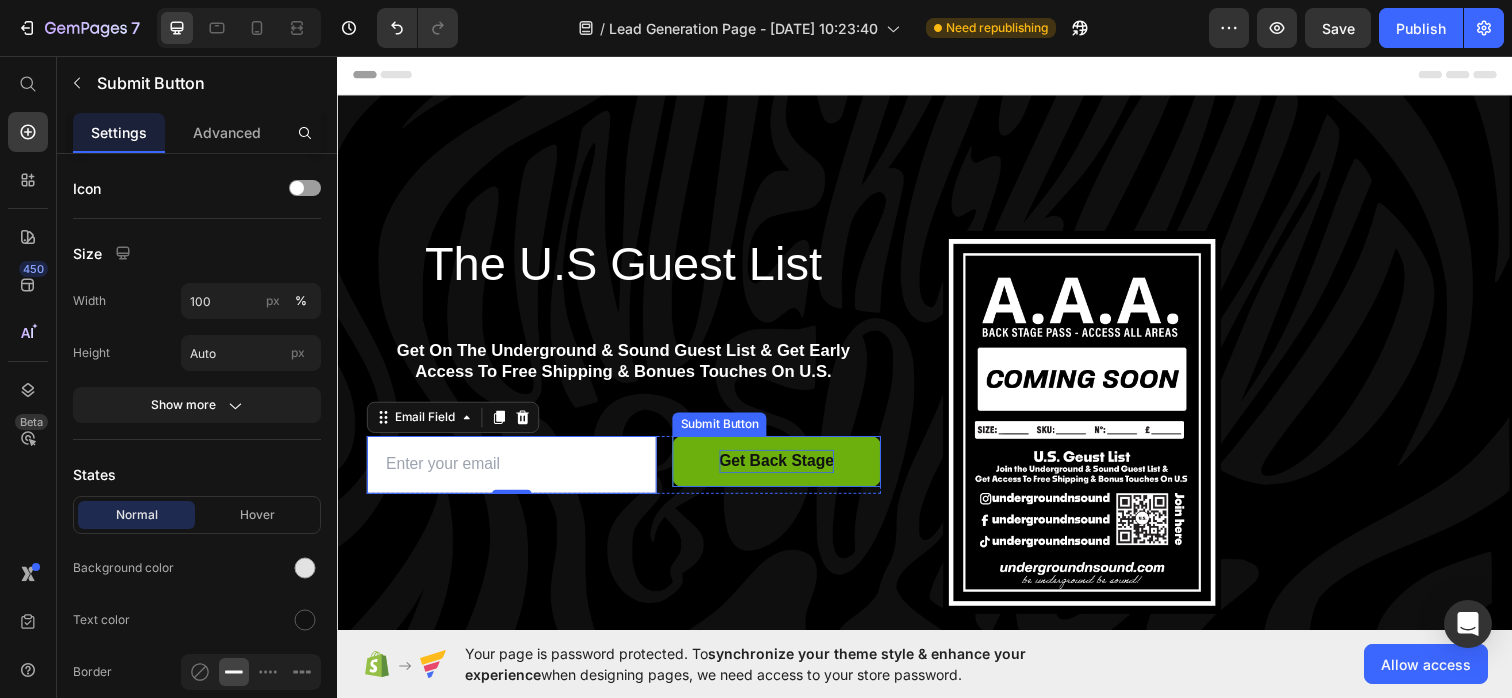 click on "Get Back Stage" at bounding box center [785, 470] 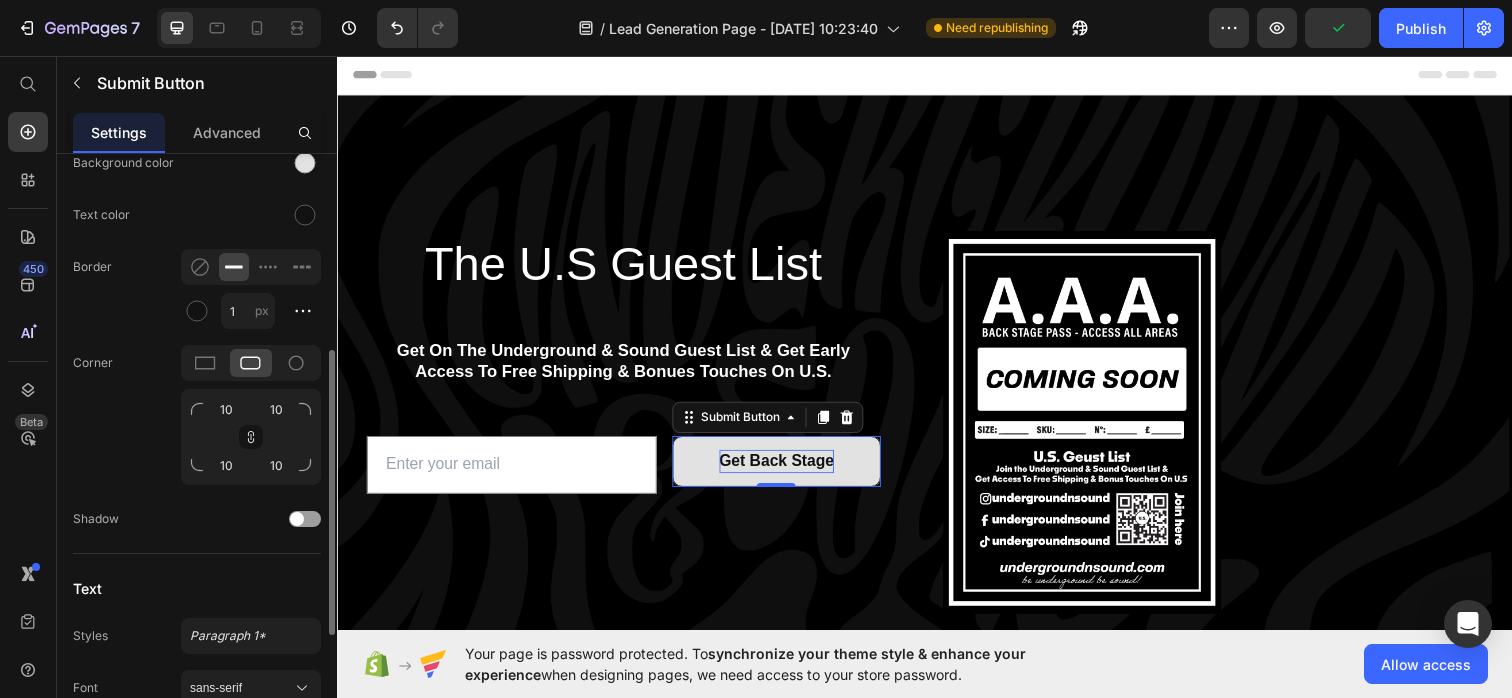 scroll, scrollTop: 407, scrollLeft: 0, axis: vertical 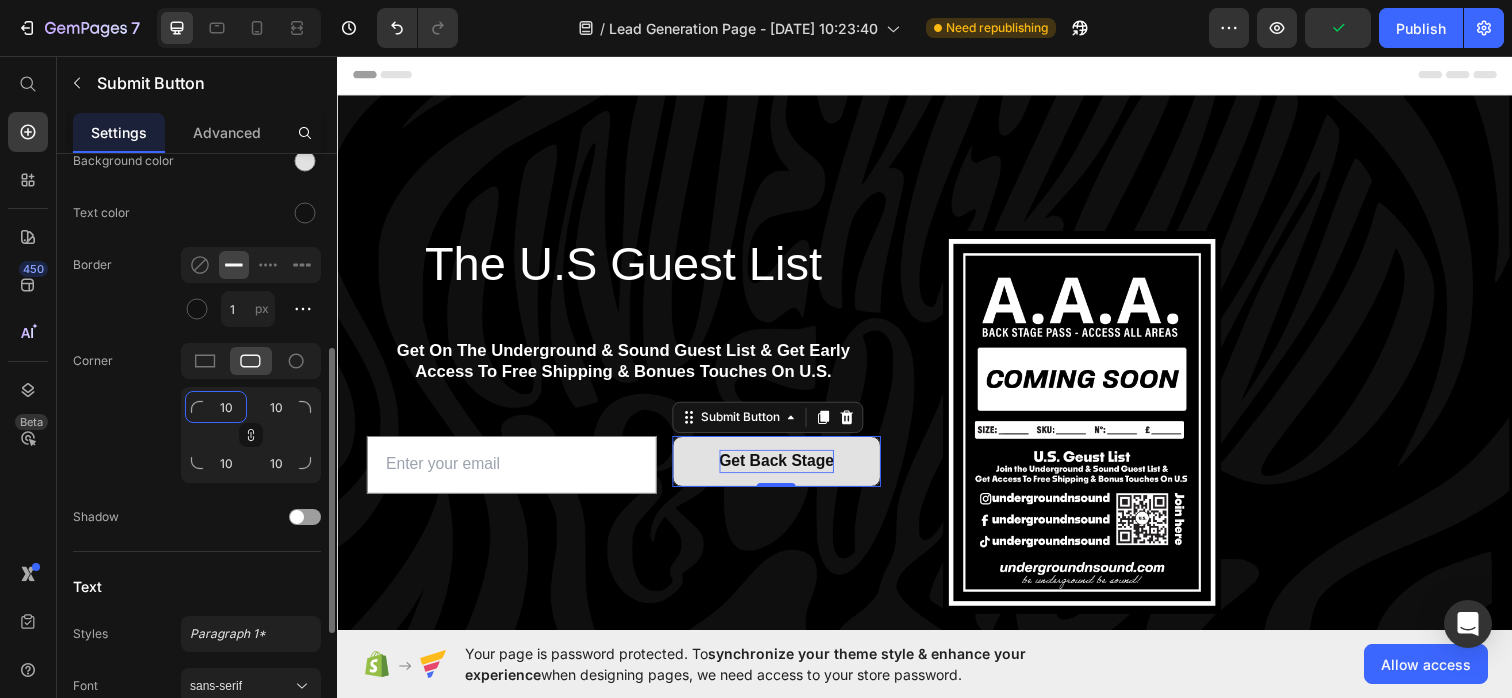 click on "10" 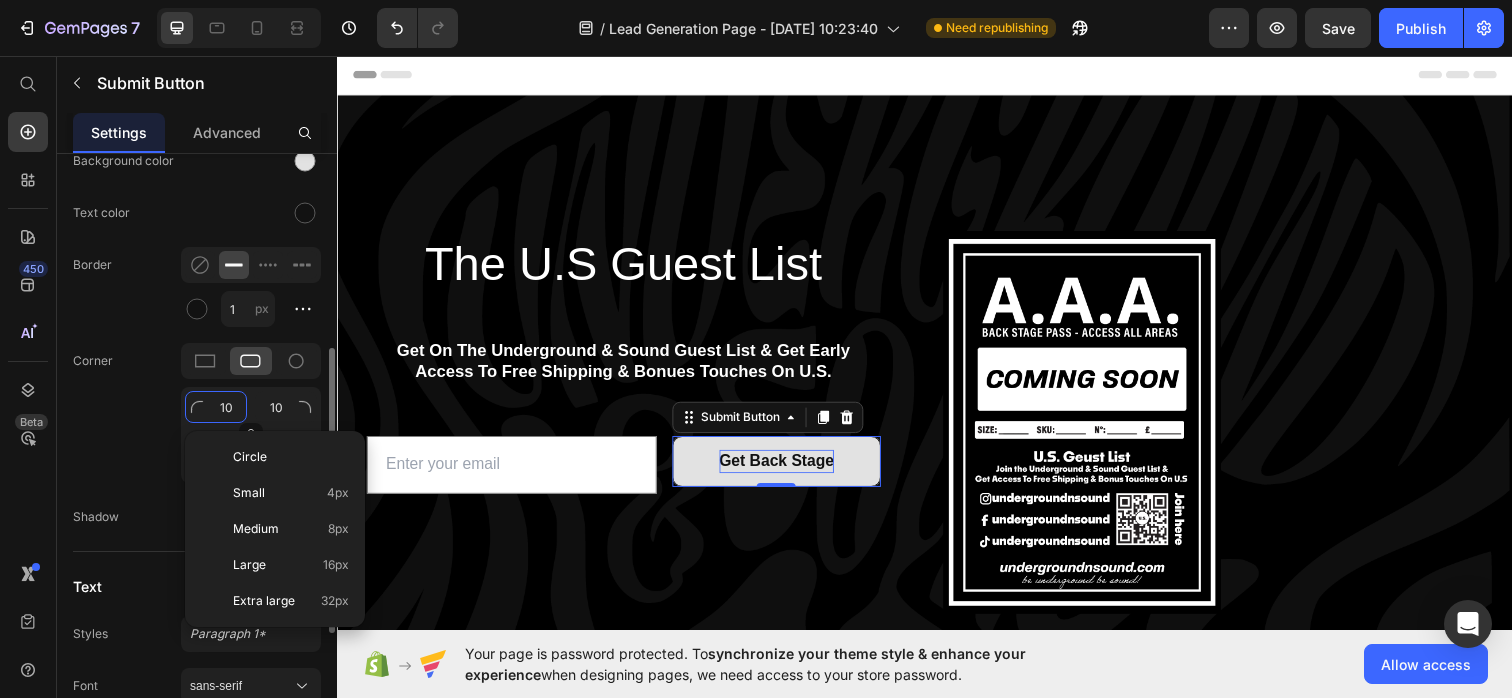 type on "8" 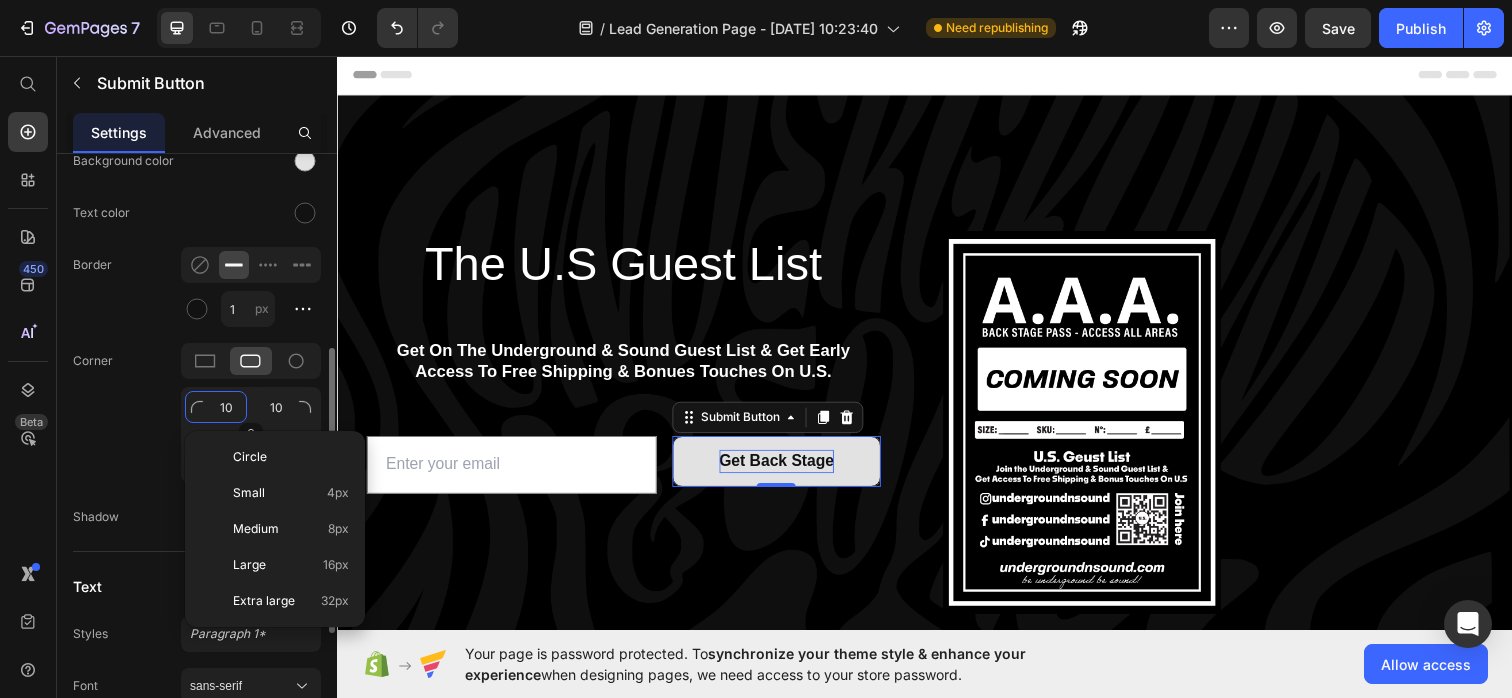 type on "8" 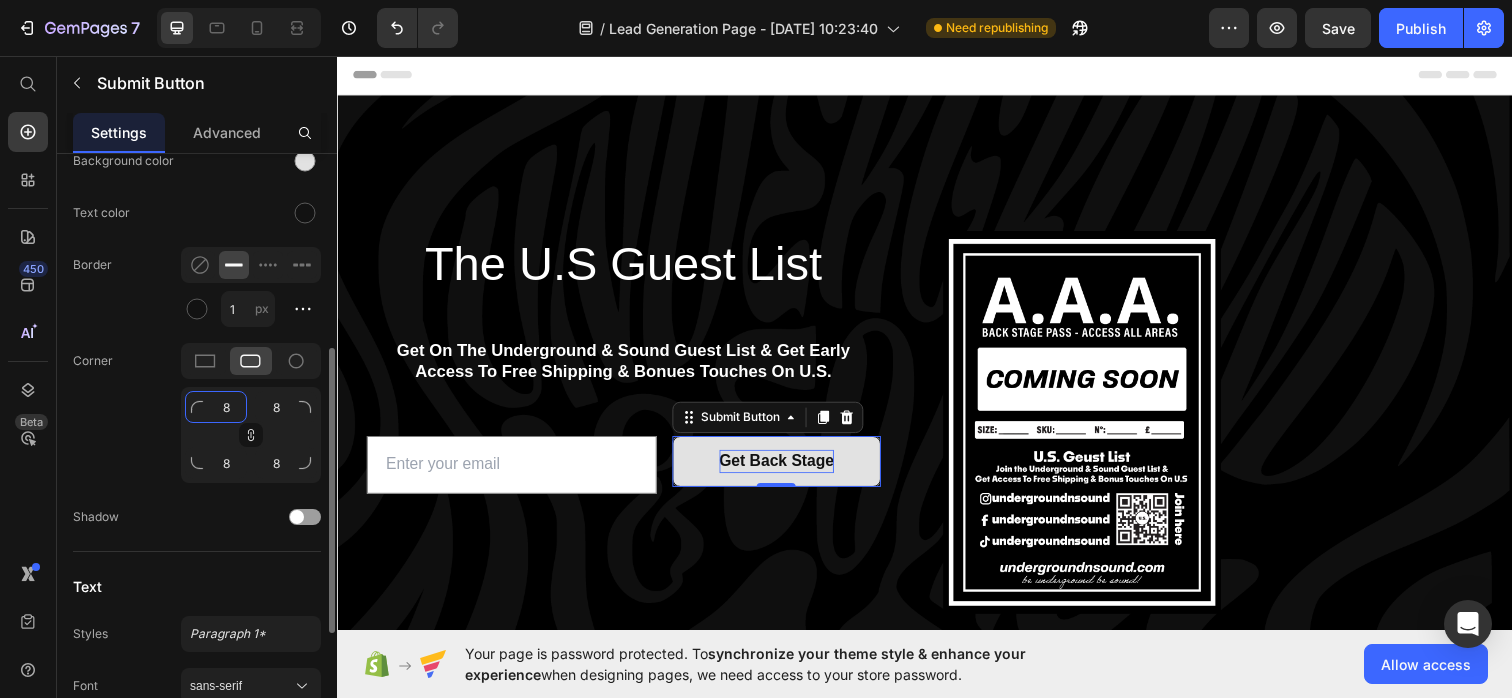 type on "8" 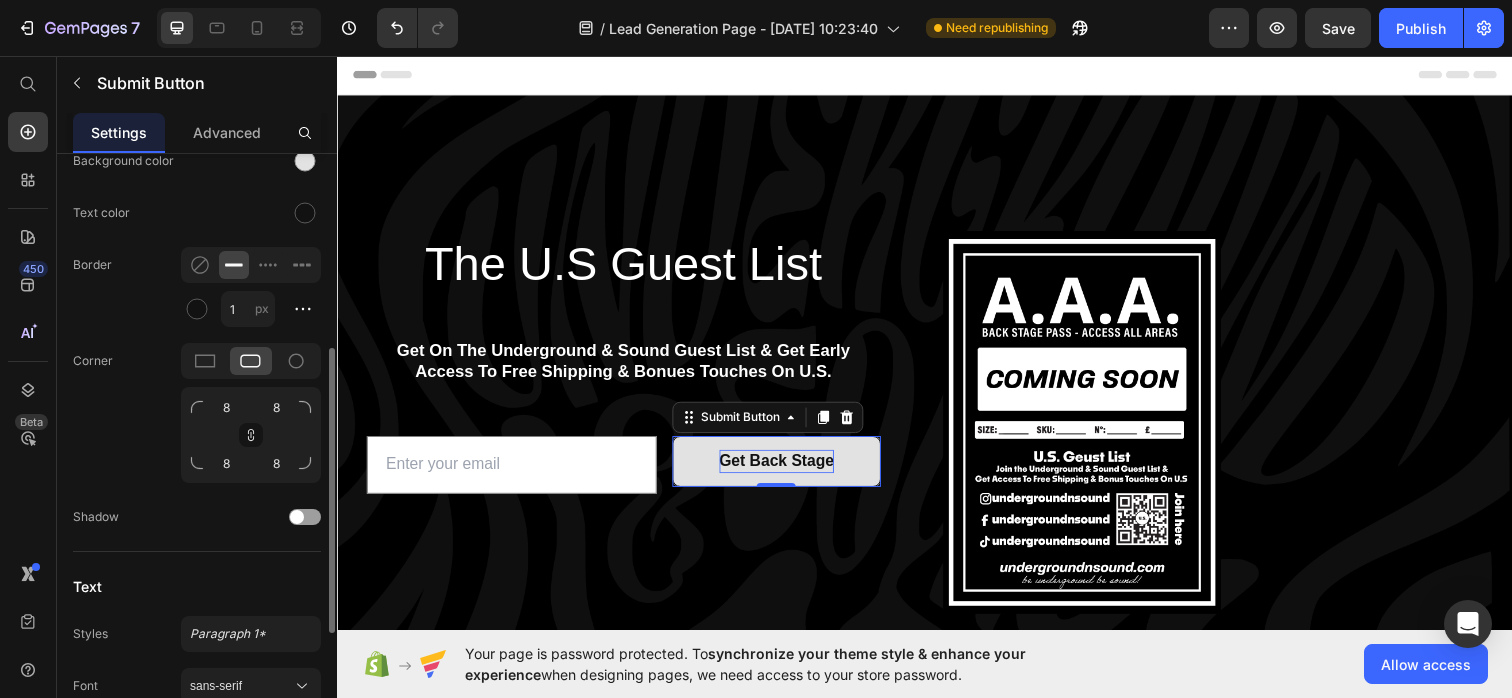 click on "Corner 8 8 8 8" 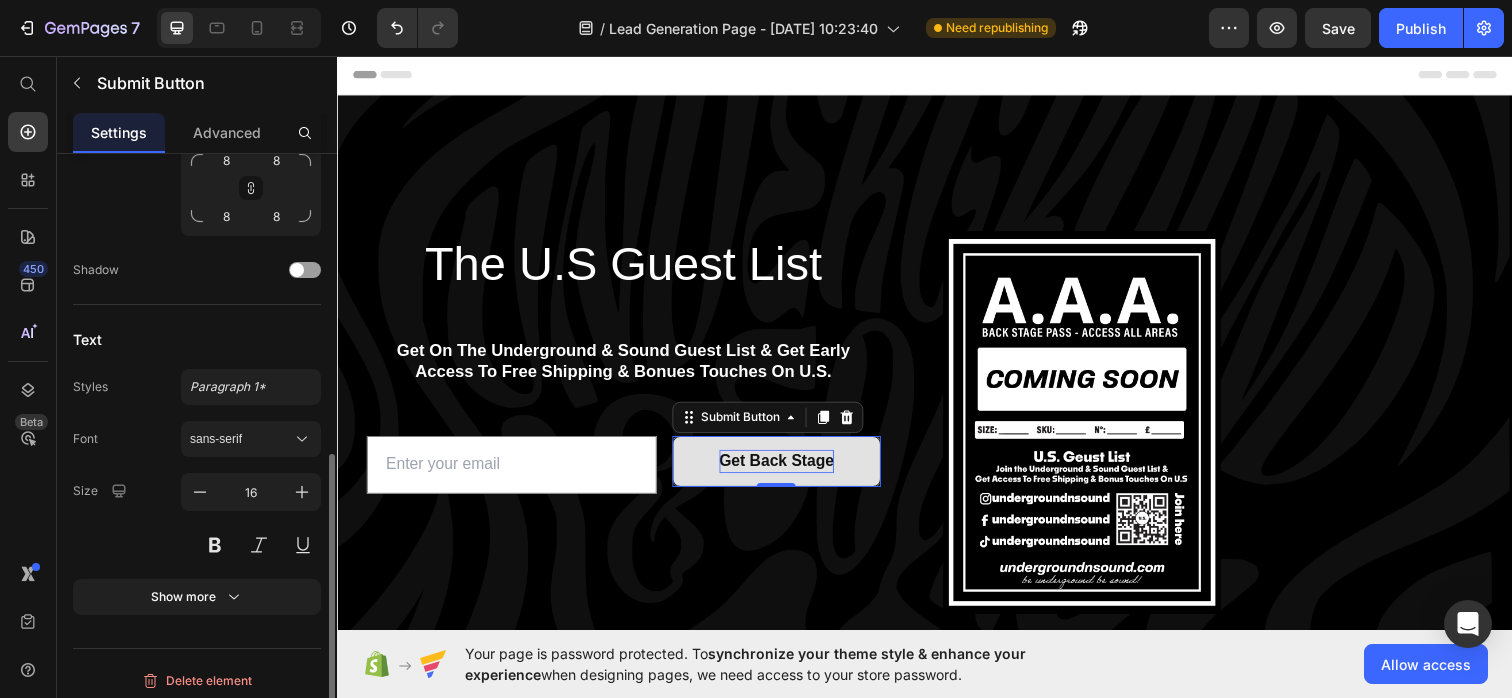 scroll, scrollTop: 662, scrollLeft: 0, axis: vertical 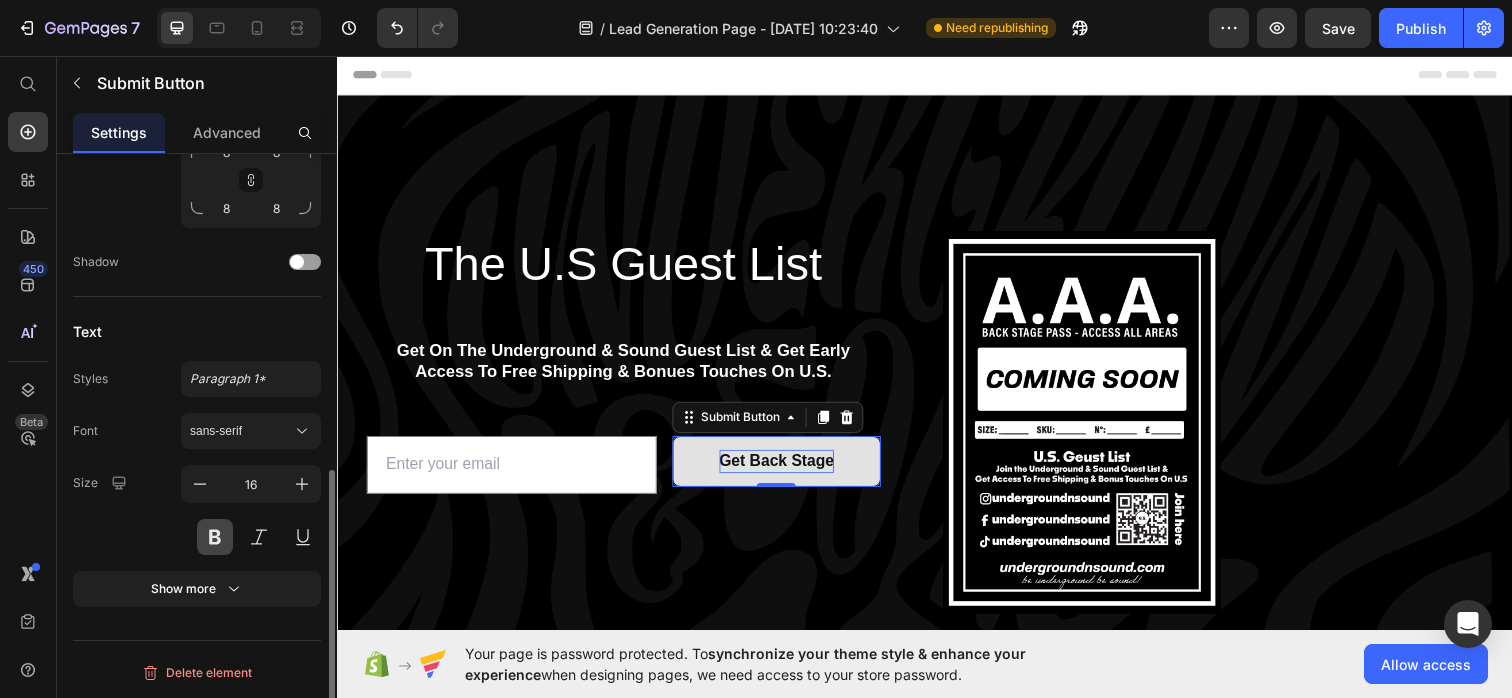 click at bounding box center (215, 537) 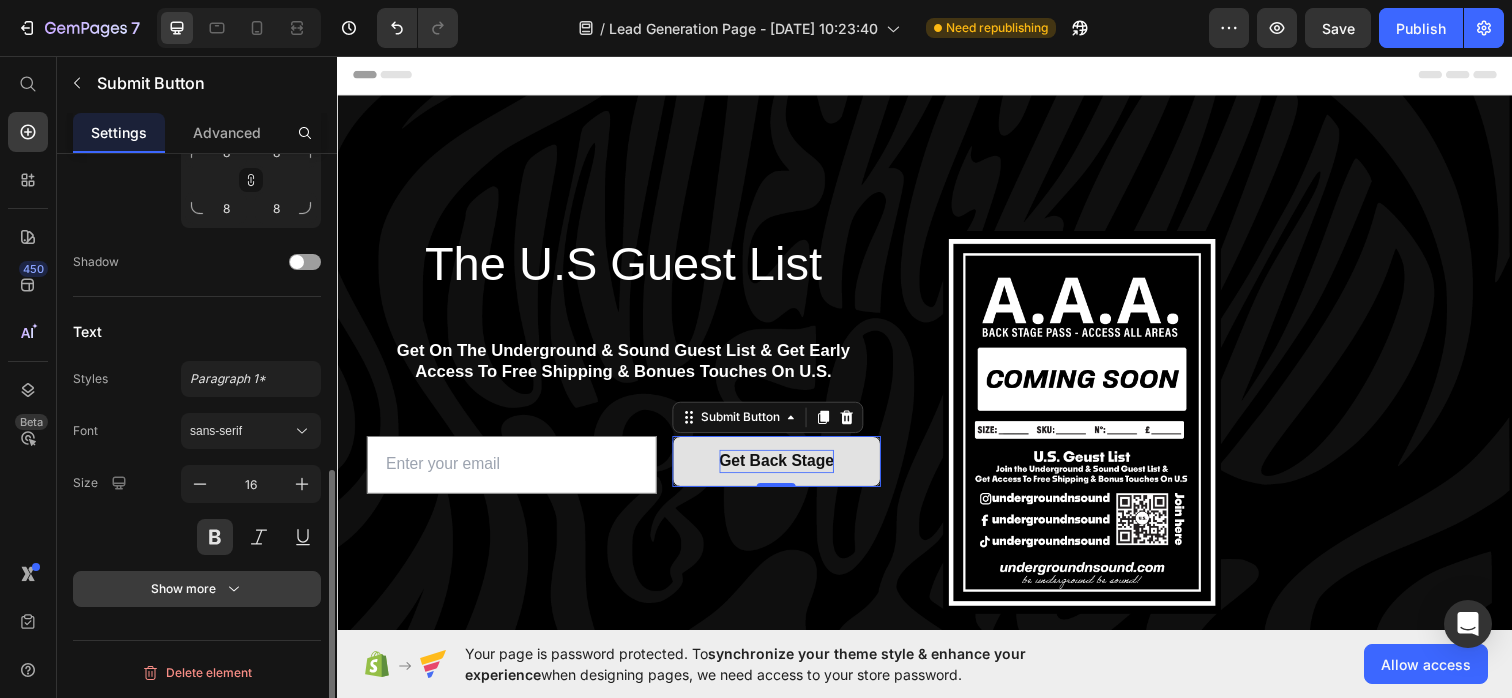 click on "Show more" at bounding box center [197, 589] 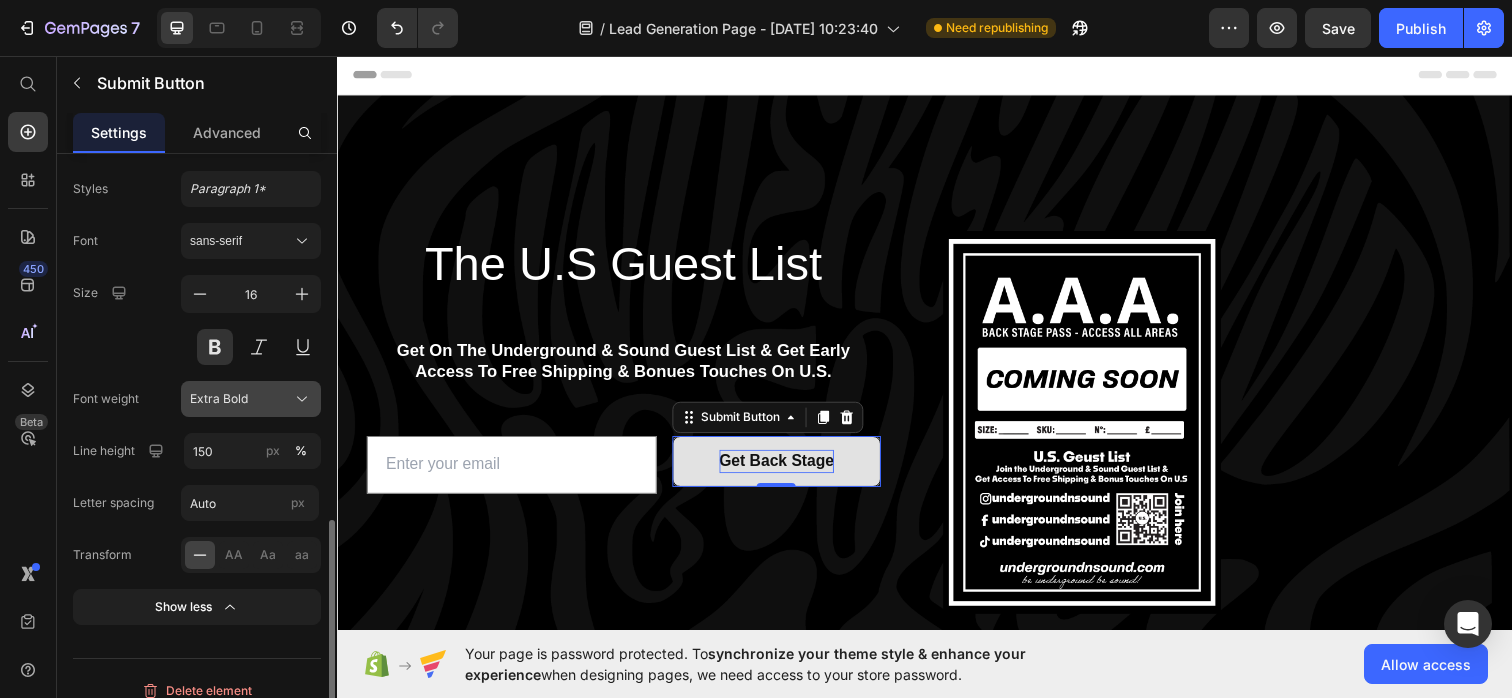 scroll, scrollTop: 870, scrollLeft: 0, axis: vertical 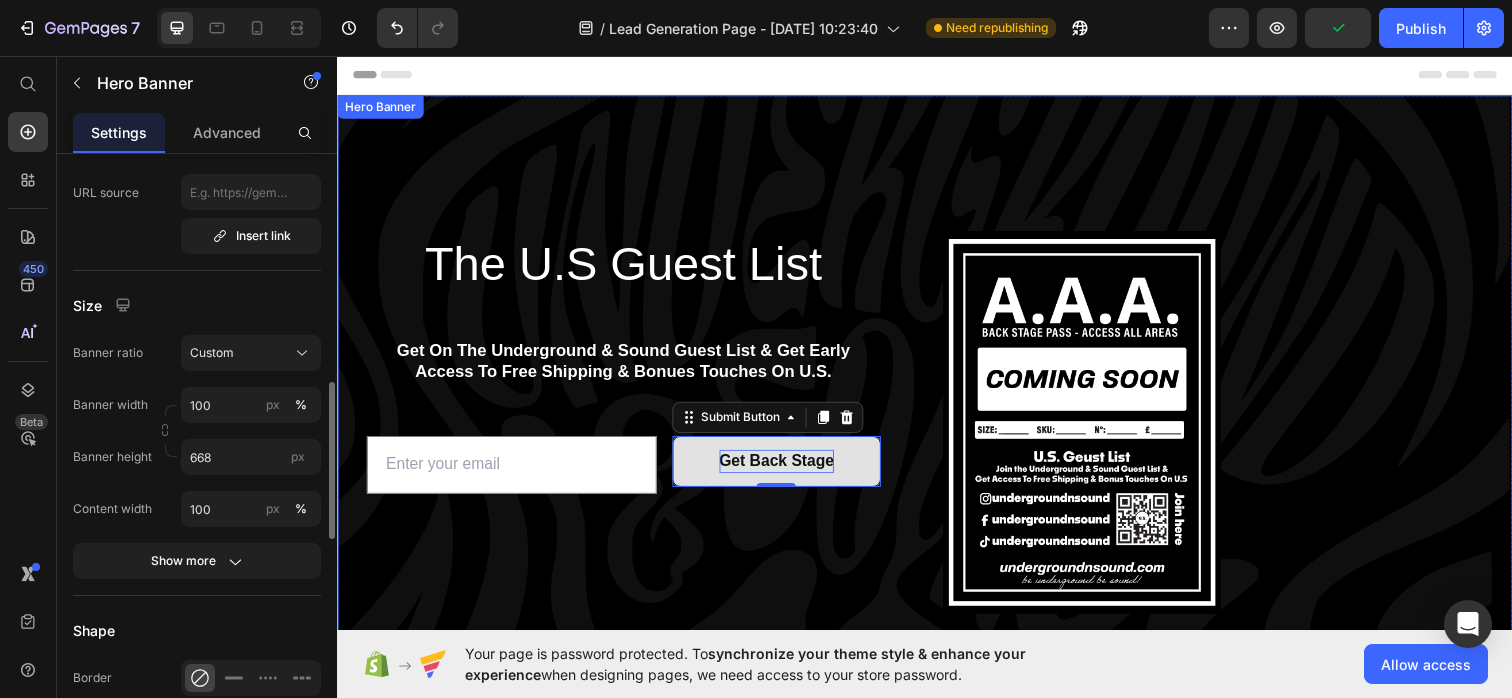 click at bounding box center [937, 430] 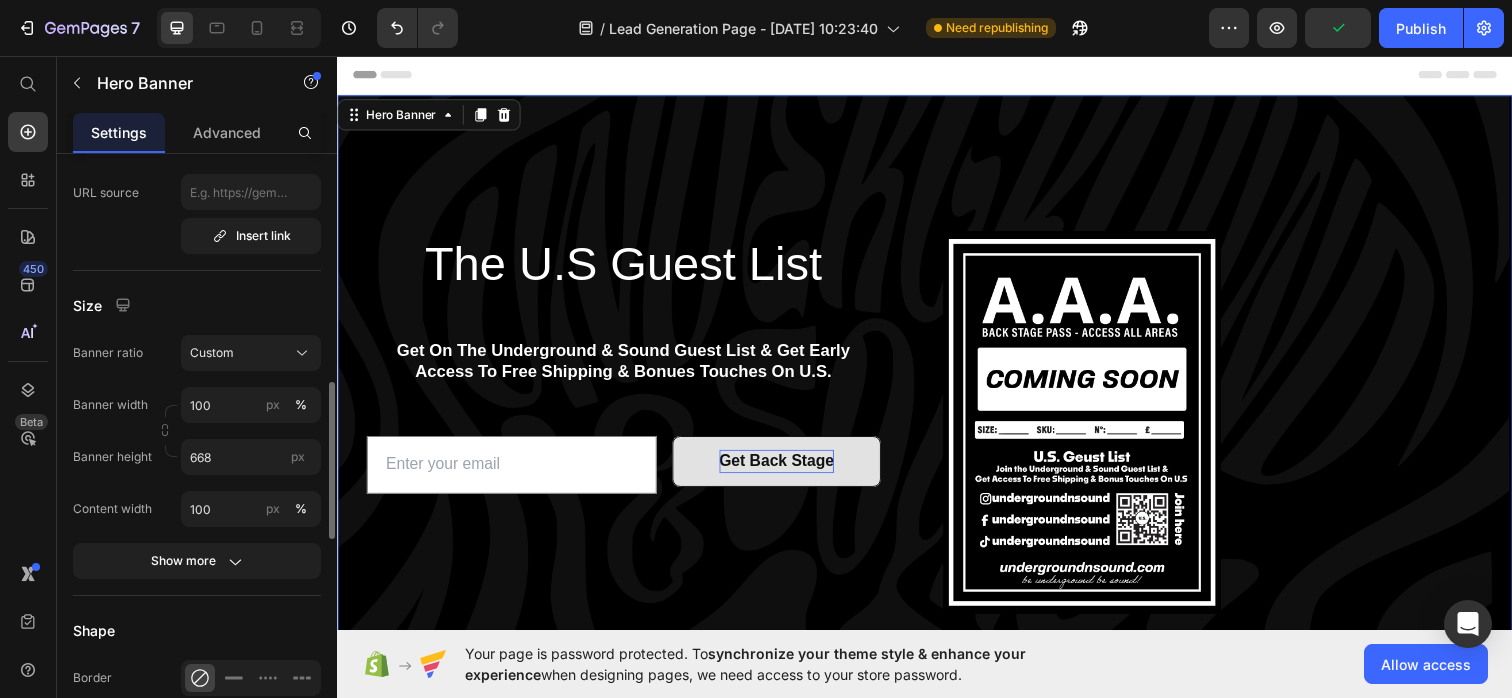 scroll, scrollTop: 0, scrollLeft: 0, axis: both 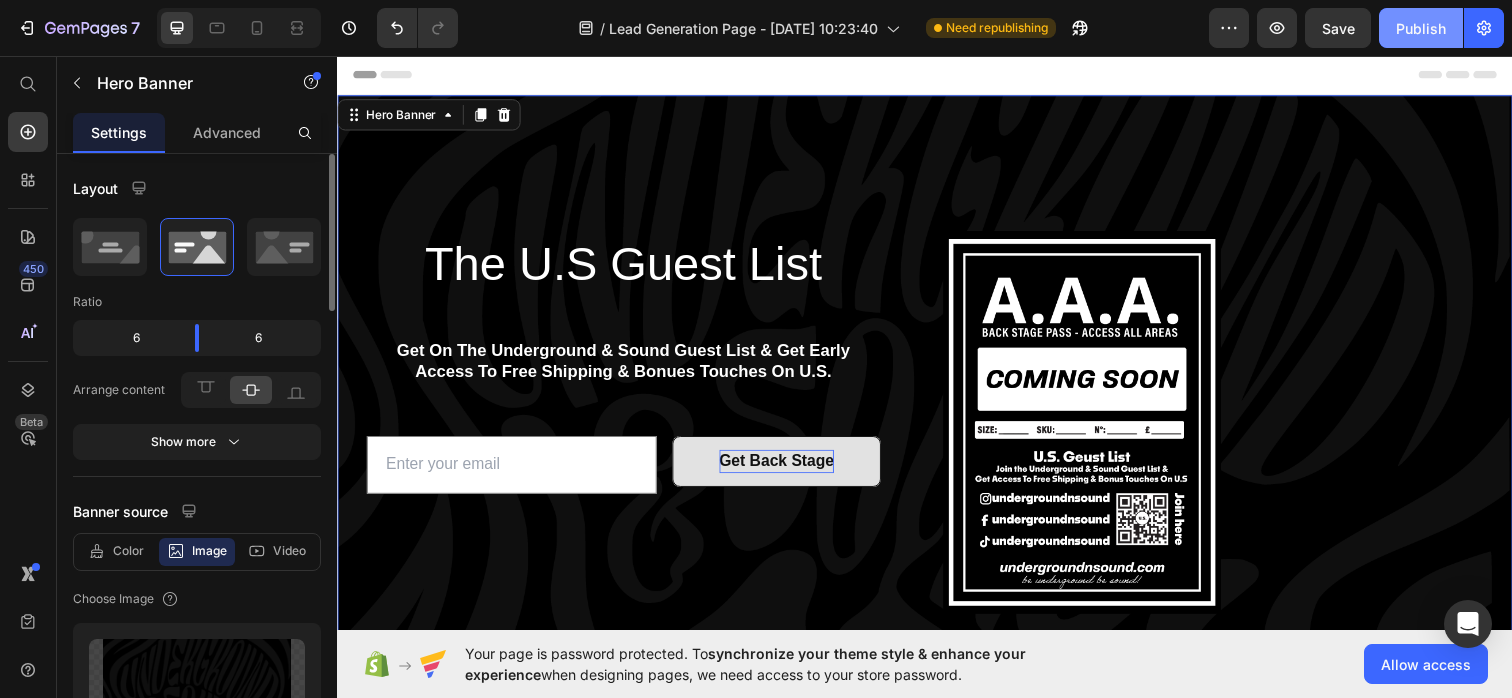click on "Publish" at bounding box center (1421, 28) 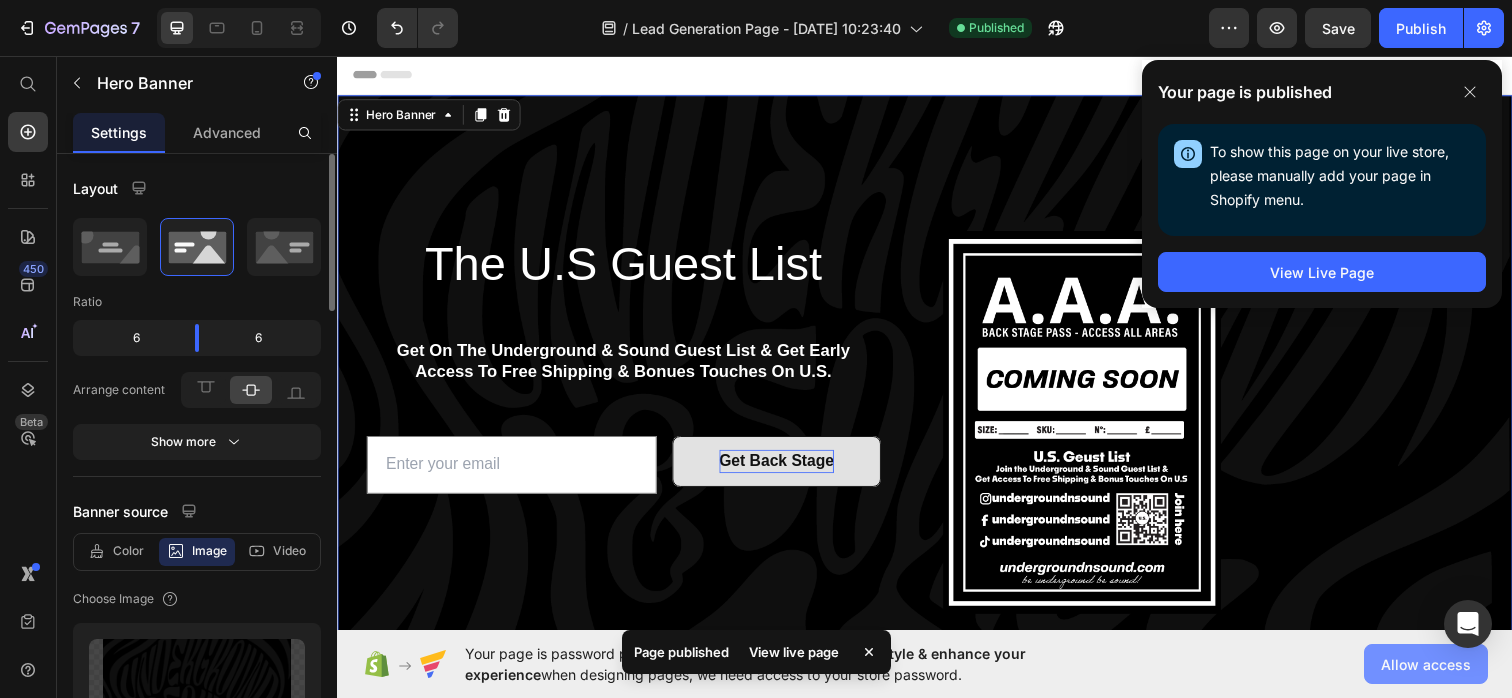 click on "Allow access" 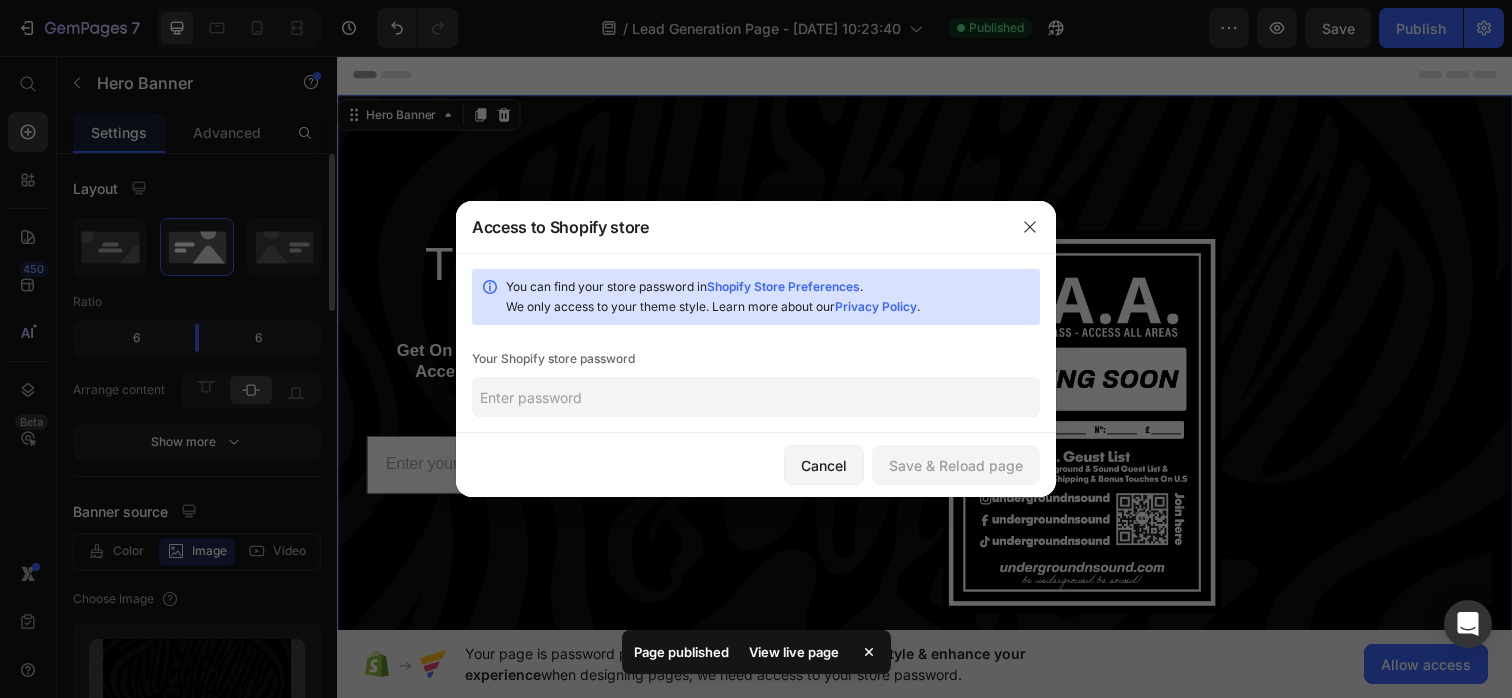 click 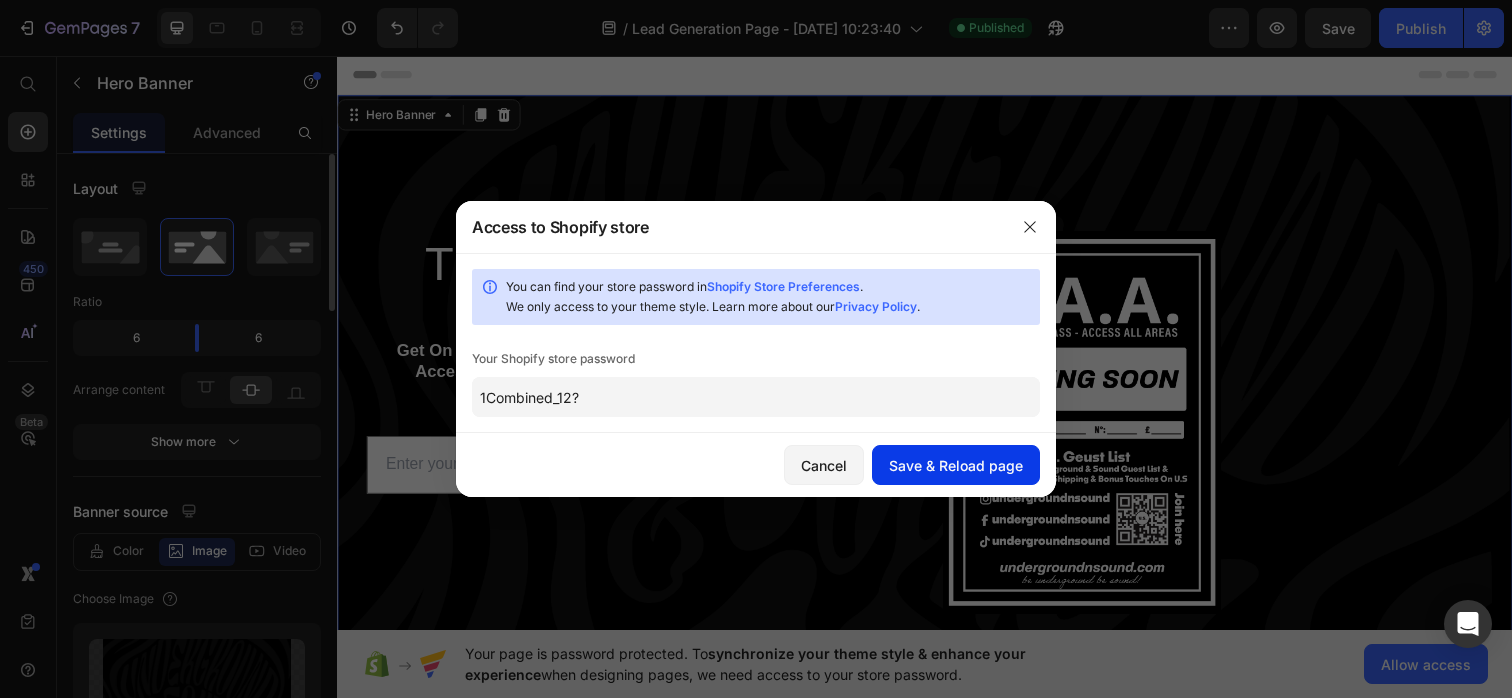 type on "1Combined_12?" 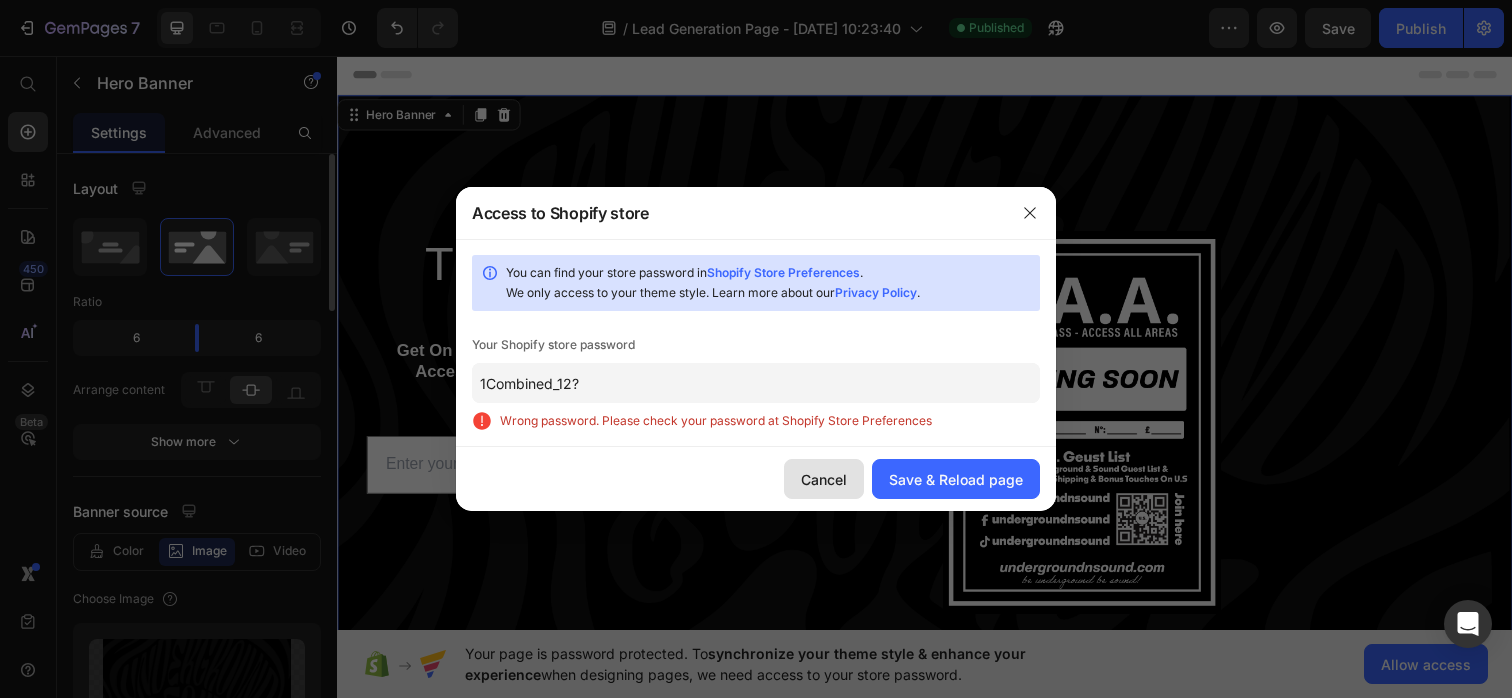 click on "Cancel" at bounding box center [824, 479] 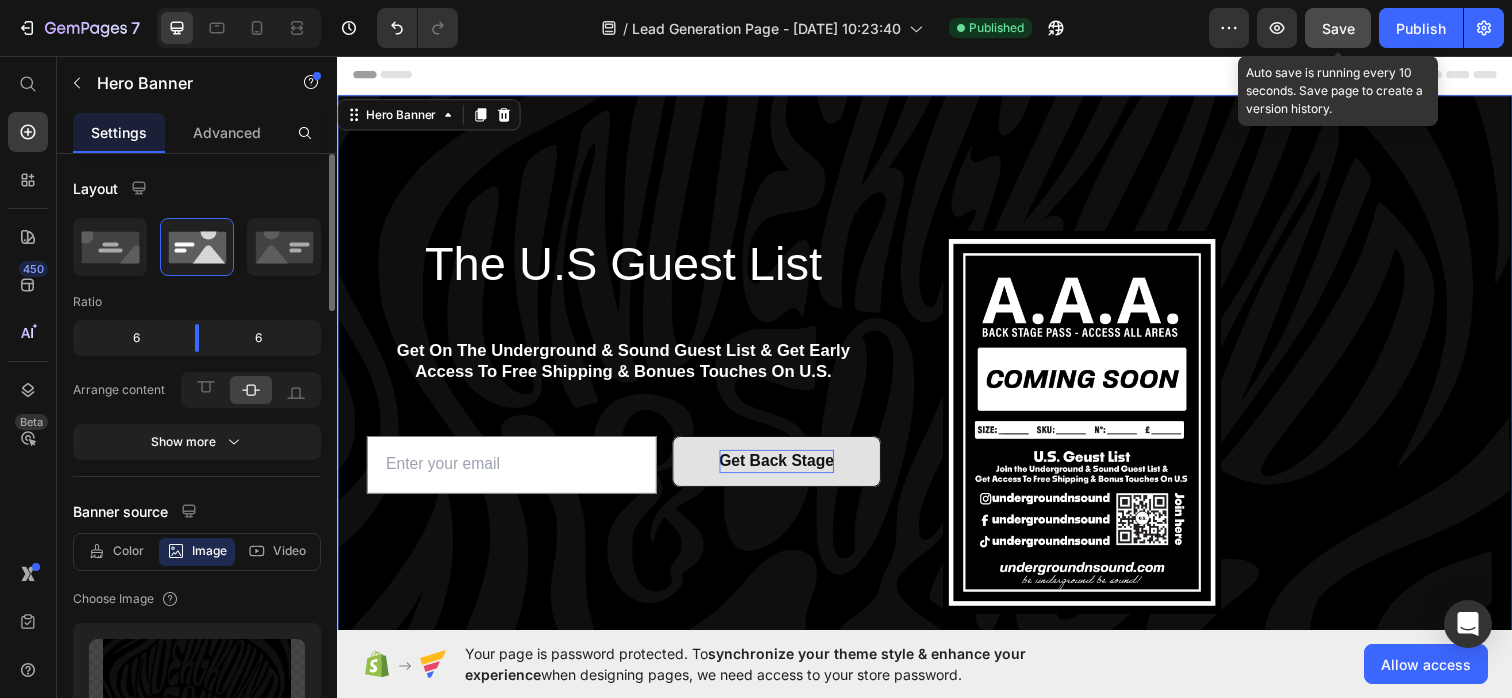 click on "Save" at bounding box center (1338, 28) 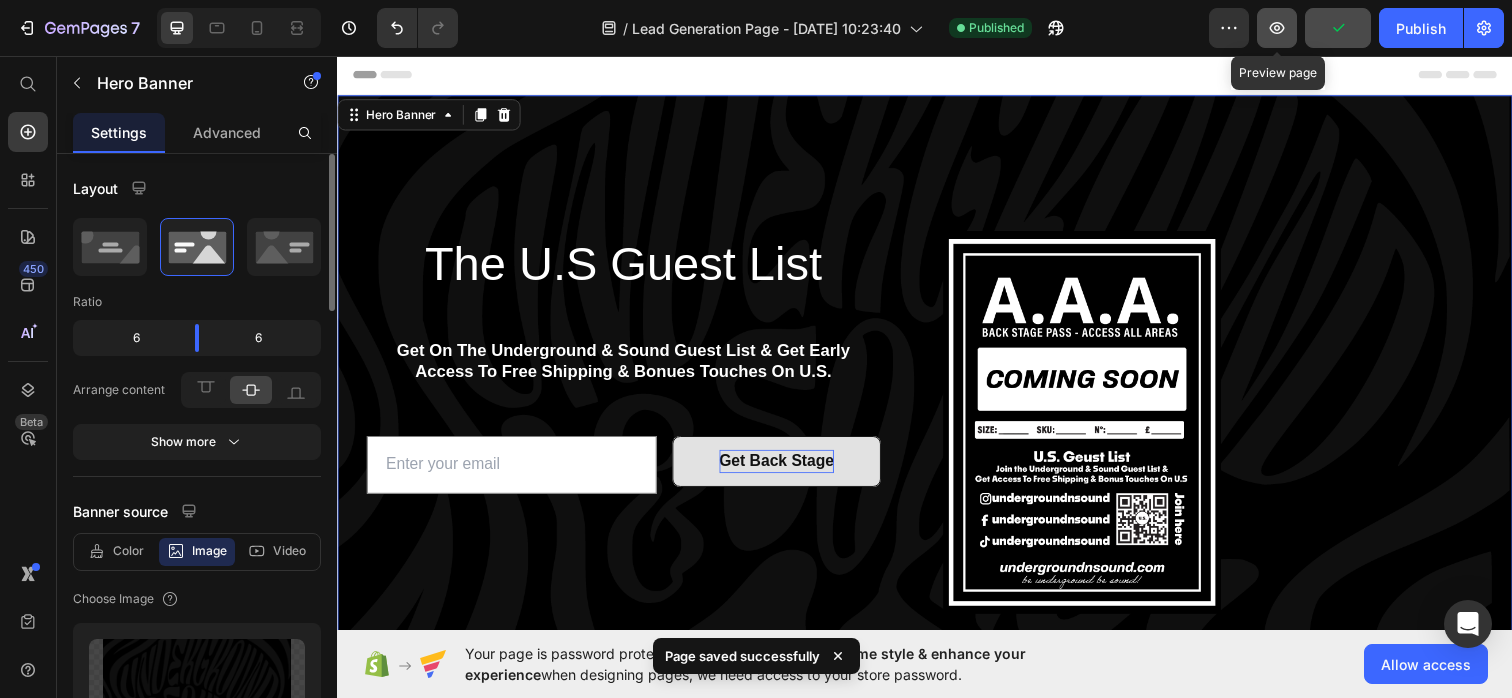 click 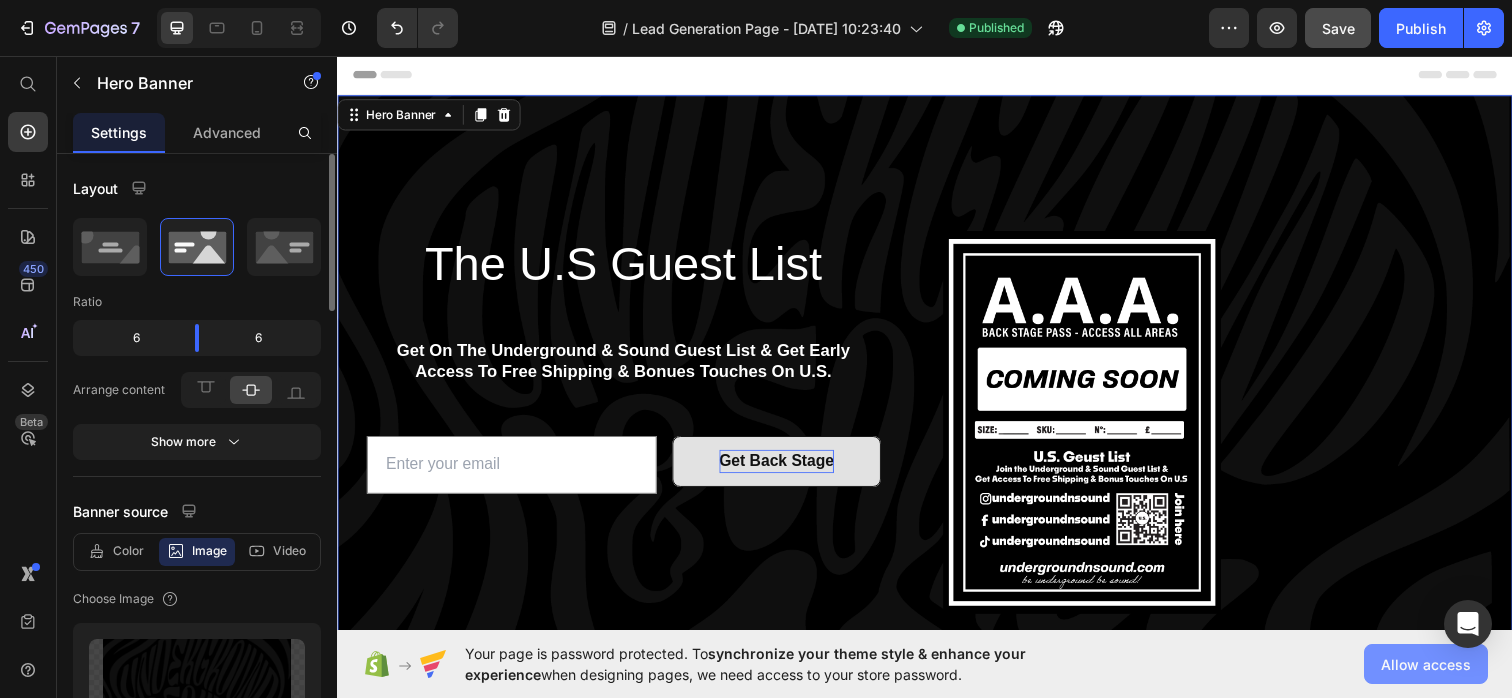 click on "Allow access" 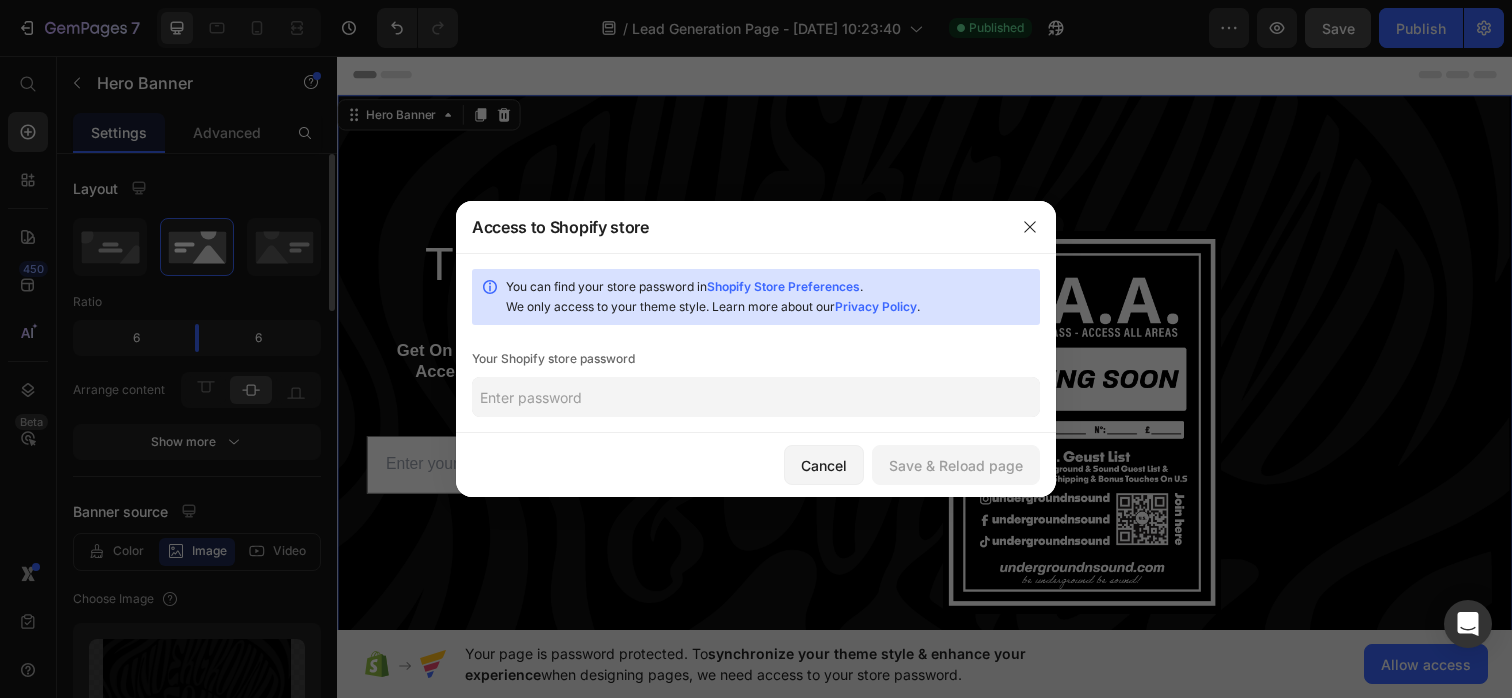 click 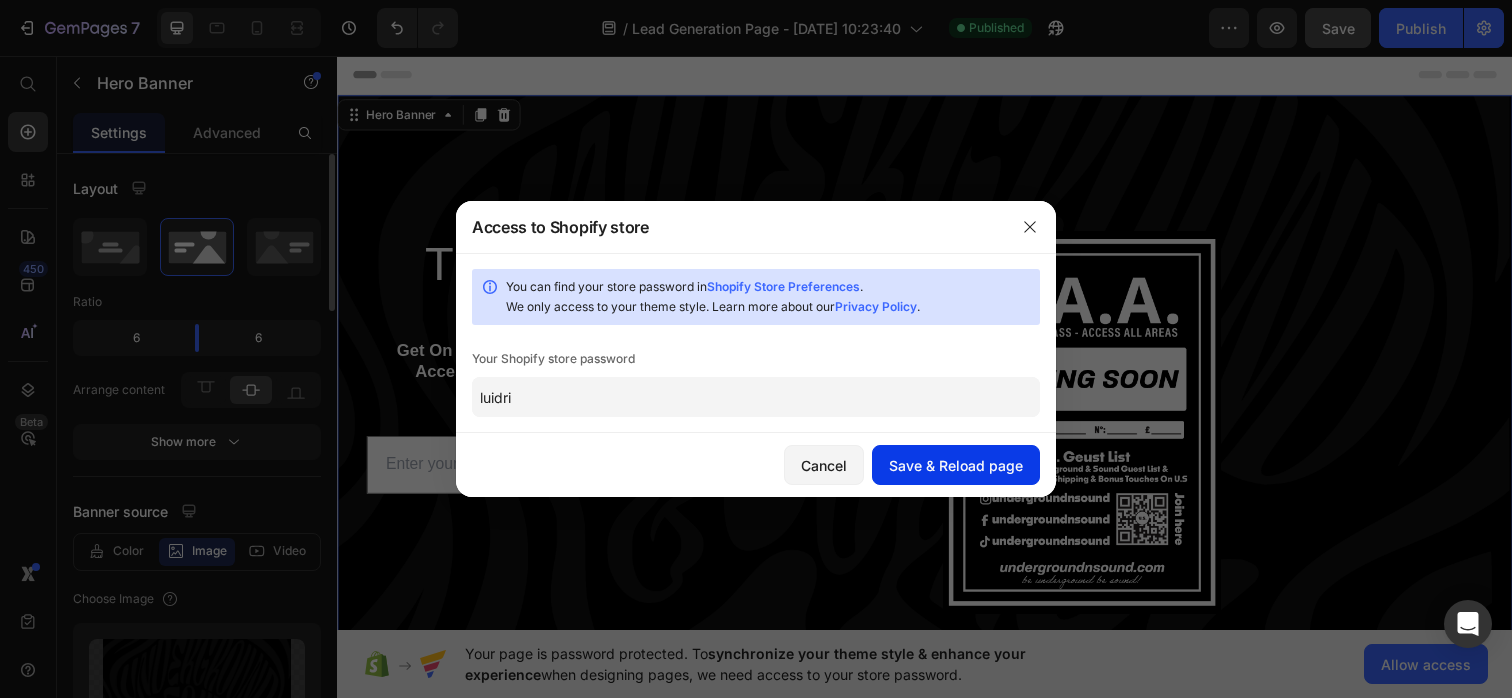 type on "luidri" 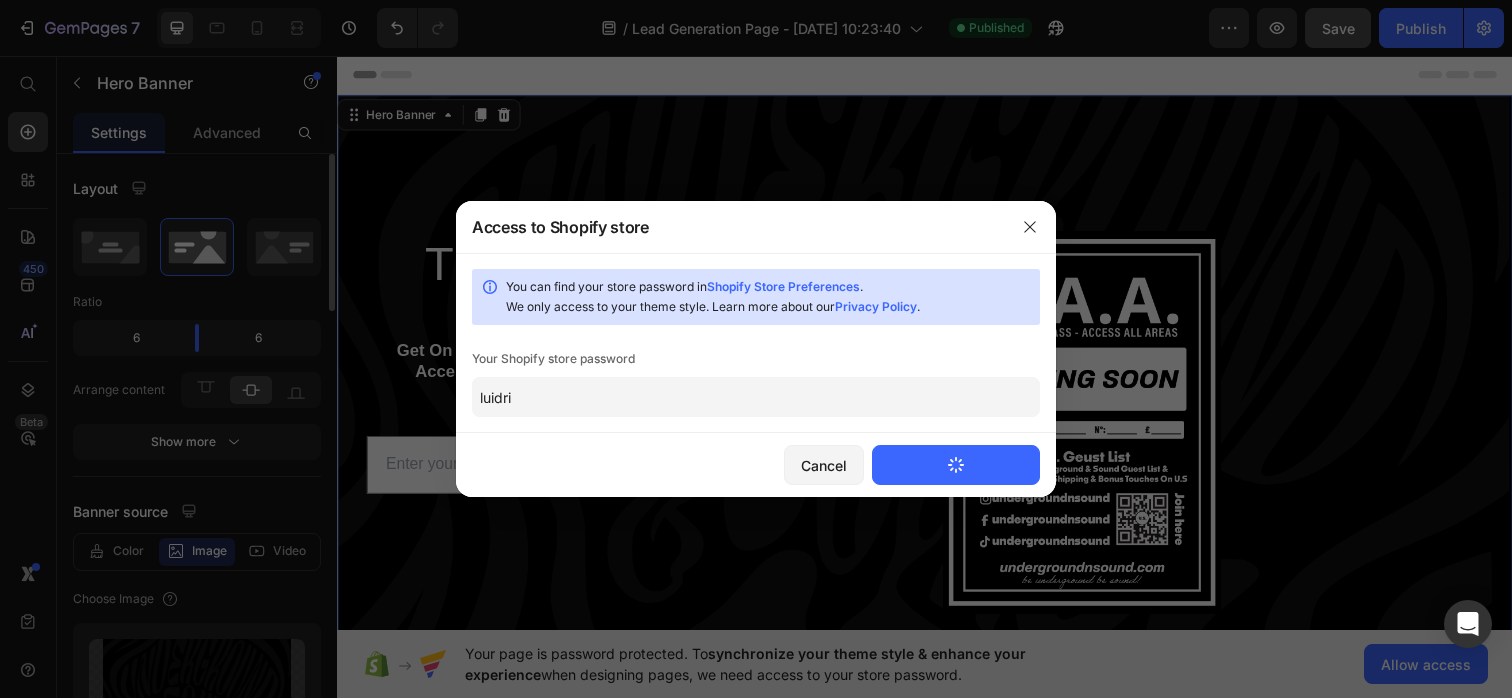 type 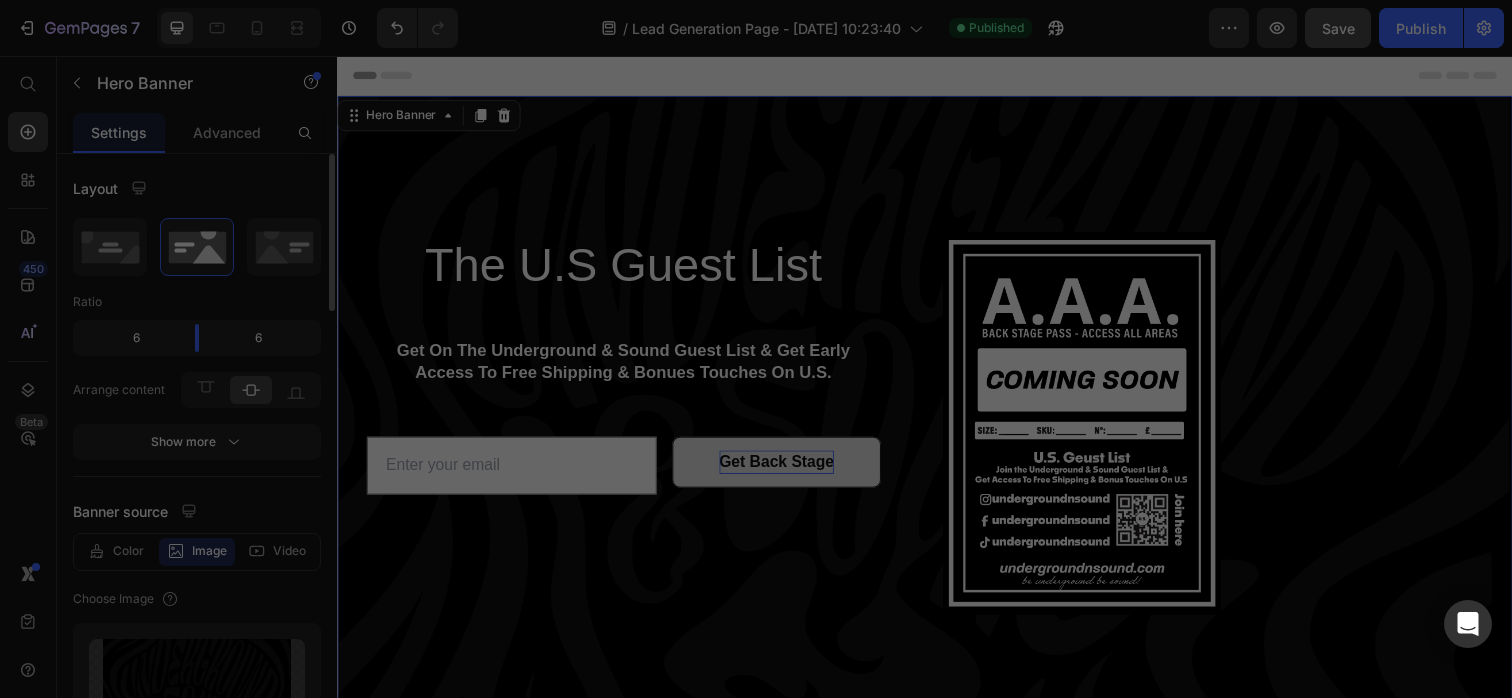 scroll, scrollTop: 0, scrollLeft: 0, axis: both 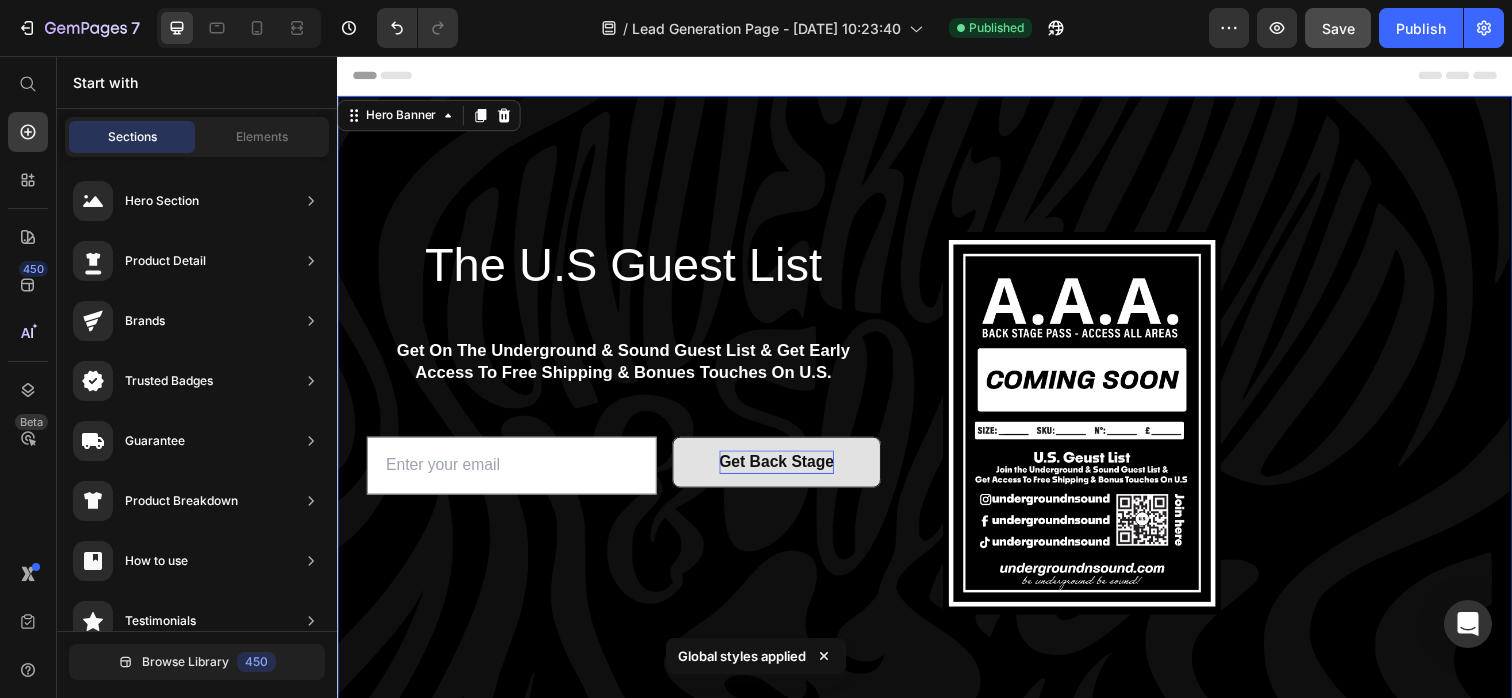 click on "Header" at bounding box center (937, 76) 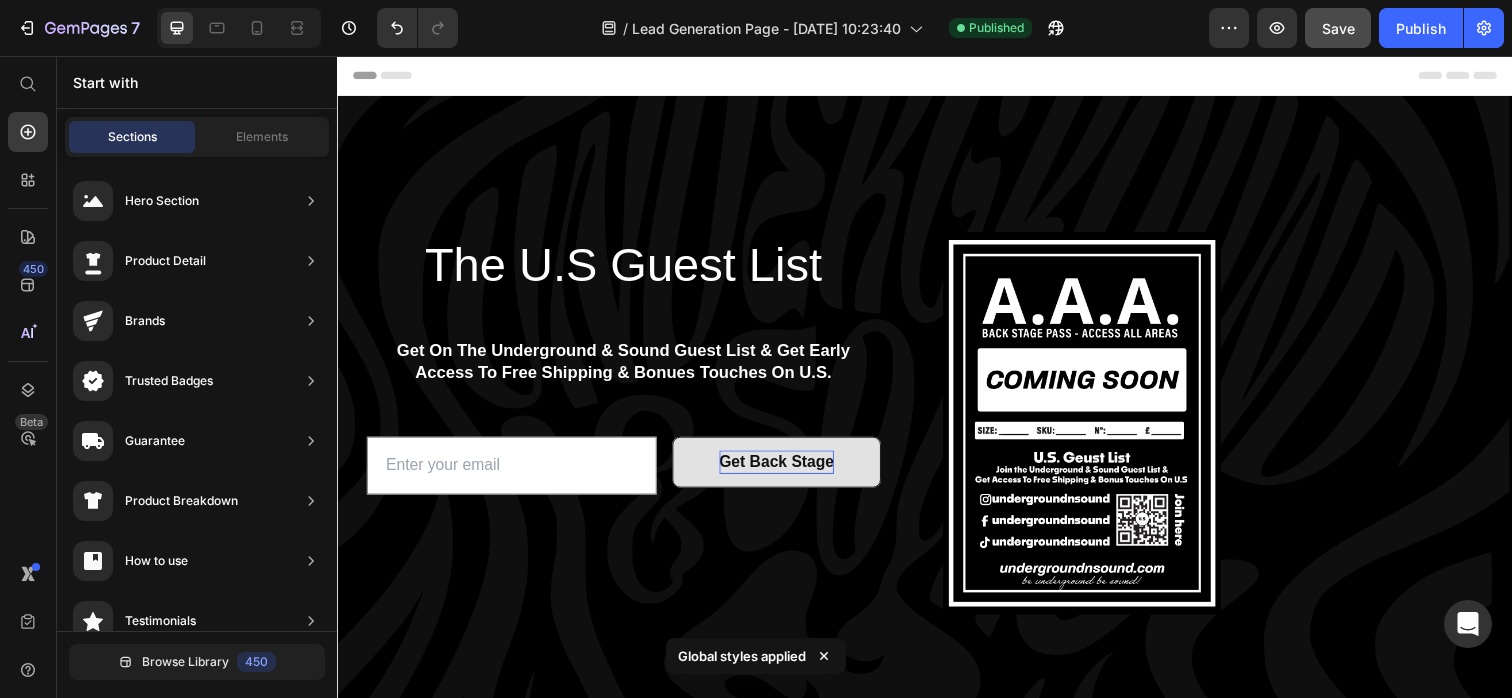 click on "Header" at bounding box center (937, 76) 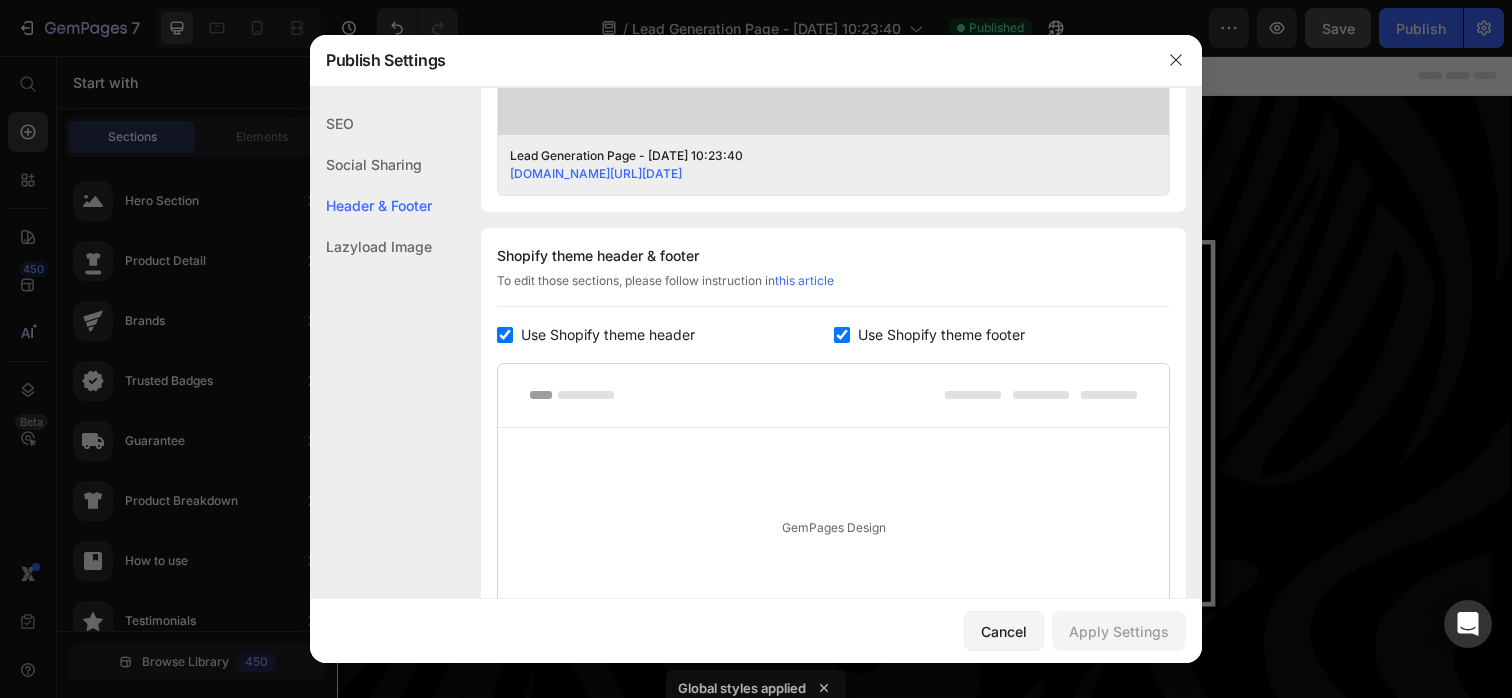 scroll, scrollTop: 937, scrollLeft: 0, axis: vertical 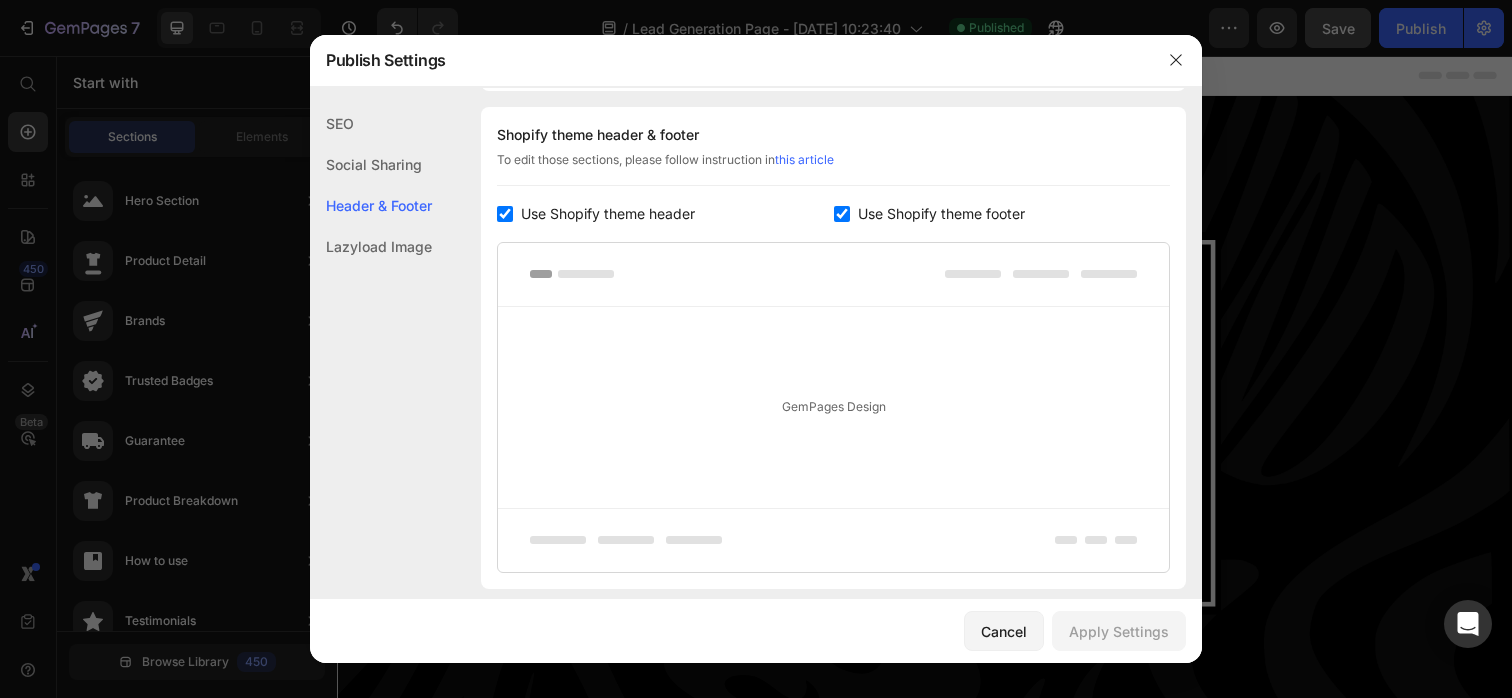 click at bounding box center (505, 214) 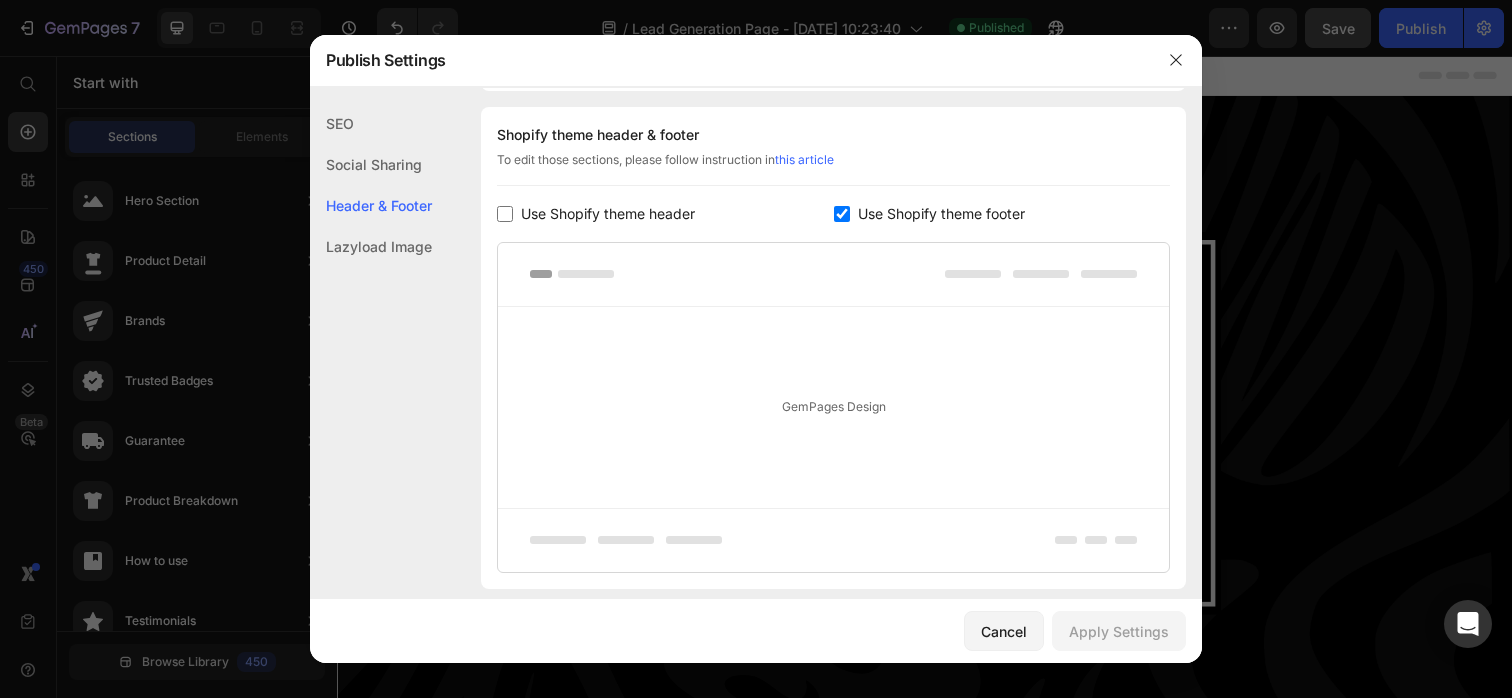 checkbox on "false" 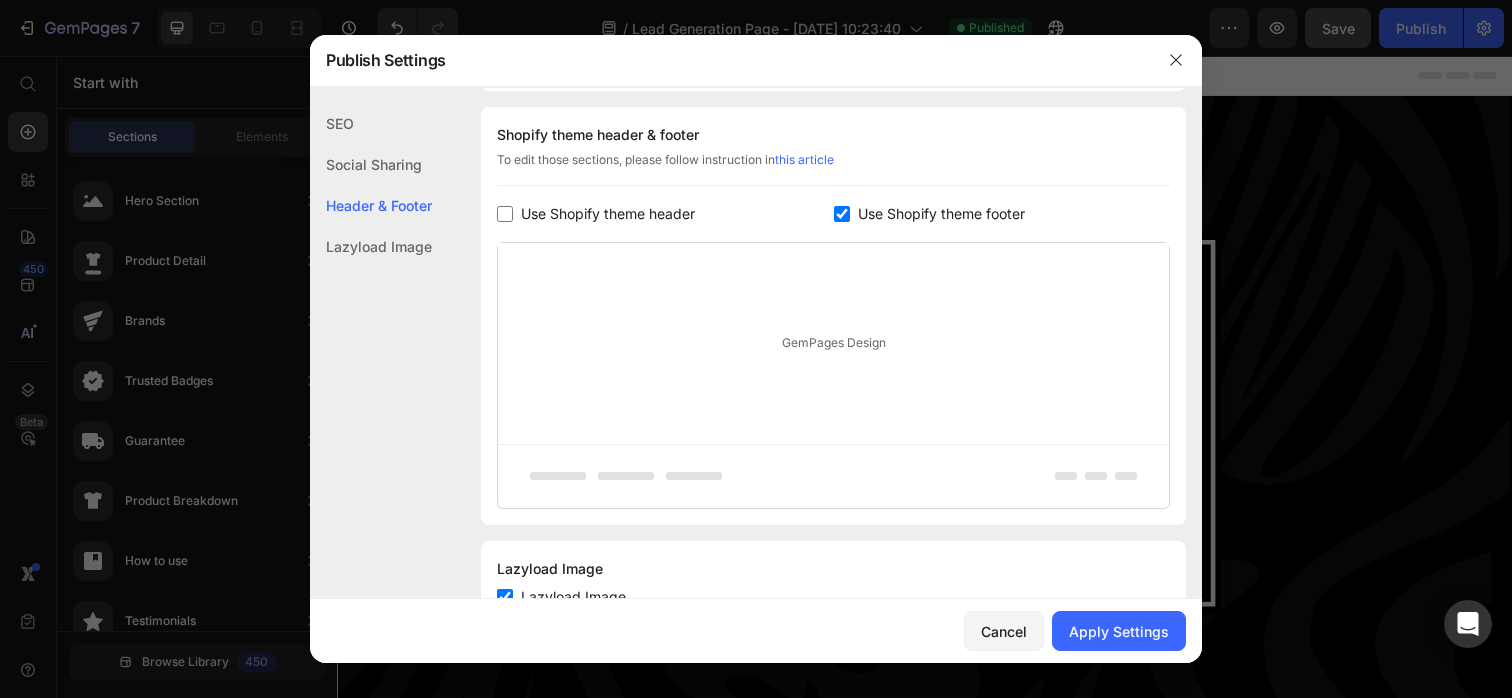click at bounding box center (842, 214) 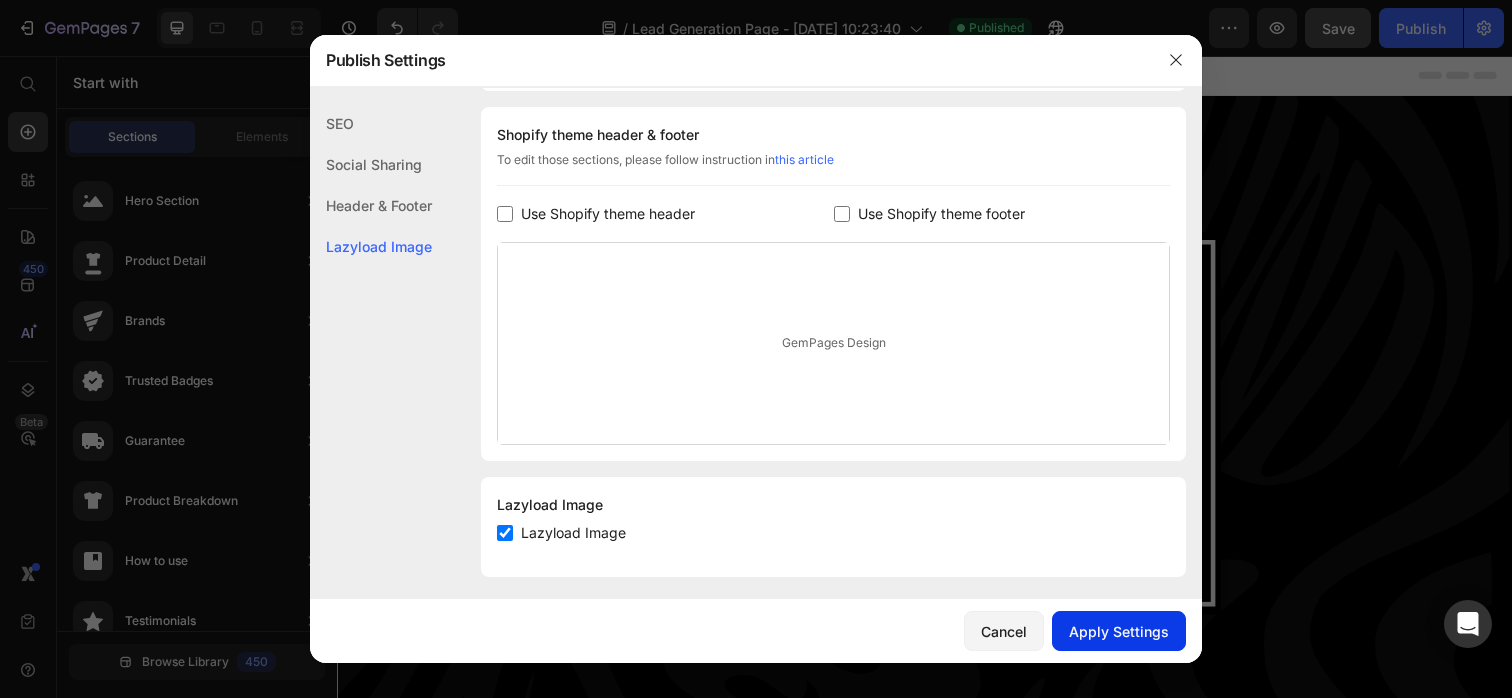 click on "Apply Settings" at bounding box center [1119, 631] 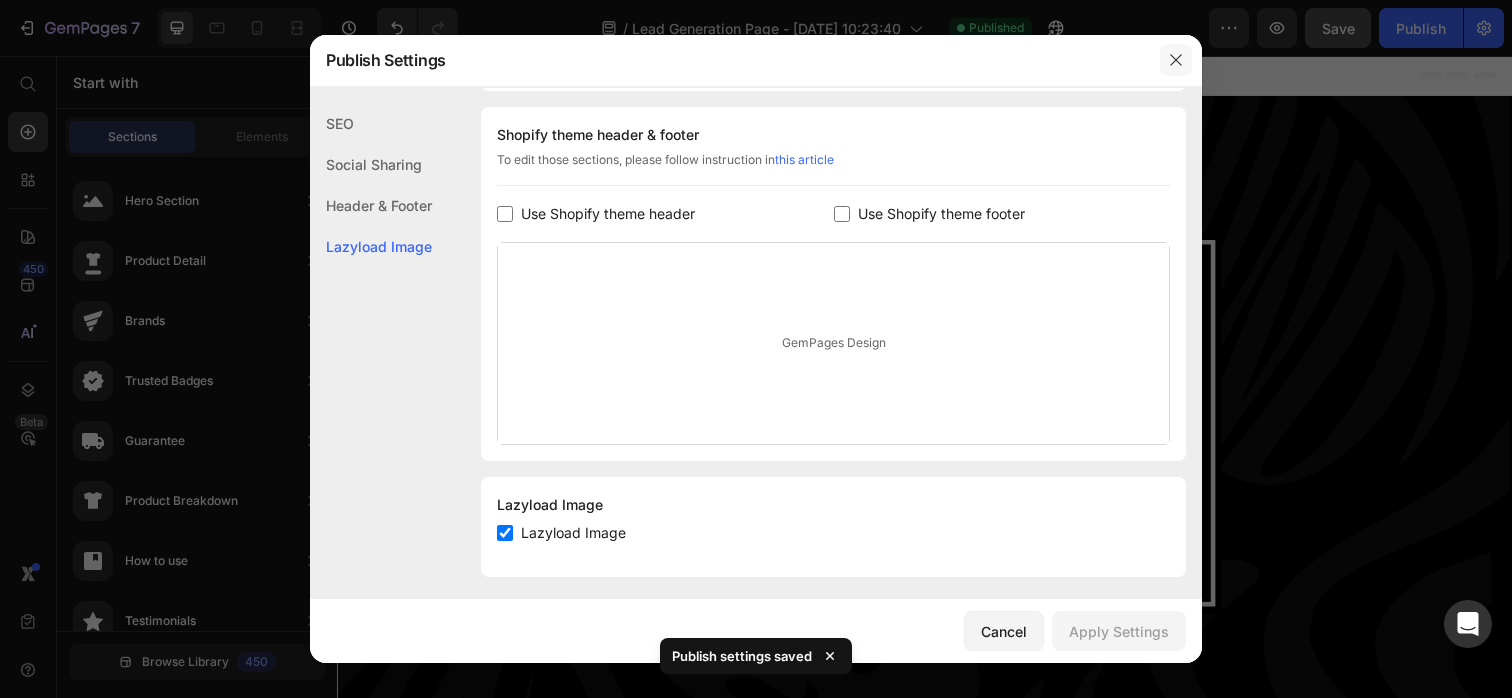click 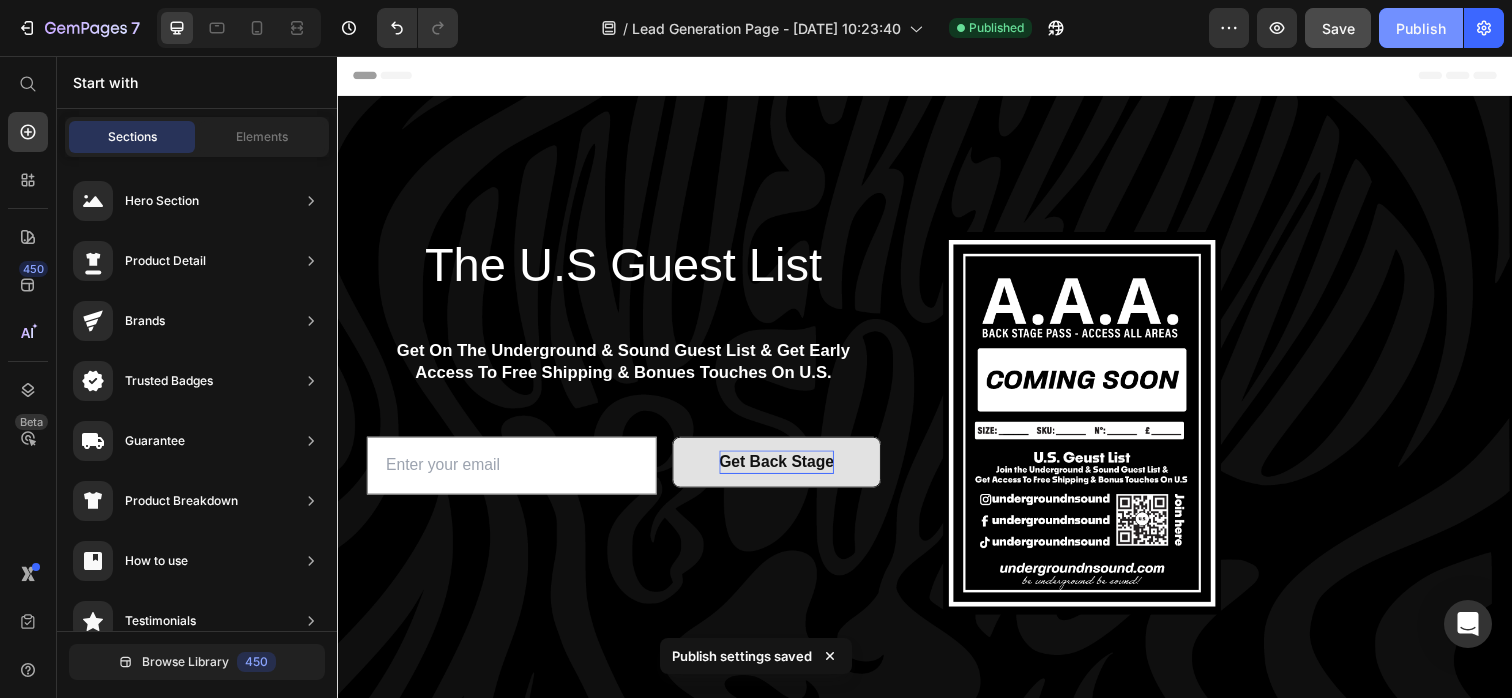 click on "Publish" at bounding box center [1421, 28] 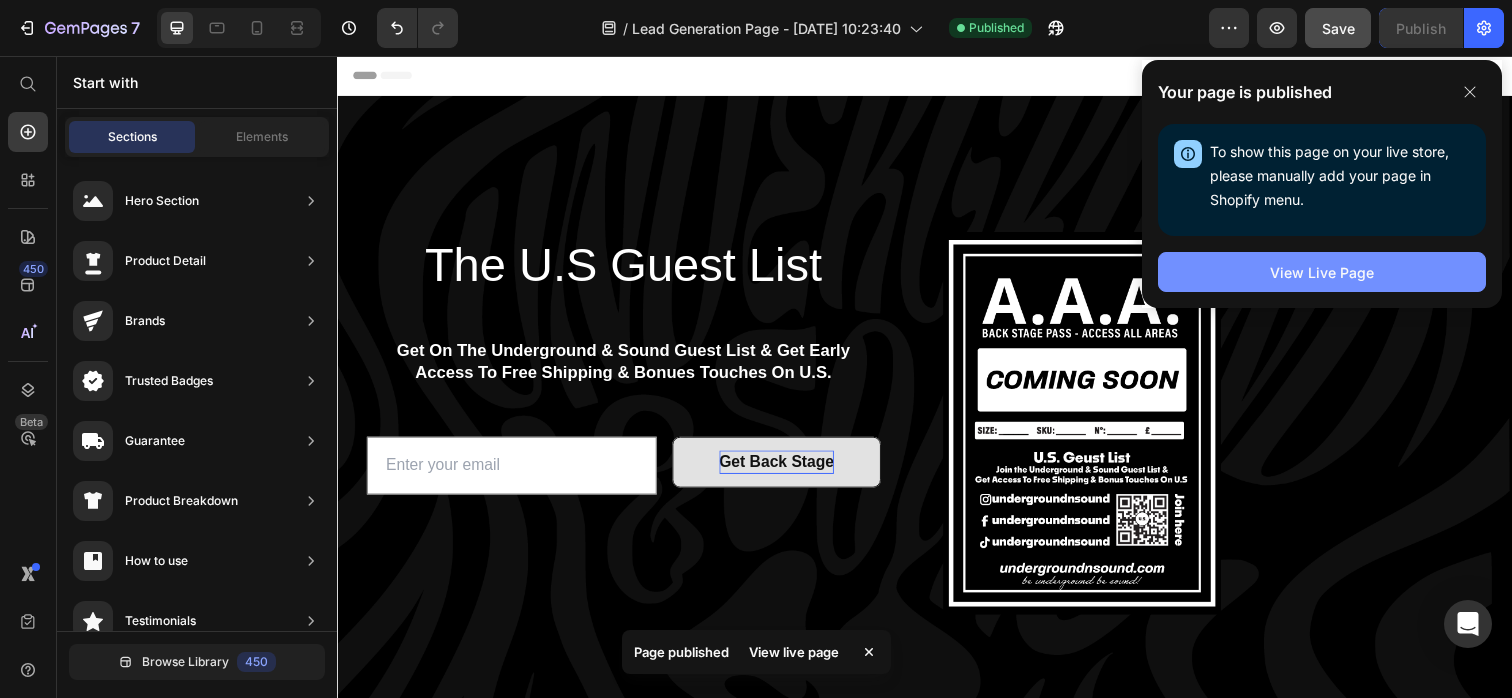 click on "View Live Page" at bounding box center [1322, 272] 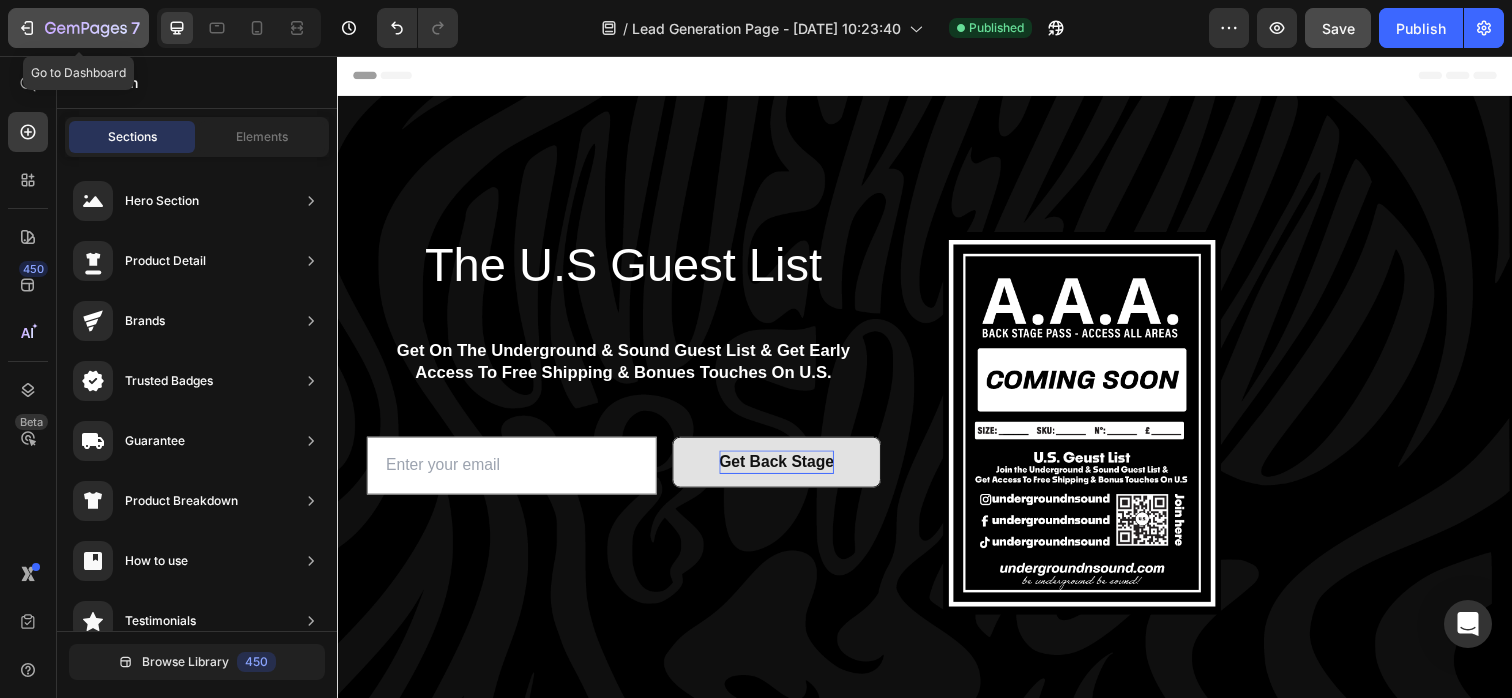 click 